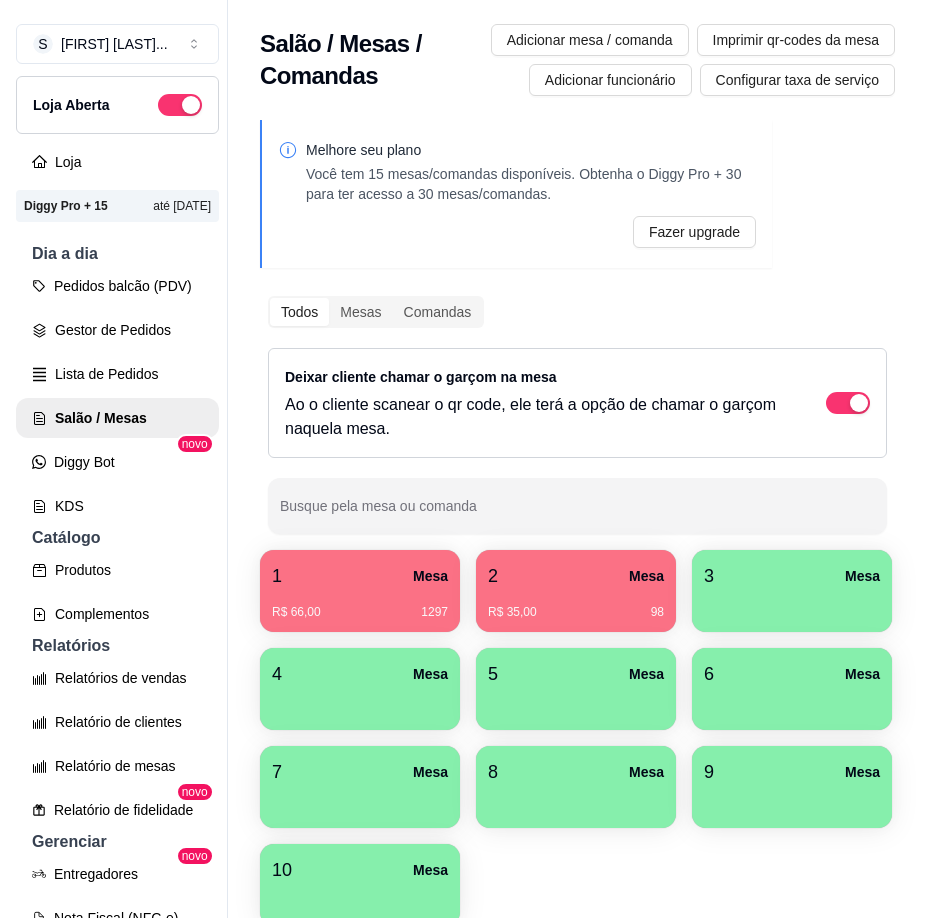 scroll, scrollTop: 0, scrollLeft: 0, axis: both 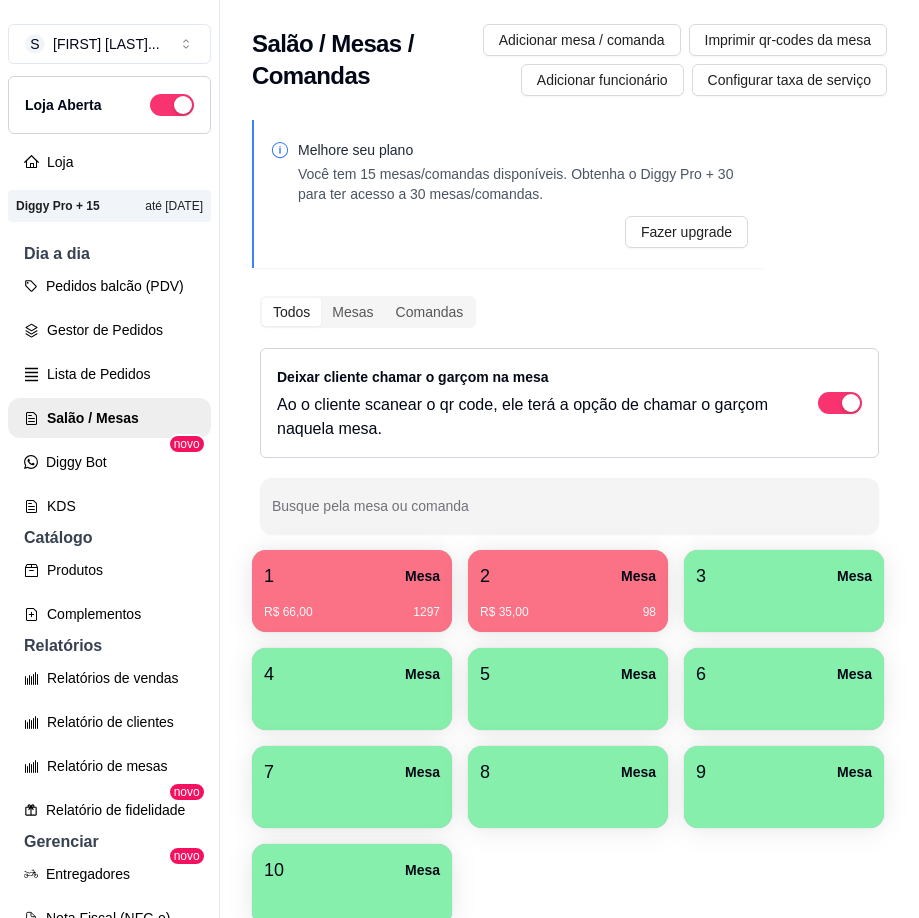 click on "R$ 66,00 1297" at bounding box center [352, 612] 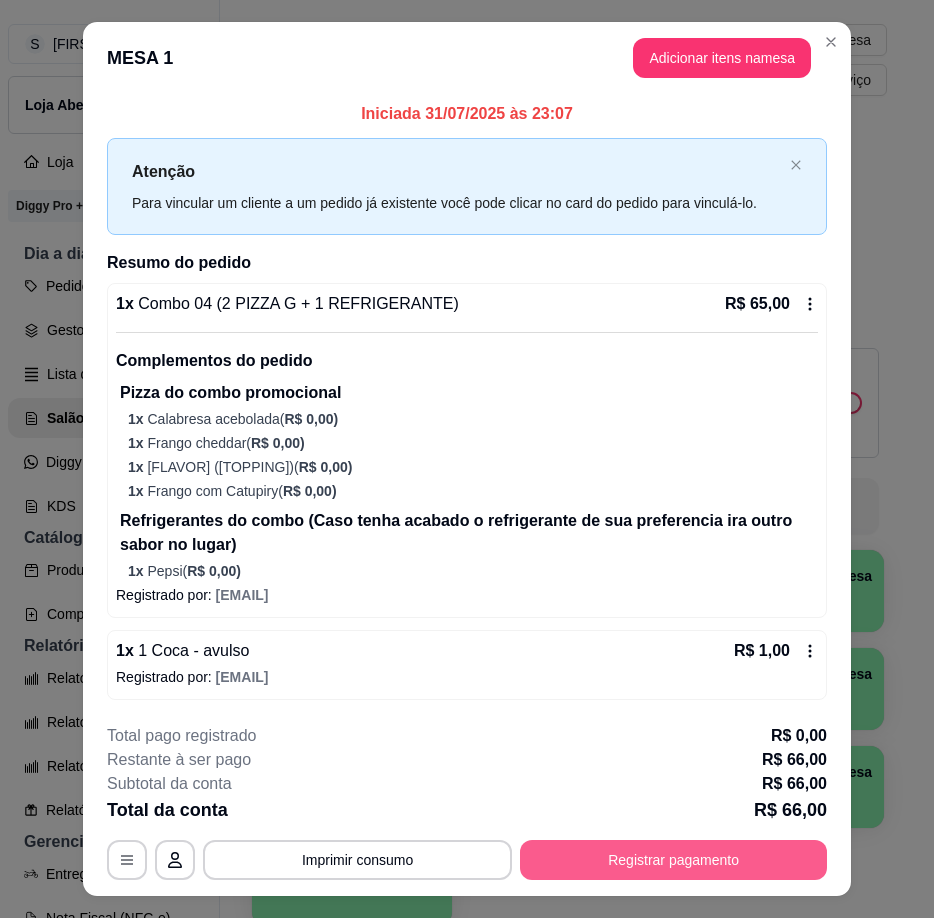 click on "Registrar pagamento" at bounding box center [673, 860] 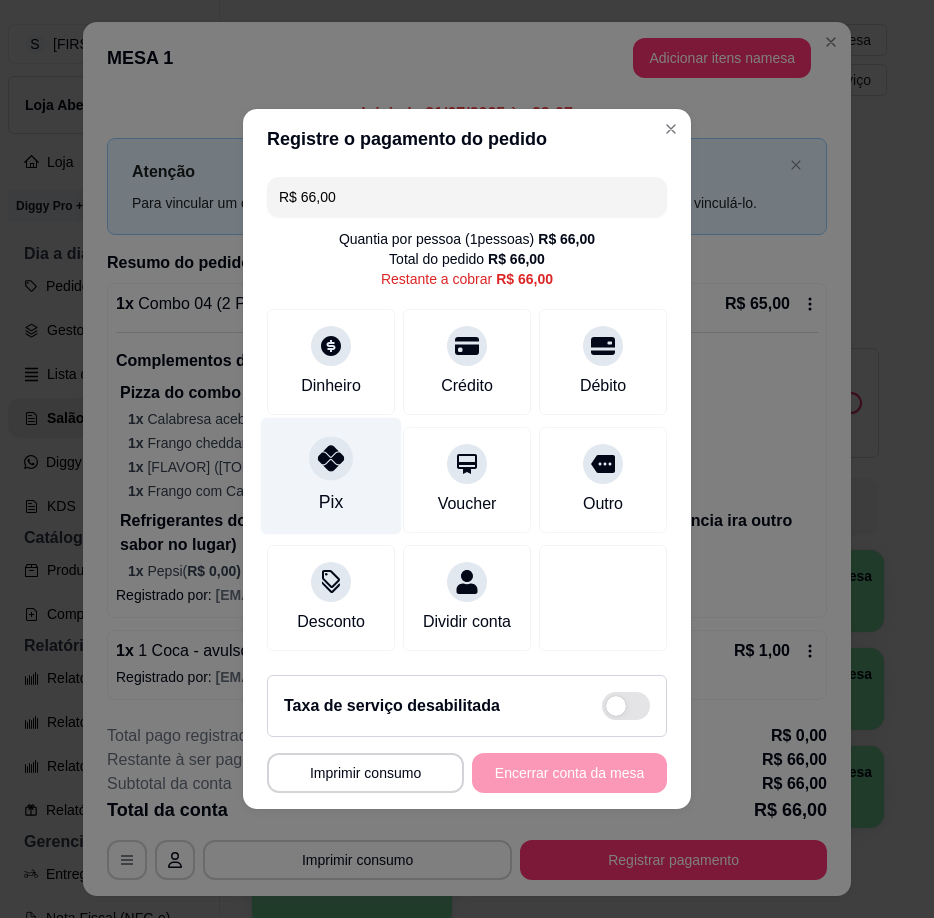 click on "Pix" at bounding box center [331, 476] 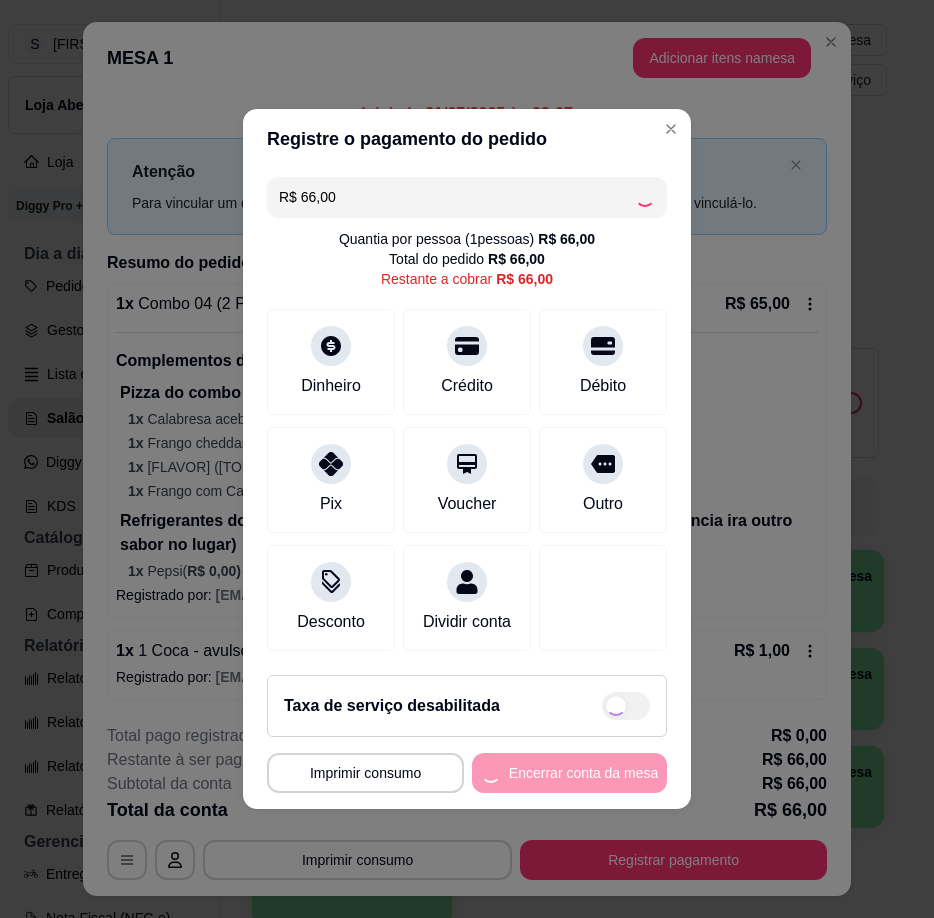type on "R$ 0,00" 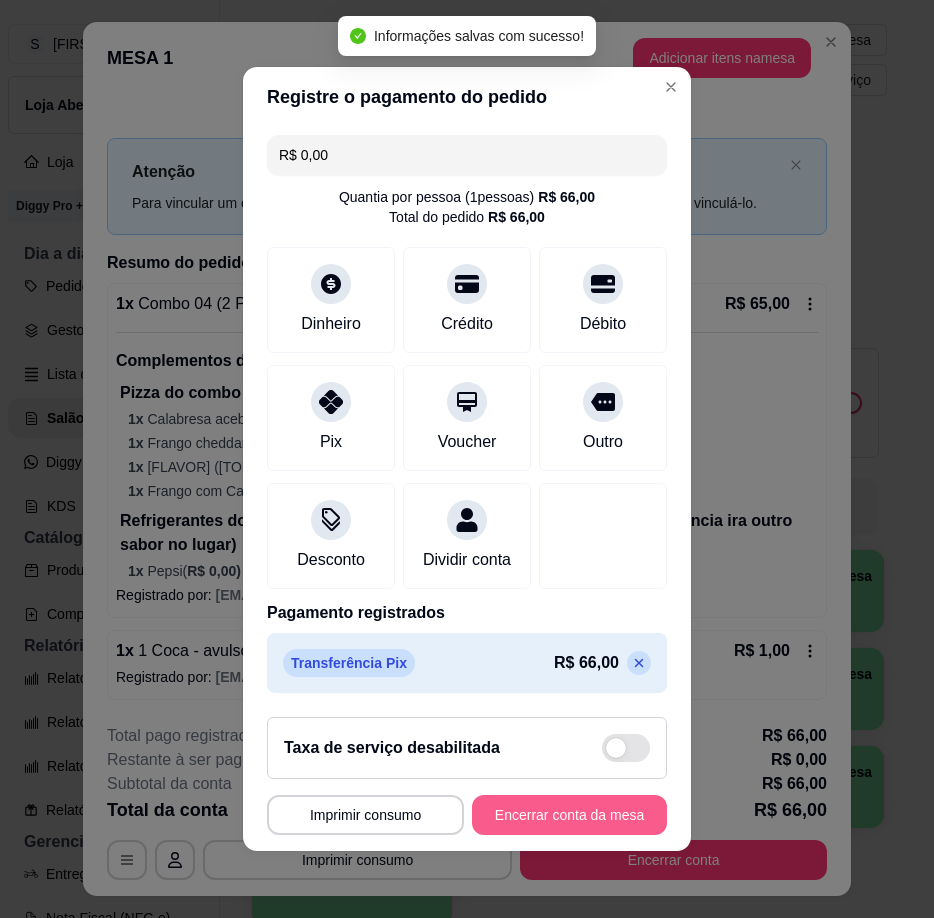 click on "Encerrar conta da mesa" at bounding box center [569, 815] 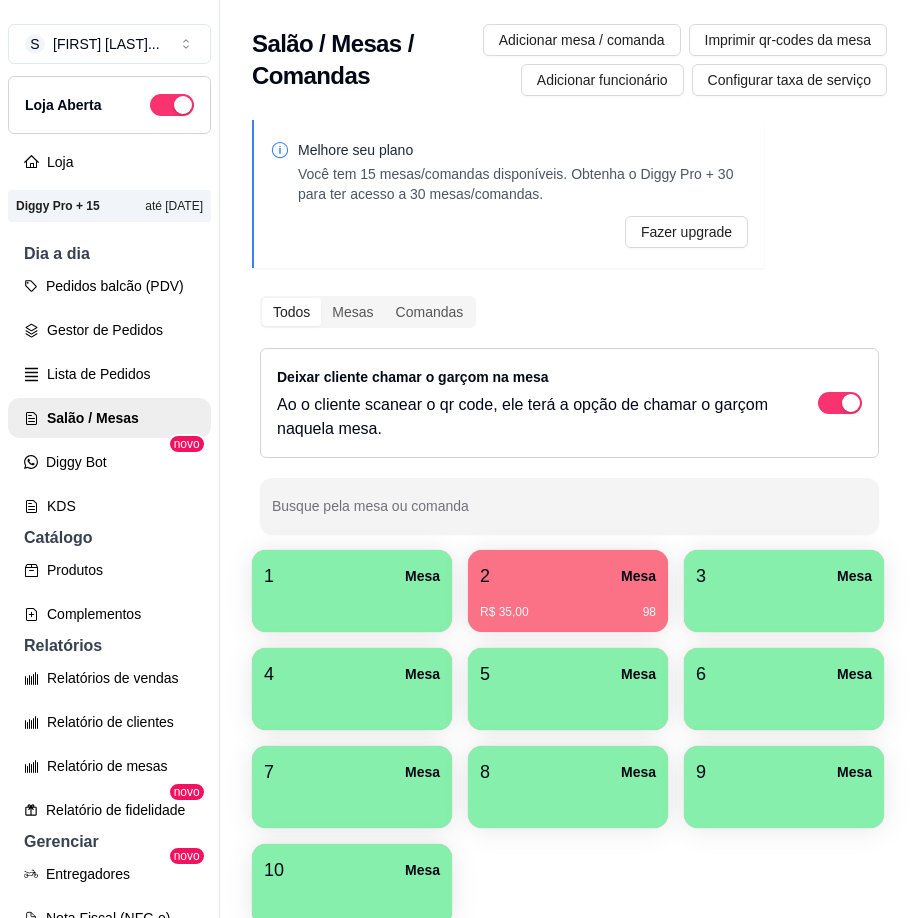 click on "Melhore seu plano
Você tem 15 mesas/comandas disponíveis. Obtenha o Diggy Pro + 30 para ter acesso a 30 mesas/comandas. Fazer upgrade Todos Mesas Comandas Deixar cliente chamar o garçom na mesa Ao o cliente scanear o qr code, ele terá a opção de chamar o garçom naquela mesa. Busque pela mesa ou comanda
1 Mesa 2 Mesa R$ 35,00 98 3 Mesa 4 Mesa 5 Mesa 6 Mesa 7 Mesa 8 Mesa 9 Mesa 10 Mesa" at bounding box center (569, 529) 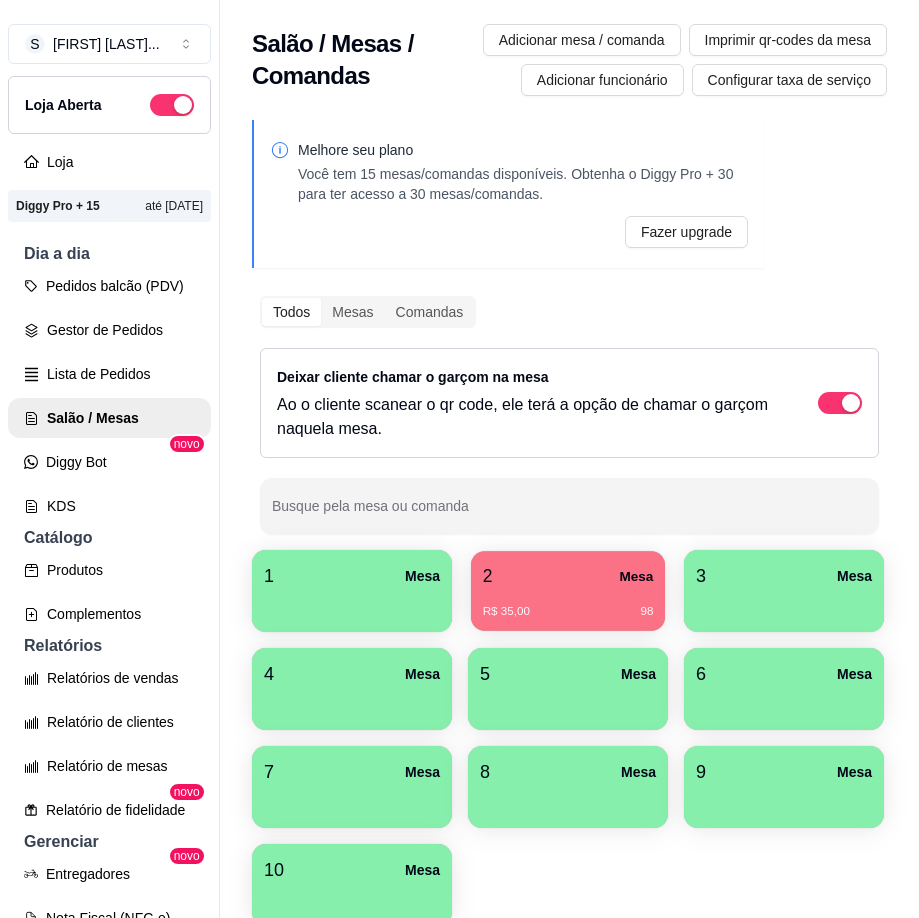 click on "R$ 35,00 98" at bounding box center [568, 604] 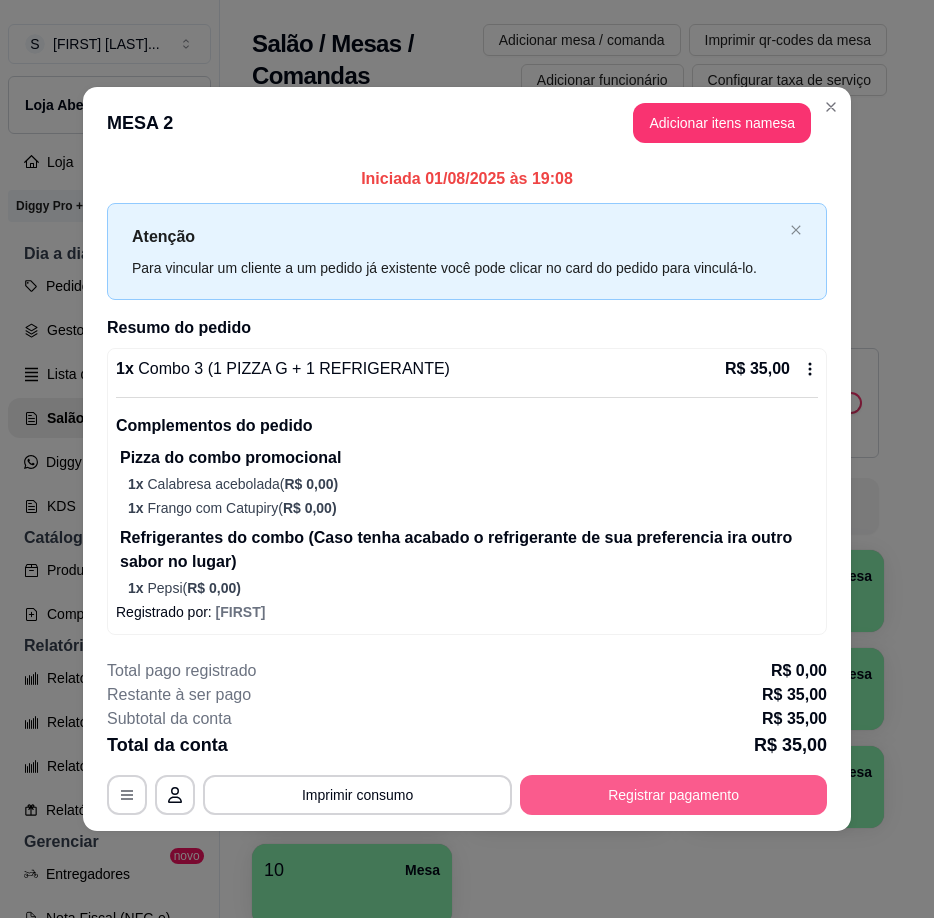 click on "Registrar pagamento" at bounding box center [673, 795] 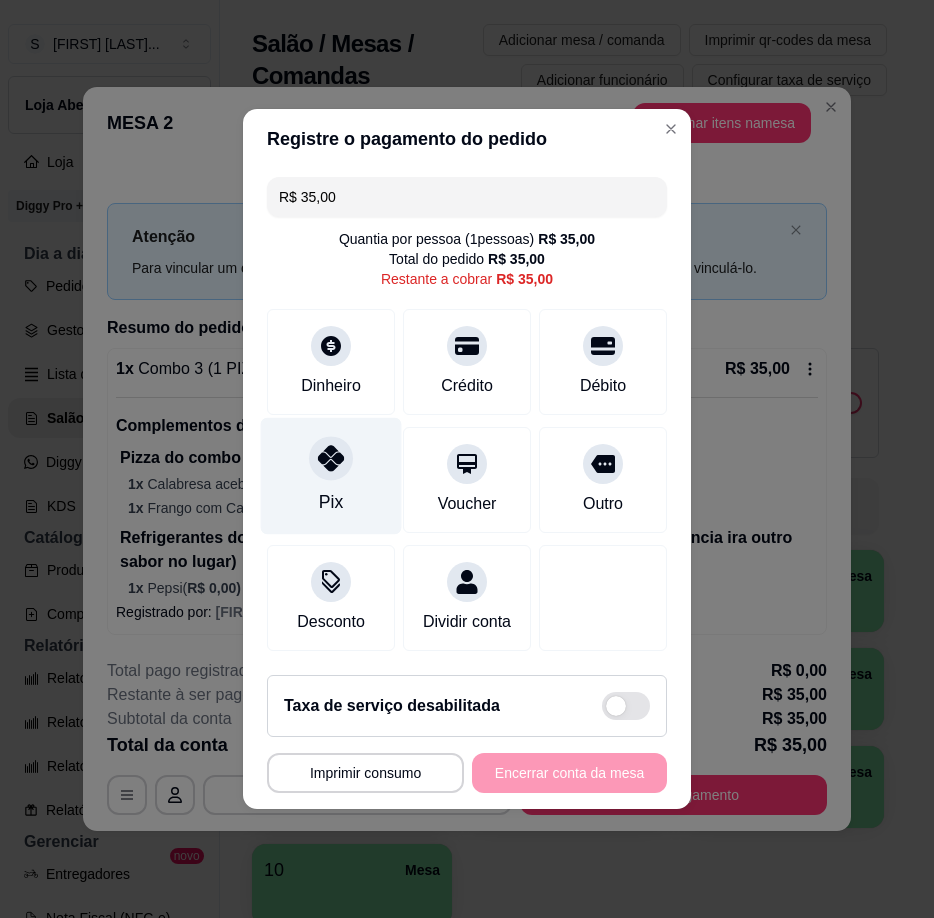 click on "Pix" at bounding box center (331, 476) 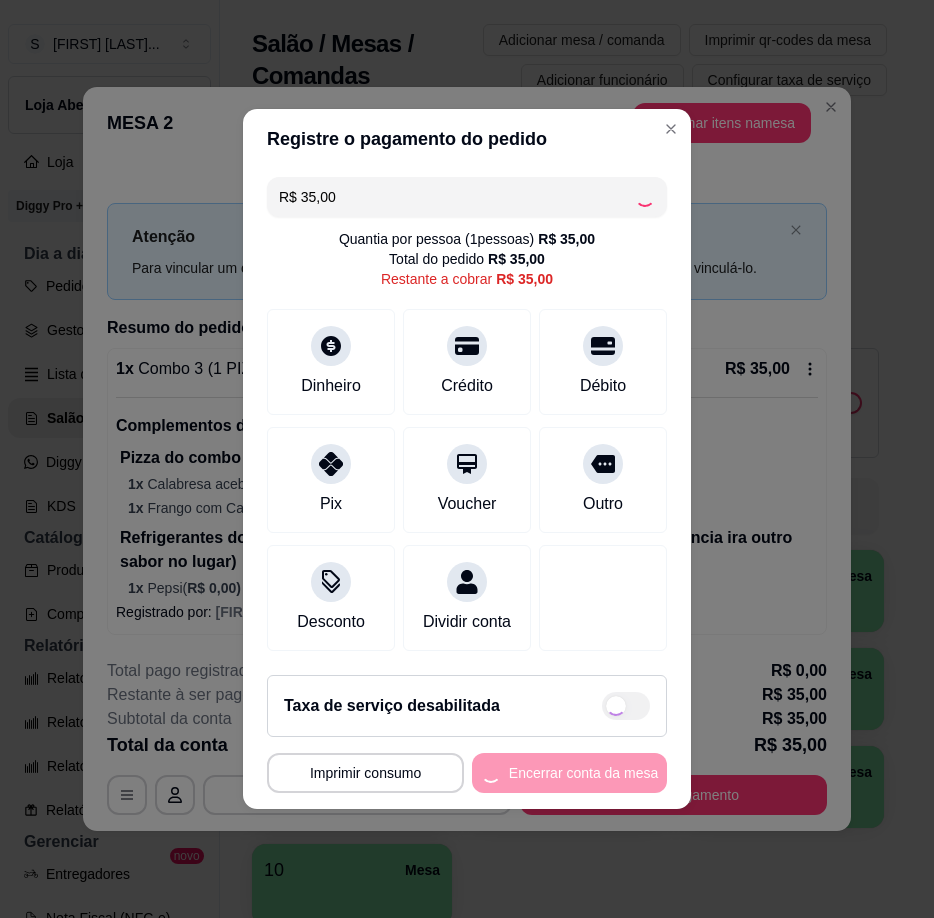 type on "R$ 0,00" 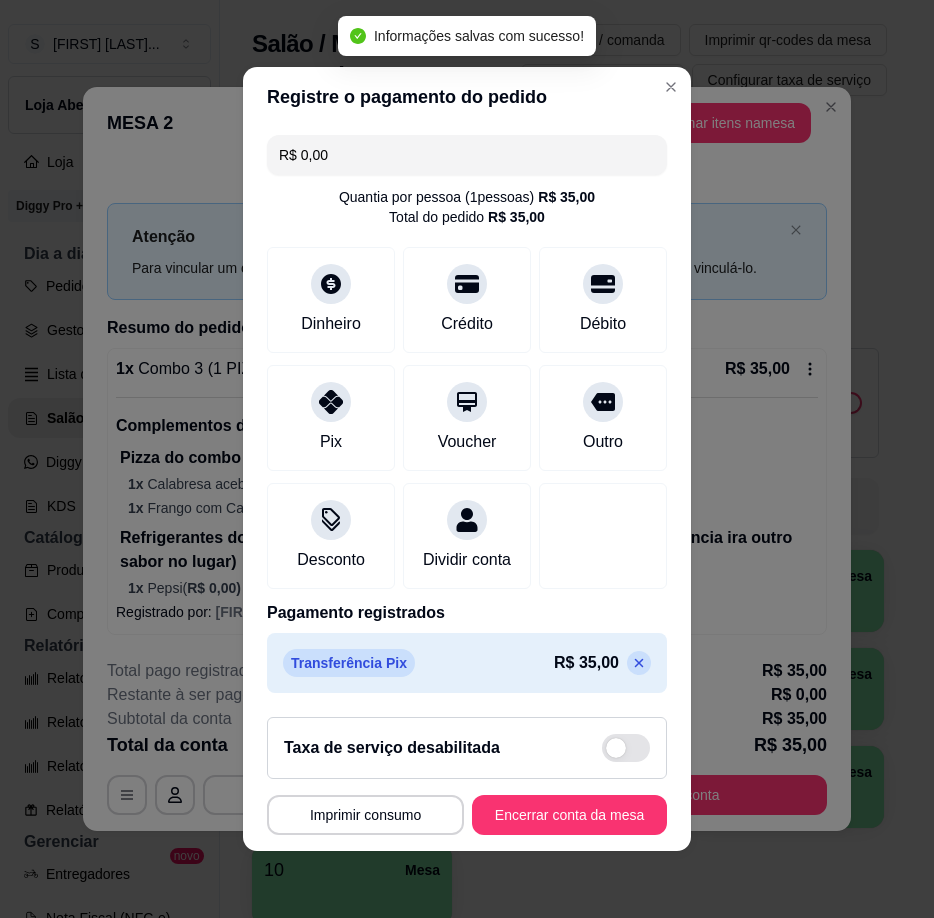click on "**********" at bounding box center [467, 776] 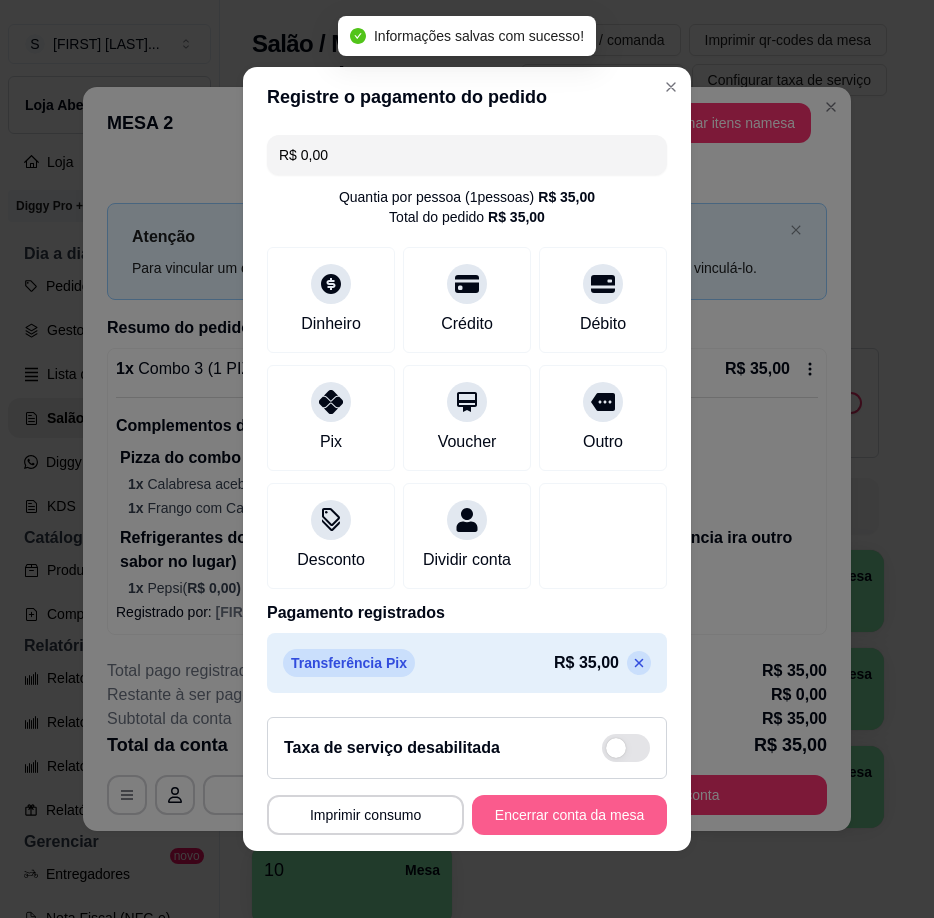 click on "Encerrar conta da mesa" at bounding box center [569, 815] 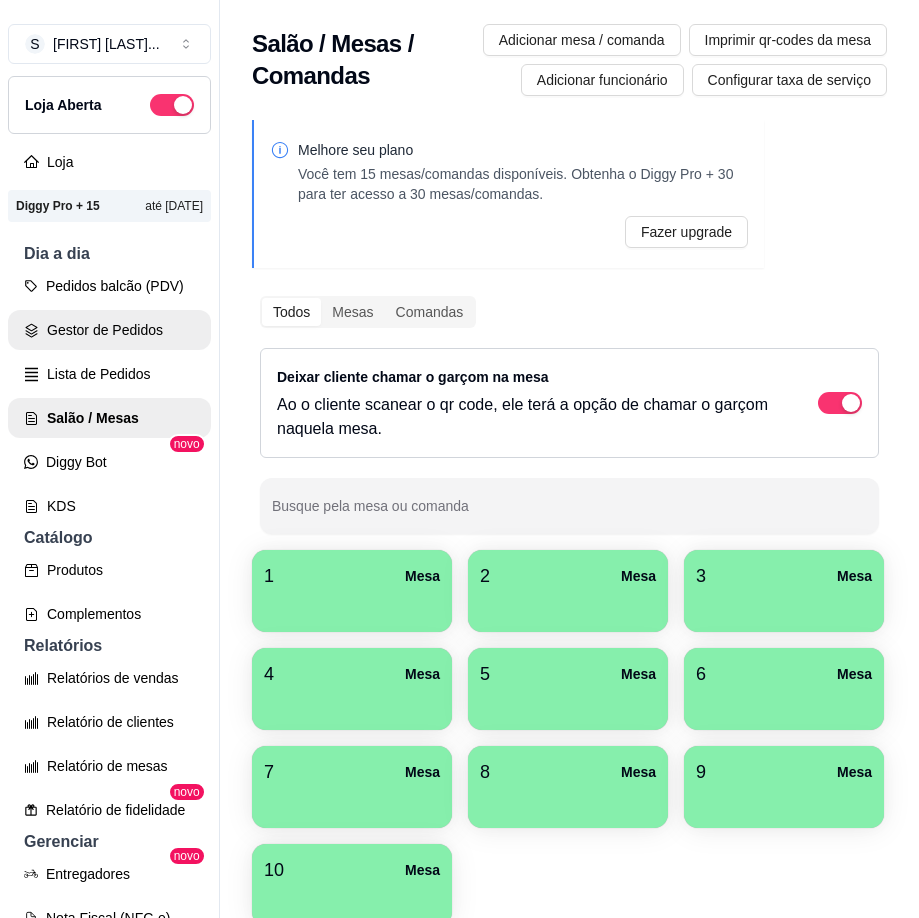 click on "Gestor de Pedidos" at bounding box center [109, 330] 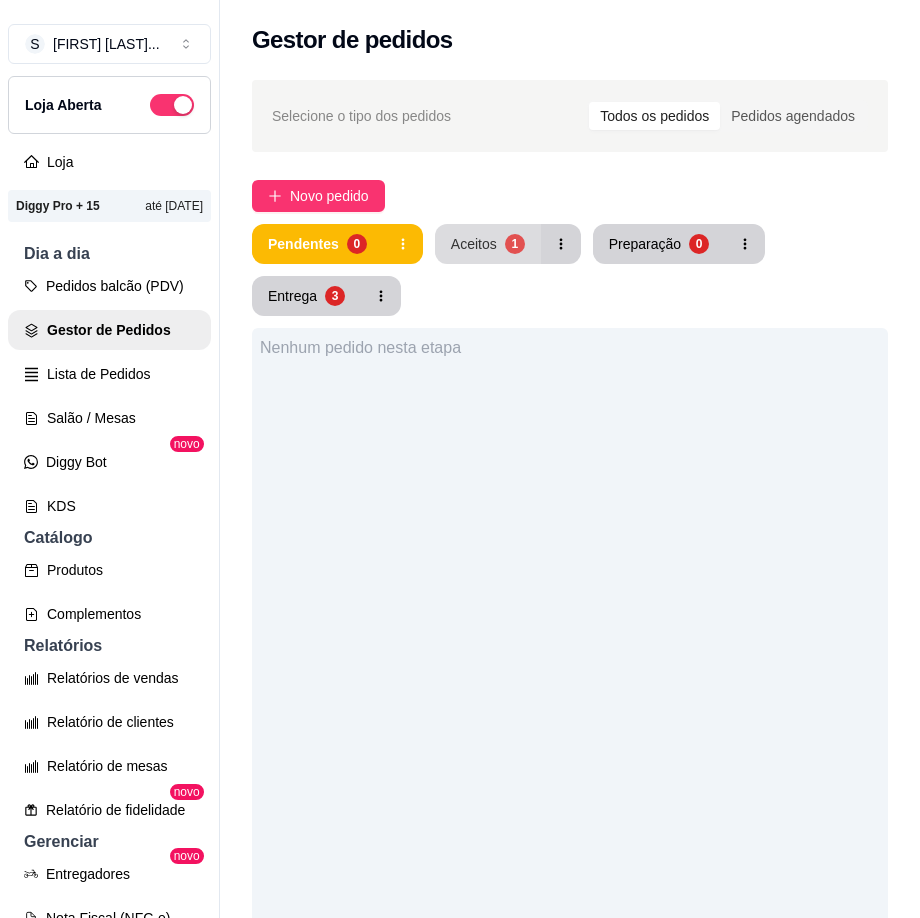 click on "Aceitos 1" at bounding box center (488, 244) 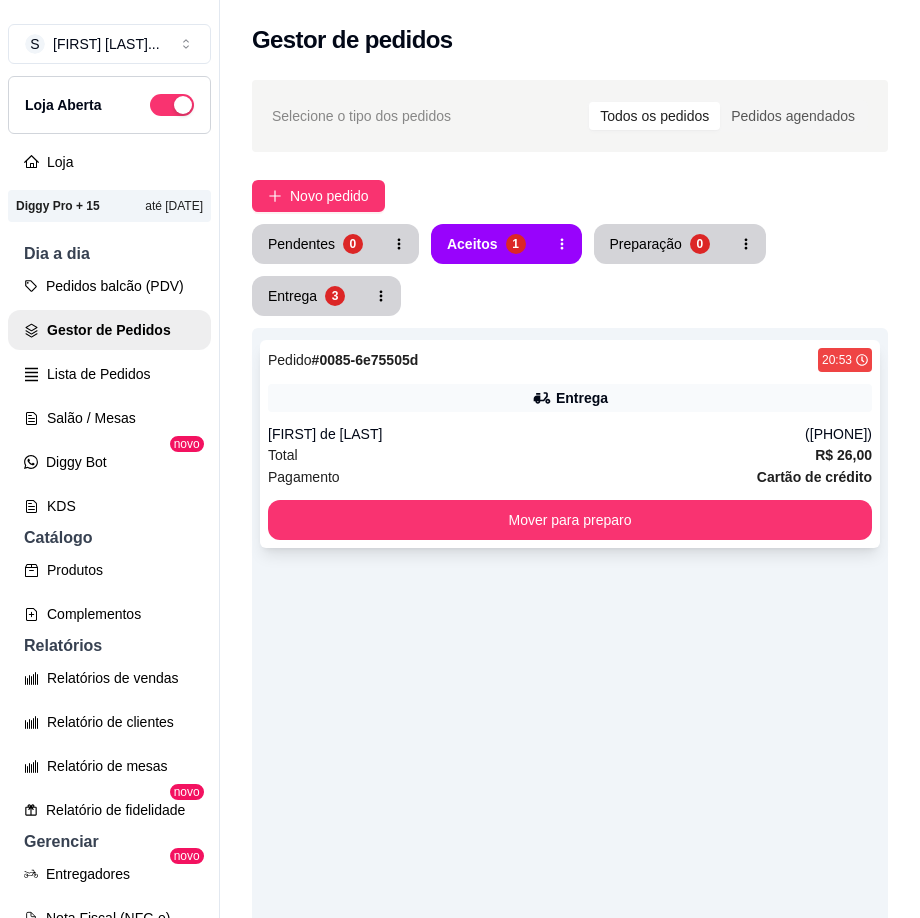 click on "Pedido  # [ORDER_ID] [TIME] Entrega [FIRST] [LAST] ([PHONE]) Total R$ 26,00 Pagamento Cartão de crédito Mover para preparo" at bounding box center (570, 444) 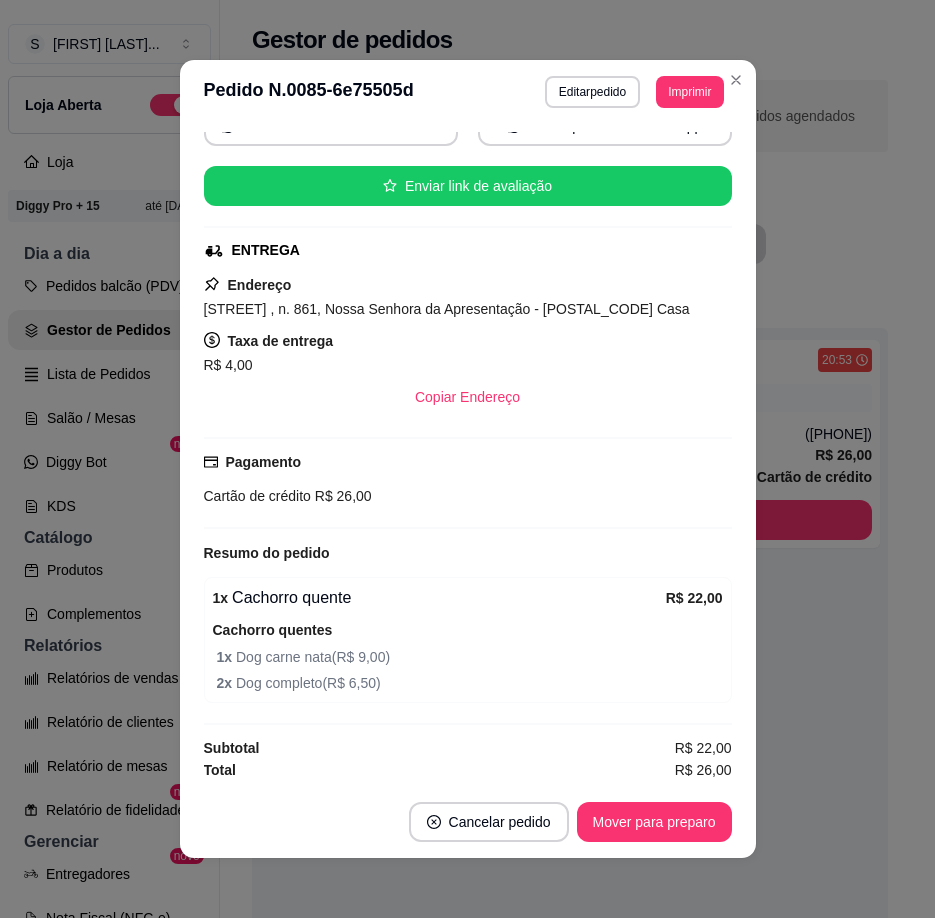 scroll, scrollTop: 215, scrollLeft: 0, axis: vertical 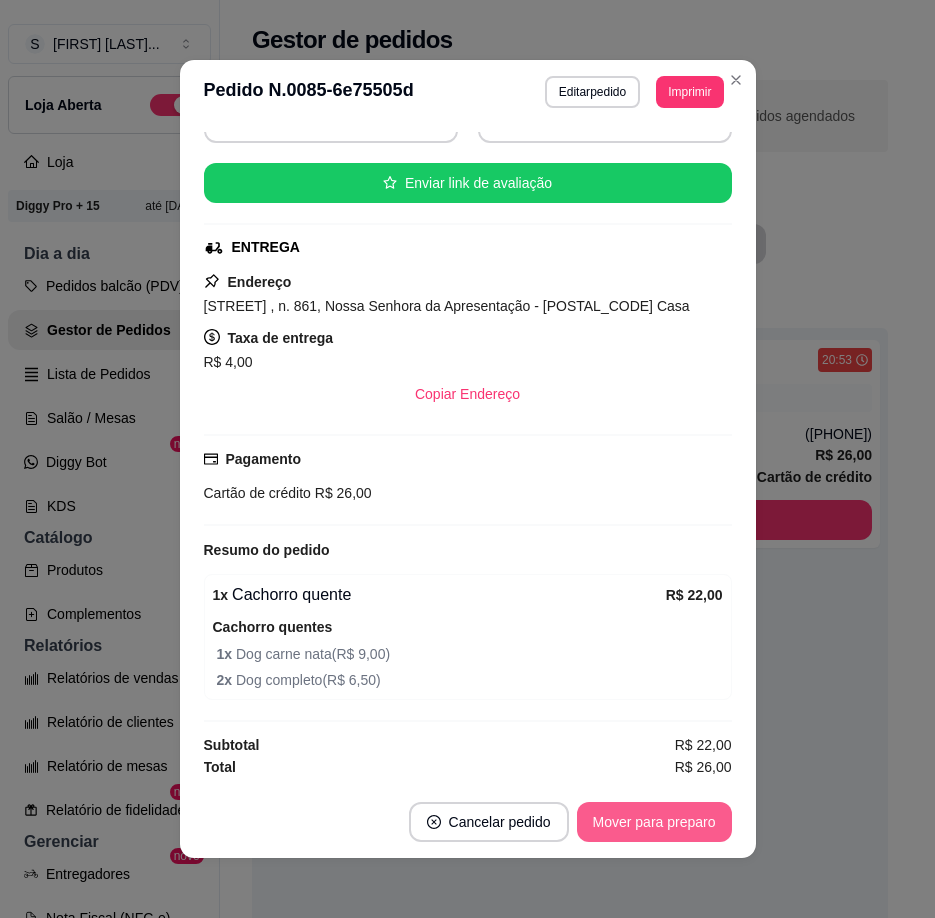 click on "Mover para preparo" at bounding box center (654, 822) 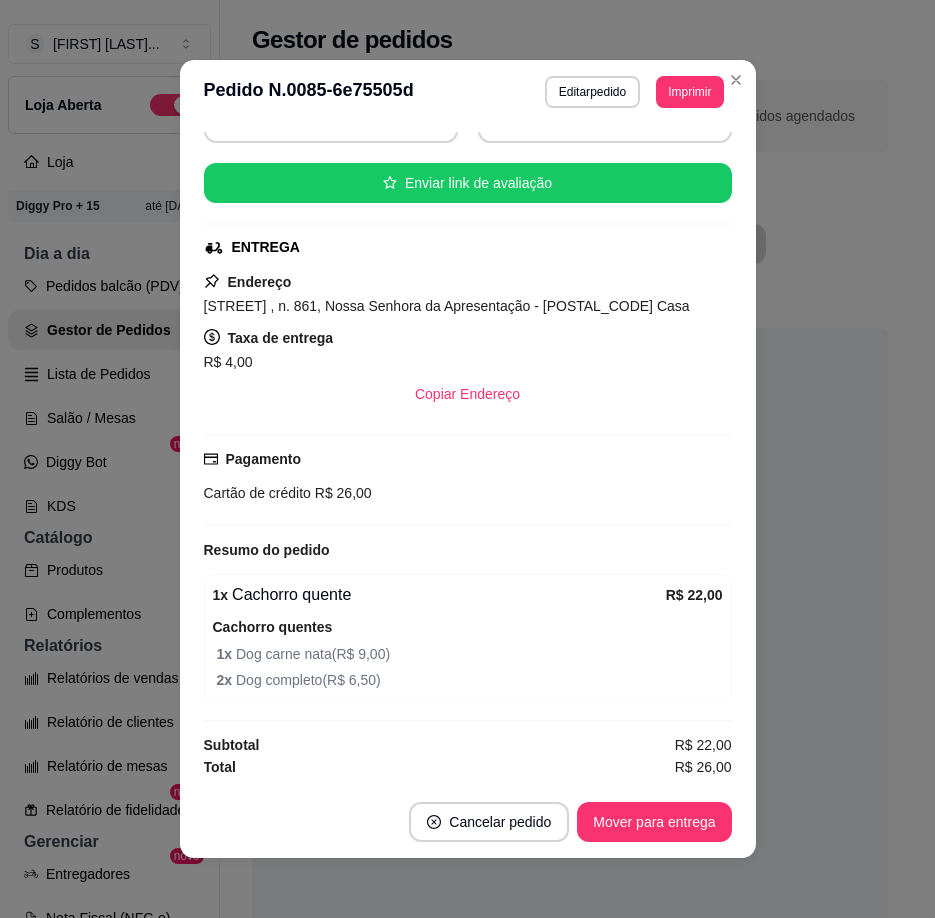 click on "Cancelar pedido Mover para entrega" at bounding box center [468, 822] 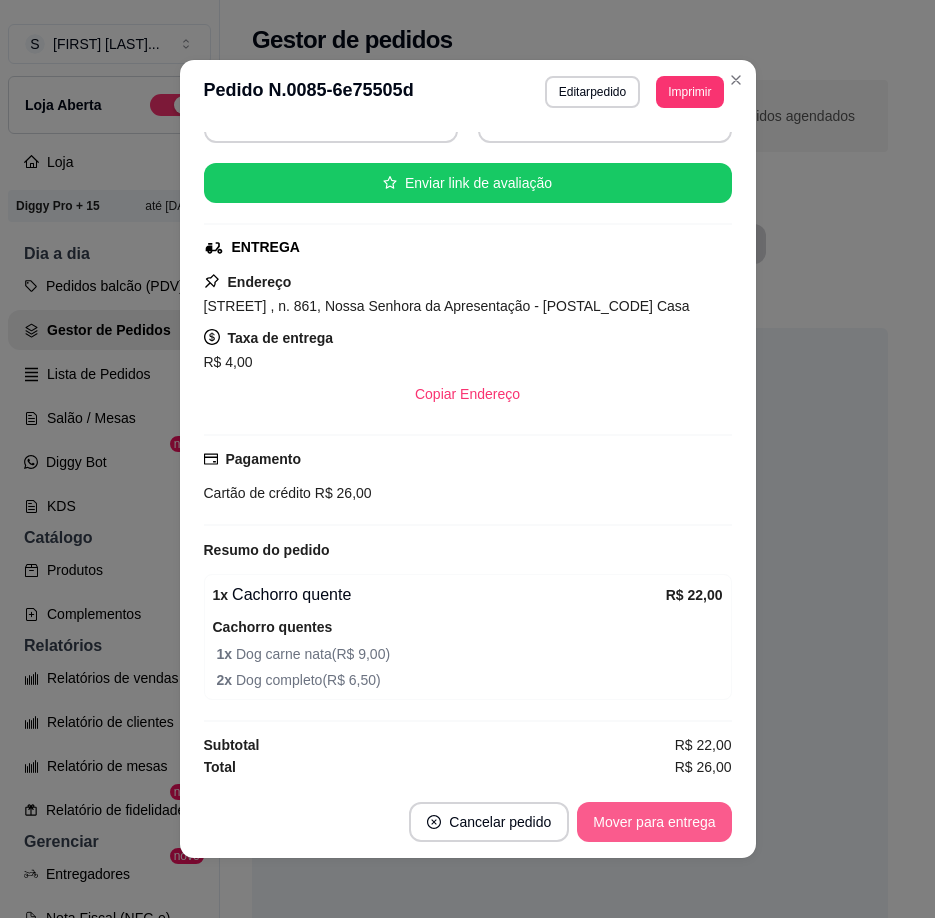 click on "Mover para entrega" at bounding box center (654, 822) 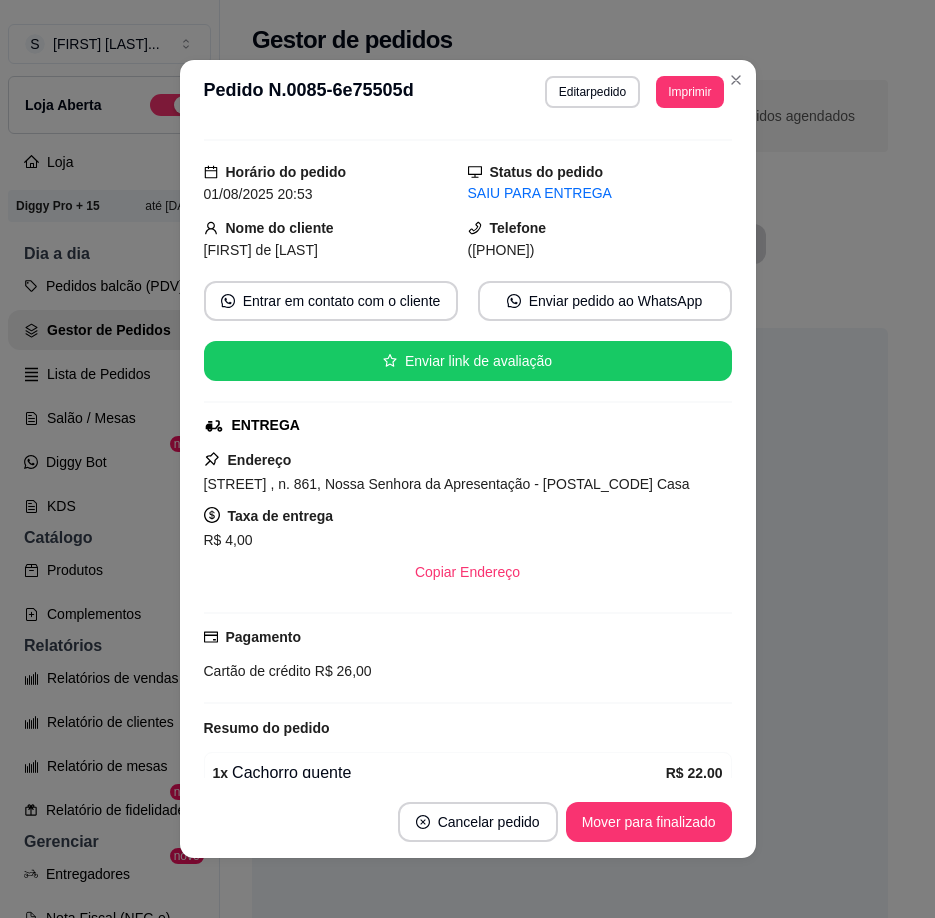 scroll, scrollTop: 0, scrollLeft: 0, axis: both 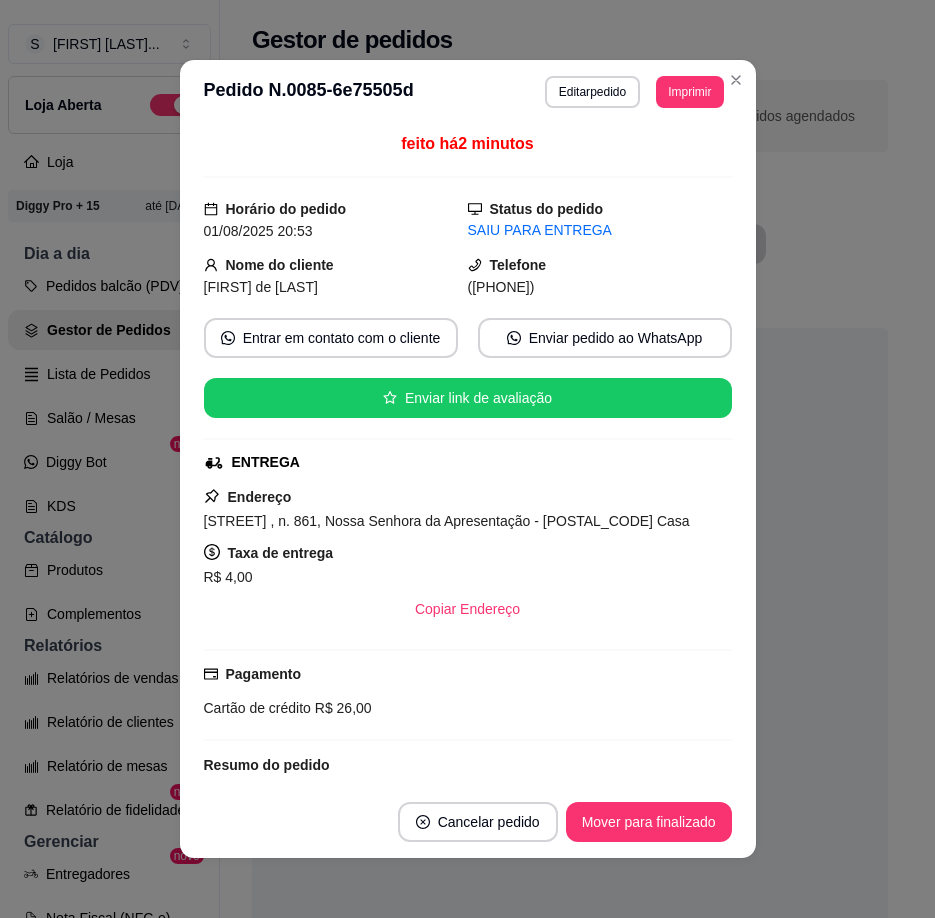 drag, startPoint x: 503, startPoint y: 288, endPoint x: 574, endPoint y: 292, distance: 71.11259 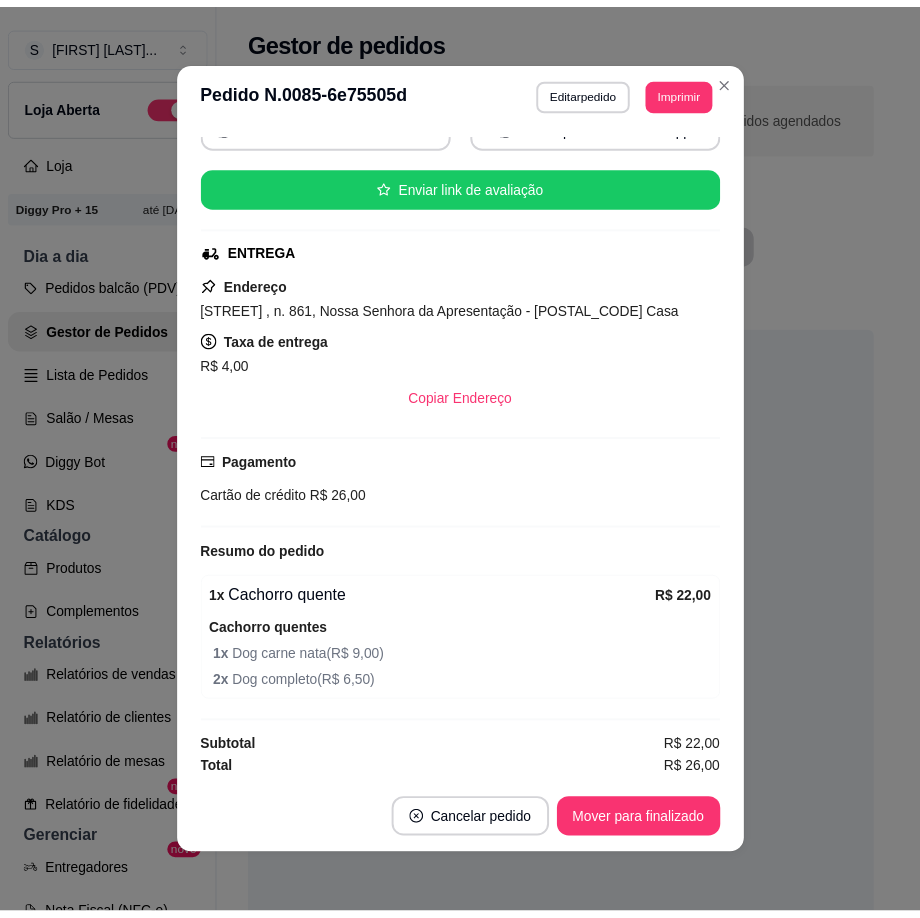 scroll, scrollTop: 215, scrollLeft: 0, axis: vertical 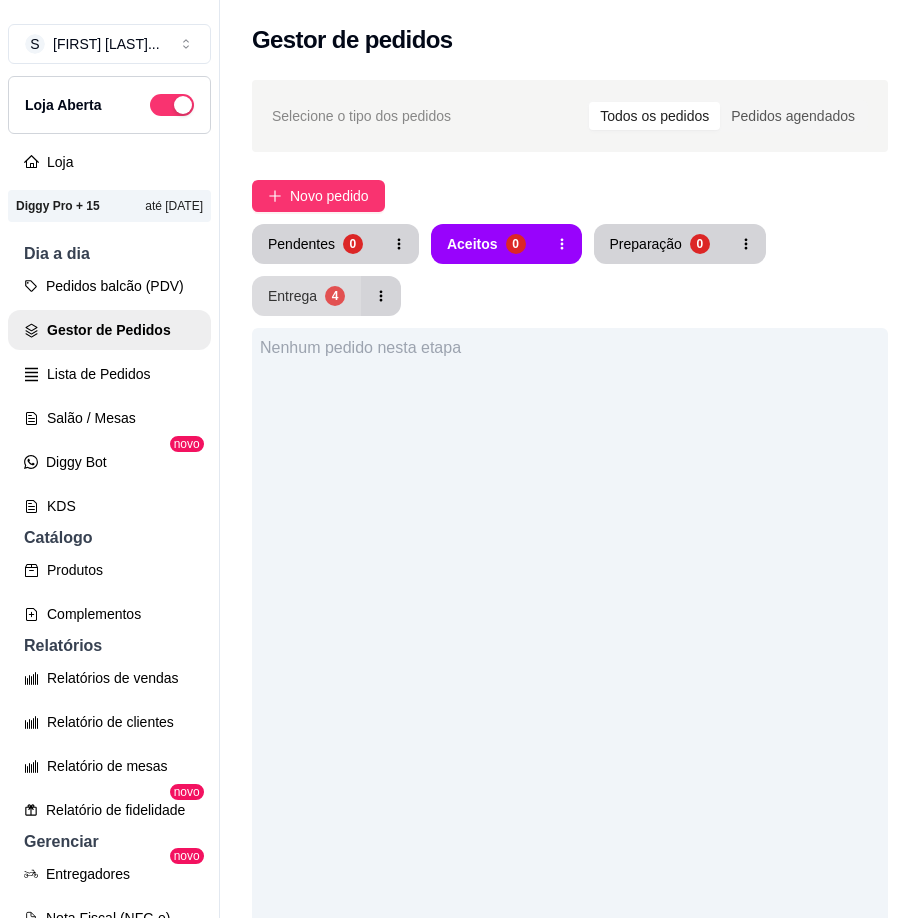 click on "Entrega" at bounding box center [292, 296] 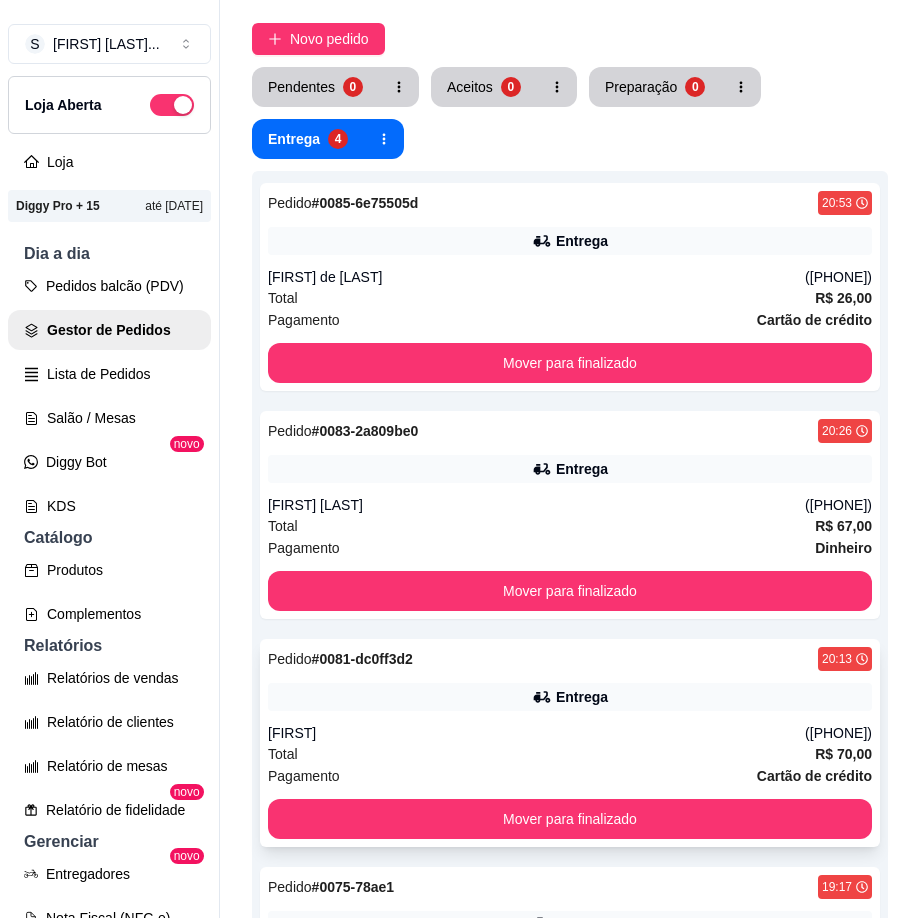 scroll, scrollTop: 200, scrollLeft: 0, axis: vertical 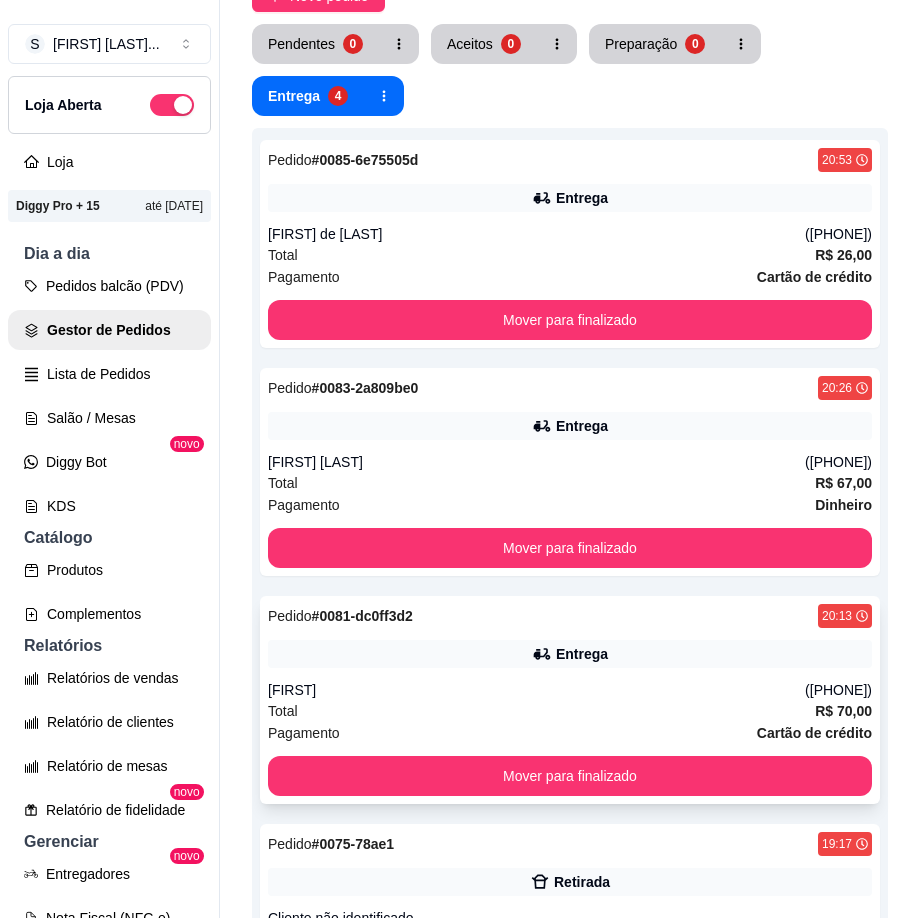 click on "Pedido  # 0081-dc0ff3d2 20:13 Entrega [FIRST] ([PHONE]) Total R$ 70,00 Pagamento Cartão de crédito Mover para finalizado" at bounding box center (570, 700) 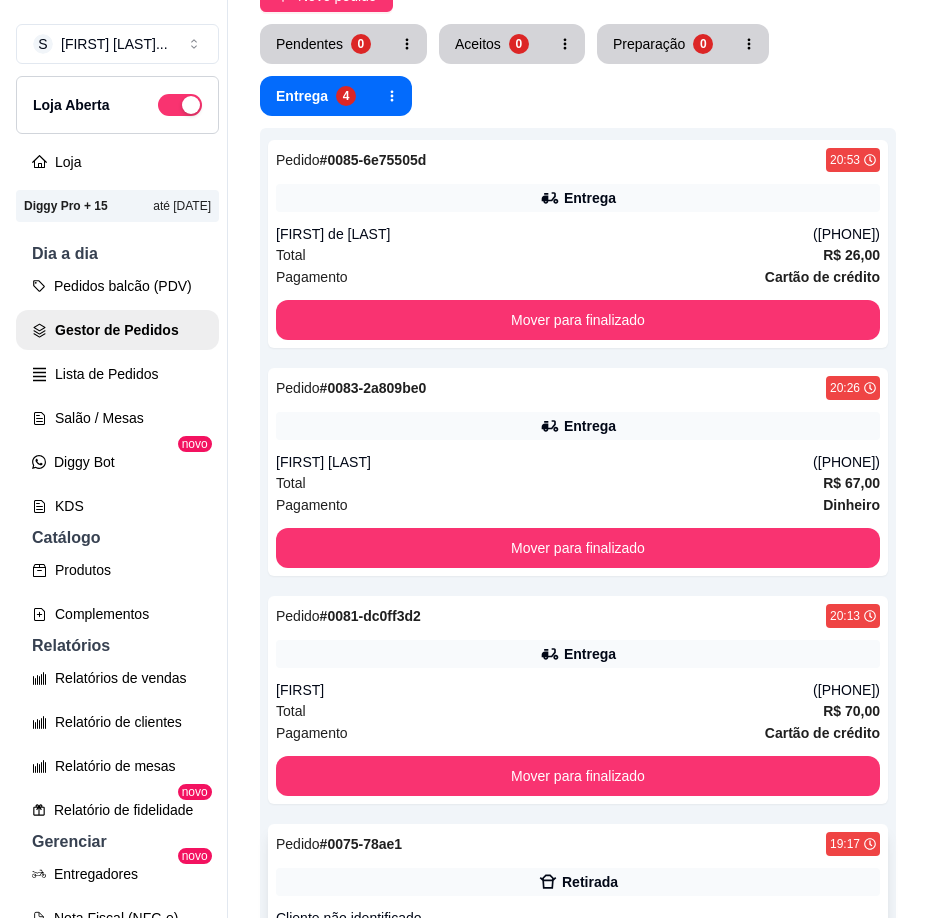 scroll, scrollTop: 400, scrollLeft: 0, axis: vertical 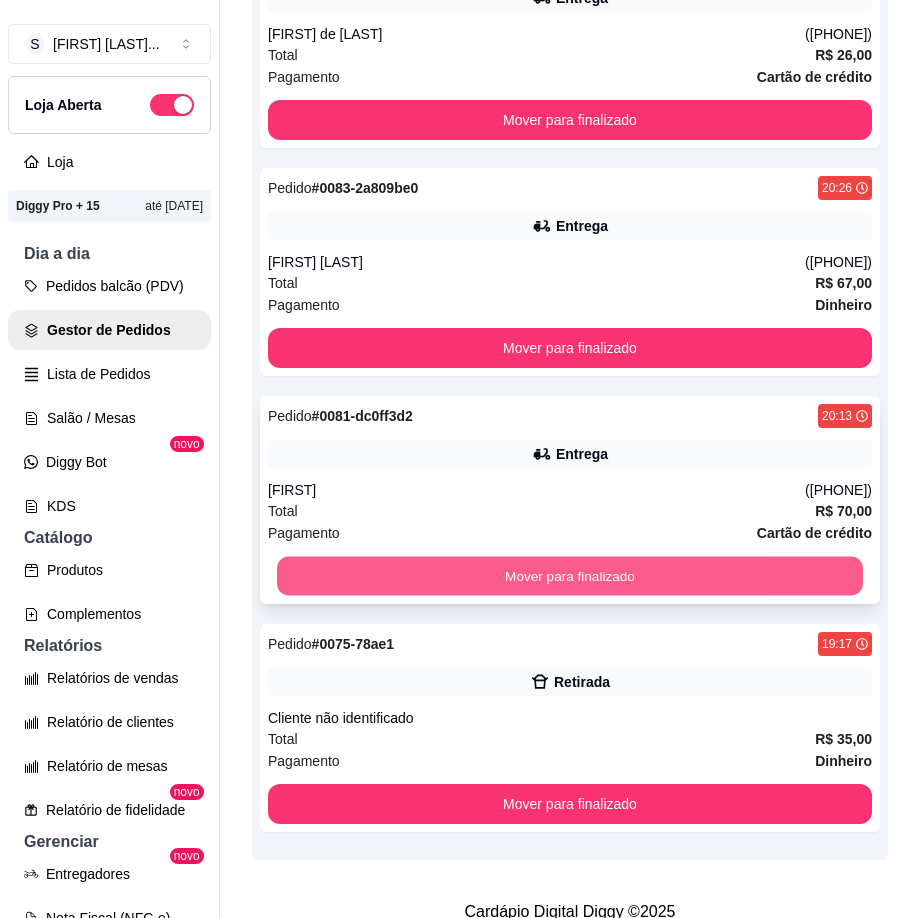 click on "Mover para finalizado" at bounding box center [570, 576] 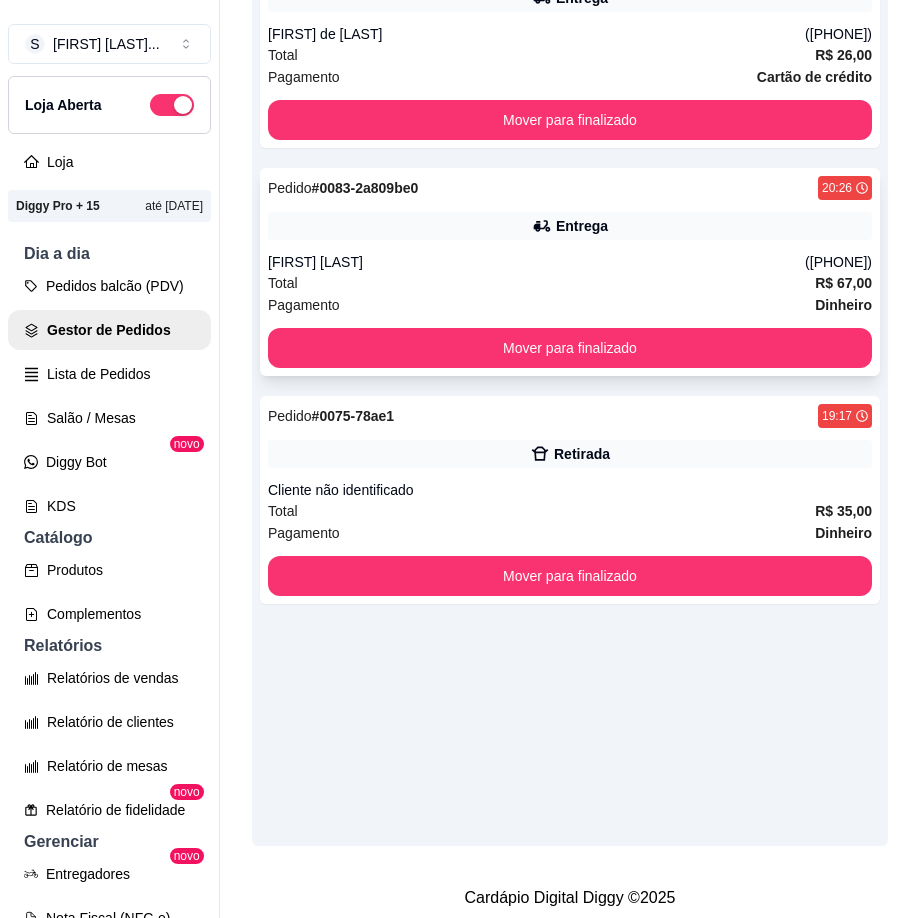 click on "Total R$ 67,00" at bounding box center (570, 283) 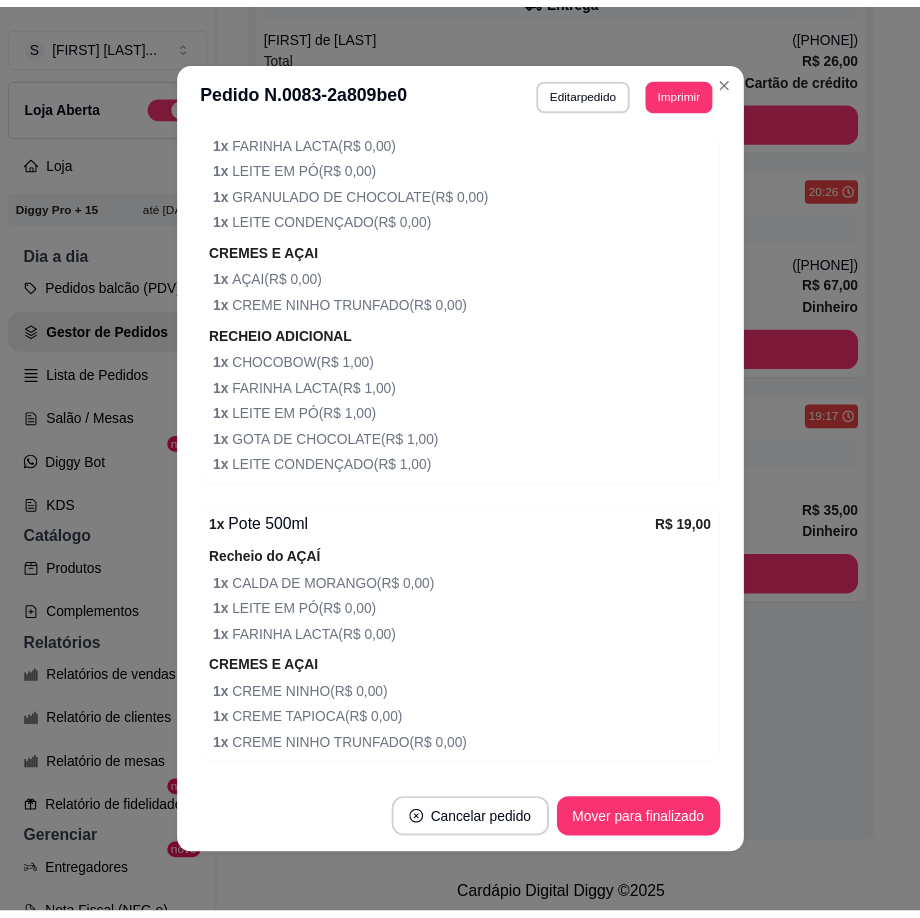 scroll, scrollTop: 800, scrollLeft: 0, axis: vertical 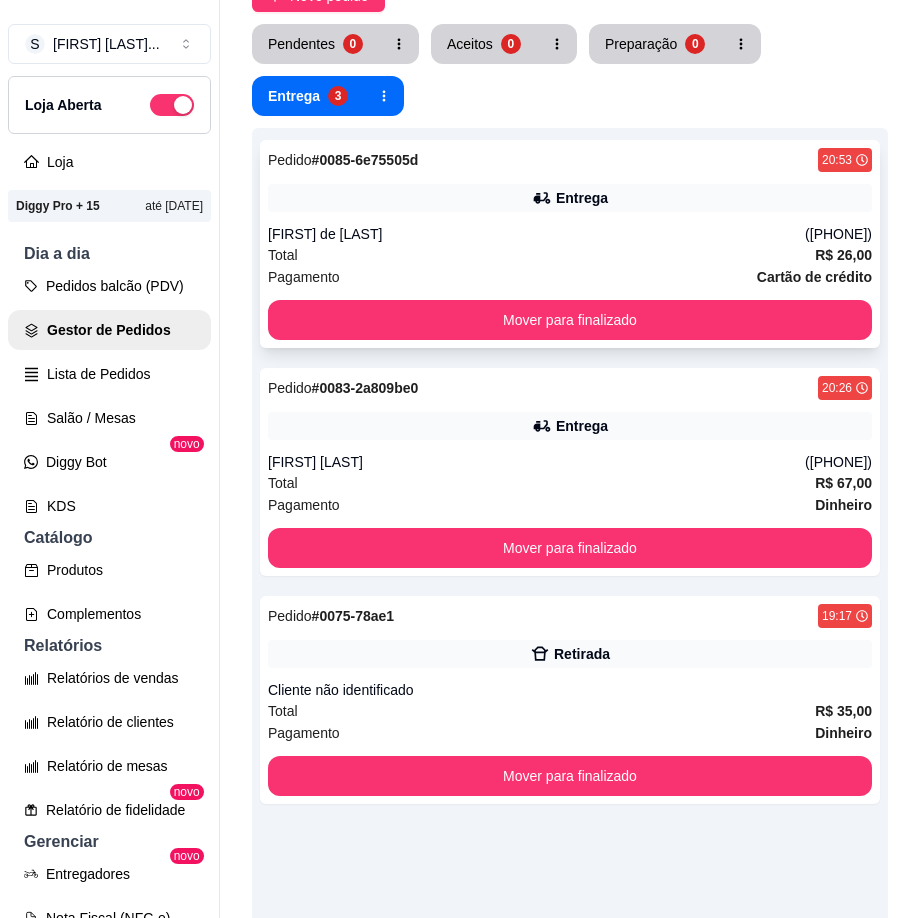 click on "Total R$ 26,00" at bounding box center [570, 255] 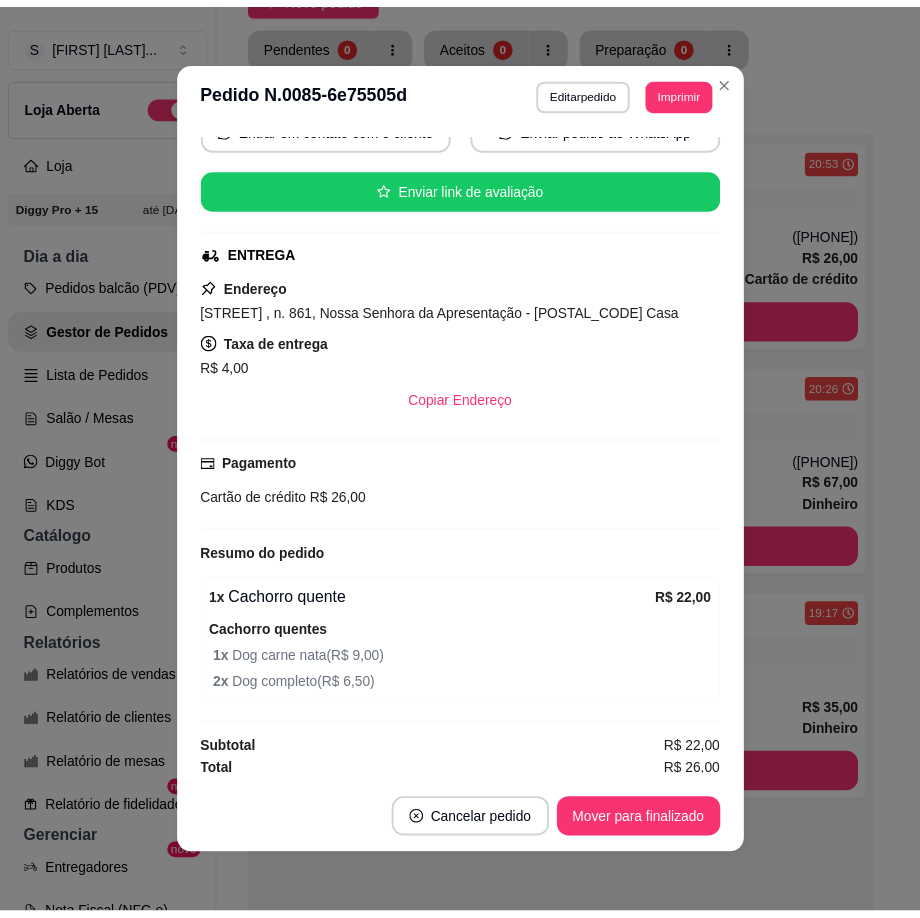 scroll, scrollTop: 215, scrollLeft: 0, axis: vertical 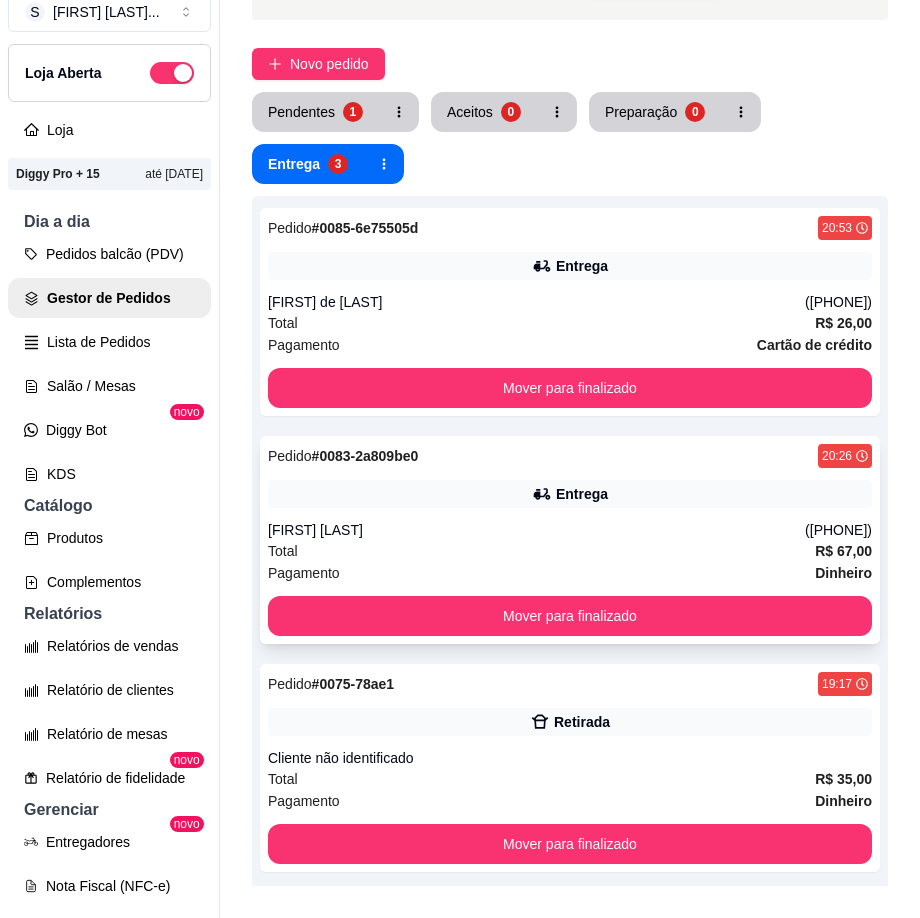 click on "[FIRST] [LAST]" at bounding box center [536, 530] 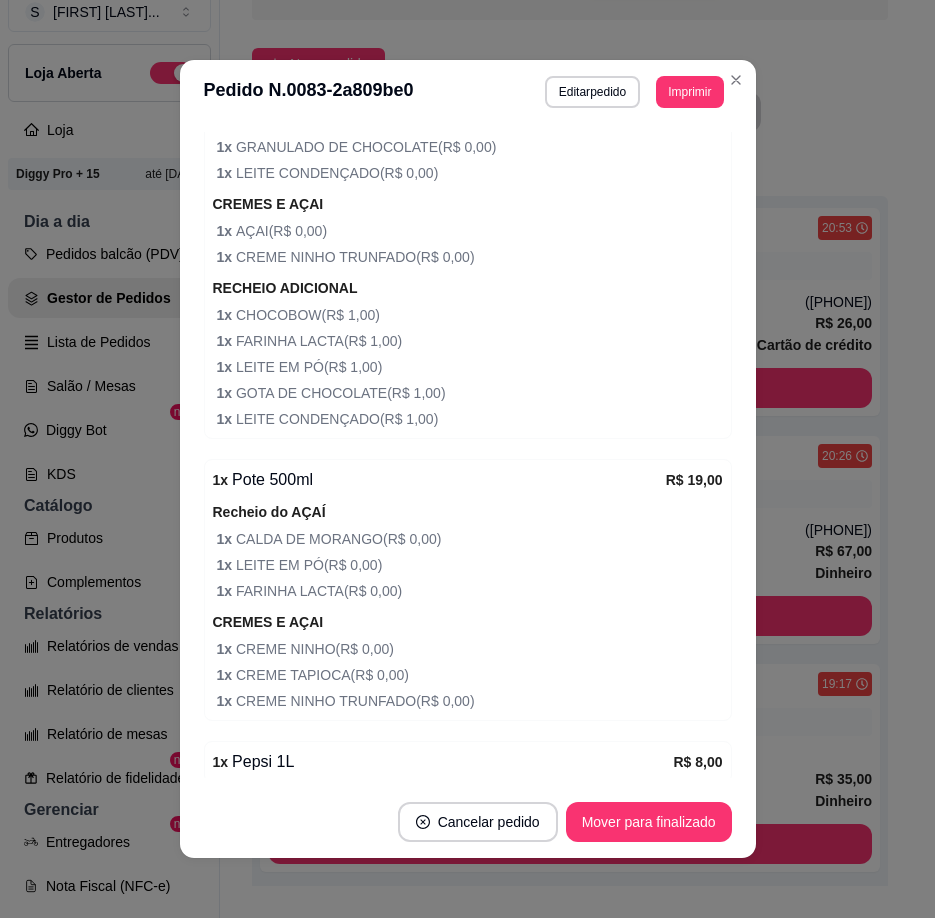 scroll, scrollTop: 989, scrollLeft: 0, axis: vertical 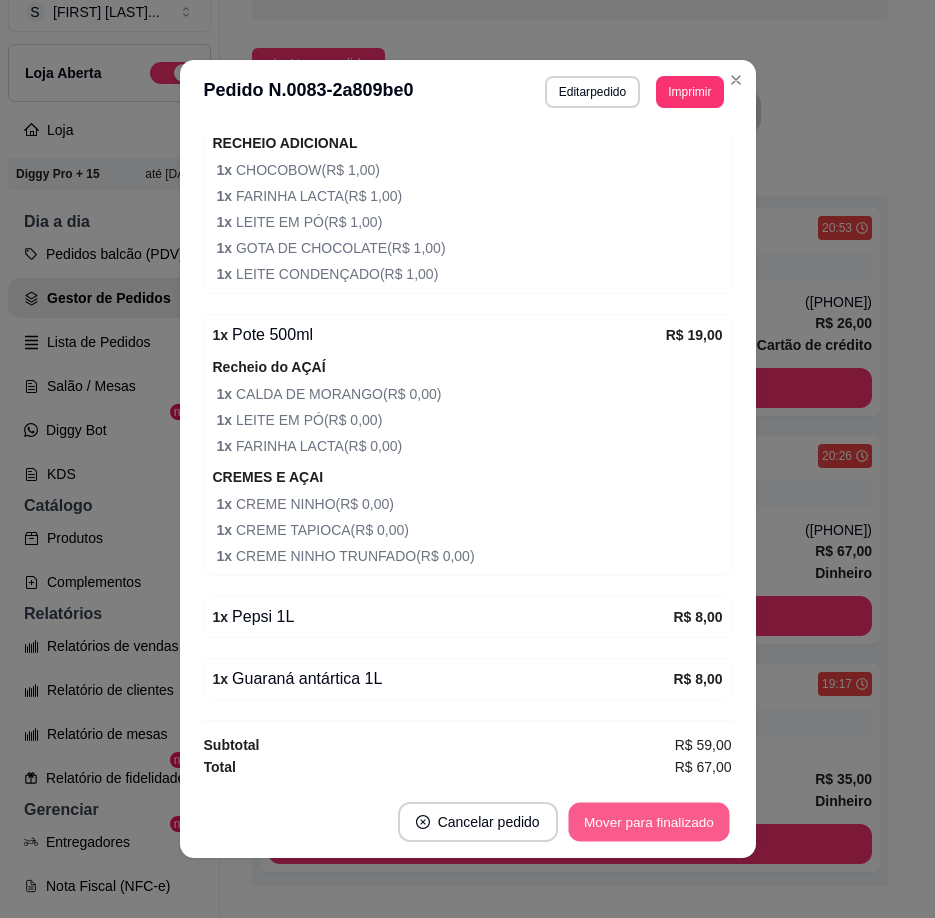 click on "Mover para finalizado" at bounding box center [648, 822] 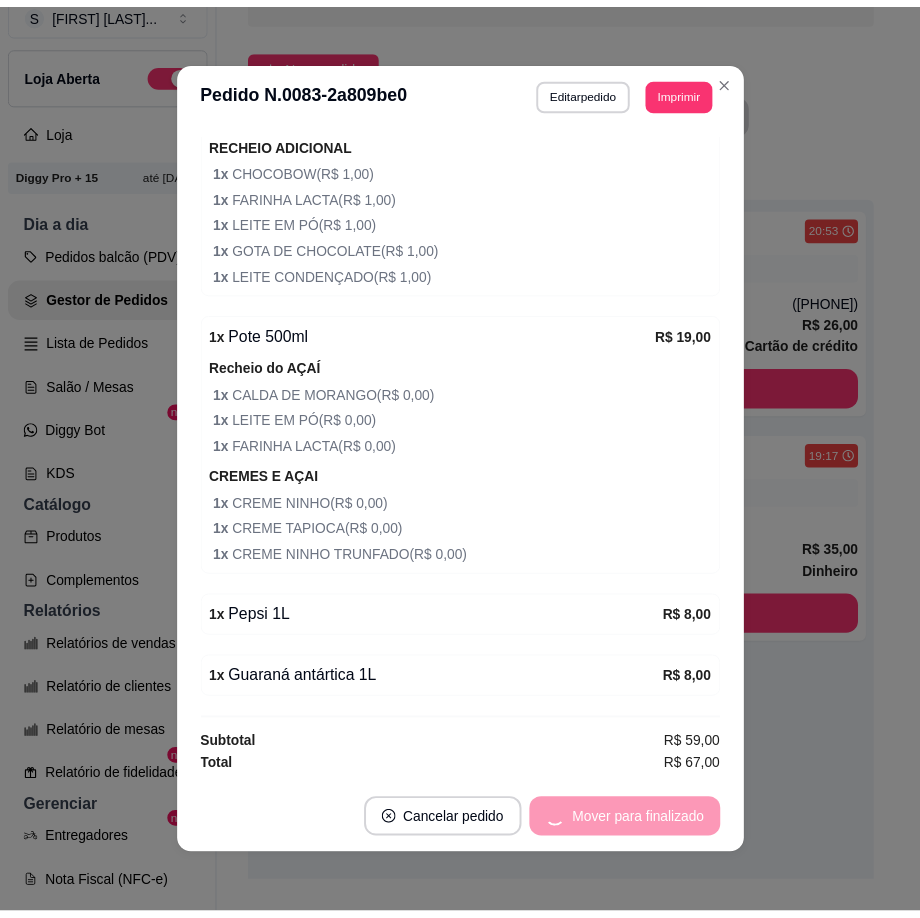 scroll, scrollTop: 943, scrollLeft: 0, axis: vertical 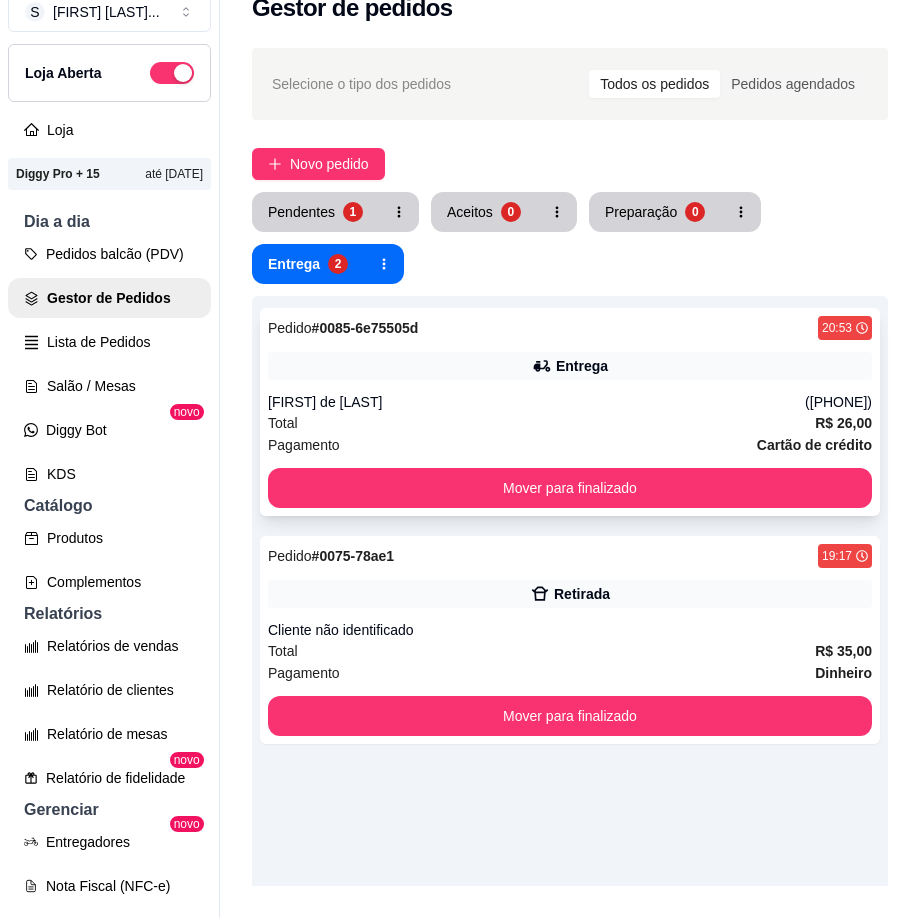 click on "Total R$ 26,00" at bounding box center (570, 423) 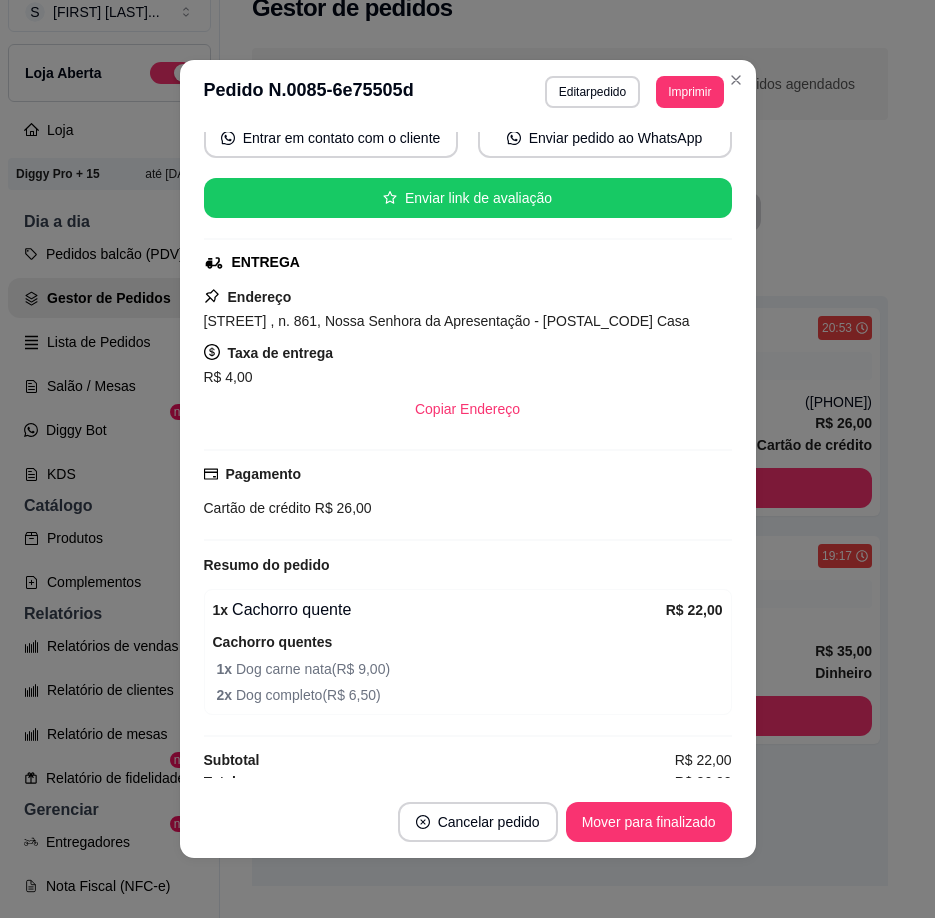 scroll, scrollTop: 215, scrollLeft: 0, axis: vertical 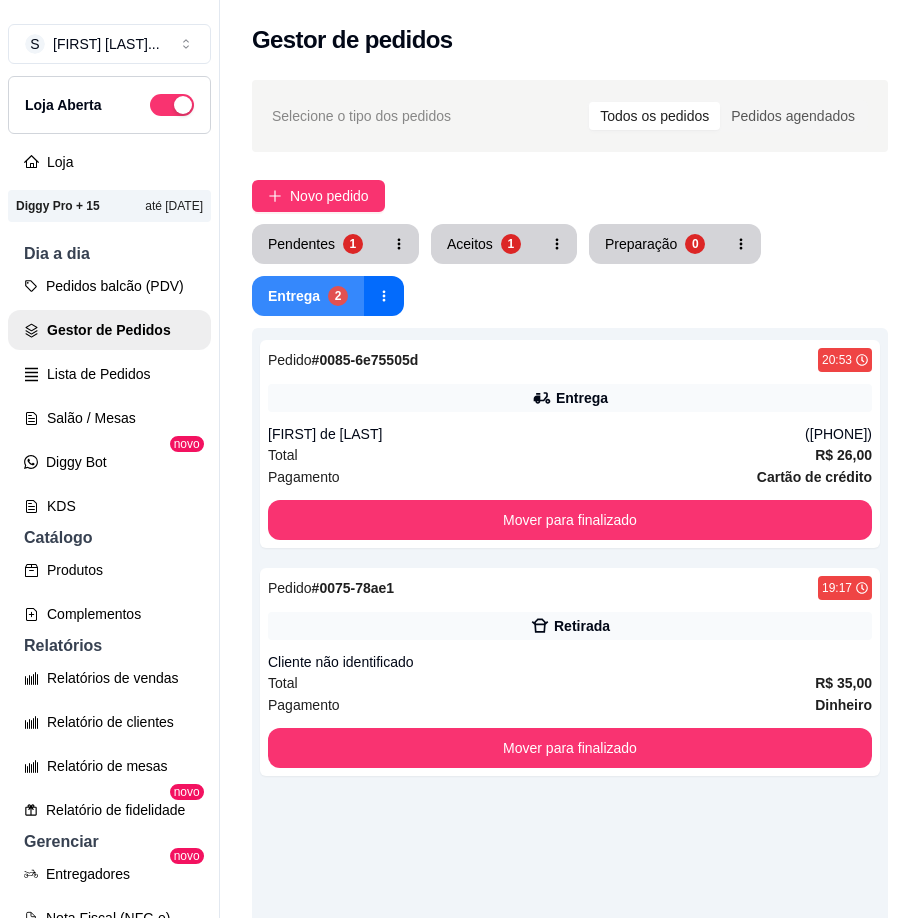 click on "2" at bounding box center [338, 296] 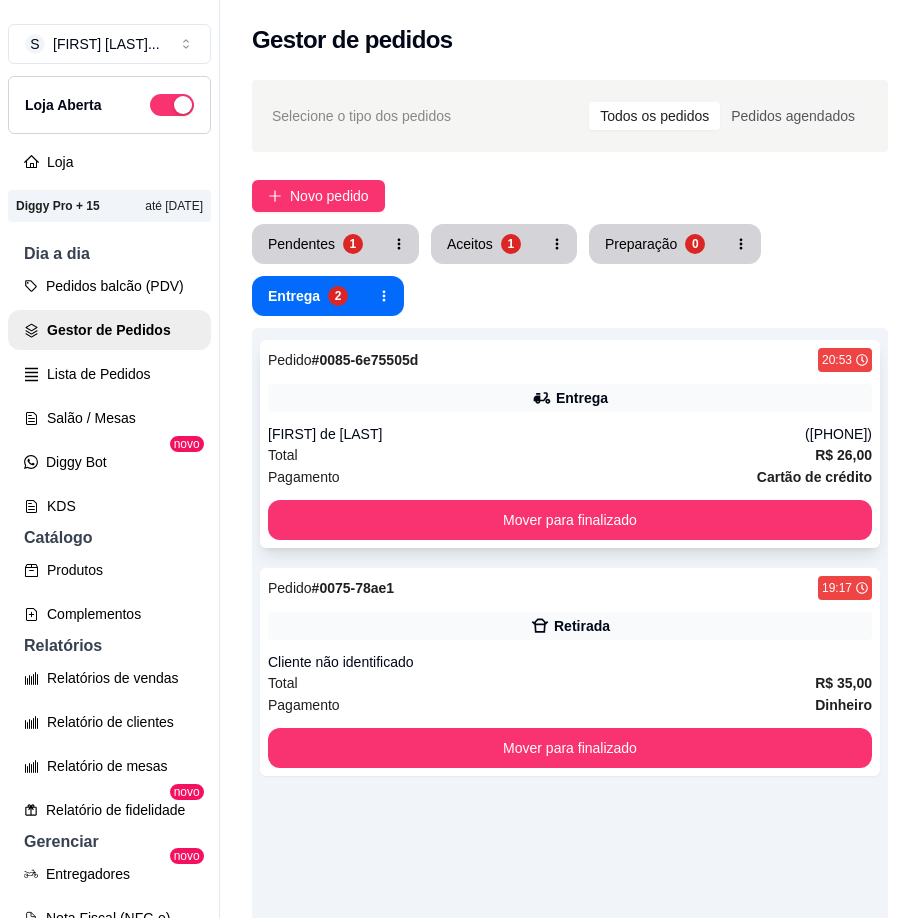 click on "Pagamento Cartão de crédito" at bounding box center [570, 477] 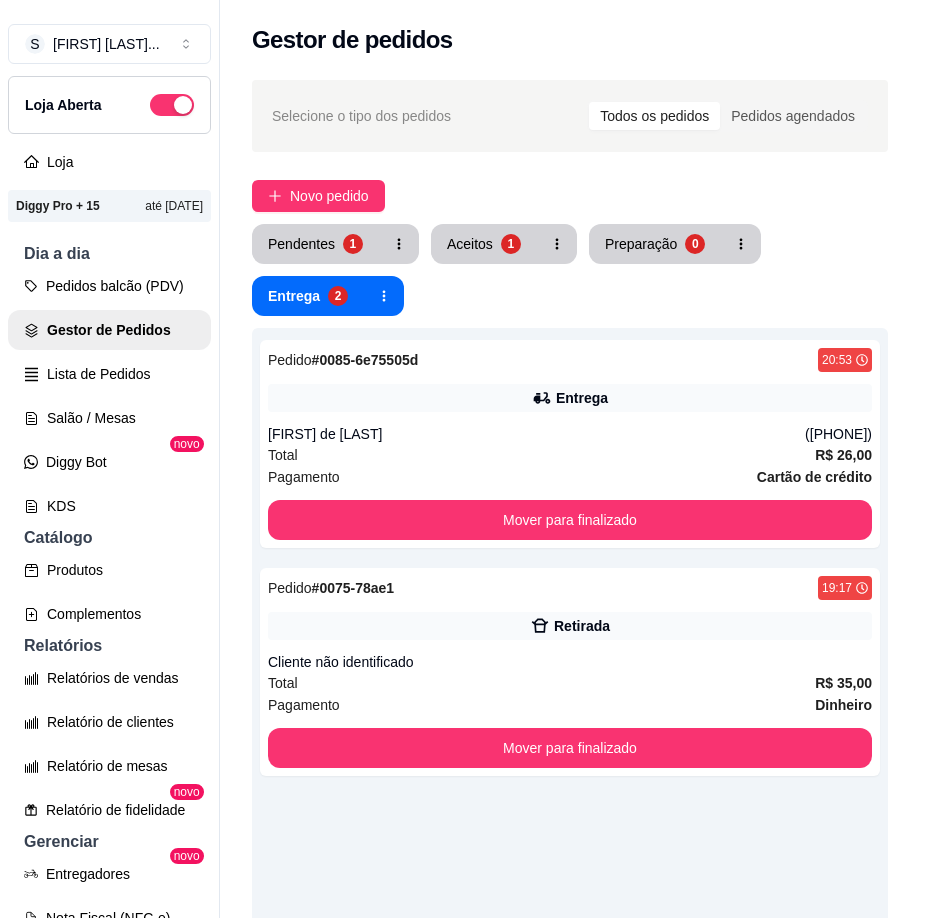 scroll, scrollTop: 215, scrollLeft: 0, axis: vertical 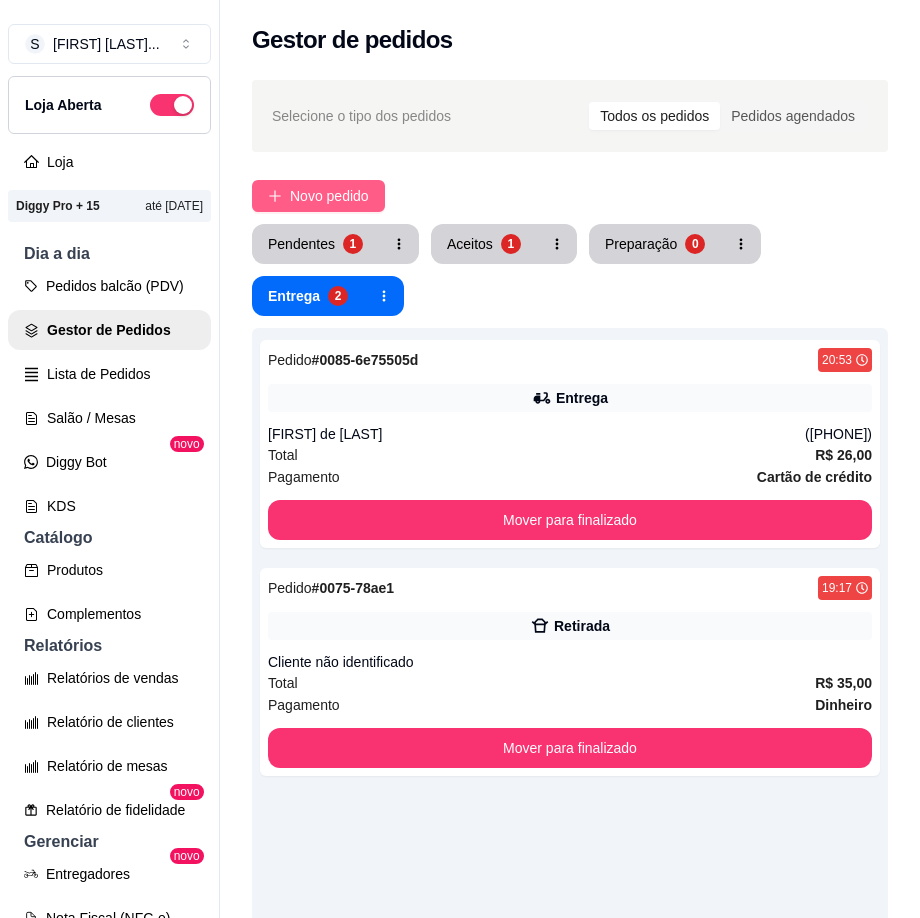 click on "Novo pedido" at bounding box center [329, 196] 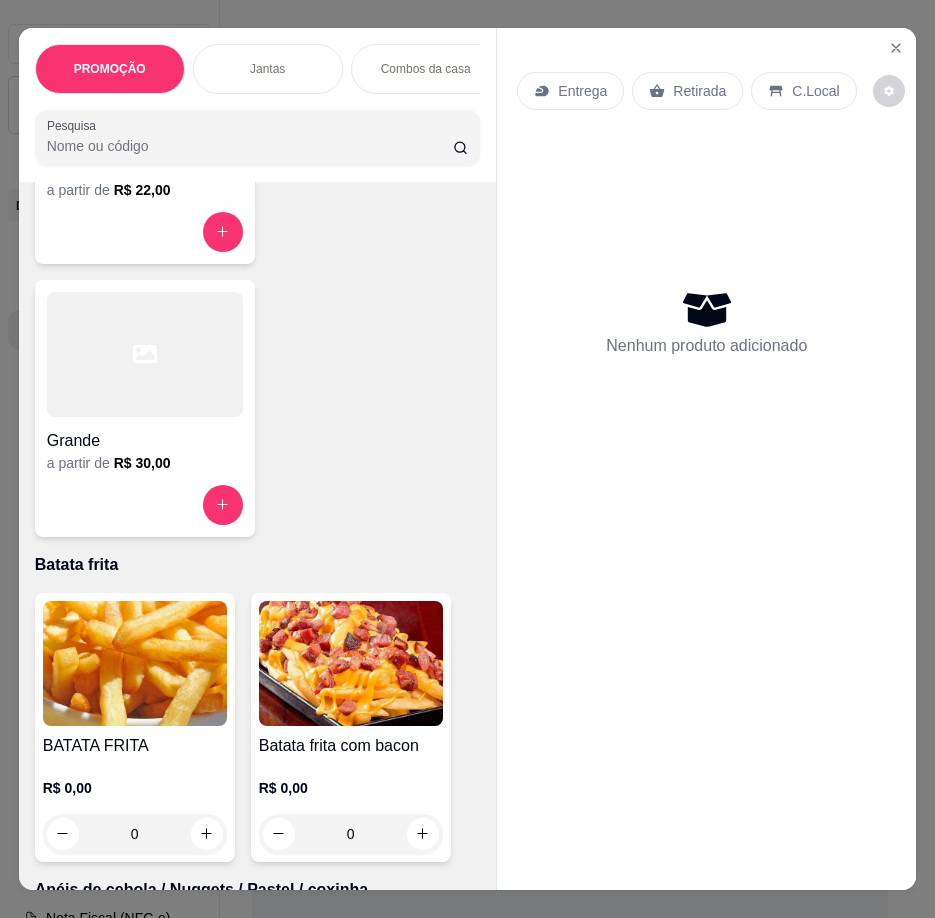 scroll, scrollTop: 4600, scrollLeft: 0, axis: vertical 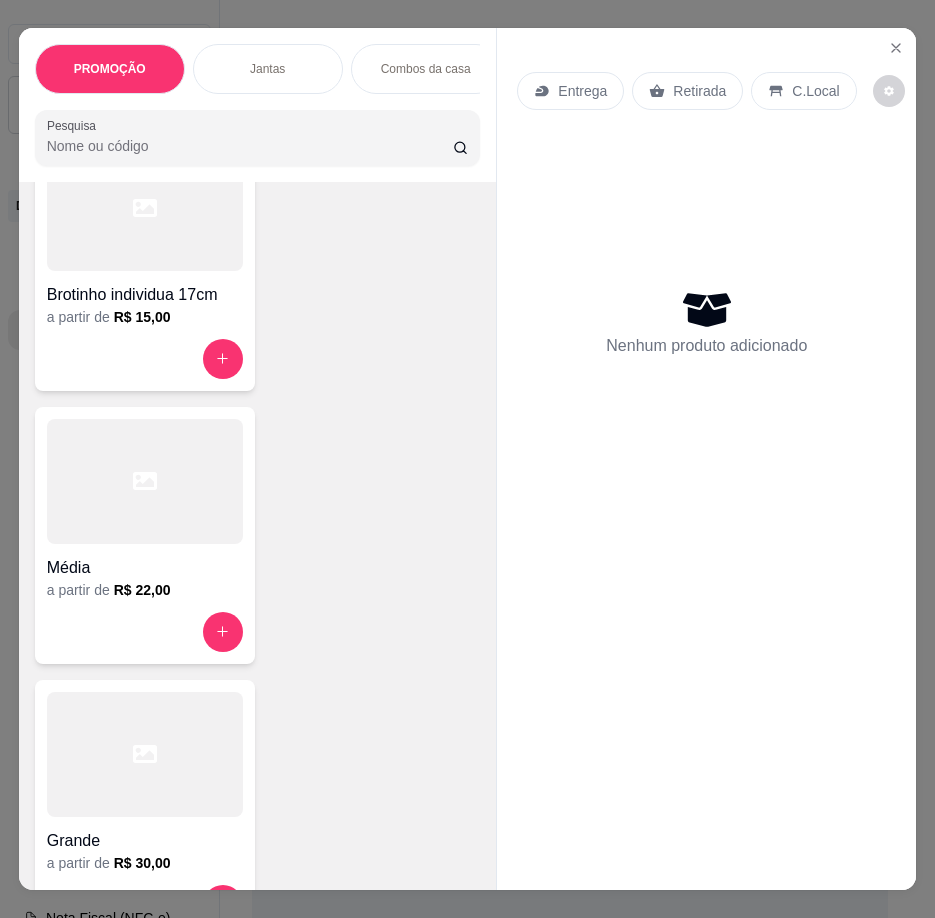 click 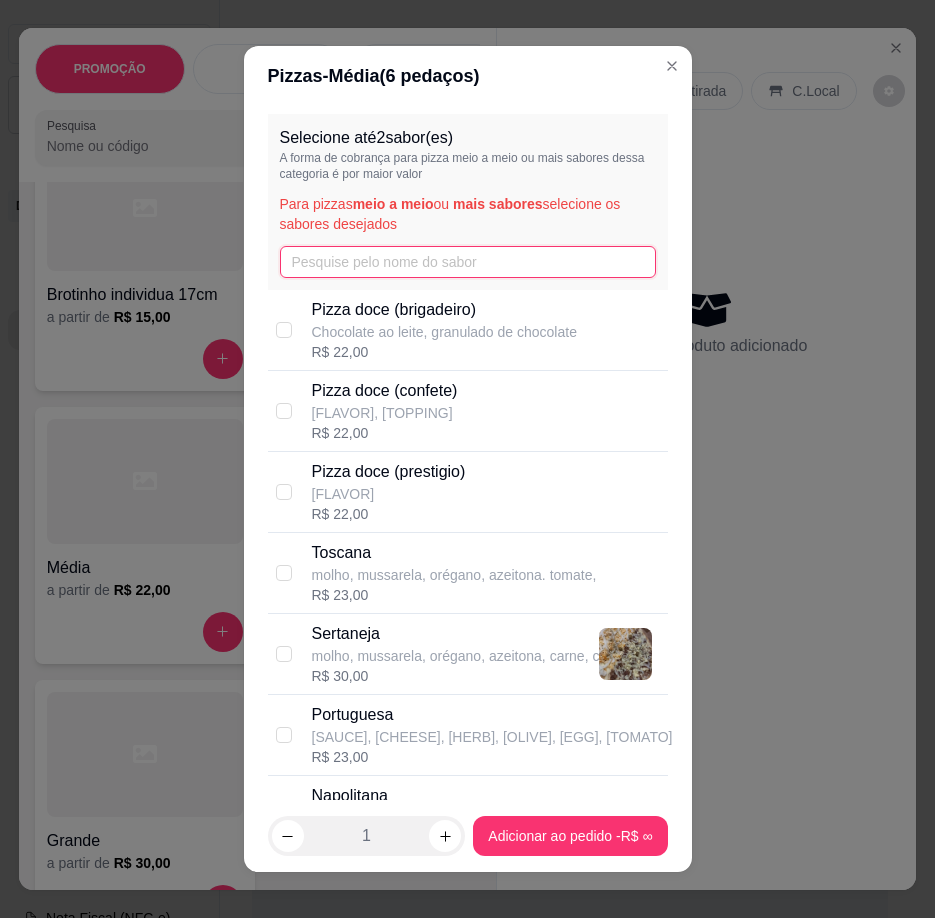 click at bounding box center (468, 262) 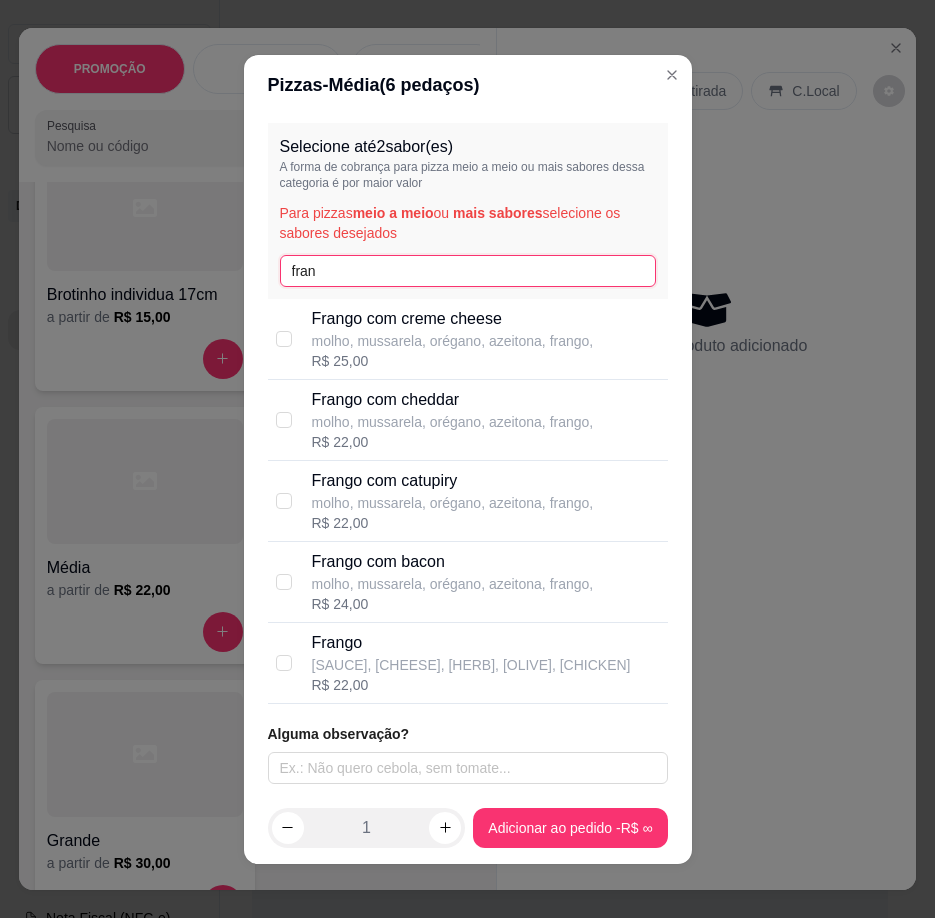 type on "fran" 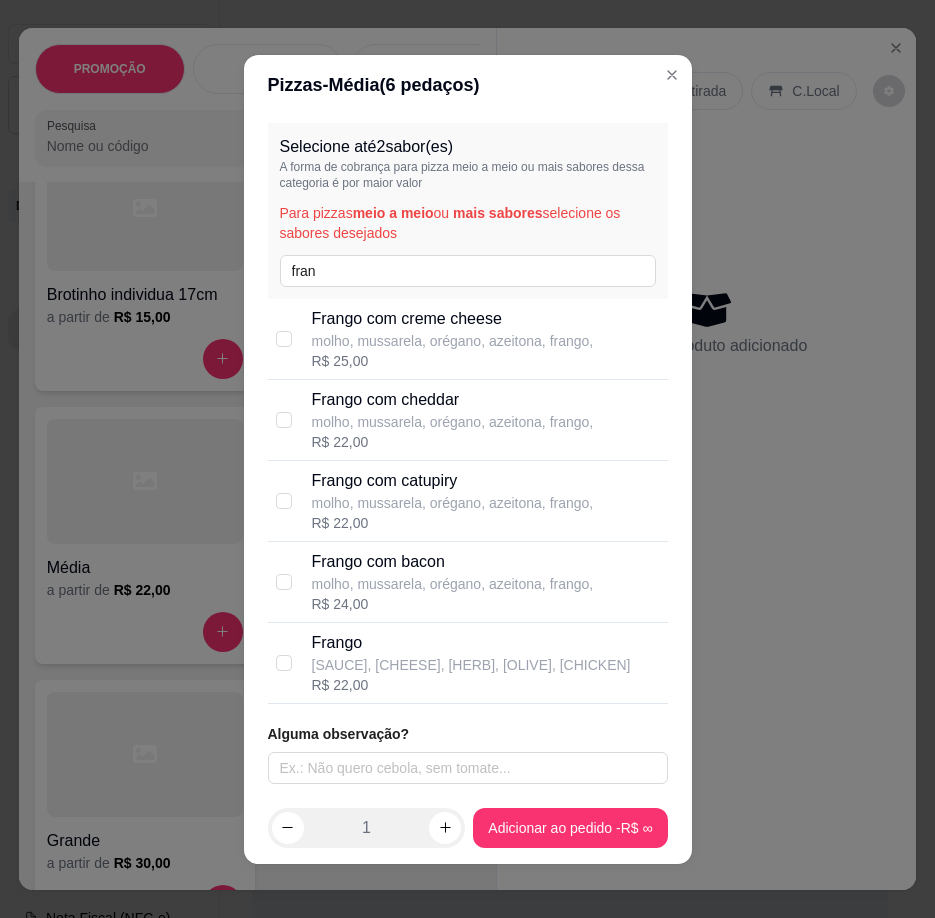 click on "[SAUCE], [CHEESE], [HERB], [OLIVE], [CHICKEN]" at bounding box center (471, 665) 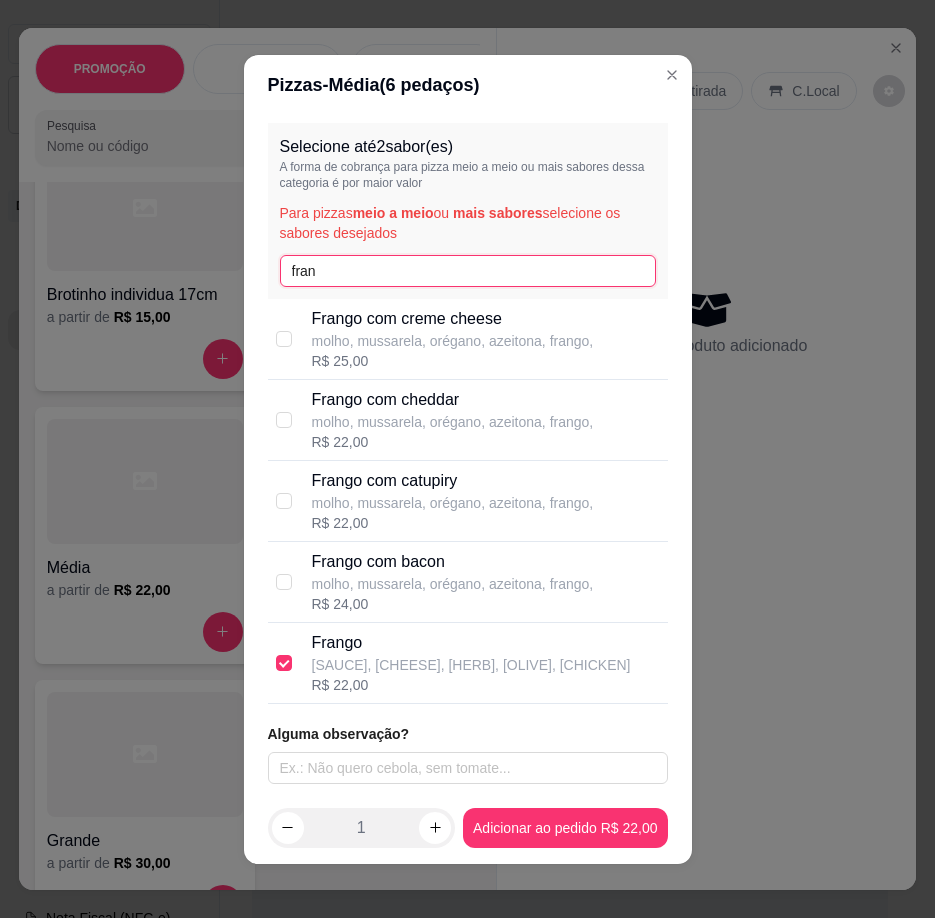 click on "fran" at bounding box center [468, 271] 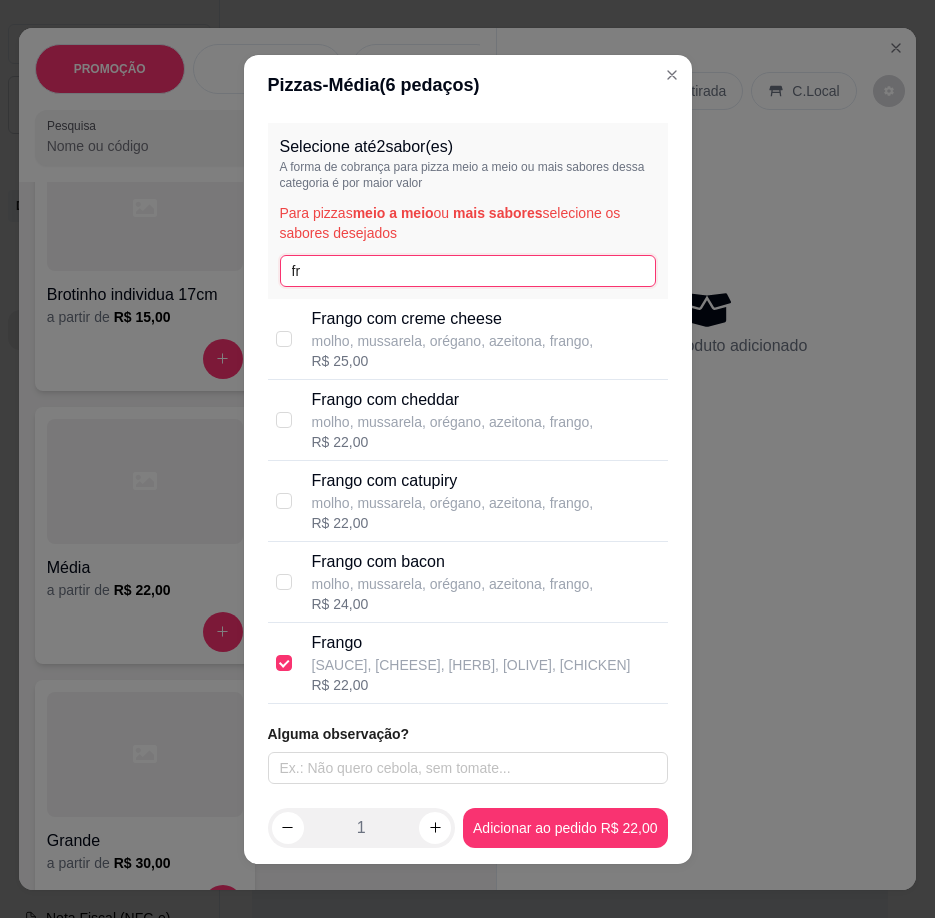 type on "f" 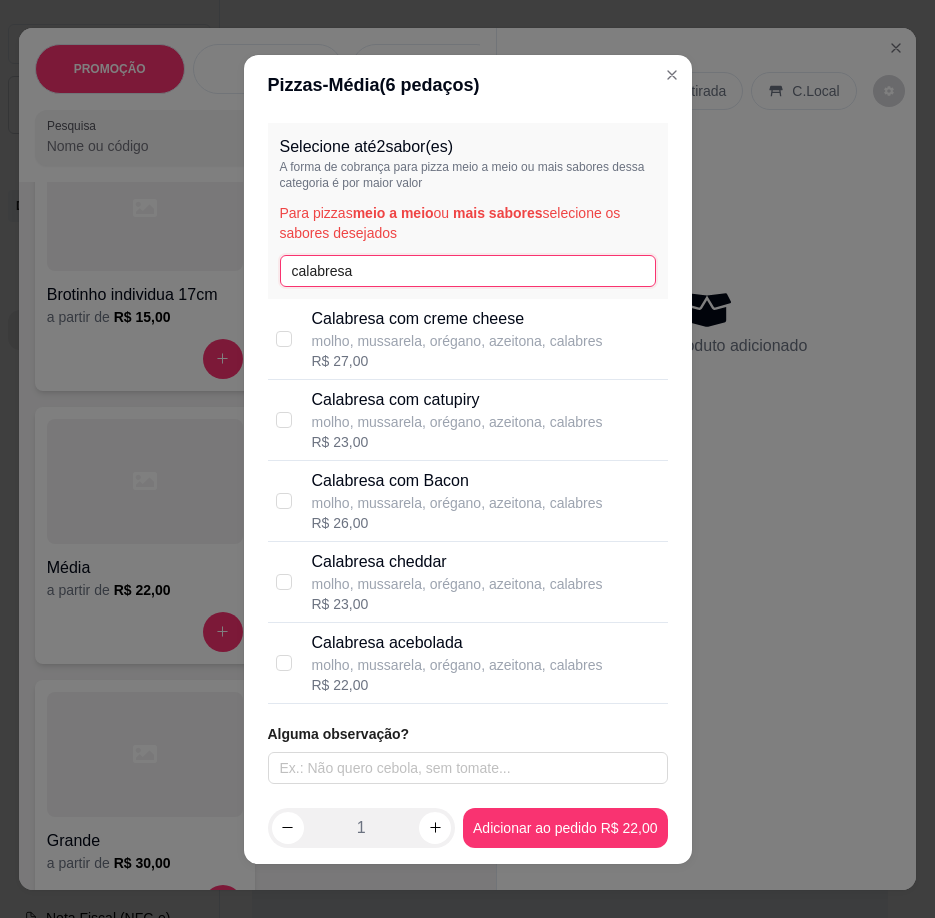type on "calabresa" 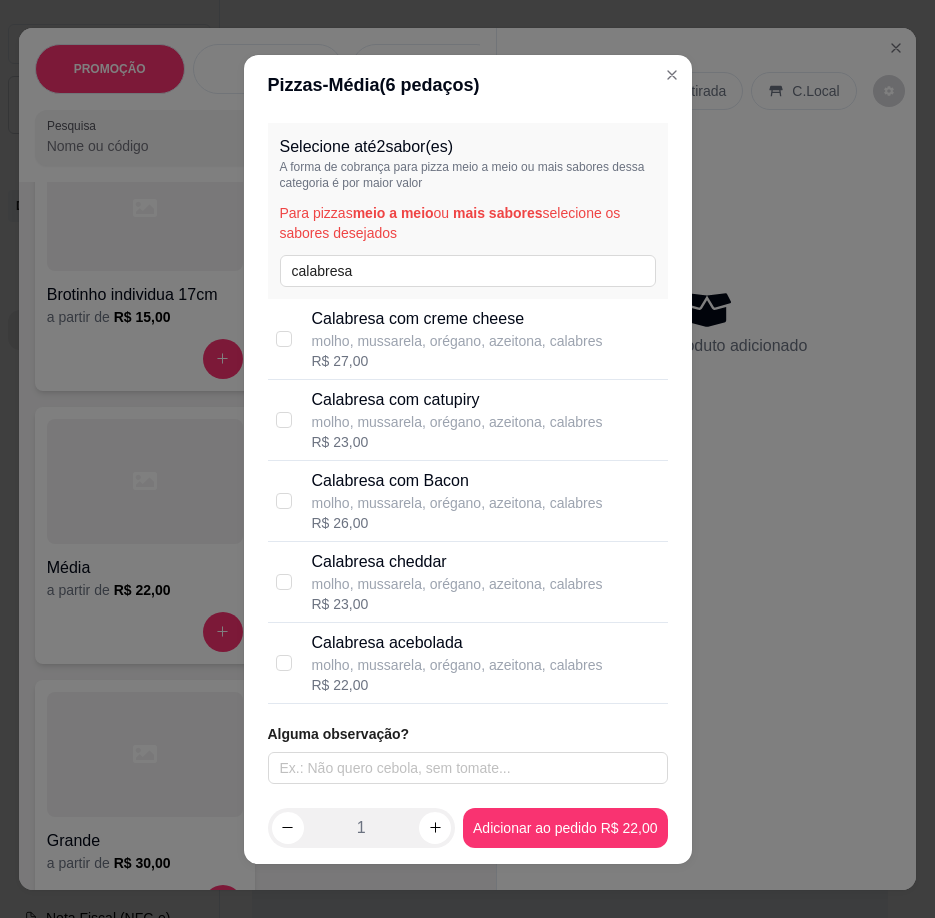 drag, startPoint x: 423, startPoint y: 677, endPoint x: 436, endPoint y: 684, distance: 14.764823 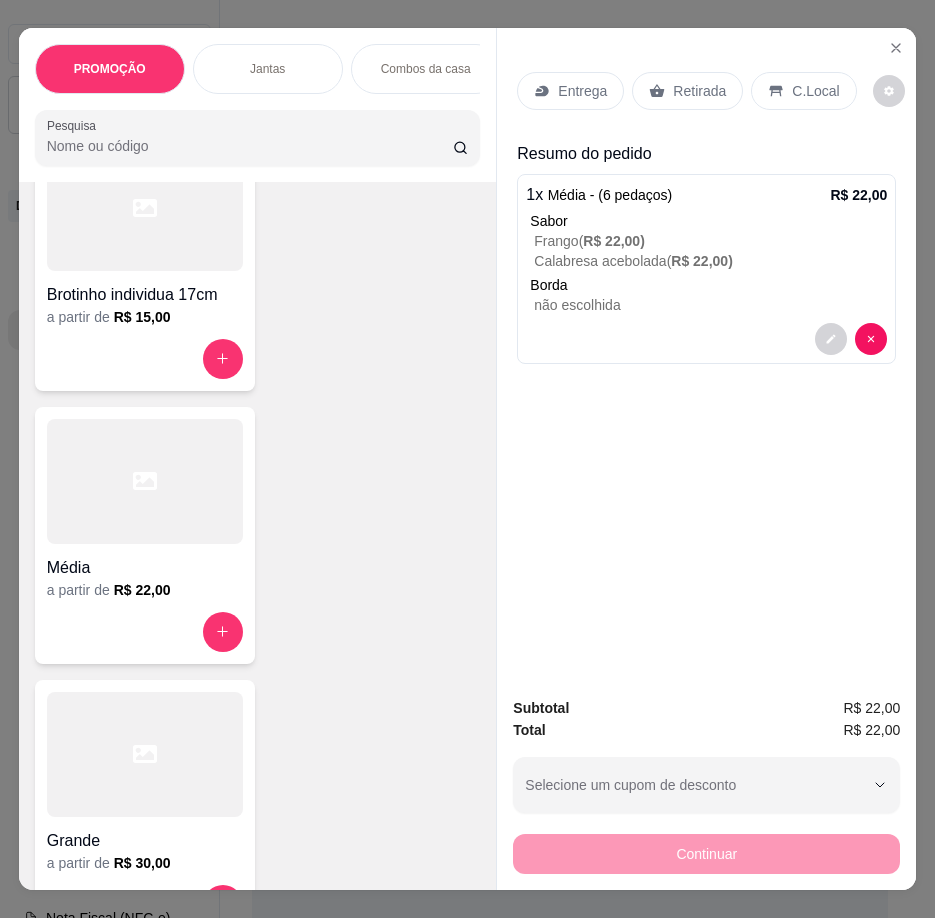 click on "Entrega" at bounding box center (582, 91) 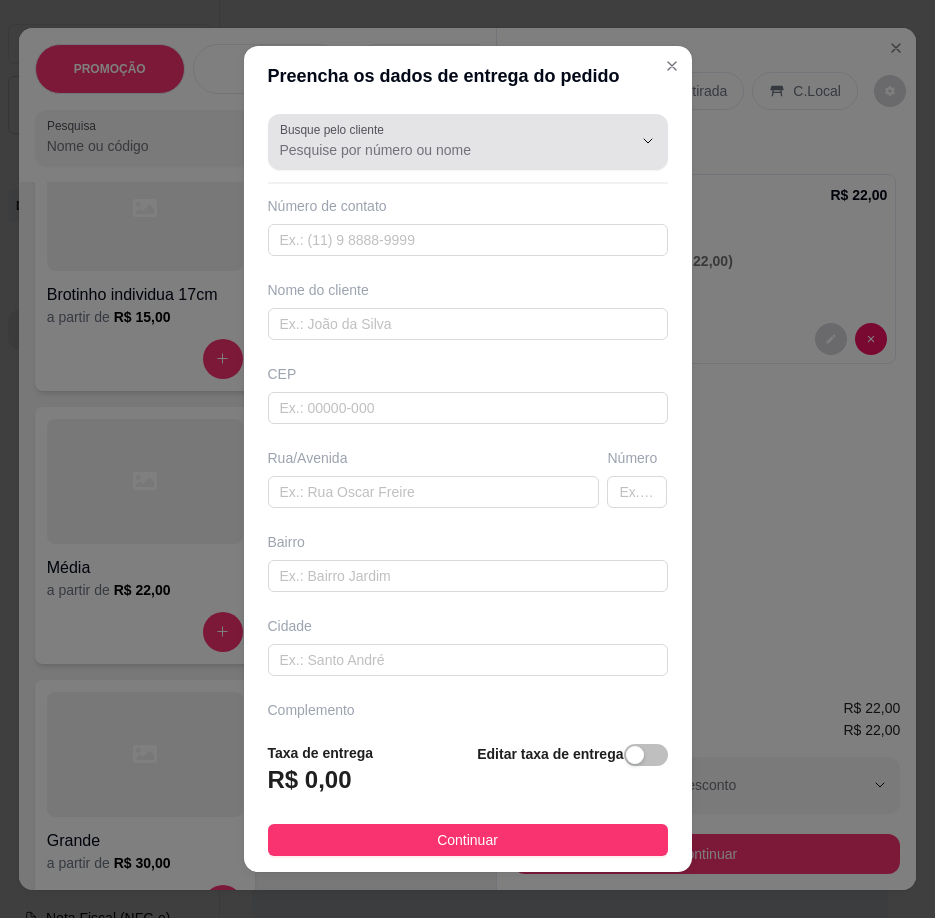 click at bounding box center (468, 142) 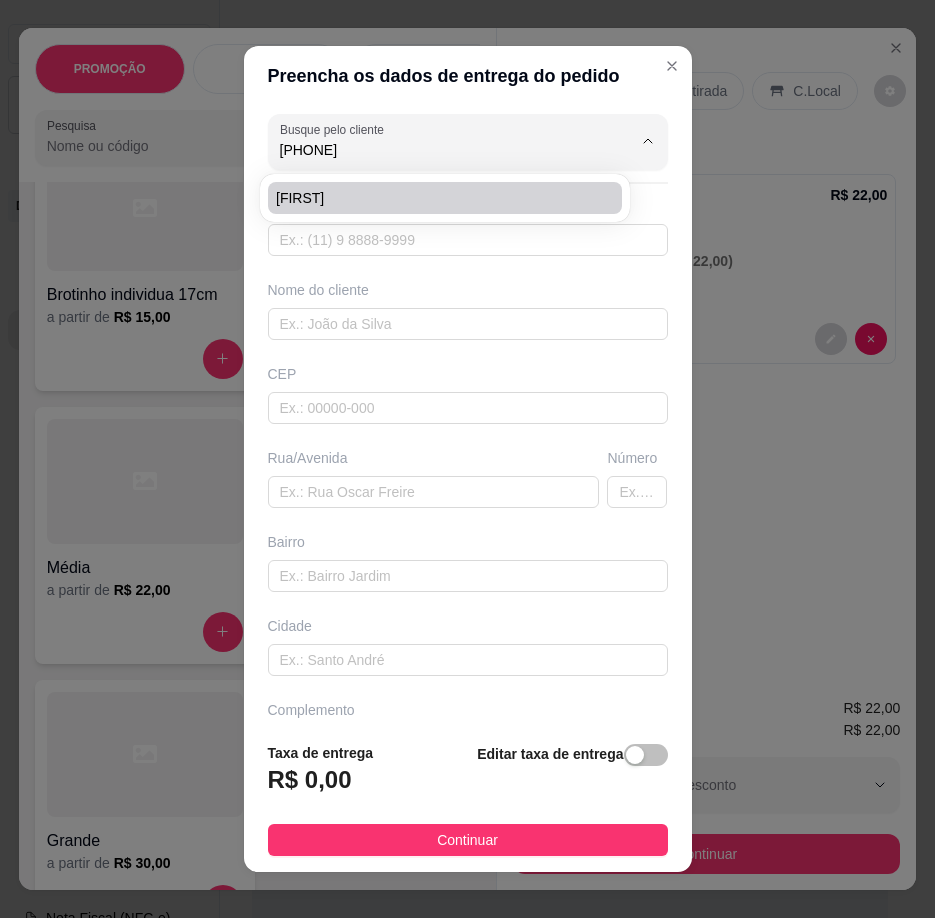 click on "[FIRST]" at bounding box center (435, 198) 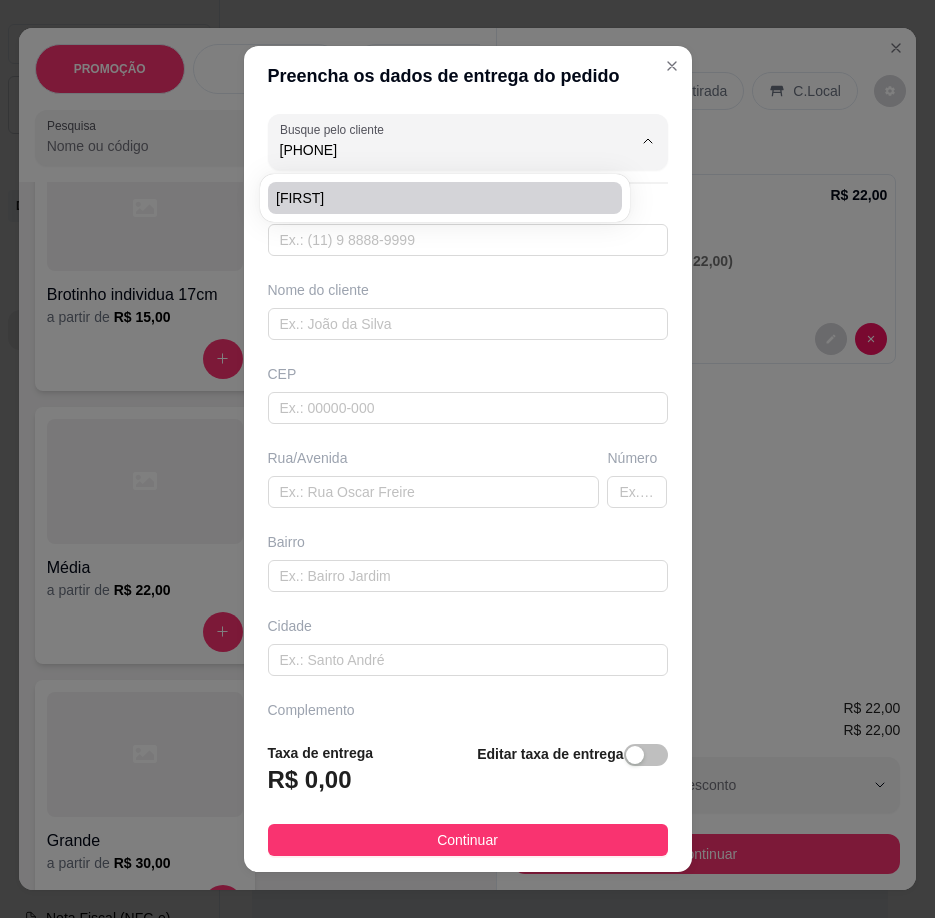 type on "[FIRST]" 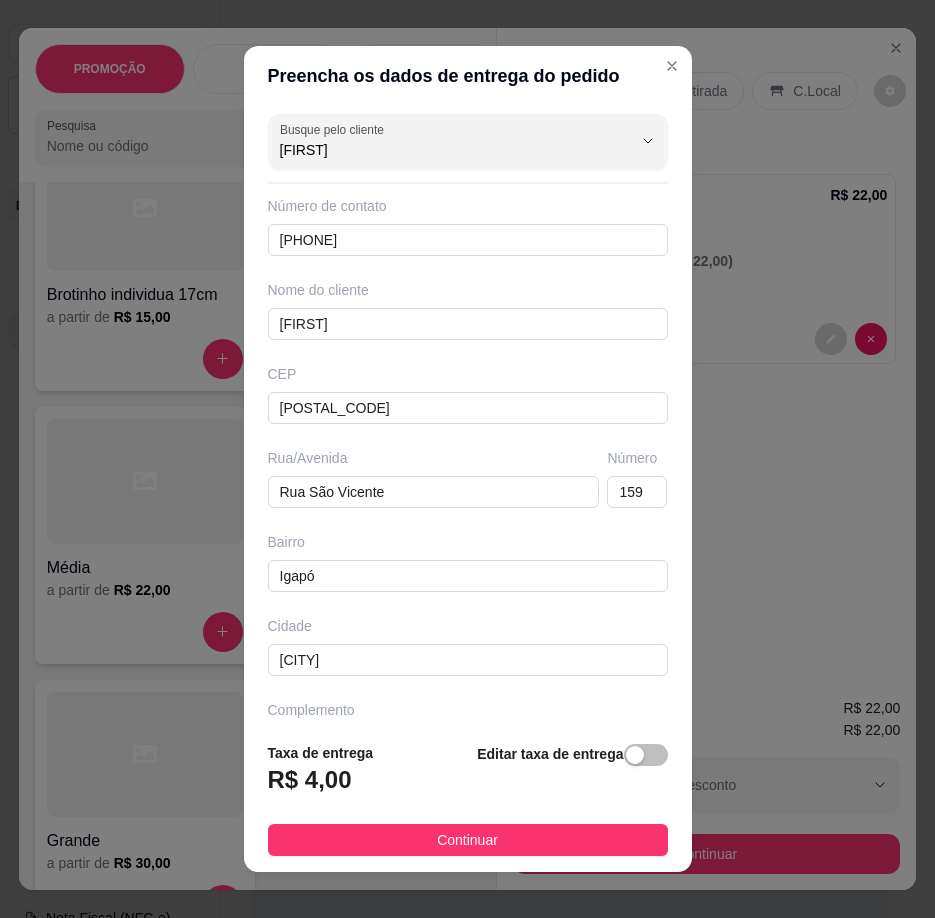type on "[FIRST]" 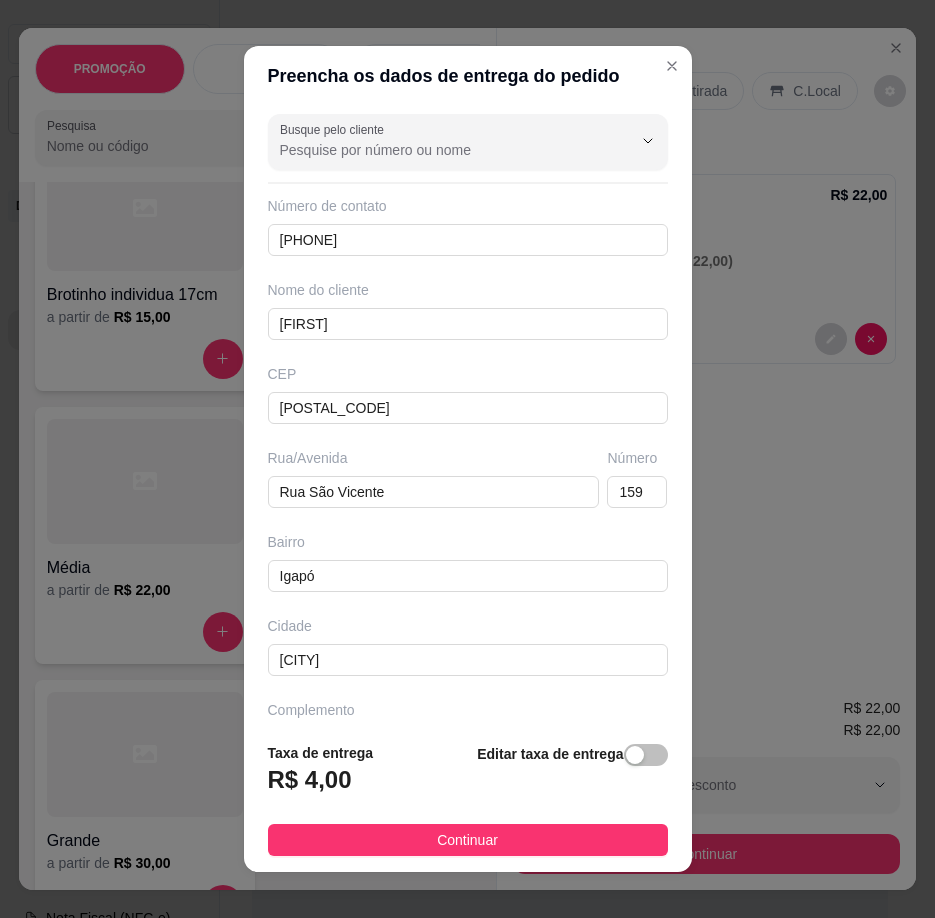 scroll, scrollTop: 54, scrollLeft: 0, axis: vertical 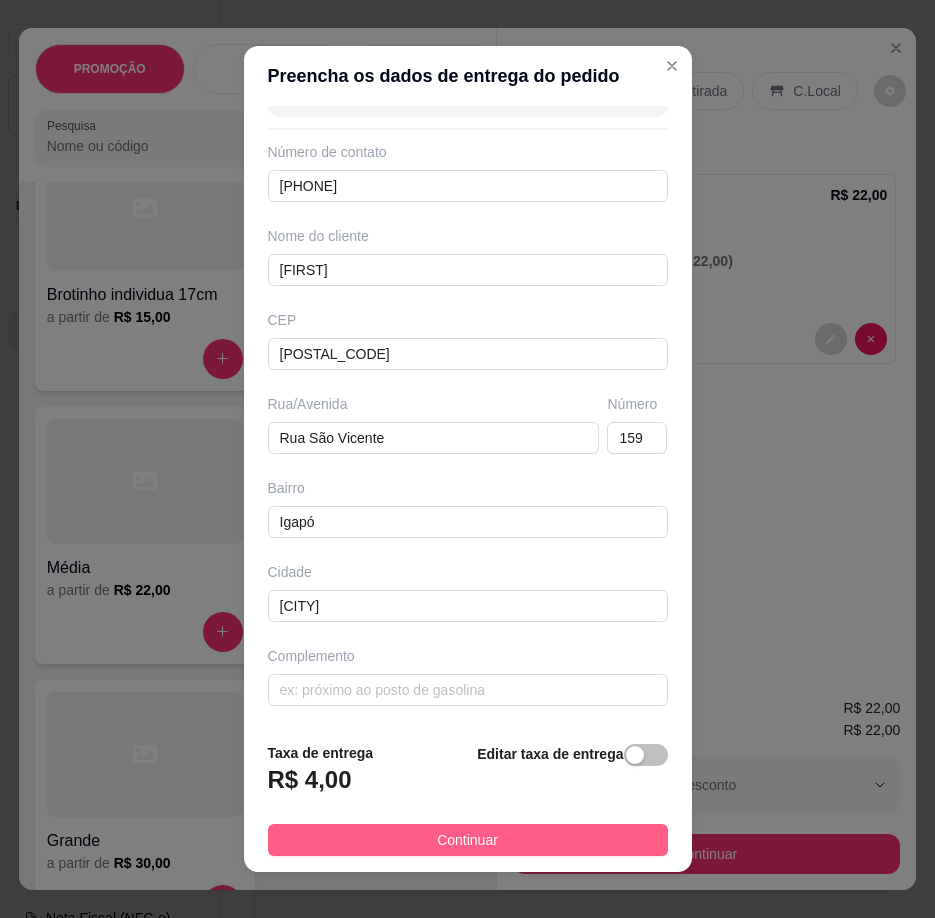click on "Continuar" at bounding box center (468, 840) 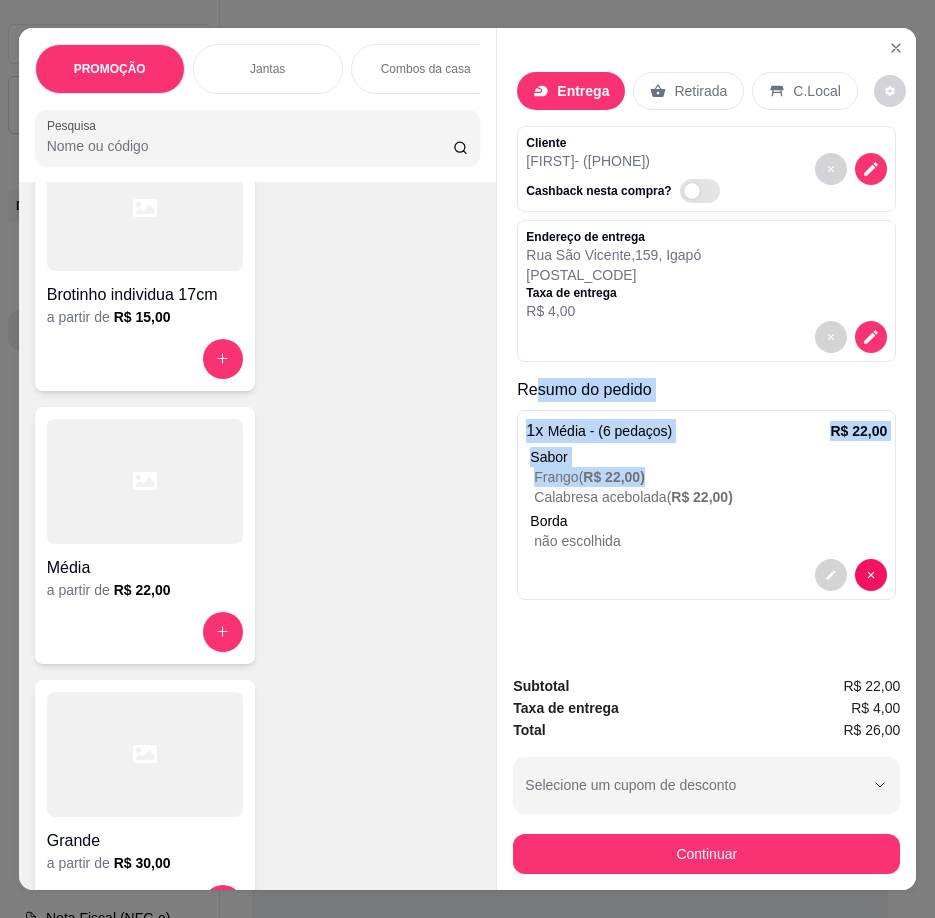 drag, startPoint x: 525, startPoint y: 380, endPoint x: 740, endPoint y: 460, distance: 229.4014 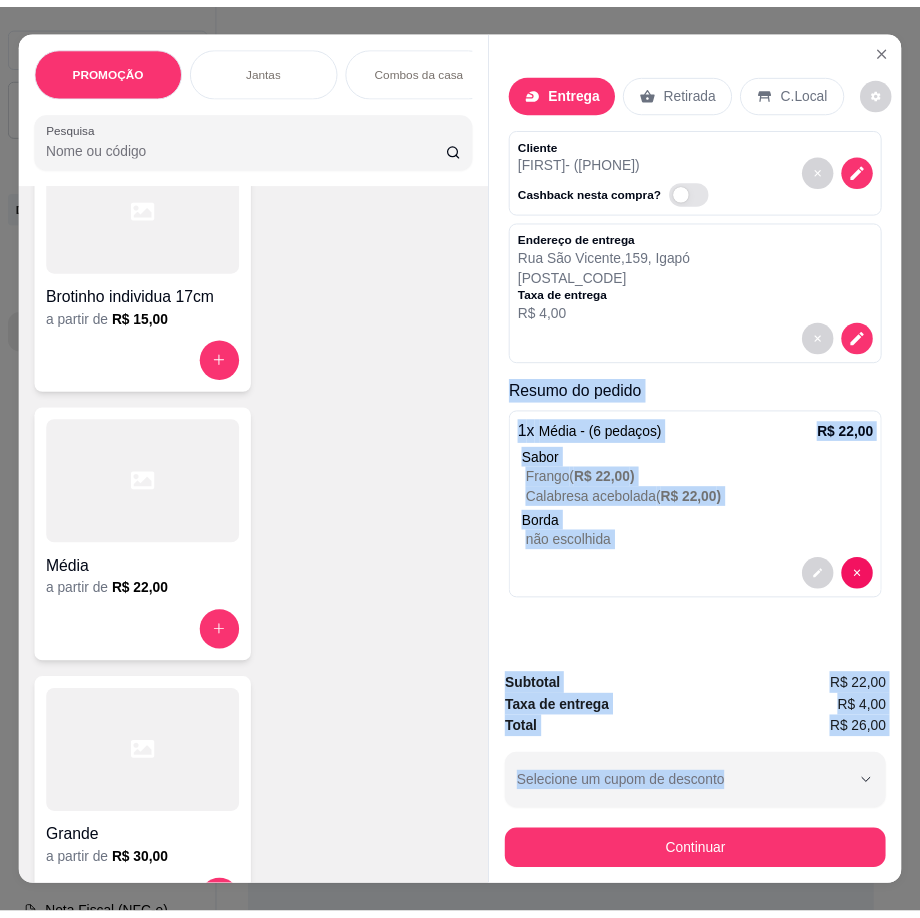 scroll, scrollTop: 0, scrollLeft: 13, axis: horizontal 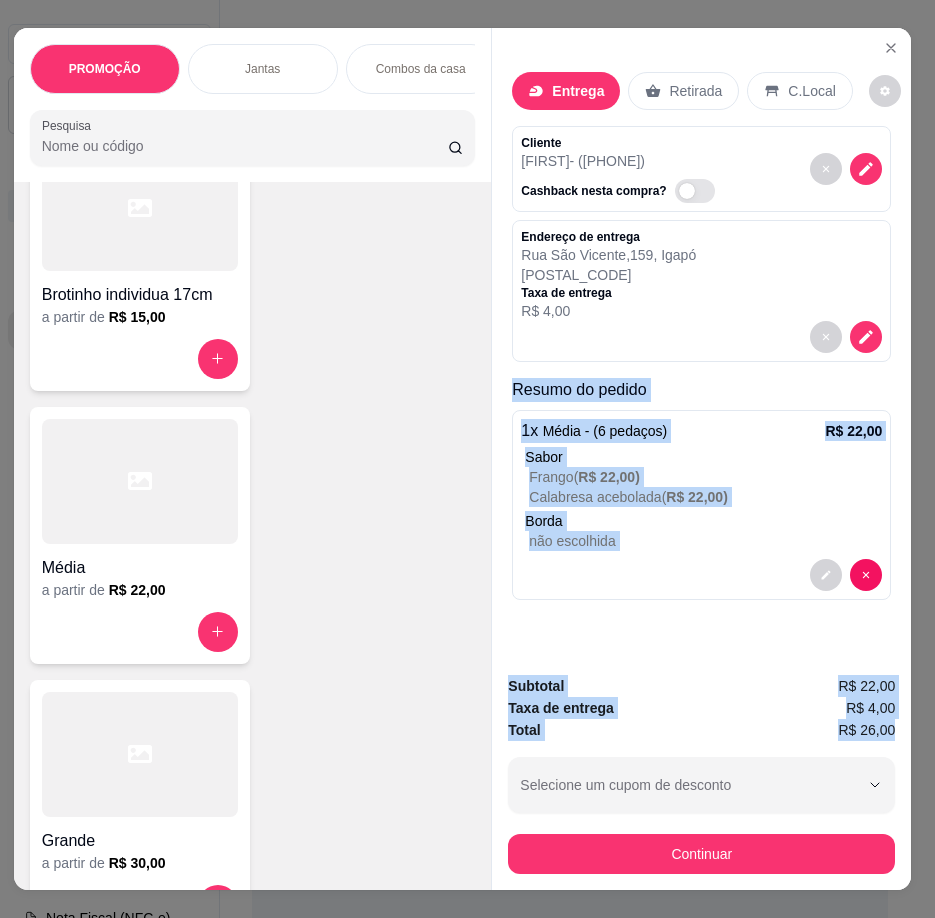 drag, startPoint x: 507, startPoint y: 382, endPoint x: 895, endPoint y: 725, distance: 517.87354 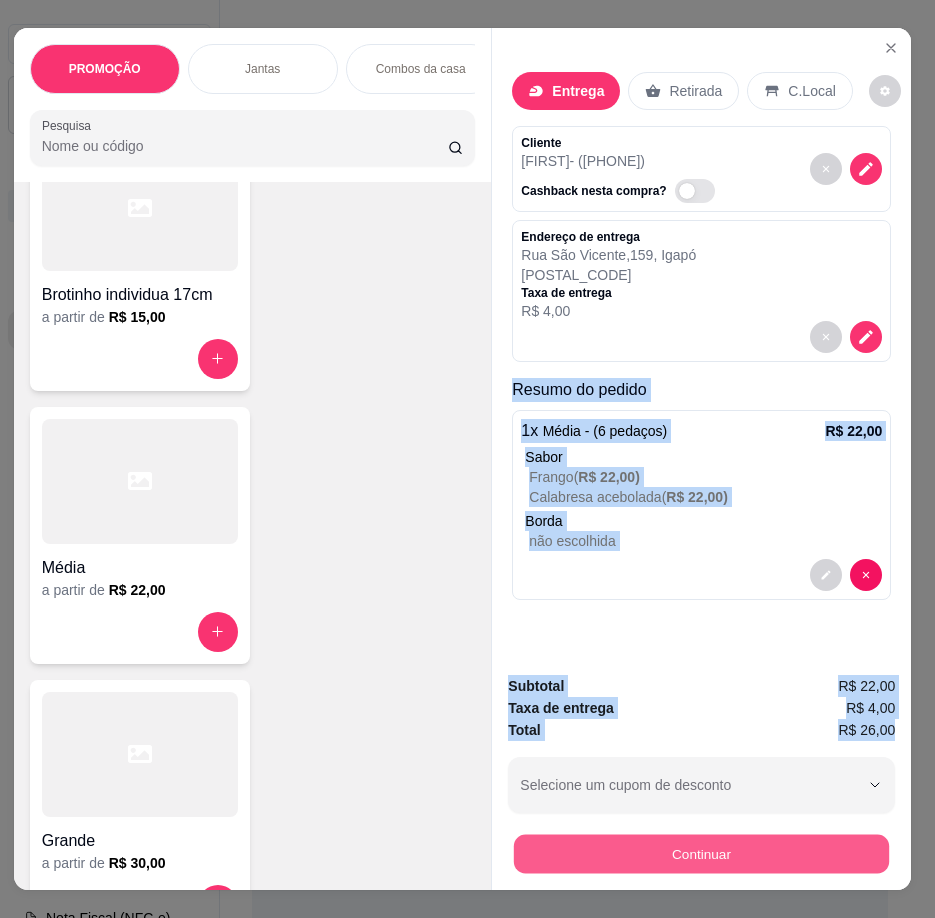 click on "Continuar" at bounding box center (701, 854) 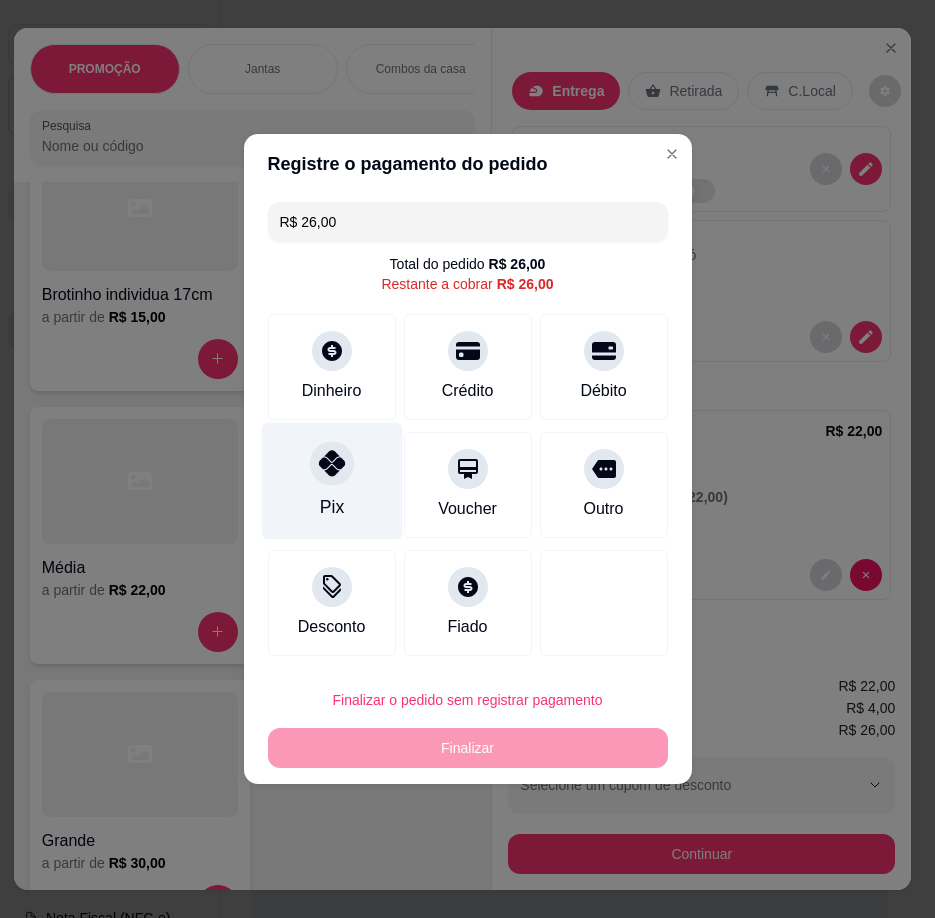 click at bounding box center (332, 463) 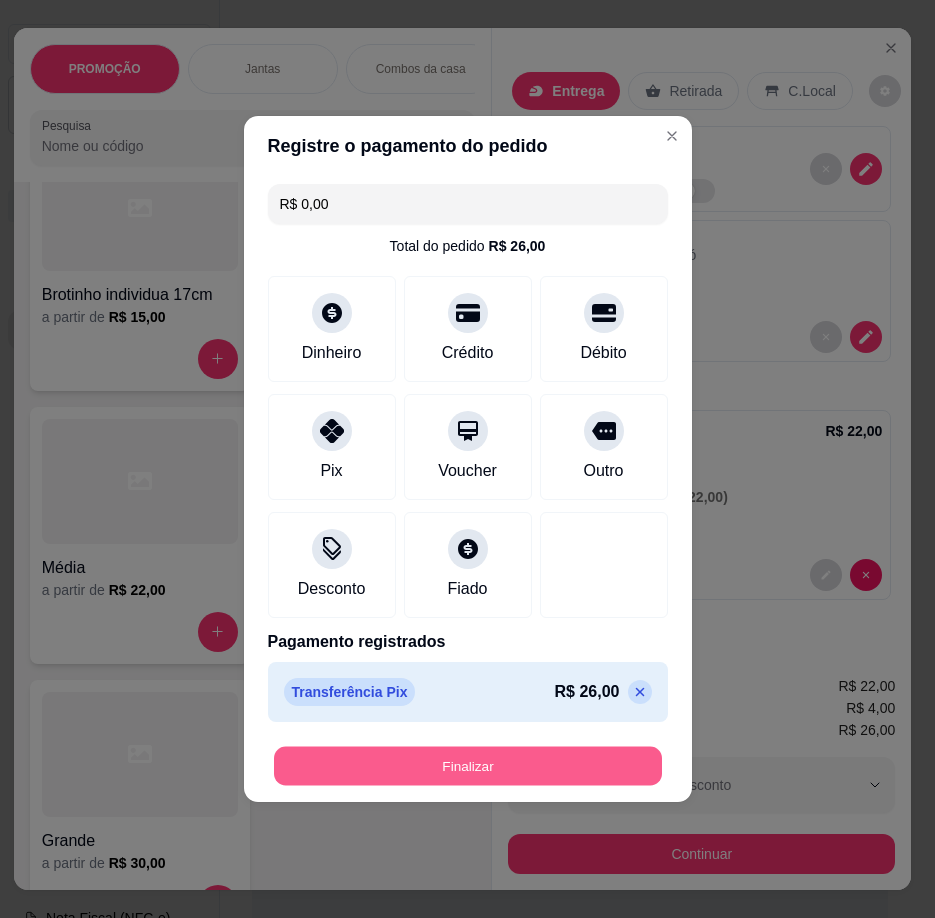 click on "Finalizar" at bounding box center (468, 766) 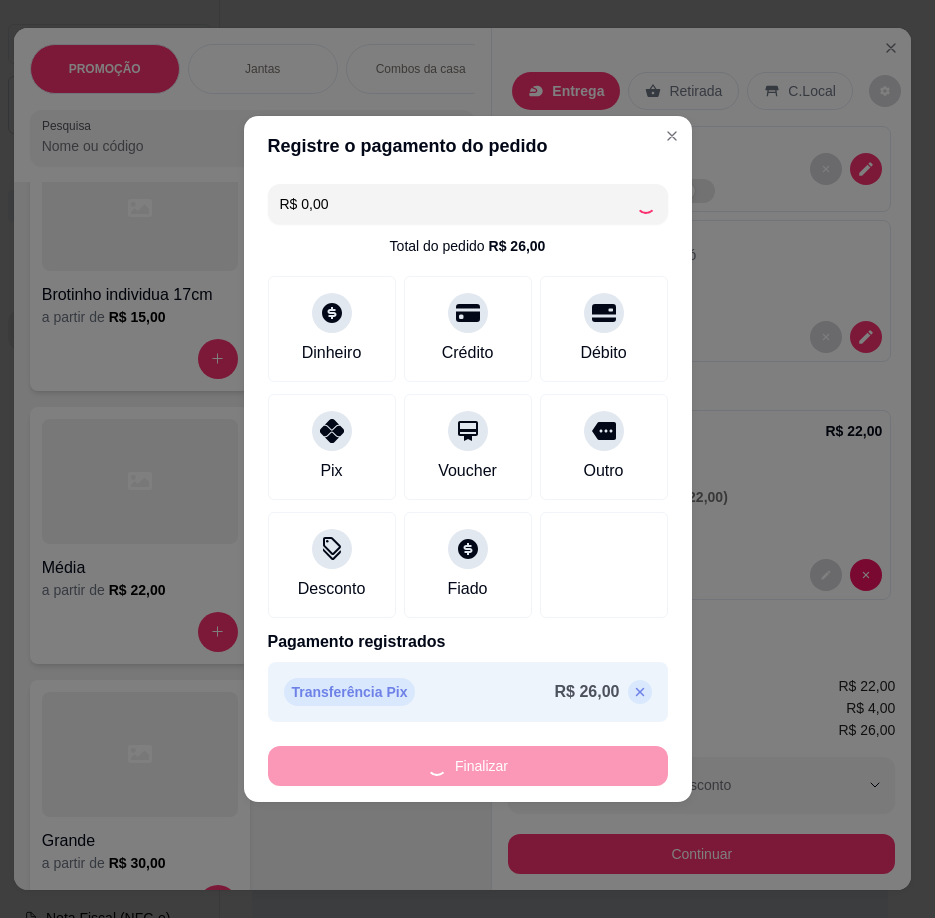 type on "-R$ 26,00" 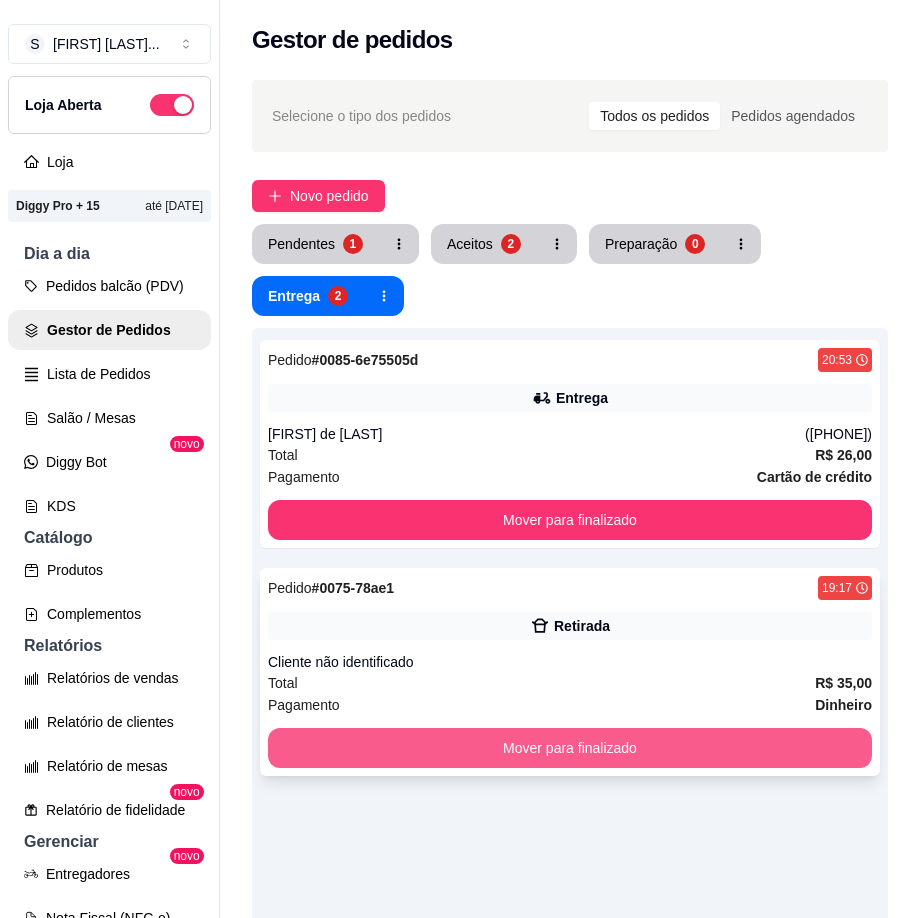 scroll, scrollTop: 32, scrollLeft: 0, axis: vertical 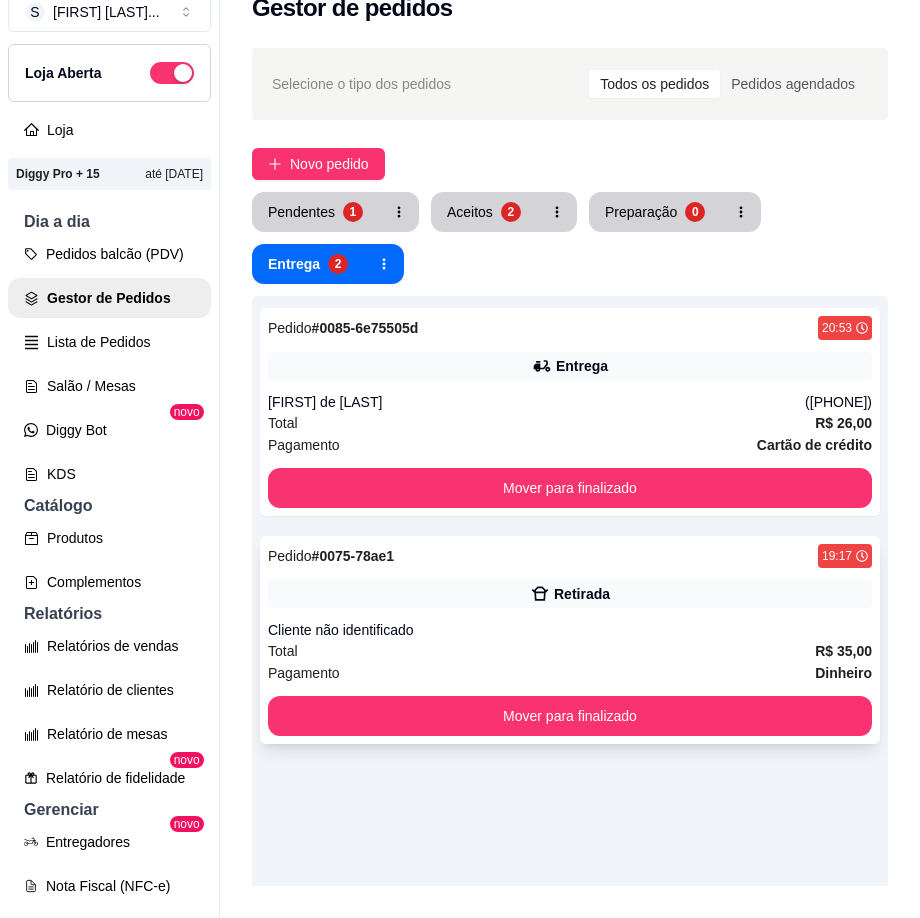 click on "Pedido  # 0085-6e75505d 20:53 Entrega [FIRST] ([PHONE]) Total R$ 26,00 Pagamento Cartão de crédito Mover para finalizado Pedido  # 0075-78ae1 19:17 Retirada Cliente não identificado Total R$ 35,00 Pagamento Dinheiro Mover para finalizado" at bounding box center [570, 755] 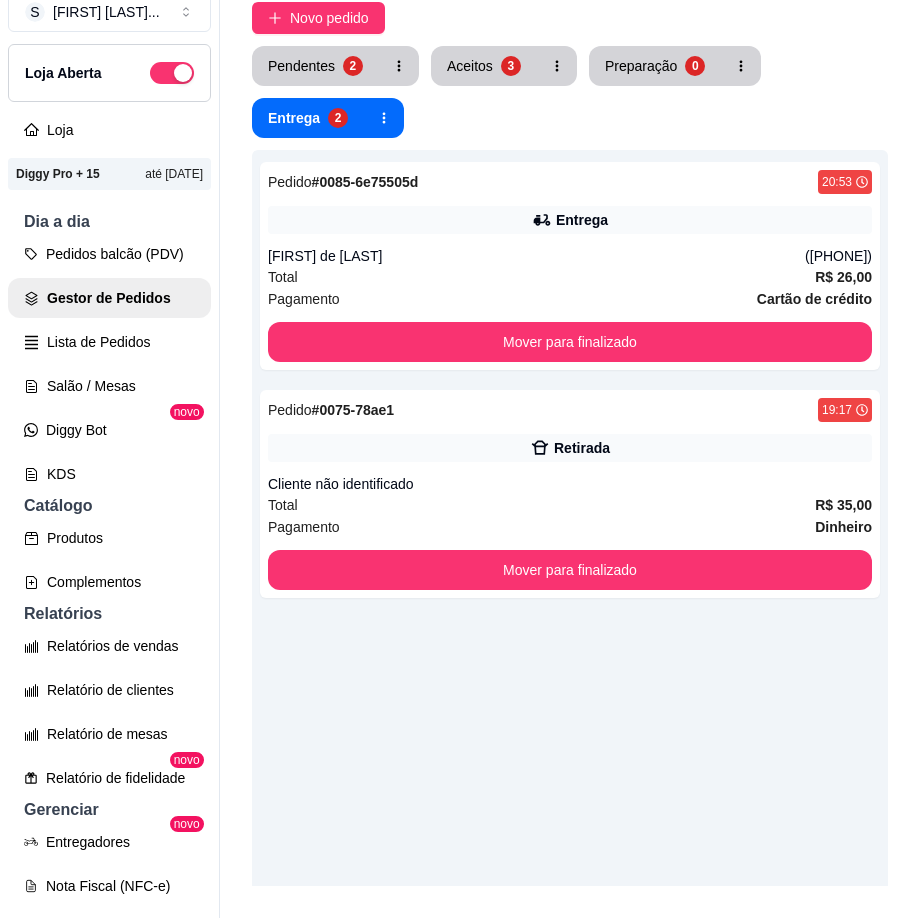 scroll, scrollTop: 0, scrollLeft: 0, axis: both 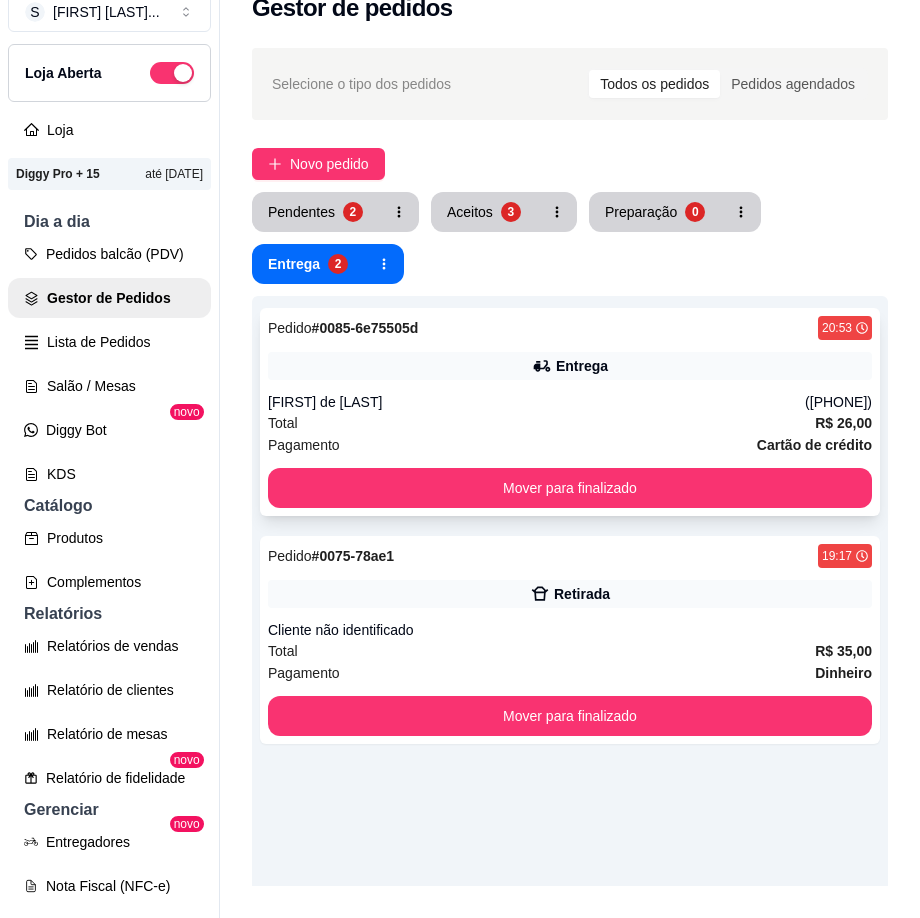 click on "Pedido  # [ORDER_ID] [TIME] Entrega [FIRST] [LAST] ([PHONE]) Total R$ 26,00 Pagamento Cartão de crédito Mover para finalizado" at bounding box center (570, 412) 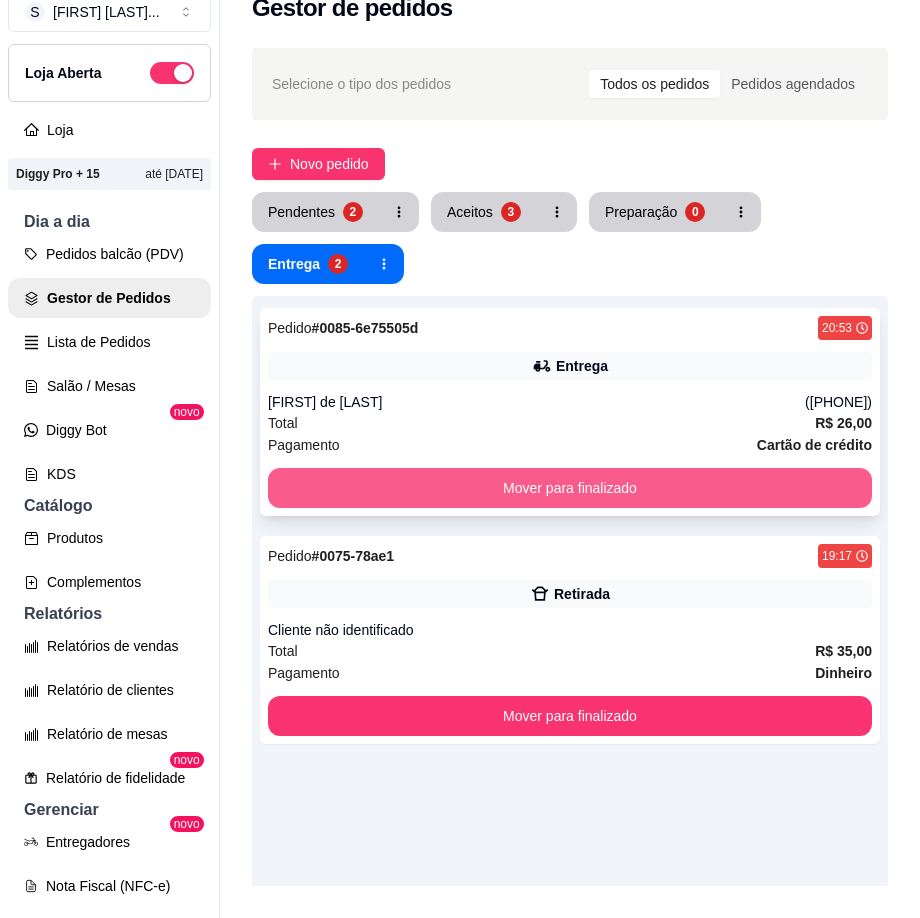 click on "Mover para finalizado" at bounding box center (570, 488) 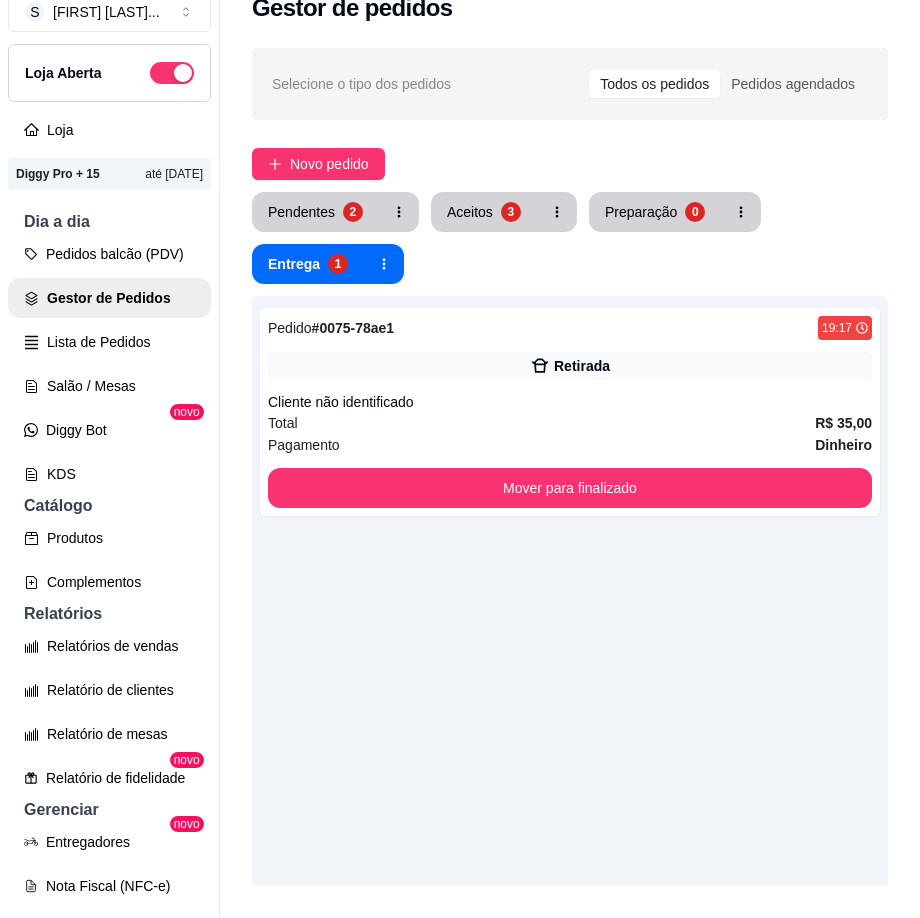click on "Pedido  # 0075-78ae1 19:17 Retirada Cliente não identificado Total R$ 35,00 Pagamento Dinheiro Mover para finalizado" at bounding box center (570, 755) 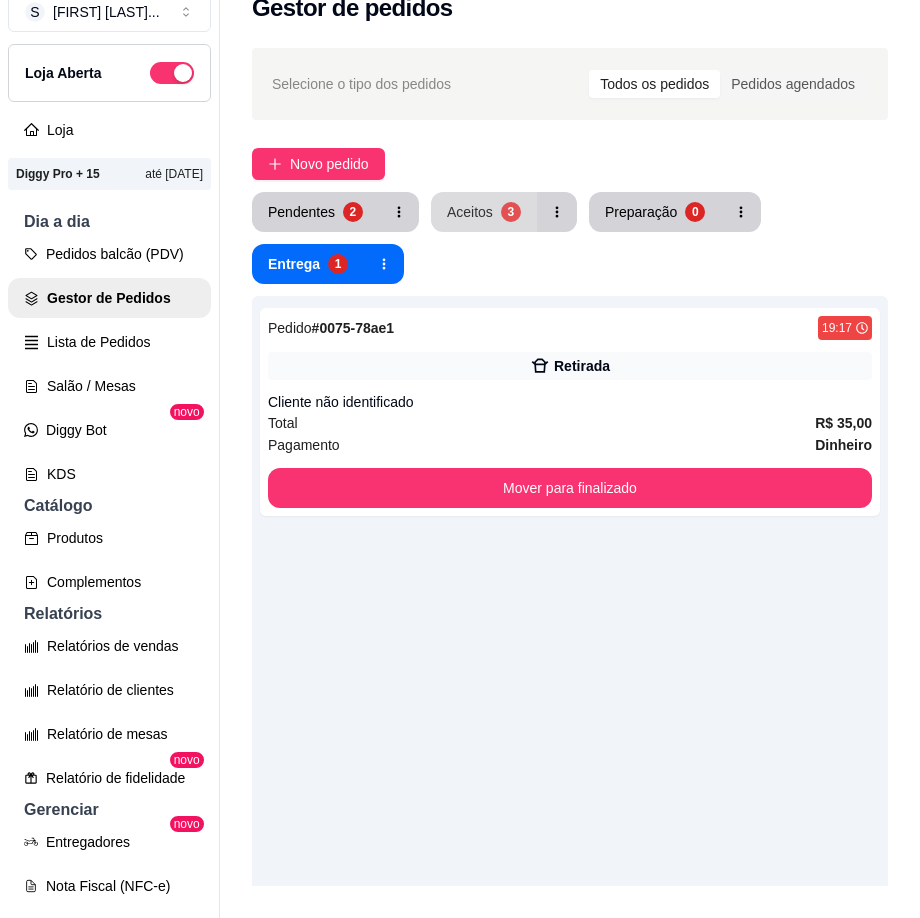 click on "3" at bounding box center [511, 212] 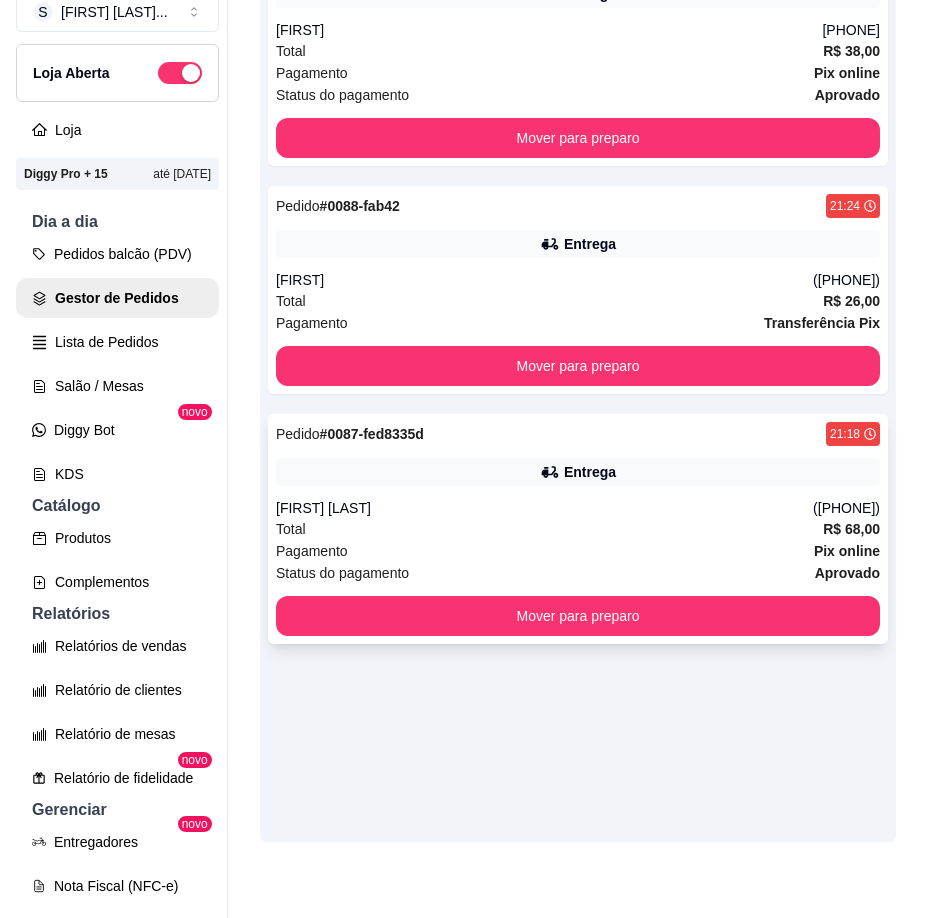 scroll, scrollTop: 423, scrollLeft: 0, axis: vertical 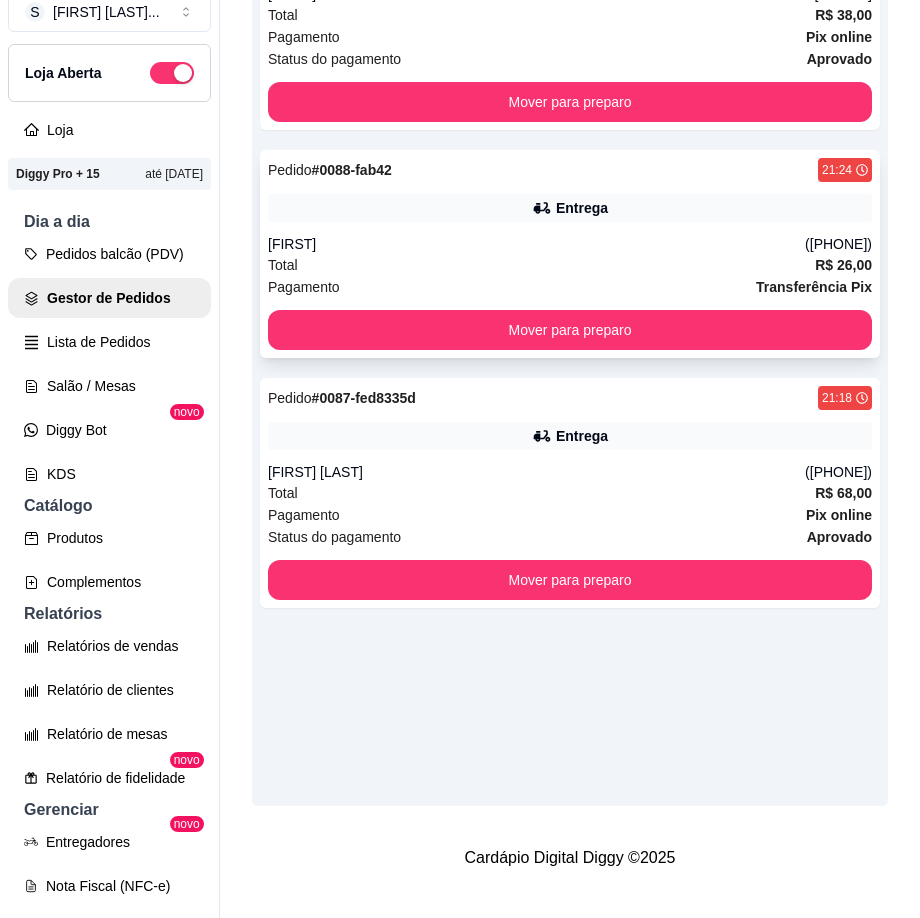 click on "[FIRST]" at bounding box center [536, 244] 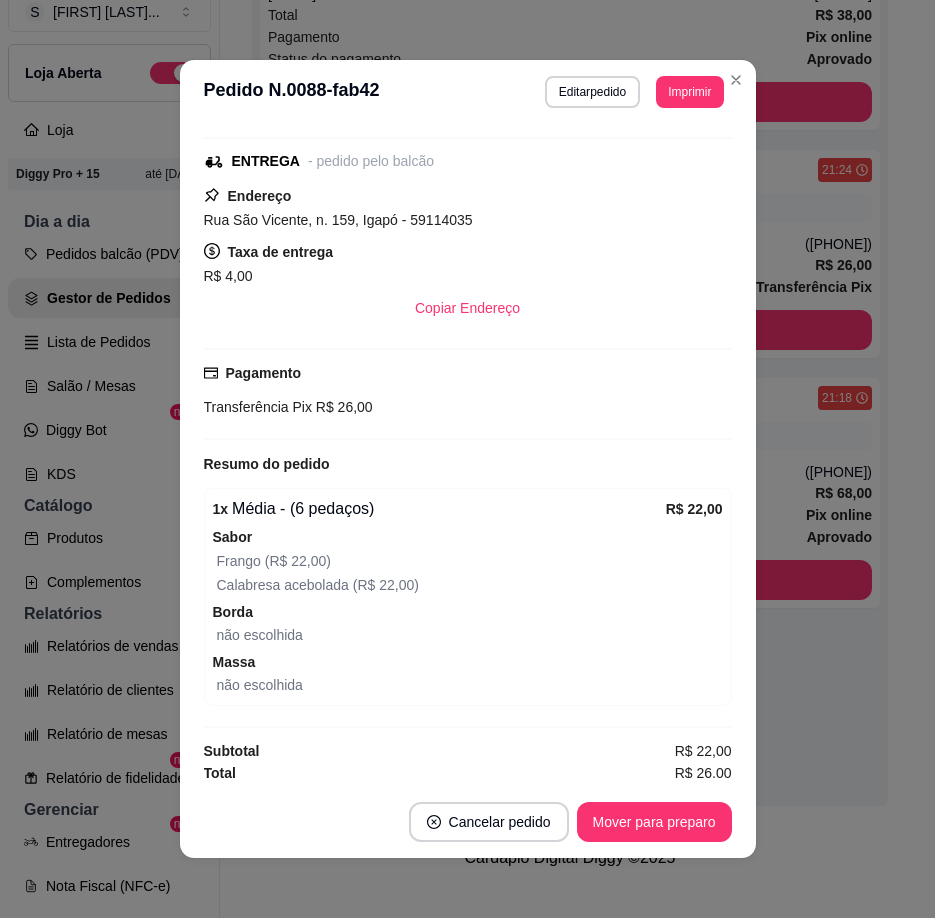 scroll, scrollTop: 247, scrollLeft: 0, axis: vertical 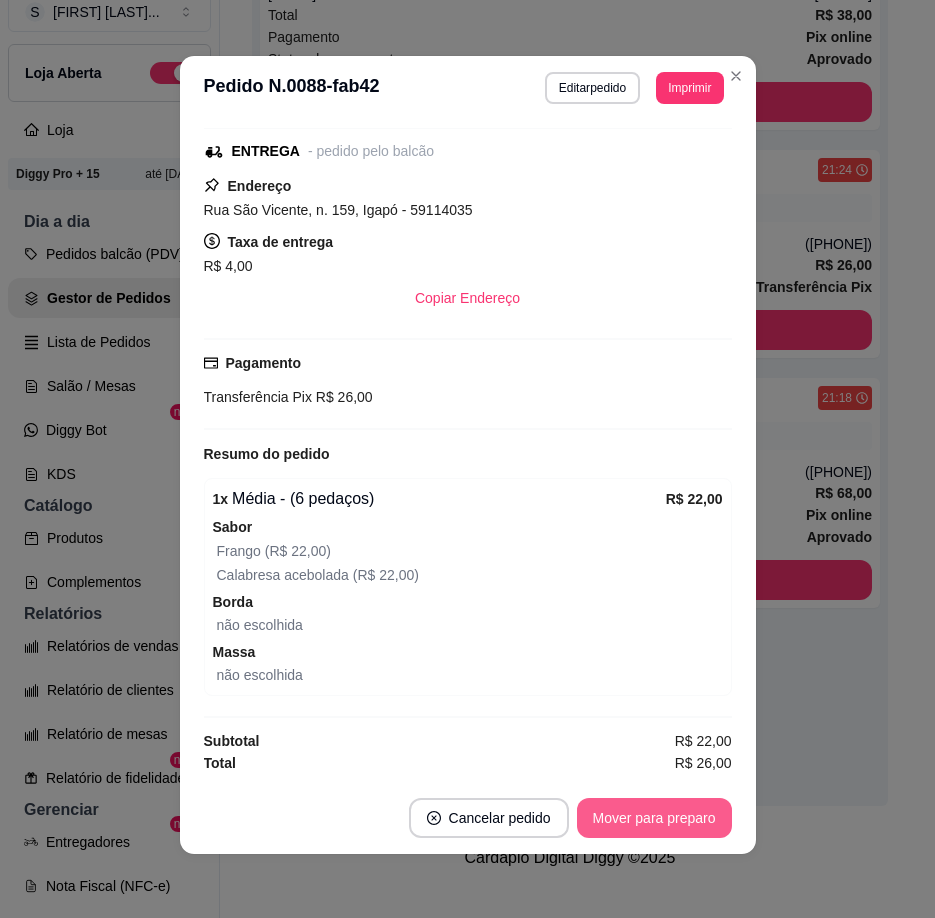 click on "Mover para preparo" at bounding box center [654, 818] 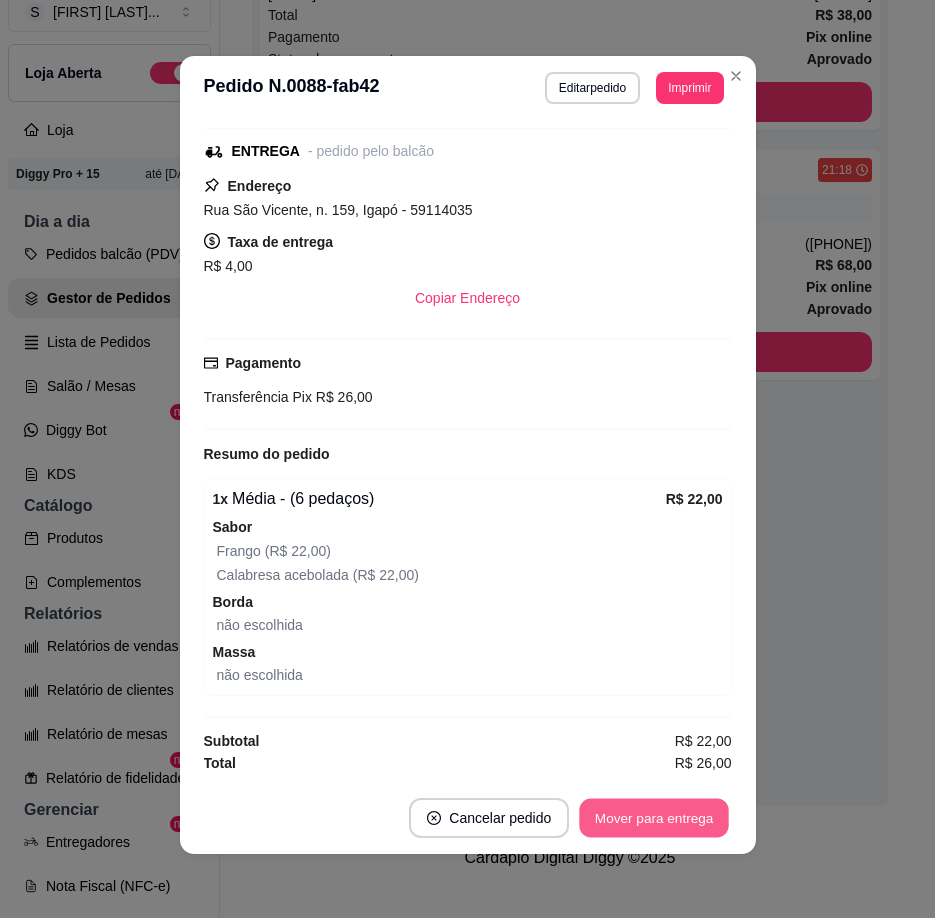 click on "Mover para entrega" at bounding box center [655, 818] 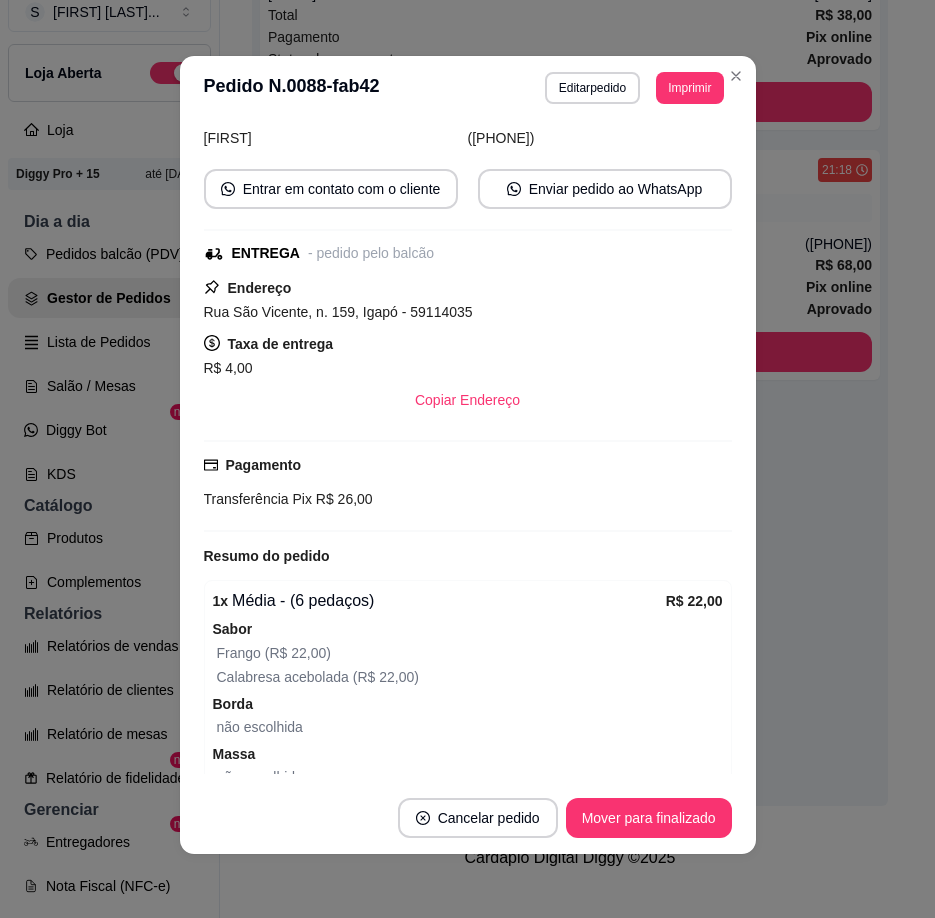 scroll, scrollTop: 0, scrollLeft: 0, axis: both 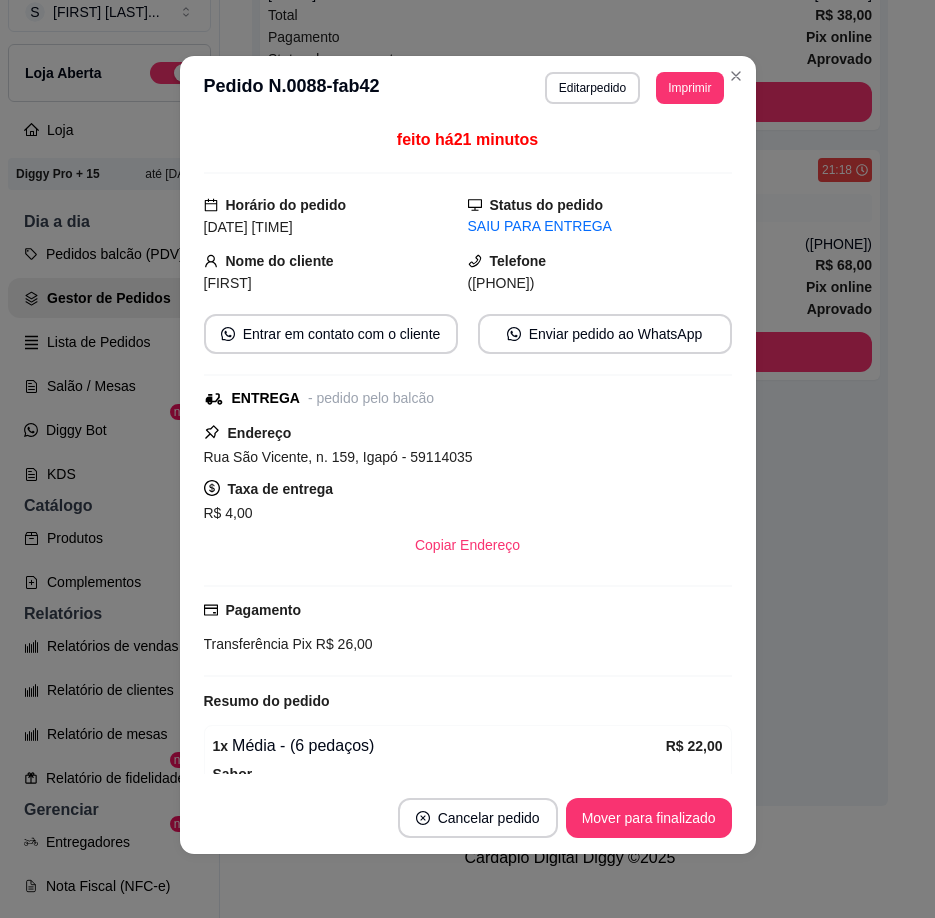 drag, startPoint x: 489, startPoint y: 281, endPoint x: 594, endPoint y: 284, distance: 105.04285 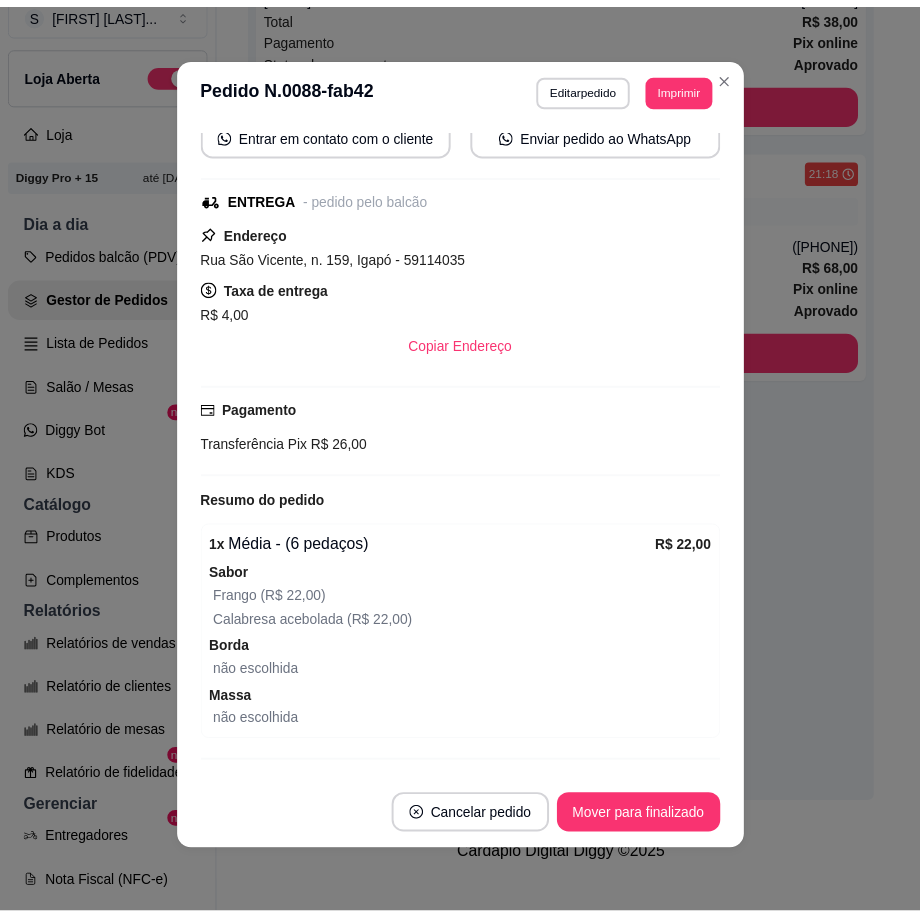 scroll, scrollTop: 247, scrollLeft: 0, axis: vertical 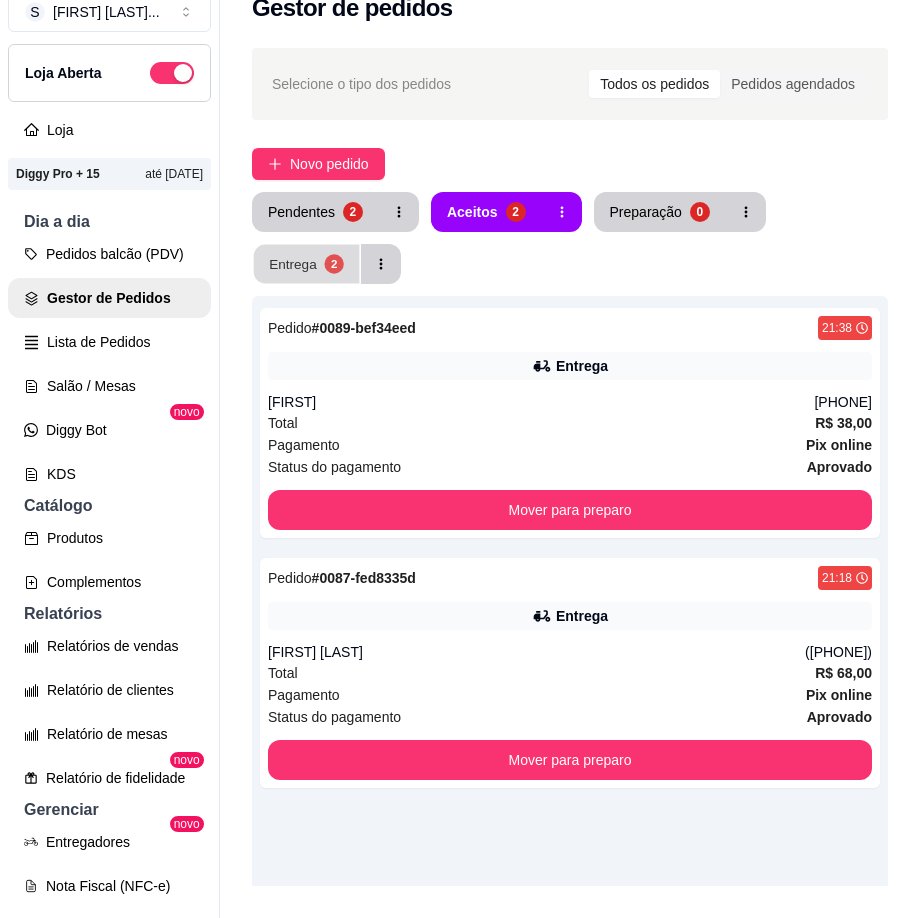 click on "Entrega 2" at bounding box center (307, 264) 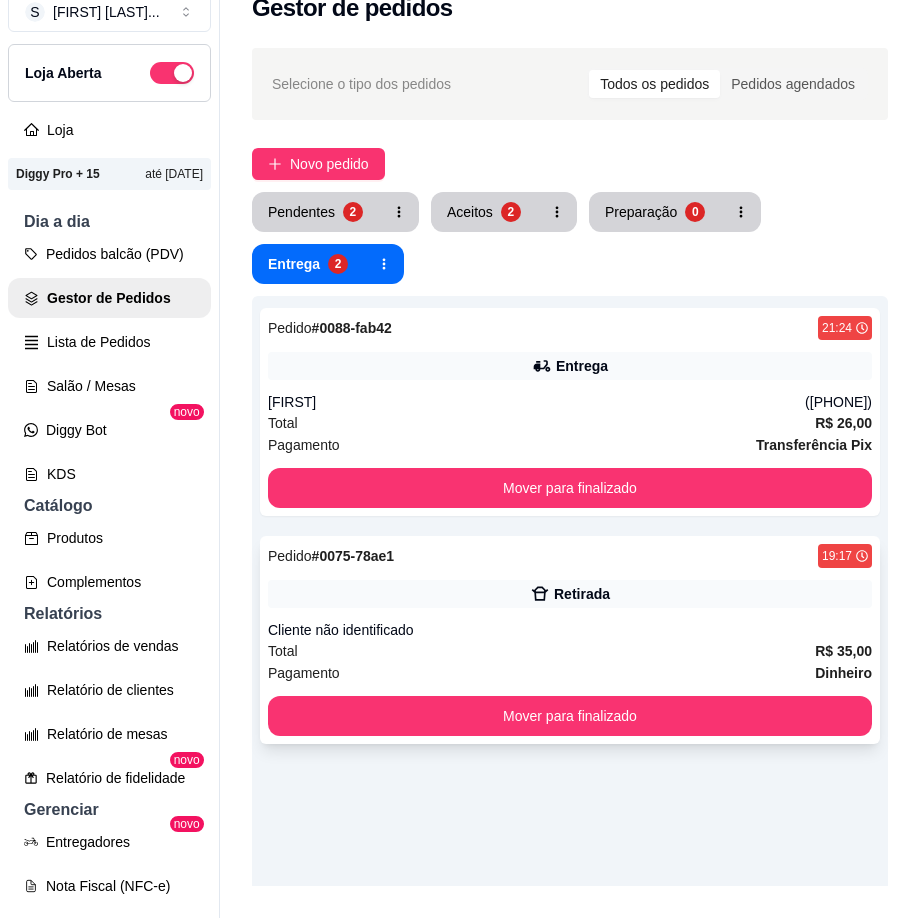 click on "Cliente não identificado" at bounding box center (570, 630) 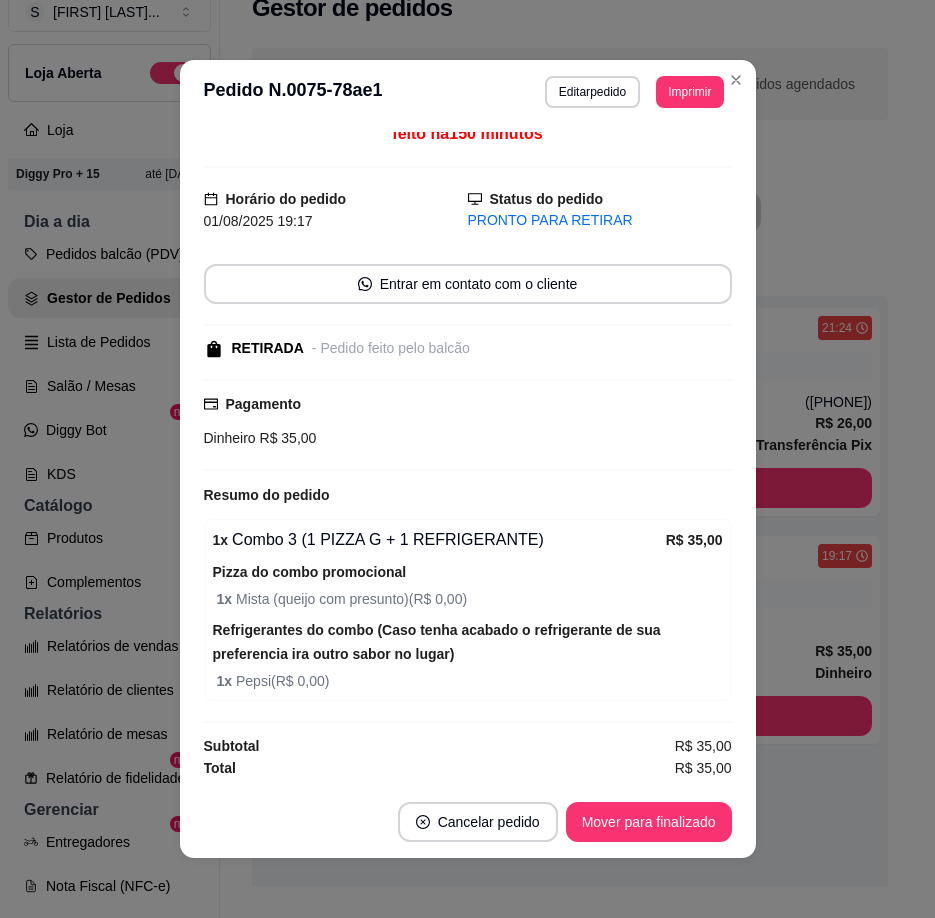 scroll, scrollTop: 11, scrollLeft: 0, axis: vertical 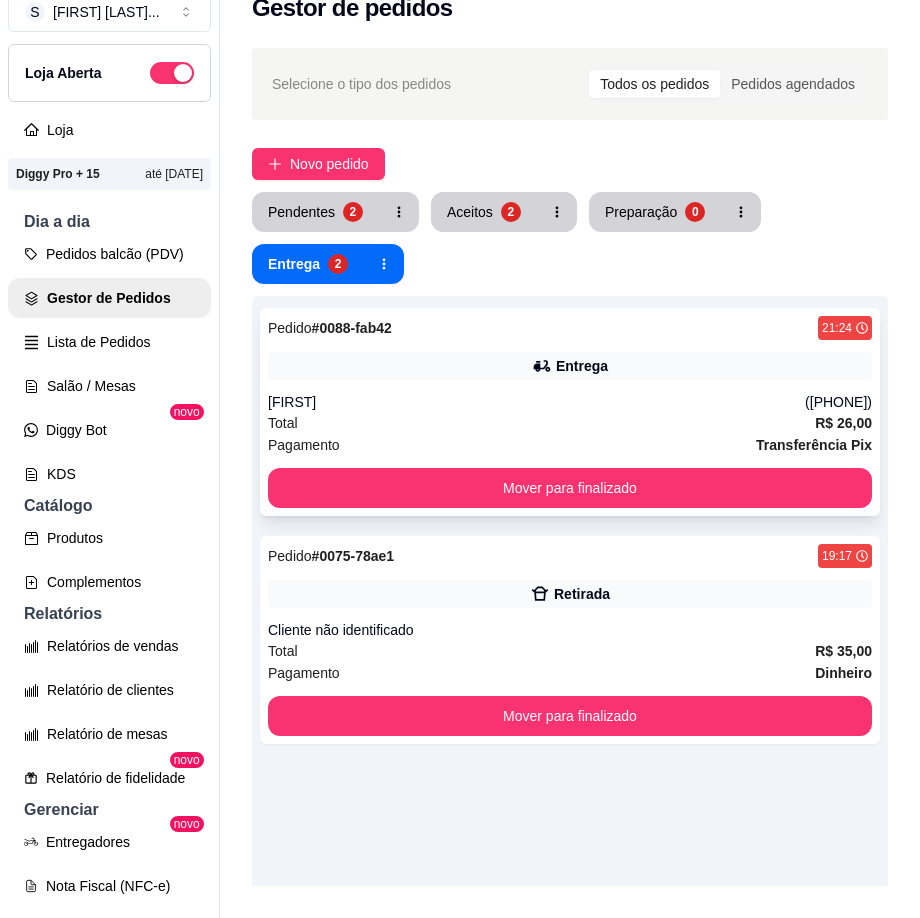click on "[FIRST]" at bounding box center (536, 402) 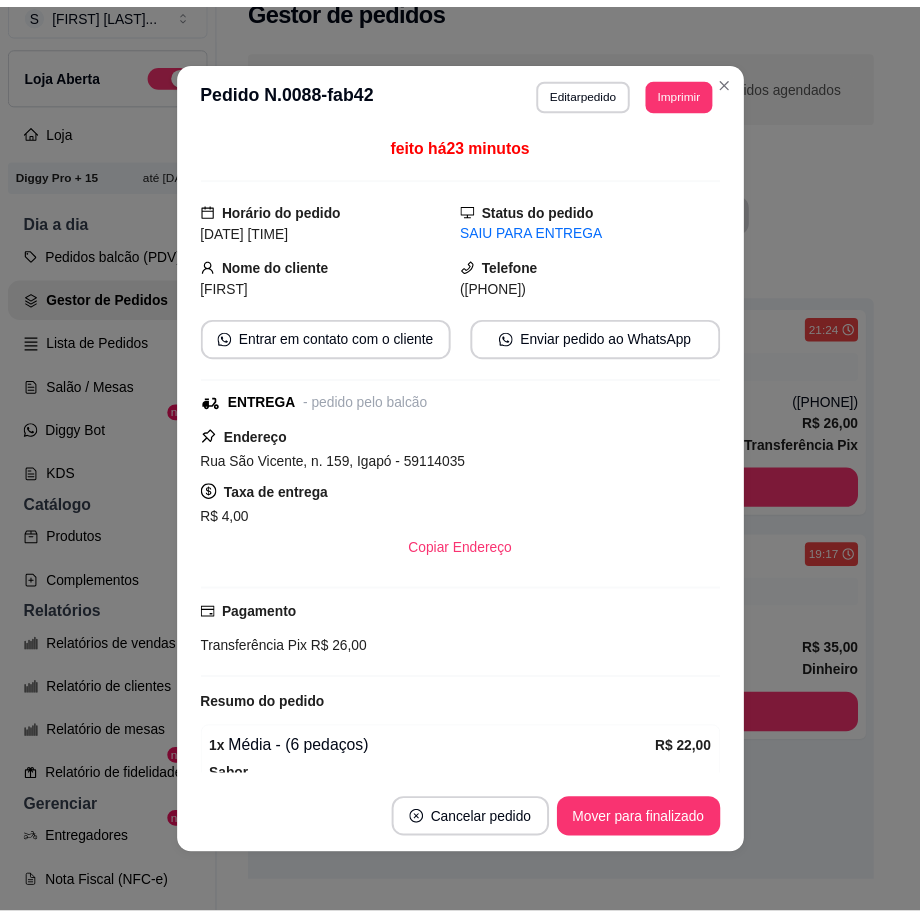 scroll, scrollTop: 247, scrollLeft: 0, axis: vertical 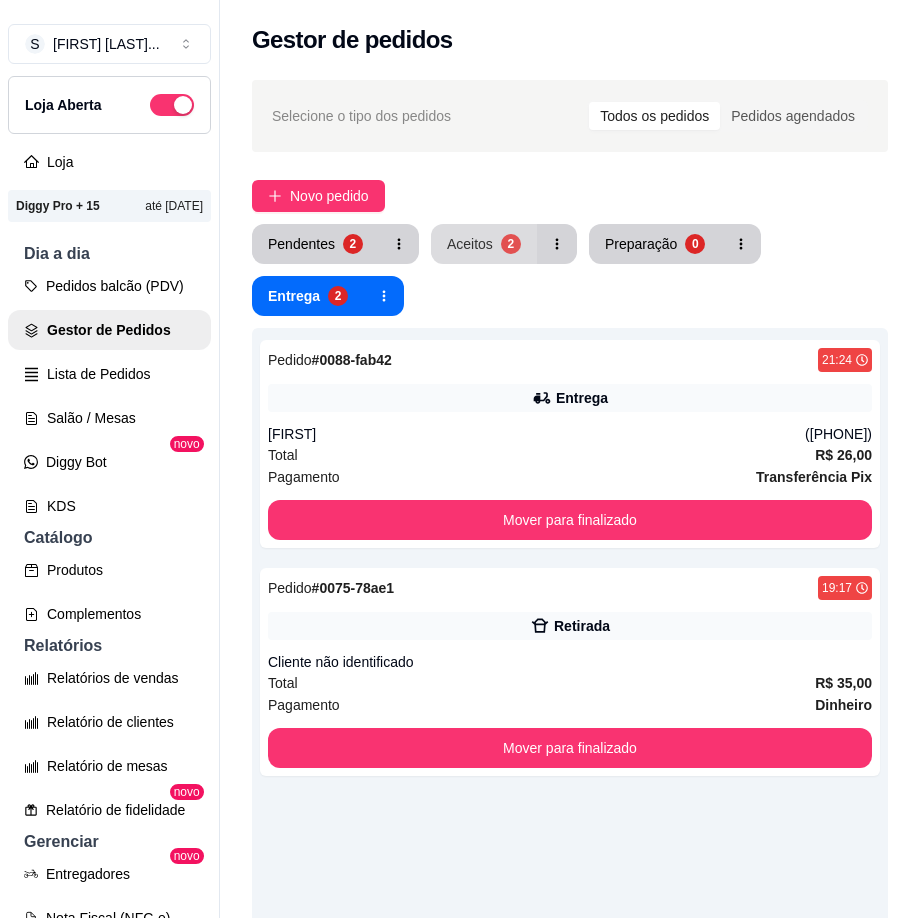 click on "Aceitos" at bounding box center [470, 244] 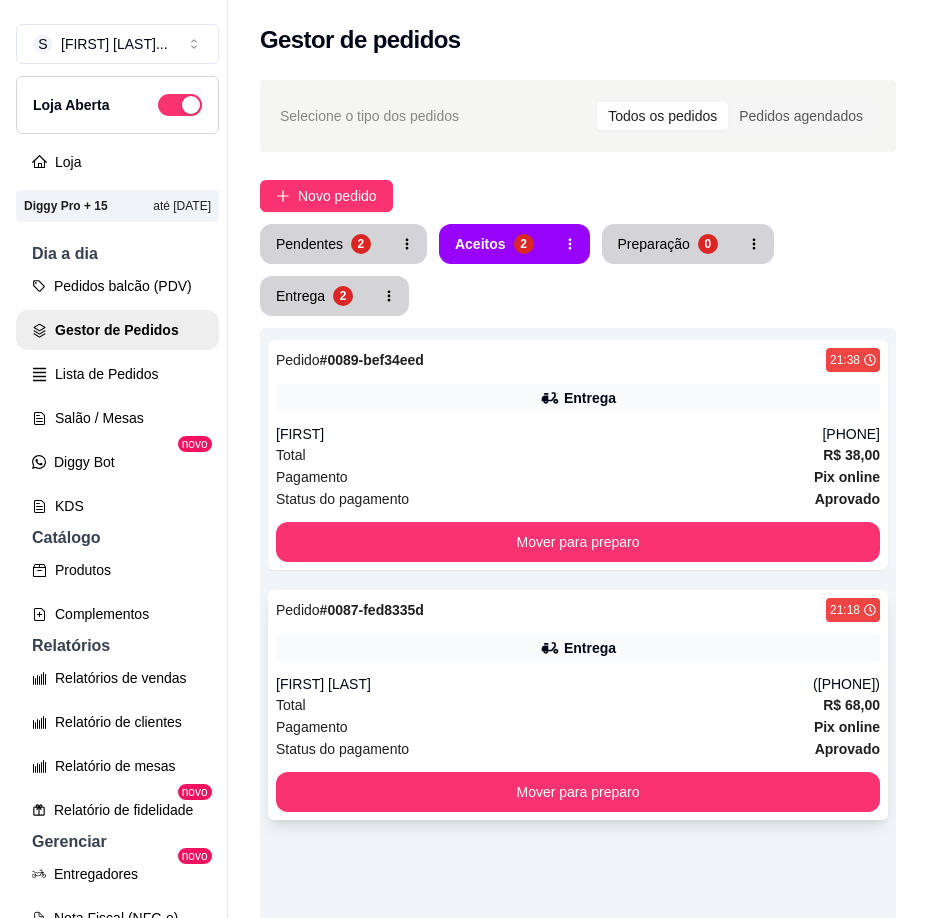 scroll, scrollTop: 400, scrollLeft: 0, axis: vertical 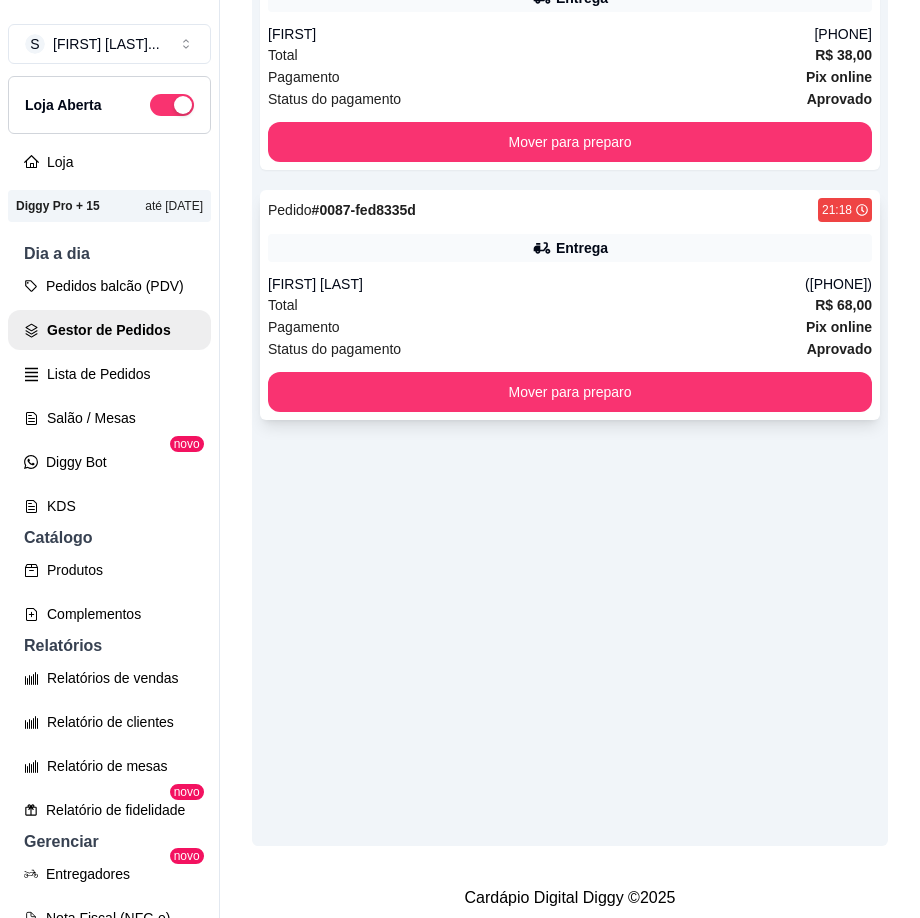 click on "Pedido  # 0087-fed8335d 21:18 Entrega [FIRST] ([PHONE]) Total R$ 68,00 Pagamento Pix online Status do pagamento aprovado Mover para preparo" at bounding box center [570, 305] 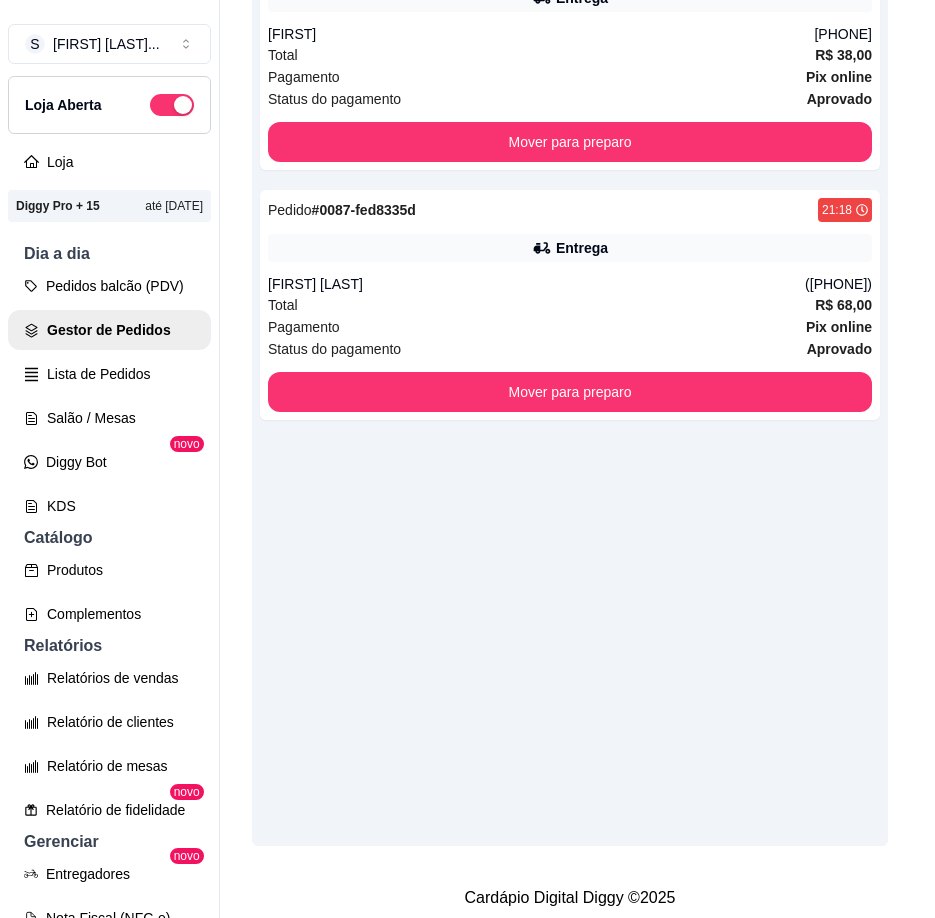scroll, scrollTop: 349, scrollLeft: 0, axis: vertical 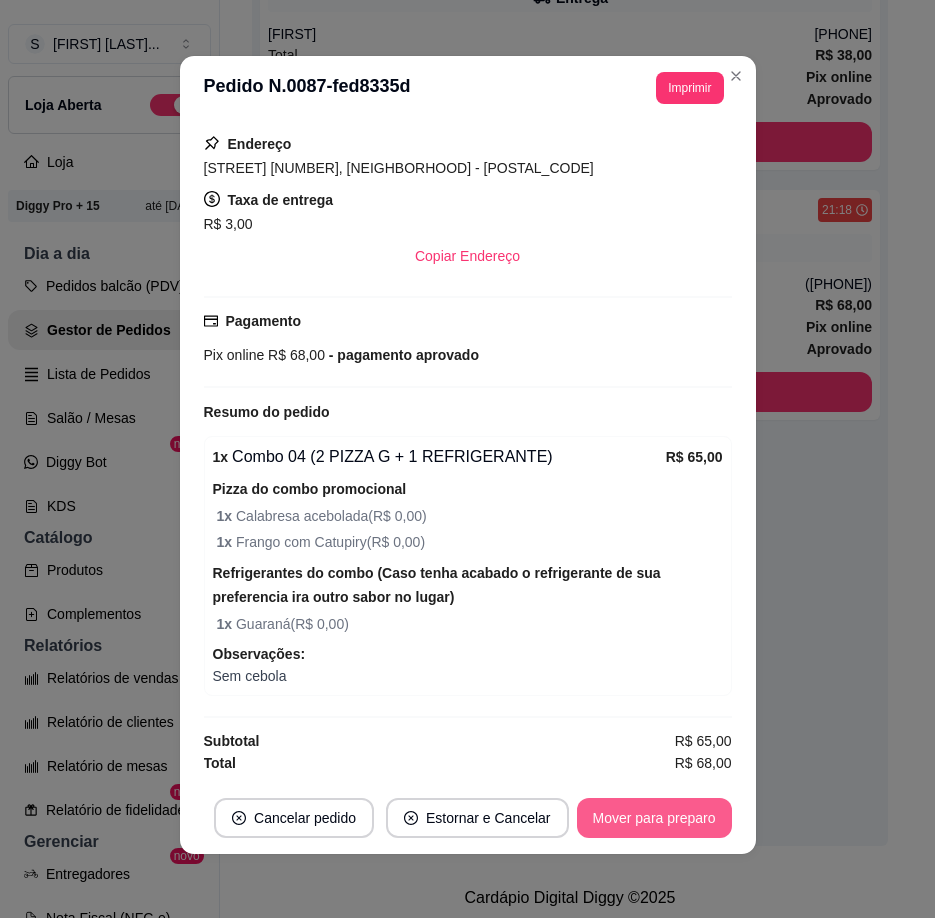 click on "Mover para preparo" at bounding box center (654, 818) 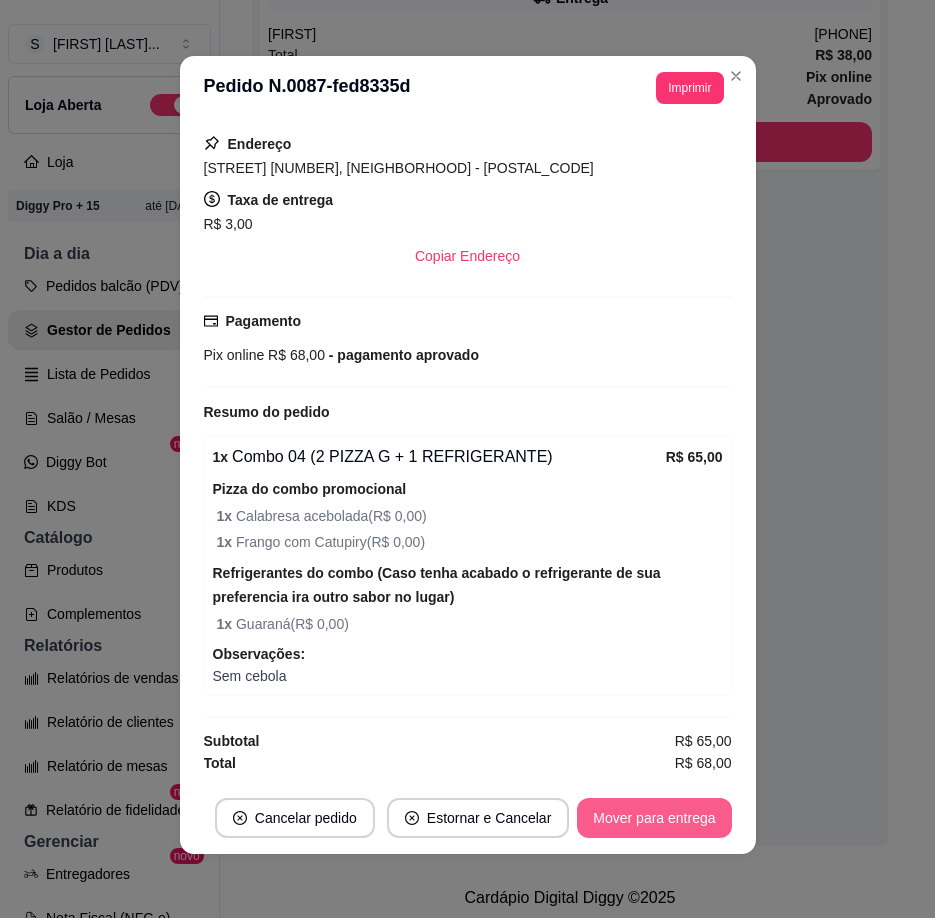 click on "Mover para entrega" at bounding box center (654, 818) 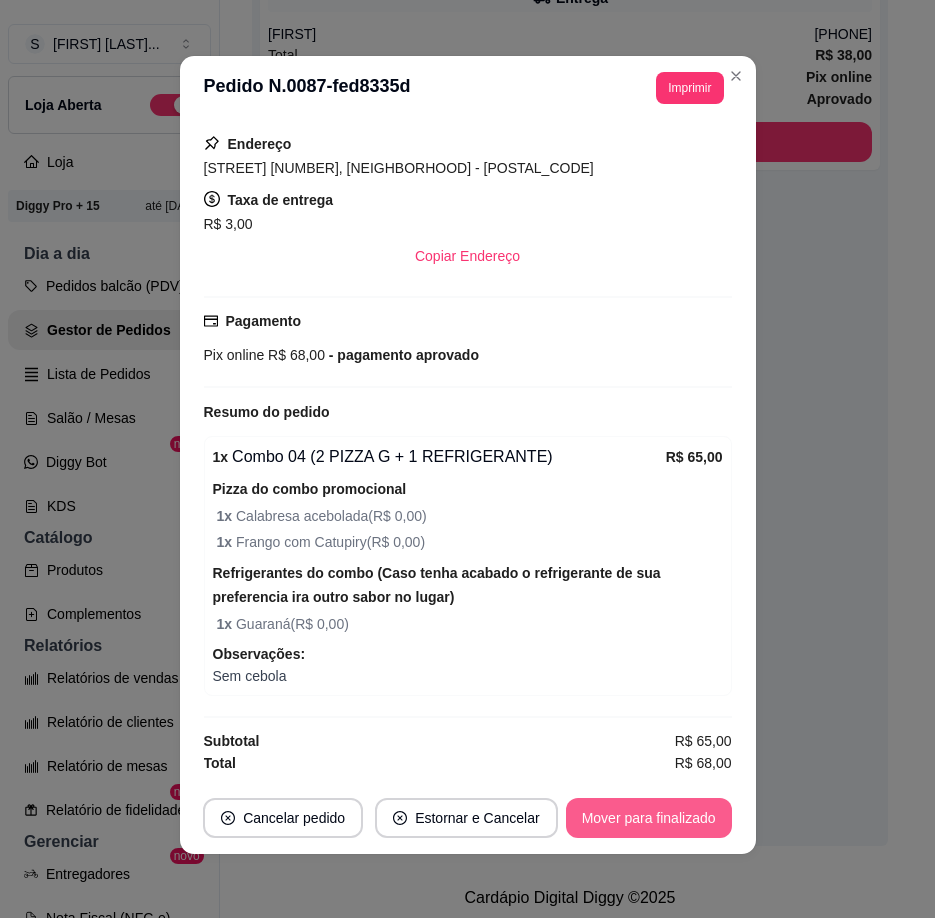 click on "Mover para finalizado" at bounding box center (649, 818) 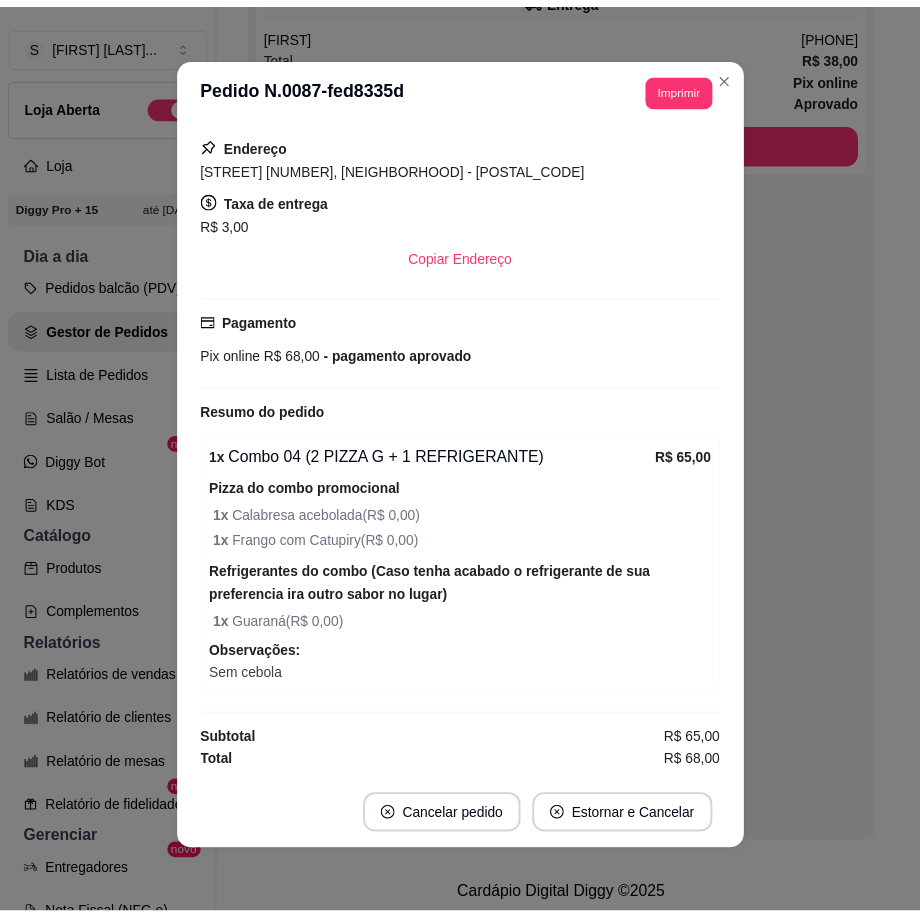 scroll, scrollTop: 303, scrollLeft: 0, axis: vertical 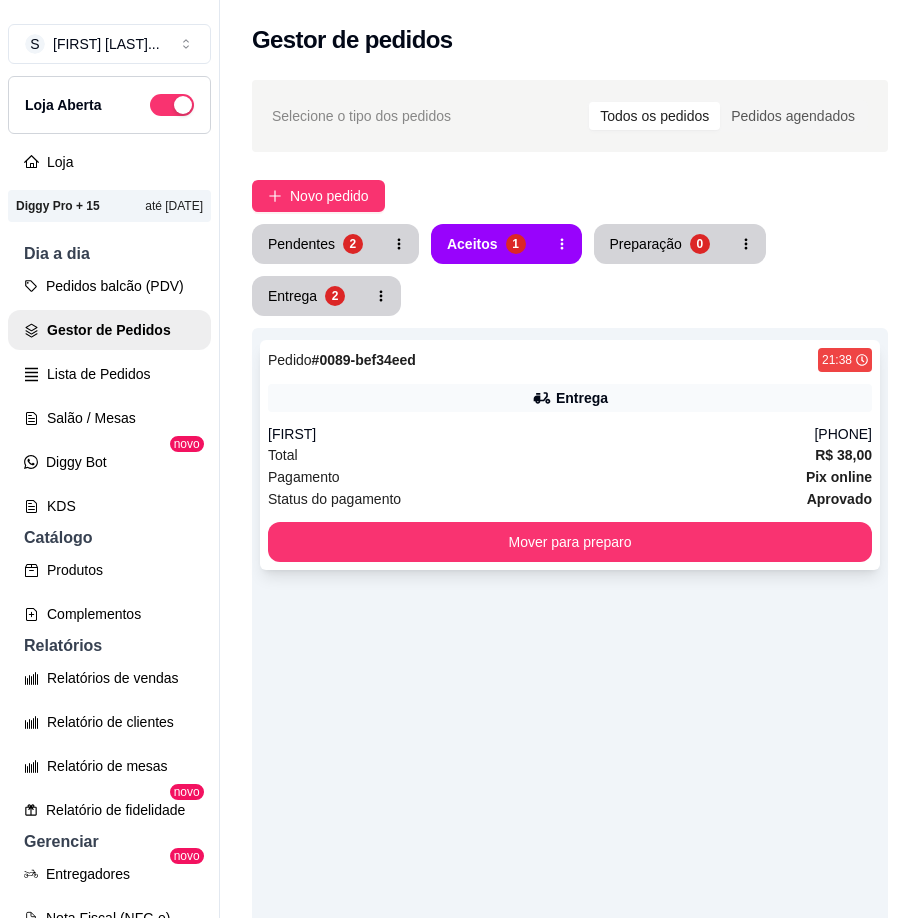 drag, startPoint x: 661, startPoint y: 462, endPoint x: 656, endPoint y: 471, distance: 10.29563 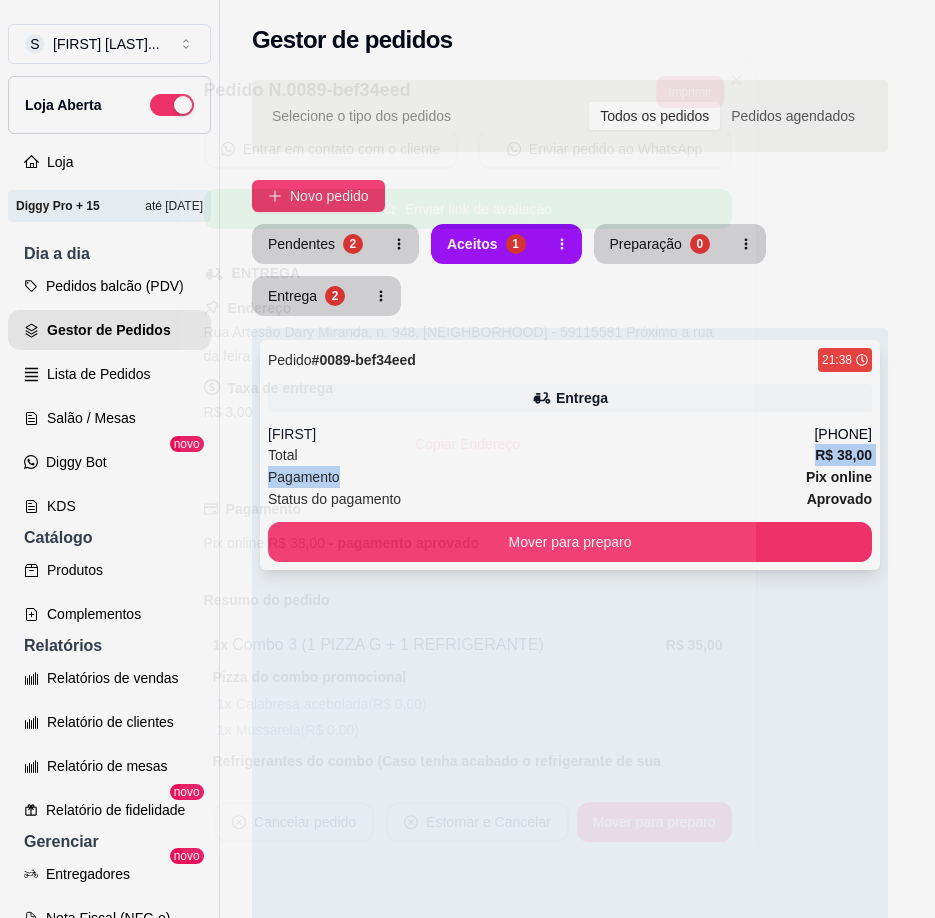 scroll, scrollTop: 321, scrollLeft: 0, axis: vertical 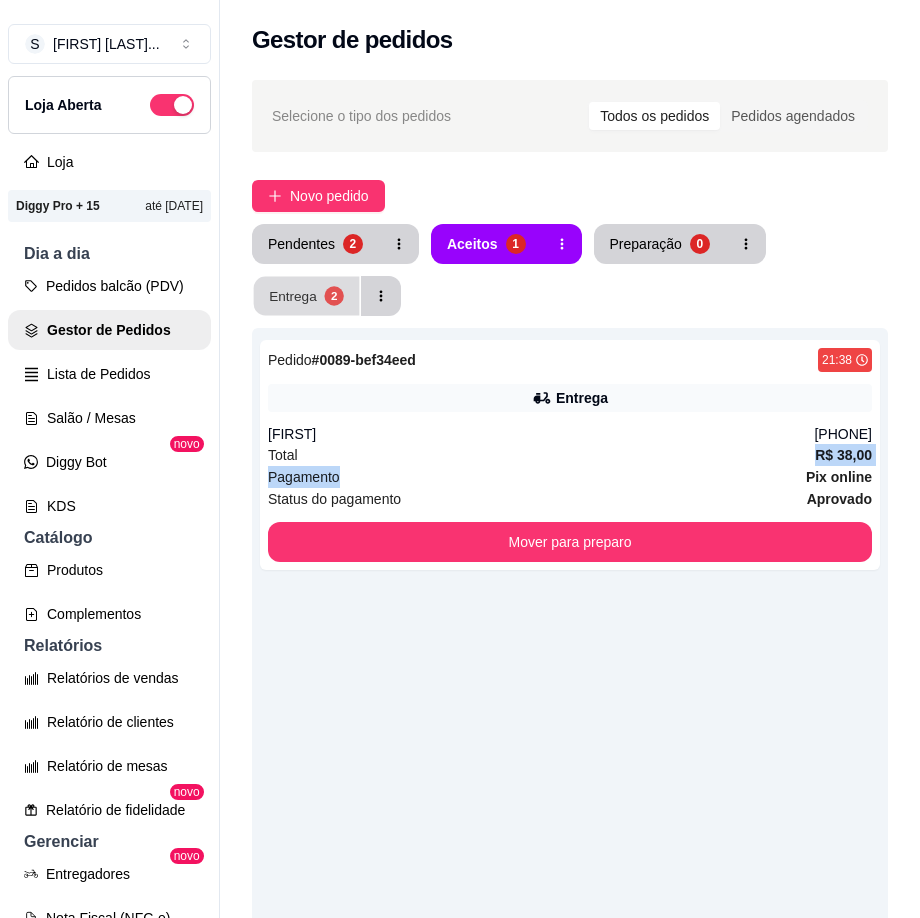 click on "Entrega" at bounding box center (293, 295) 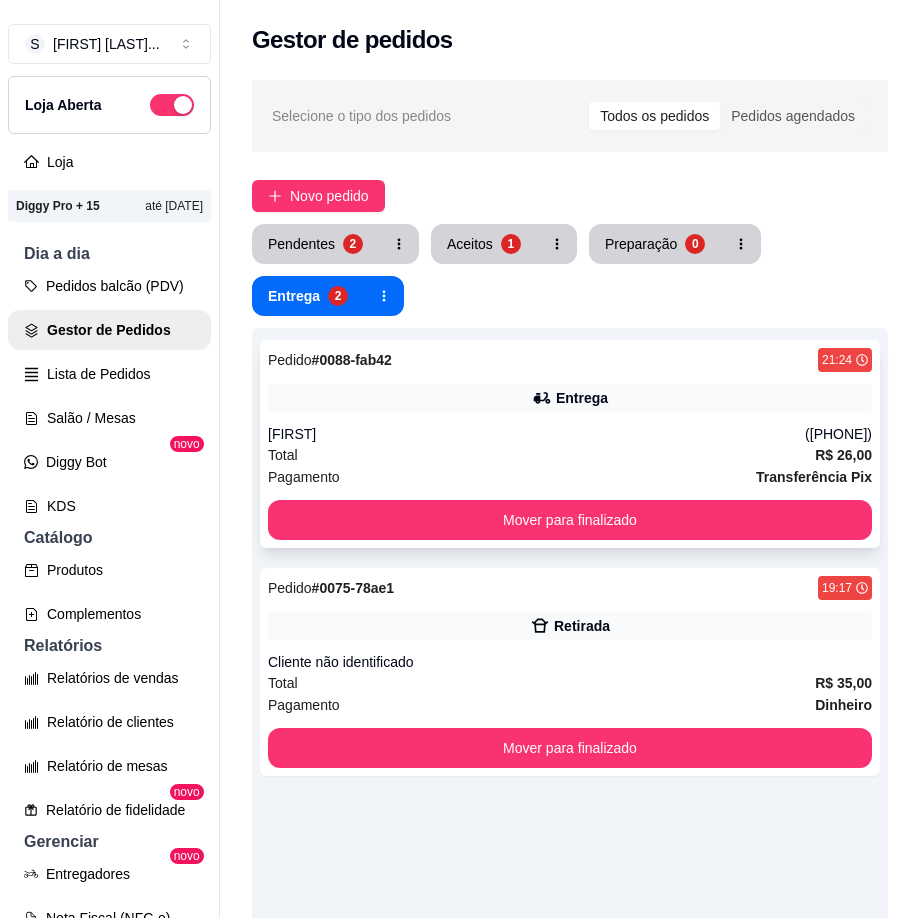 click on "[FIRST]" at bounding box center [536, 434] 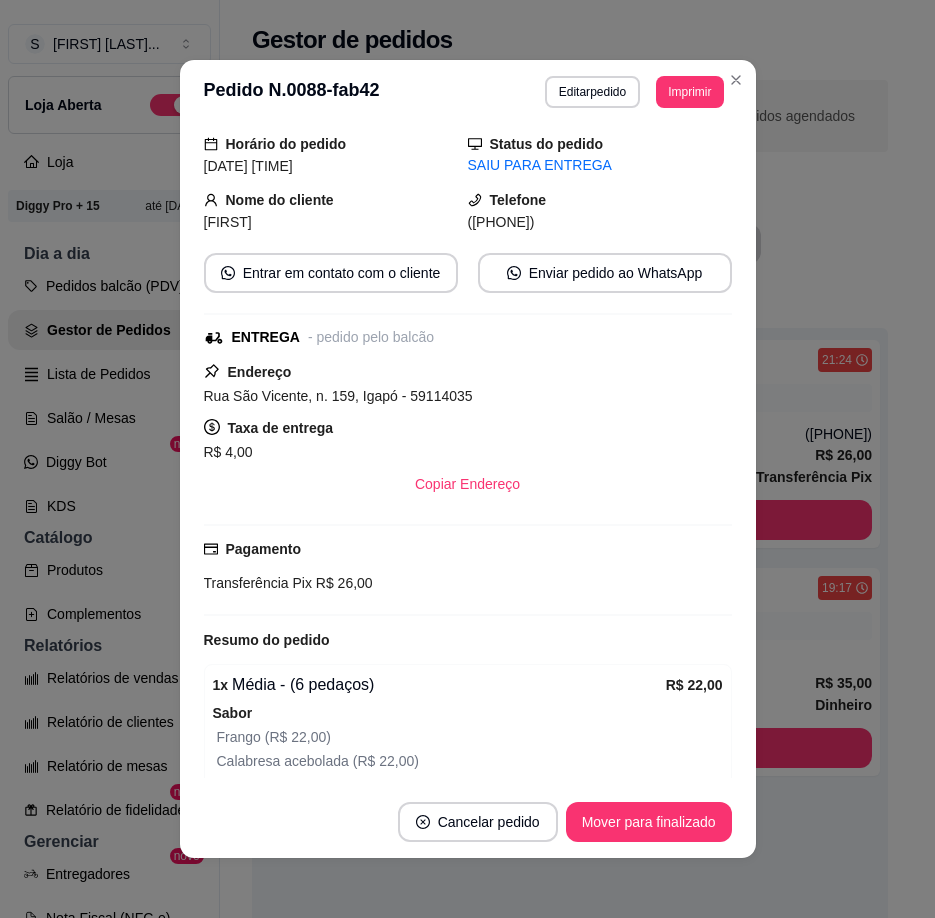 scroll, scrollTop: 100, scrollLeft: 0, axis: vertical 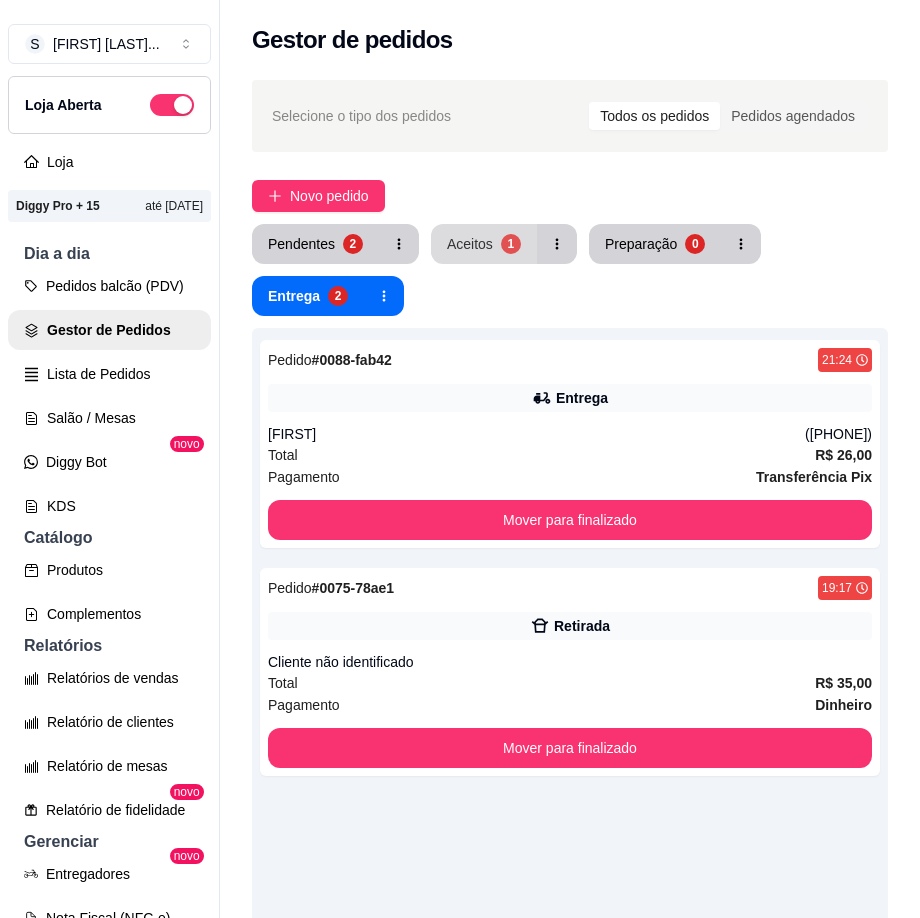 click on "Aceitos 1" at bounding box center [484, 244] 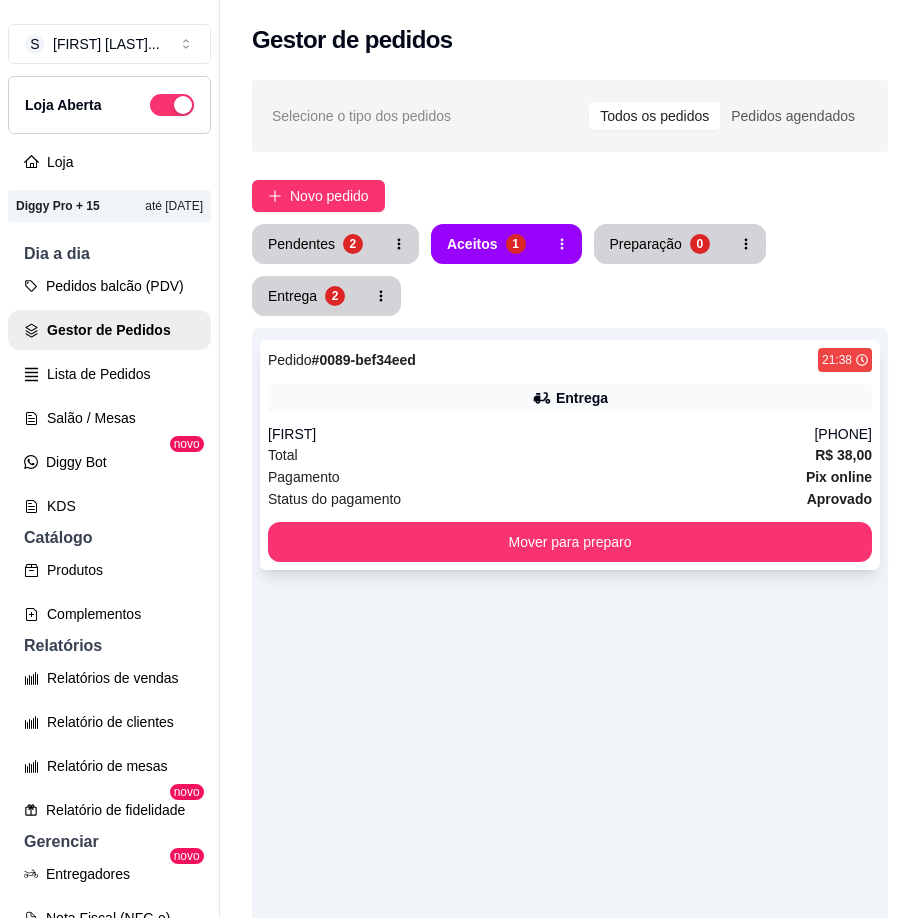 click on "Total R$ 38,00" at bounding box center [570, 455] 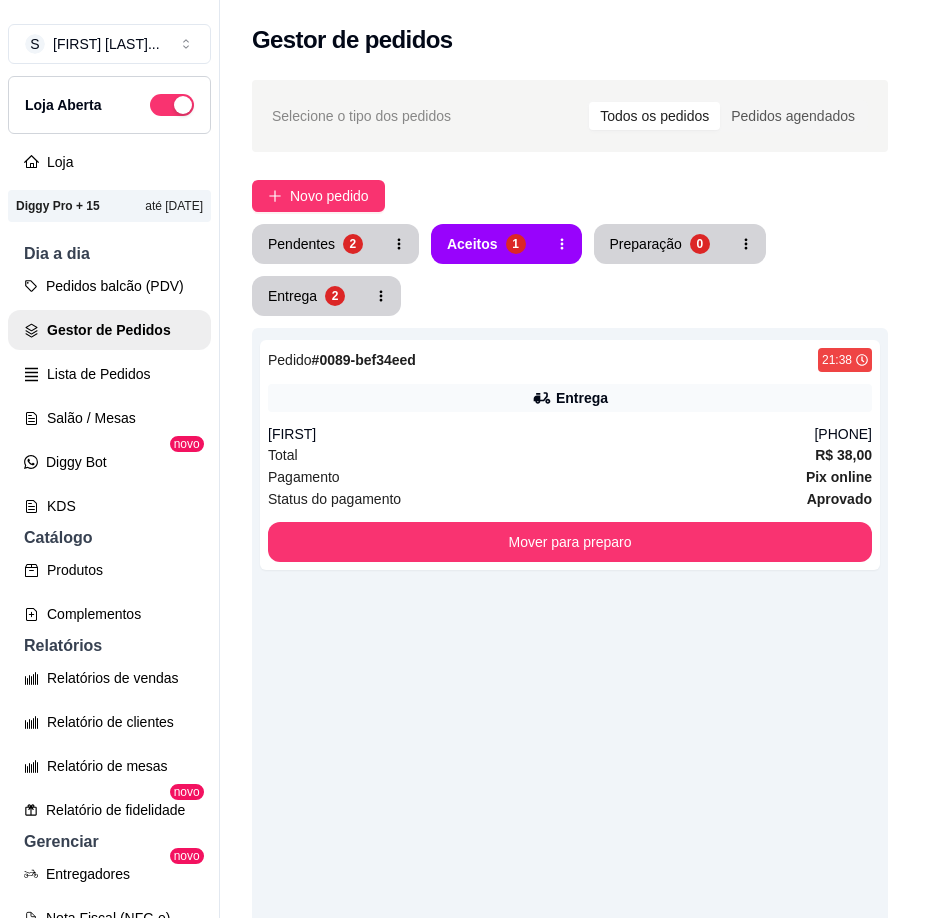 scroll, scrollTop: 321, scrollLeft: 0, axis: vertical 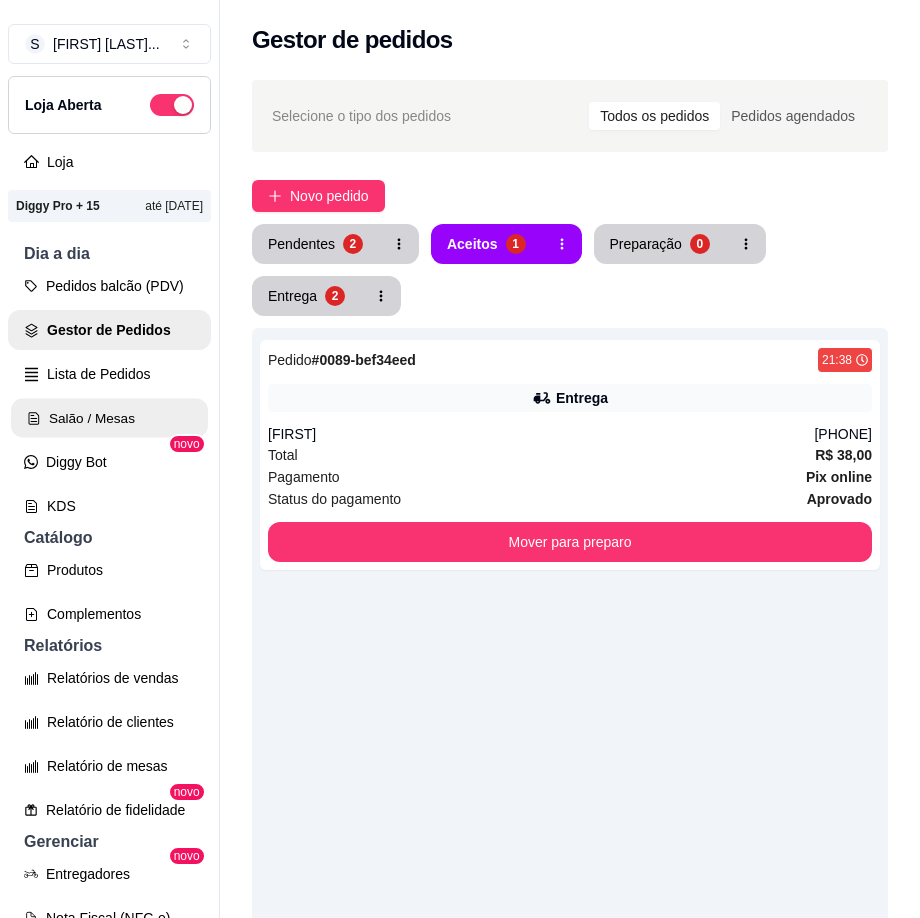 click on "Salão / Mesas" at bounding box center (109, 418) 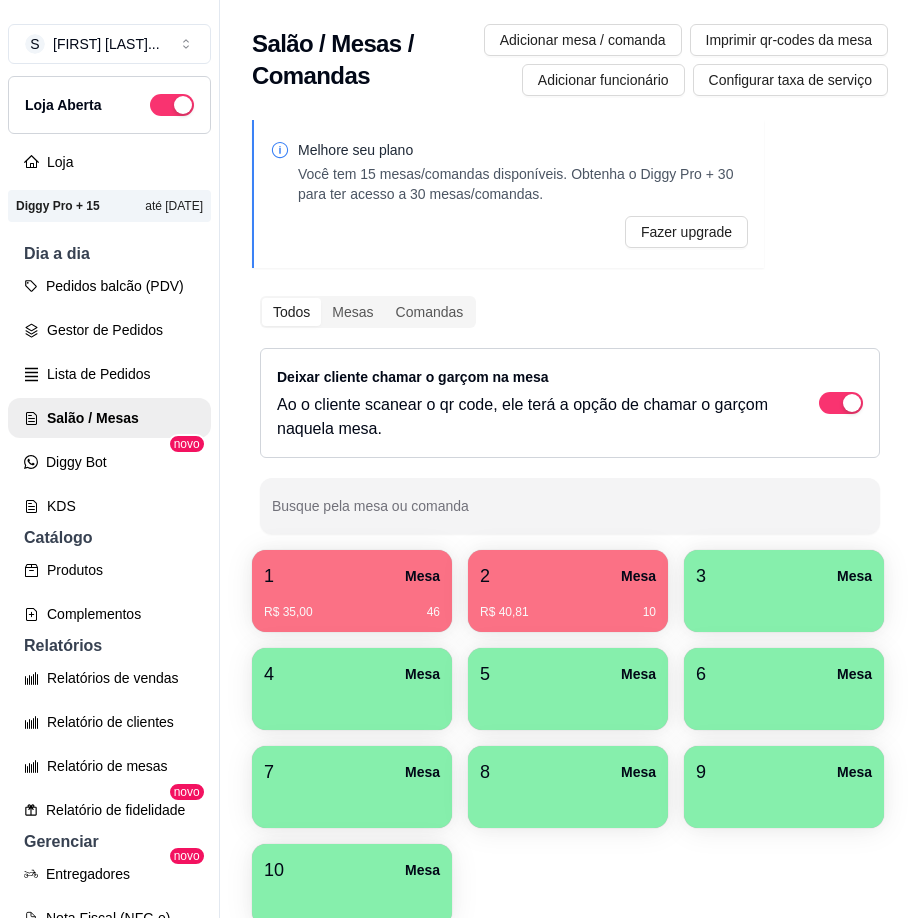 click on "R$ 35,00 46" at bounding box center [352, 605] 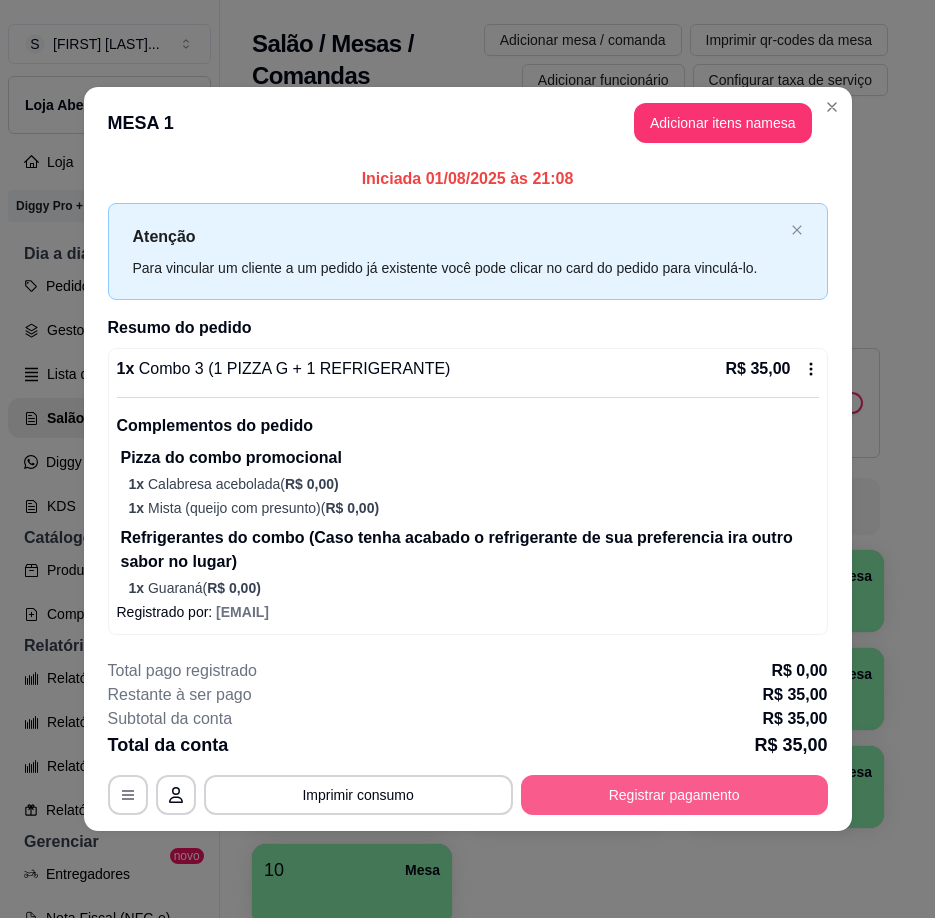 click on "Registrar pagamento" at bounding box center (674, 795) 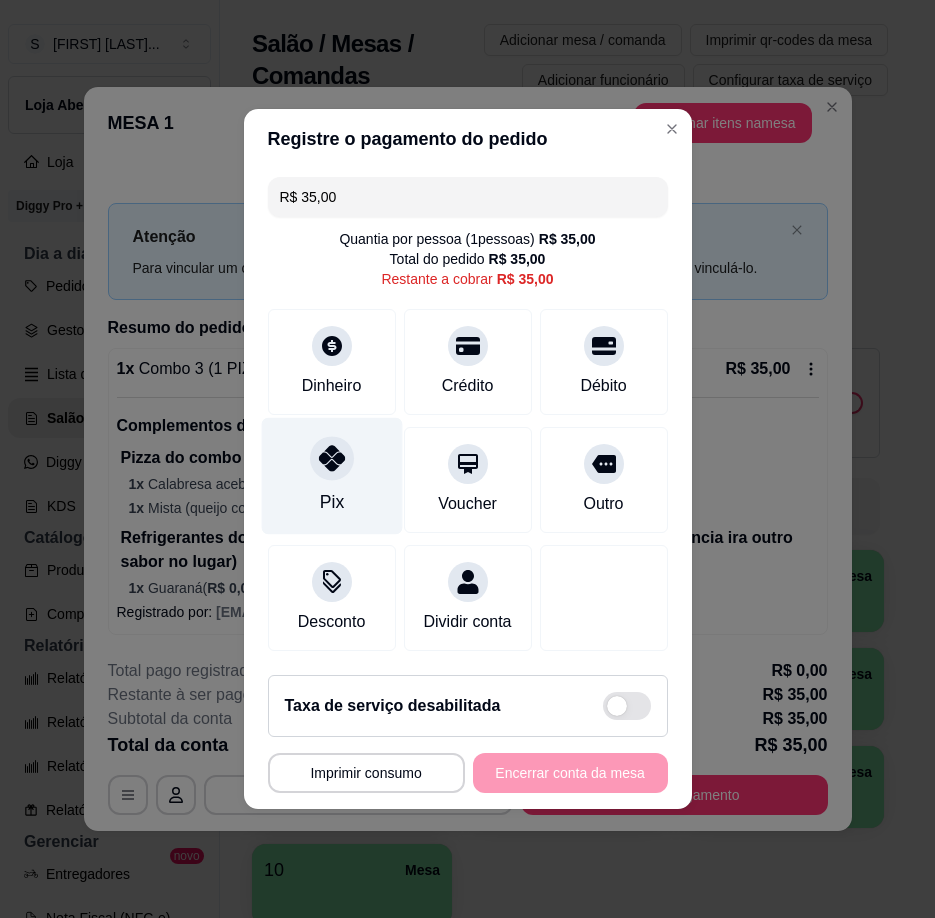 click on "Pix" at bounding box center [331, 476] 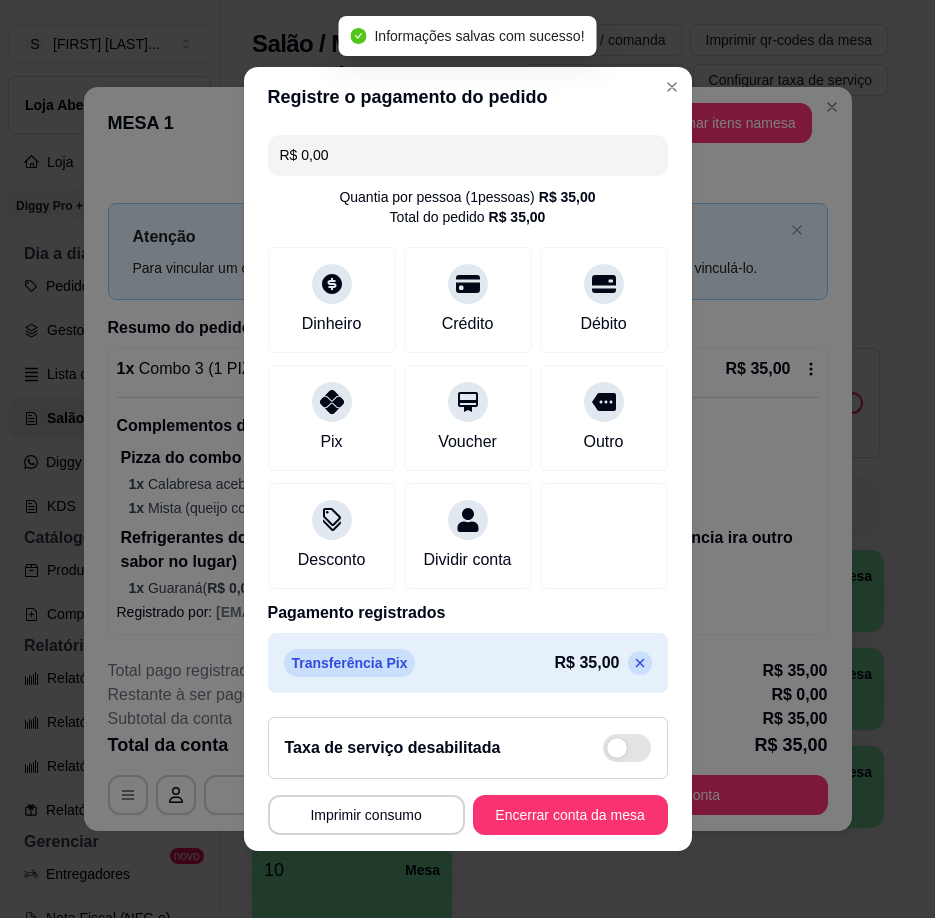 scroll, scrollTop: 9, scrollLeft: 0, axis: vertical 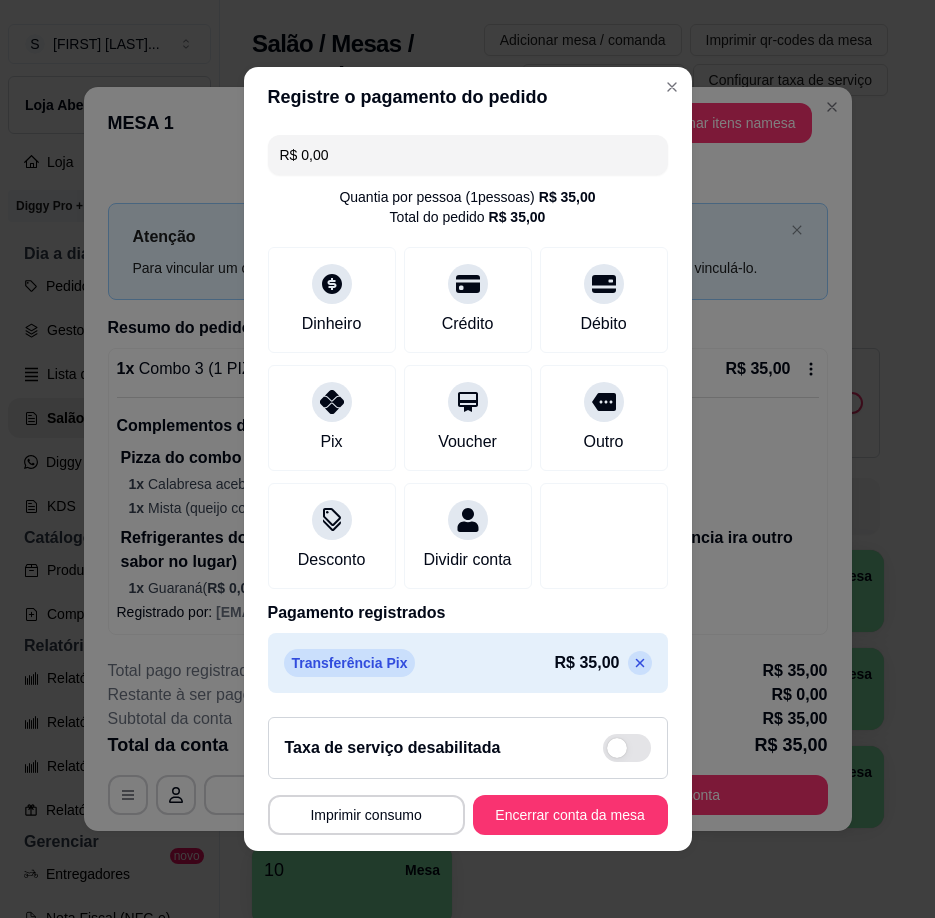 drag, startPoint x: 620, startPoint y: 666, endPoint x: 618, endPoint y: 655, distance: 11.18034 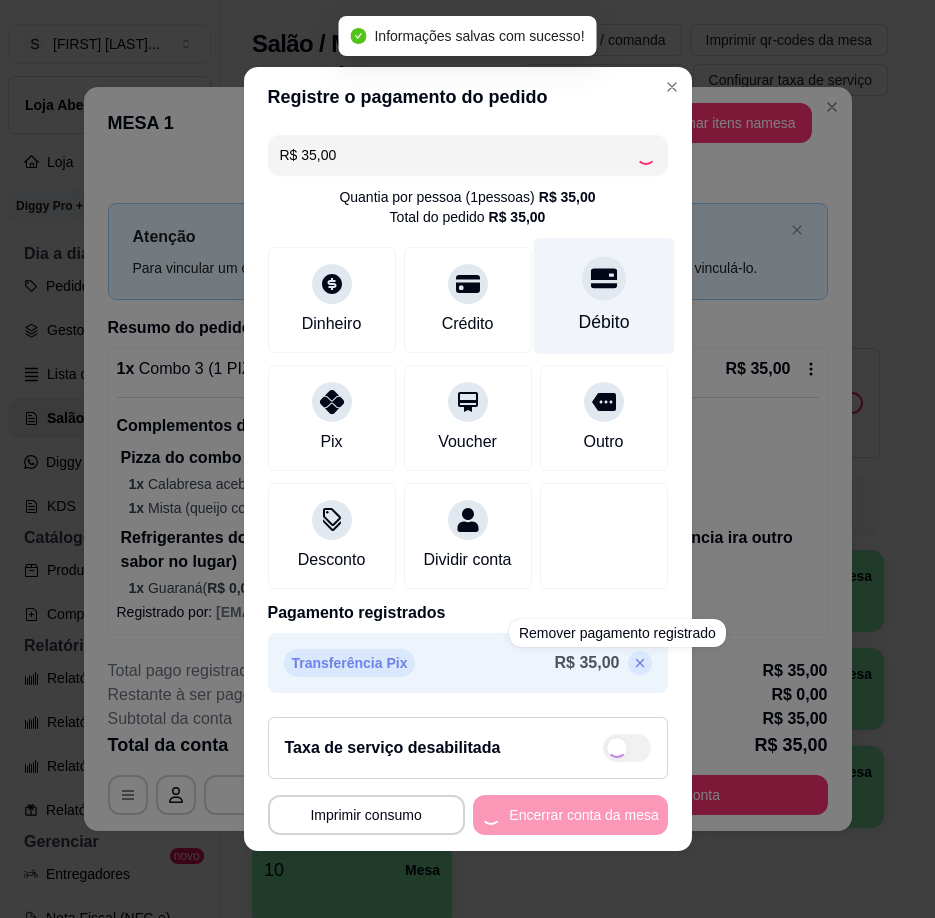 scroll, scrollTop: 0, scrollLeft: 0, axis: both 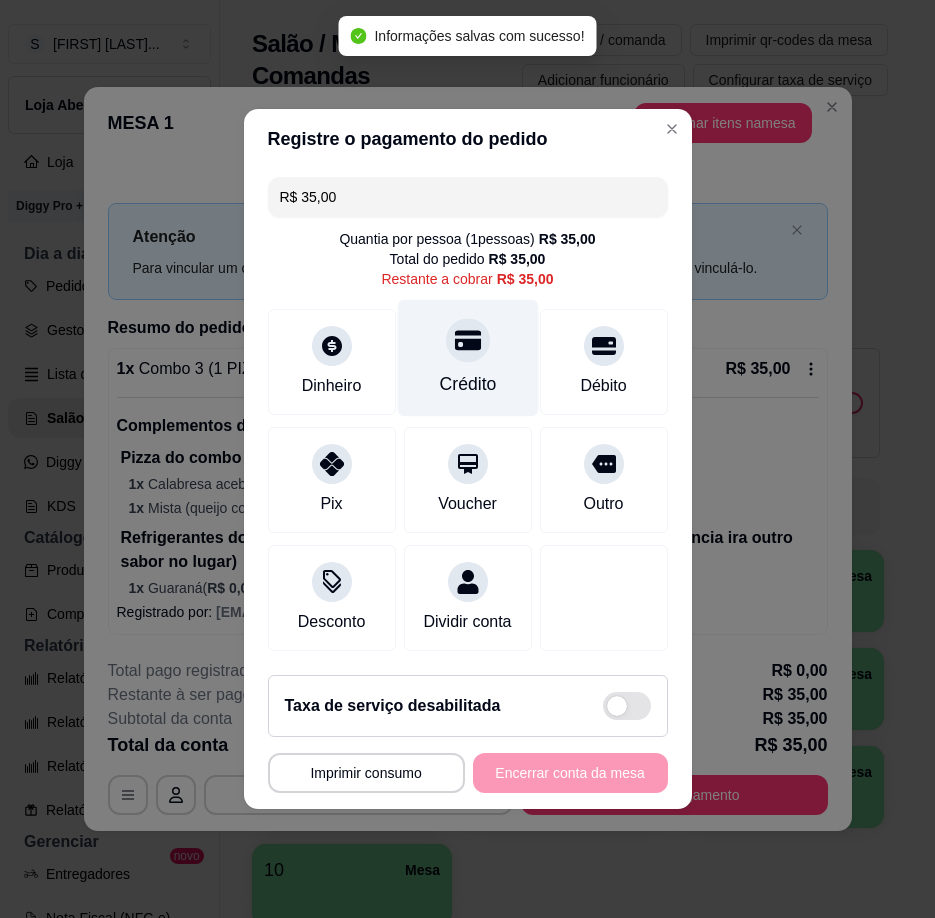 click on "Crédito" at bounding box center (467, 358) 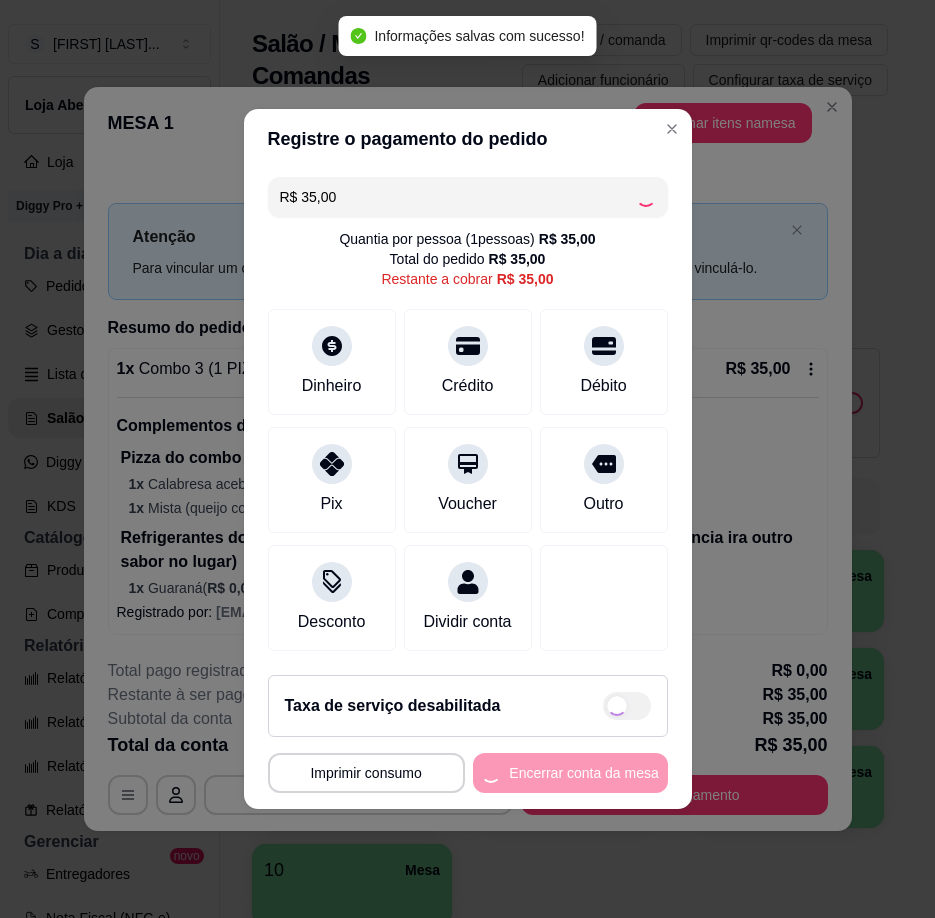 type on "R$ 0,00" 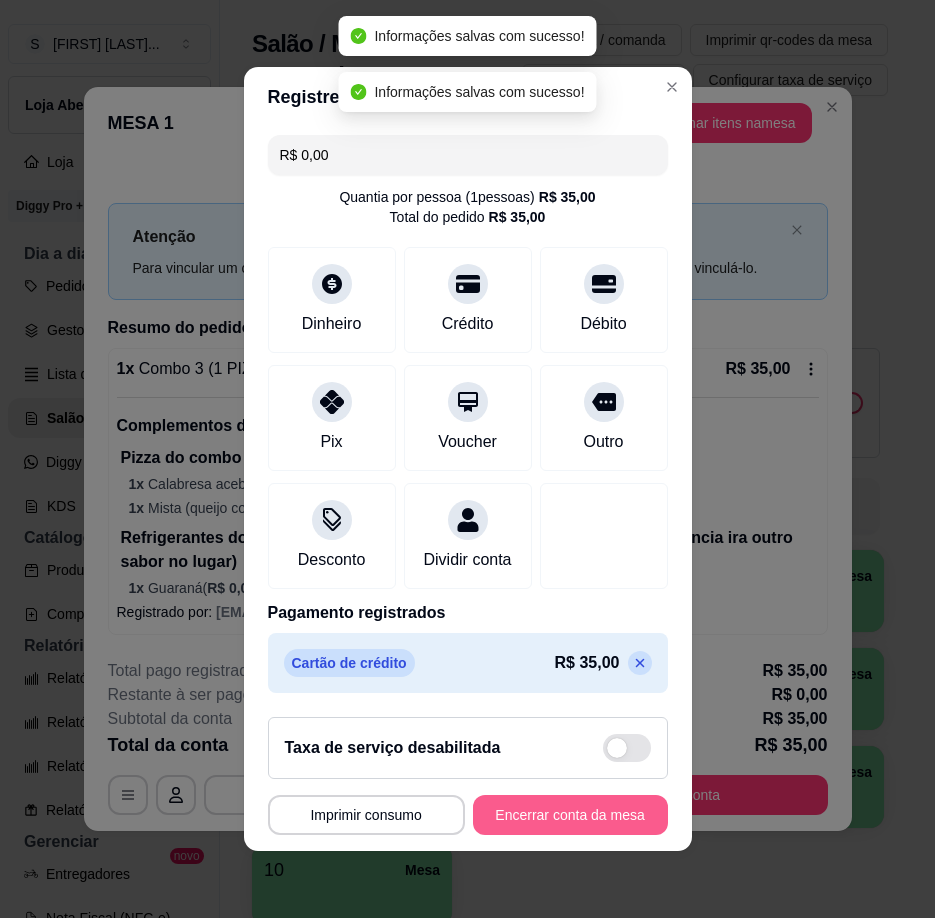 click on "Encerrar conta da mesa" at bounding box center (570, 815) 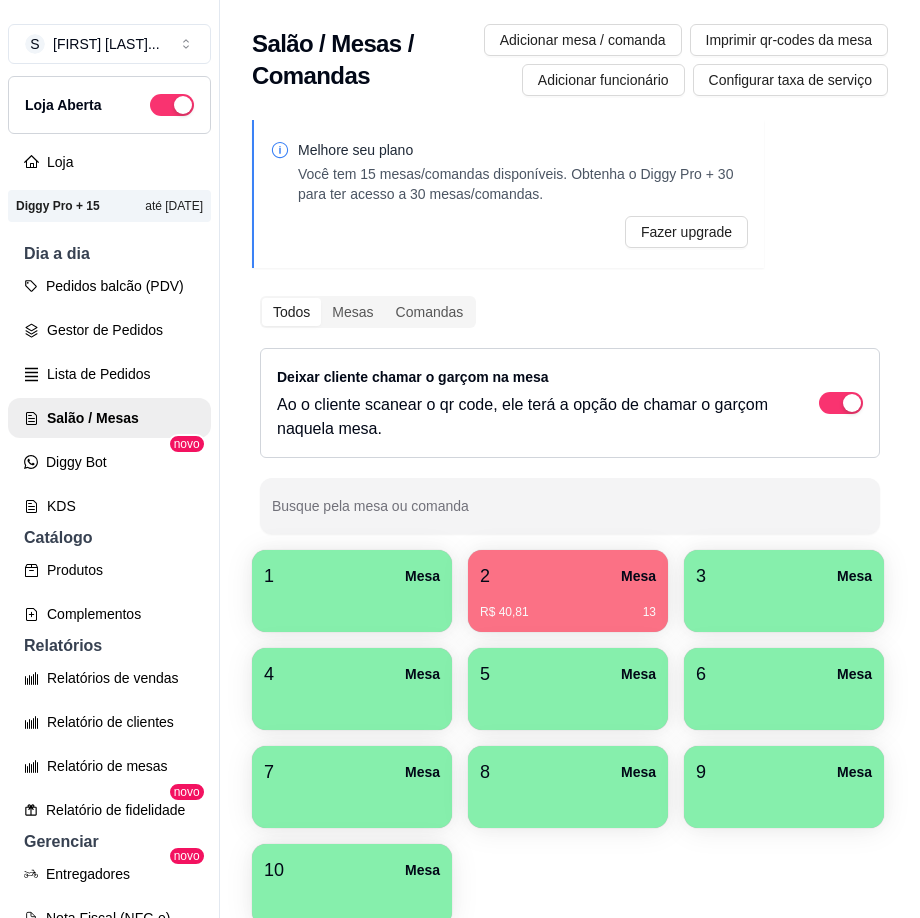 click on "R$ 40,81" at bounding box center (504, 612) 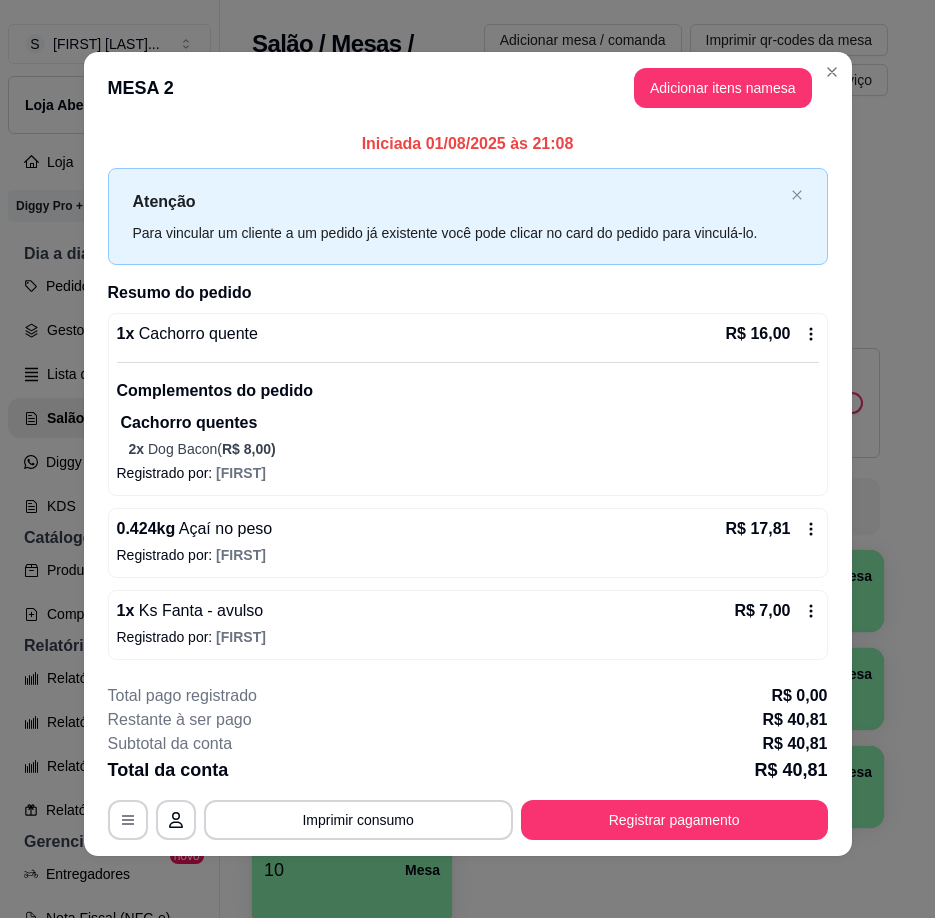 scroll, scrollTop: 7, scrollLeft: 0, axis: vertical 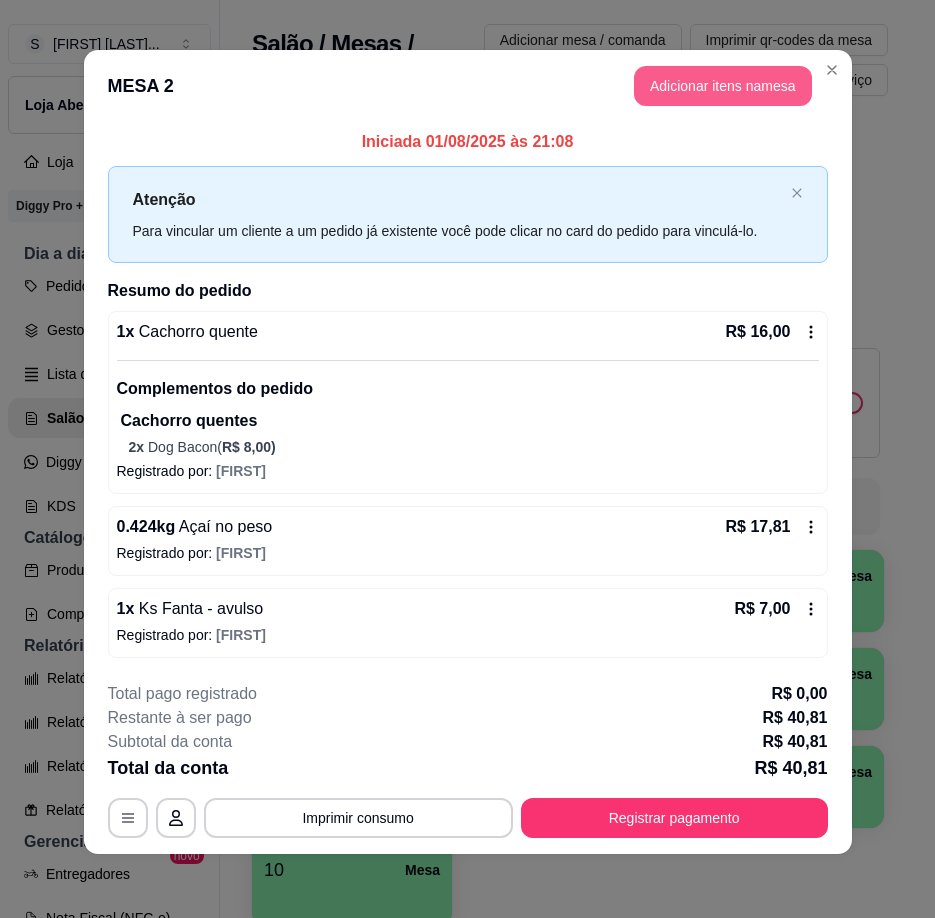 click on "Adicionar itens na  mesa" at bounding box center (723, 86) 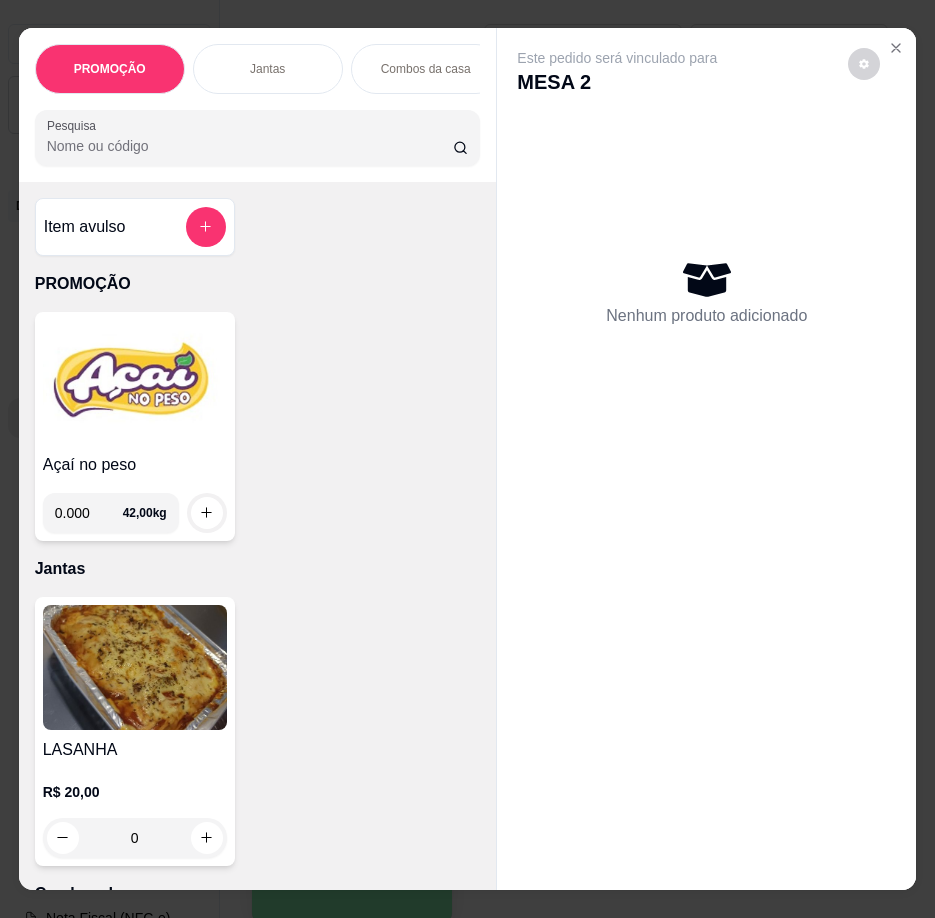 click on "Item avulso" at bounding box center [135, 227] 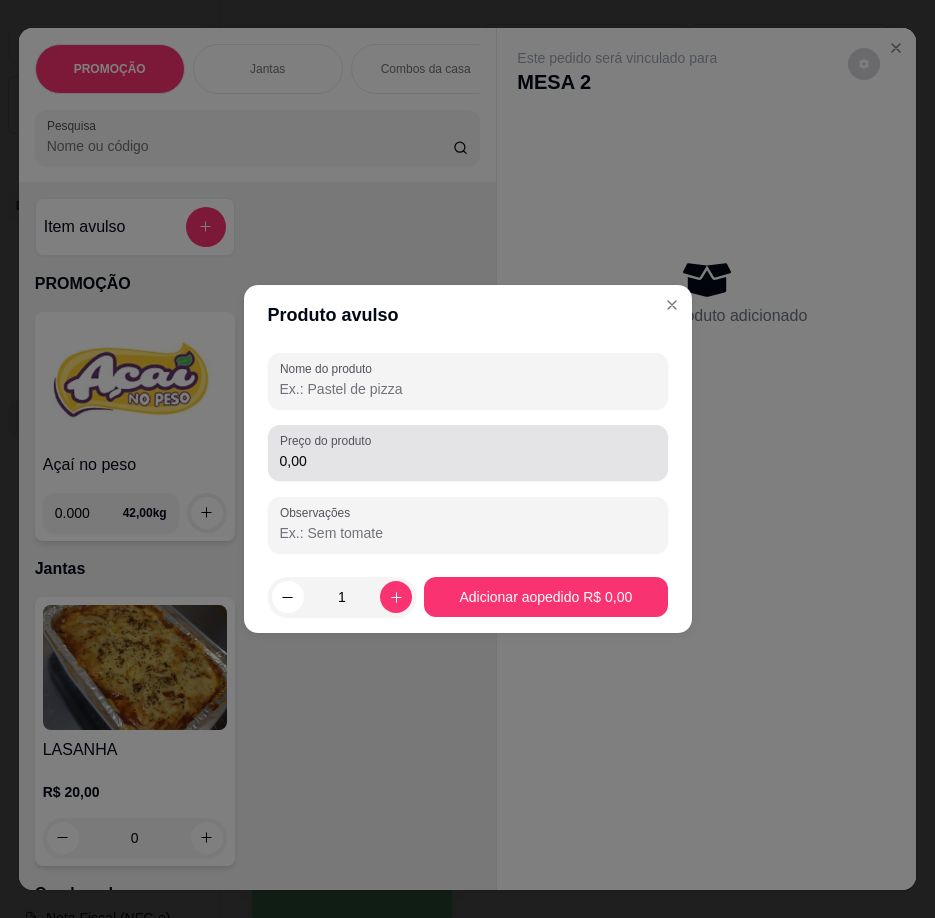 click on "0,00" at bounding box center (468, 461) 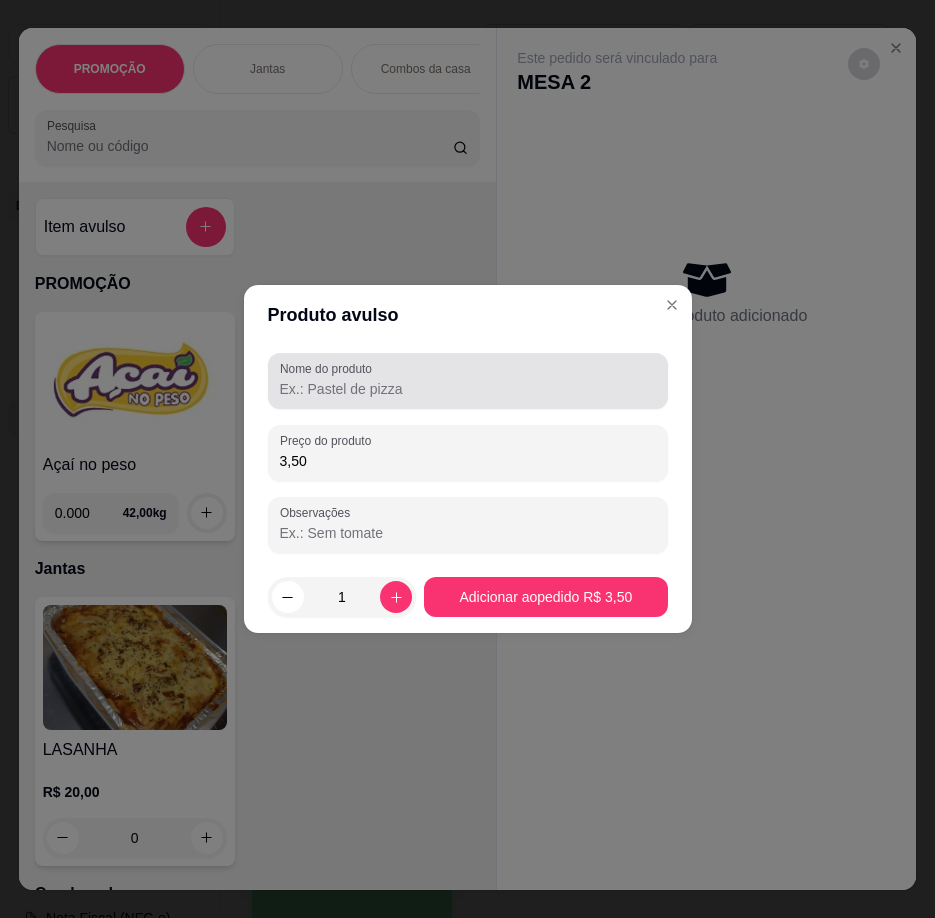 type on "3,50" 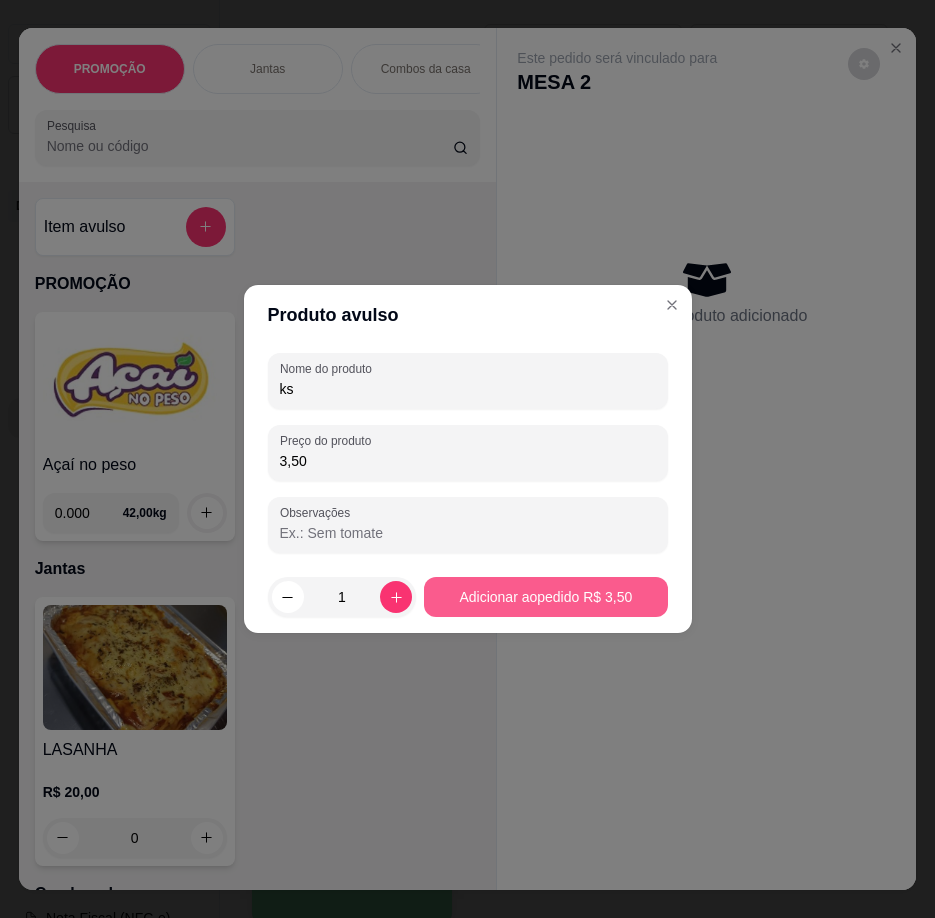 type on "ks" 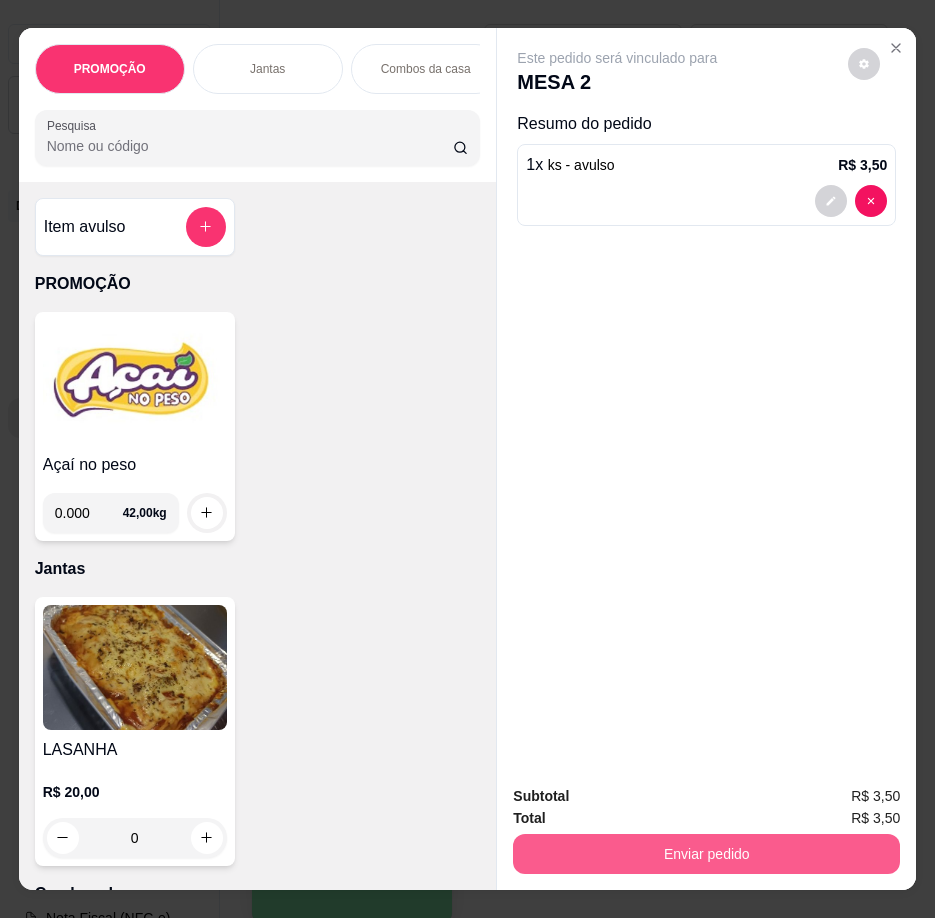 click on "Enviar pedido" at bounding box center (706, 854) 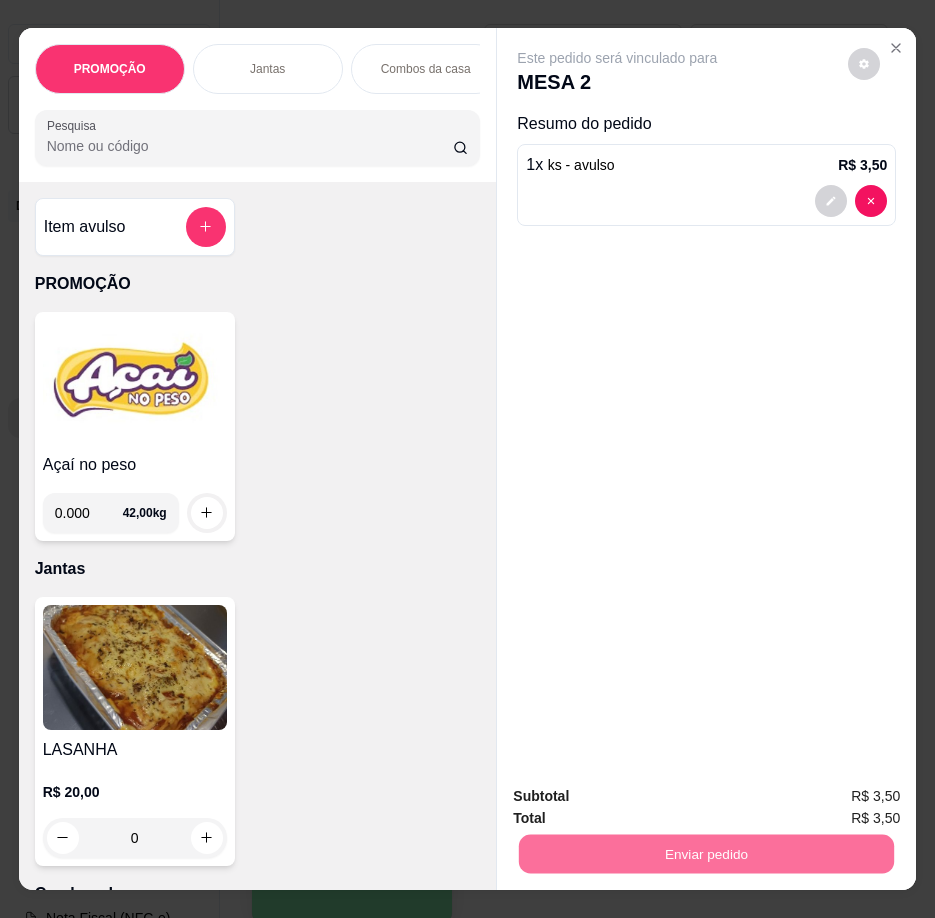 click on "Não registrar e enviar pedido" at bounding box center (640, 797) 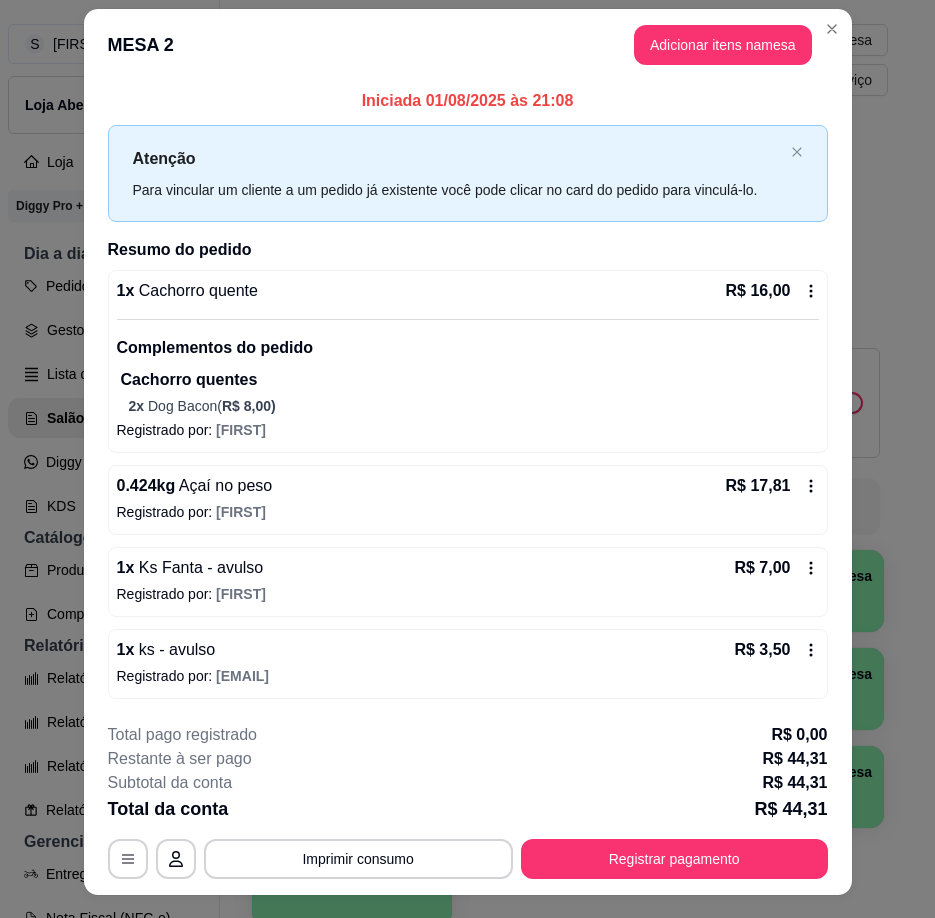 scroll, scrollTop: 0, scrollLeft: 0, axis: both 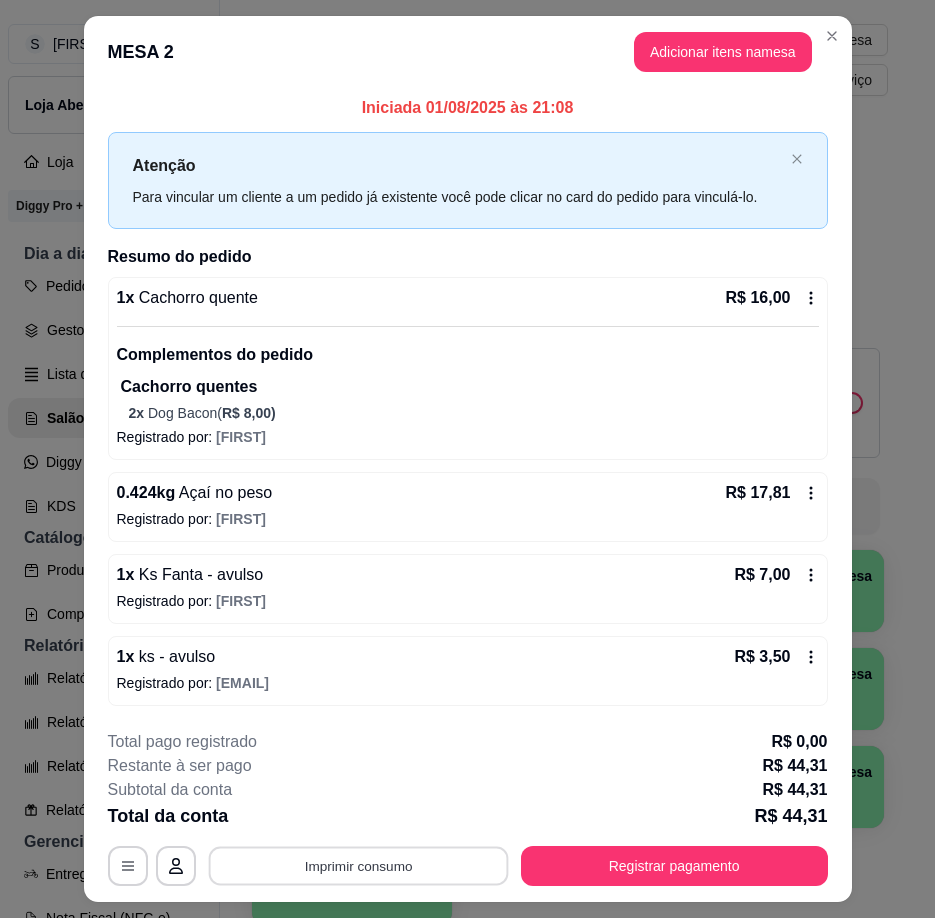 click on "Imprimir consumo" at bounding box center [358, 866] 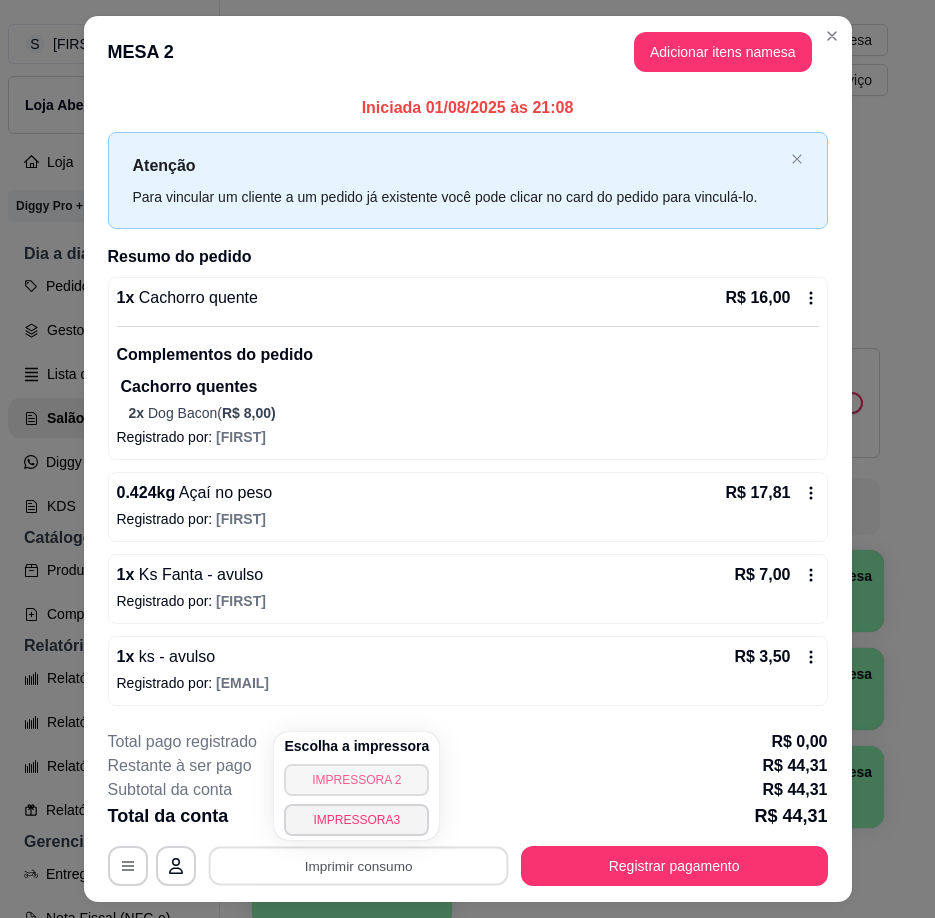 click on "IMPRESSORA 2" at bounding box center (356, 780) 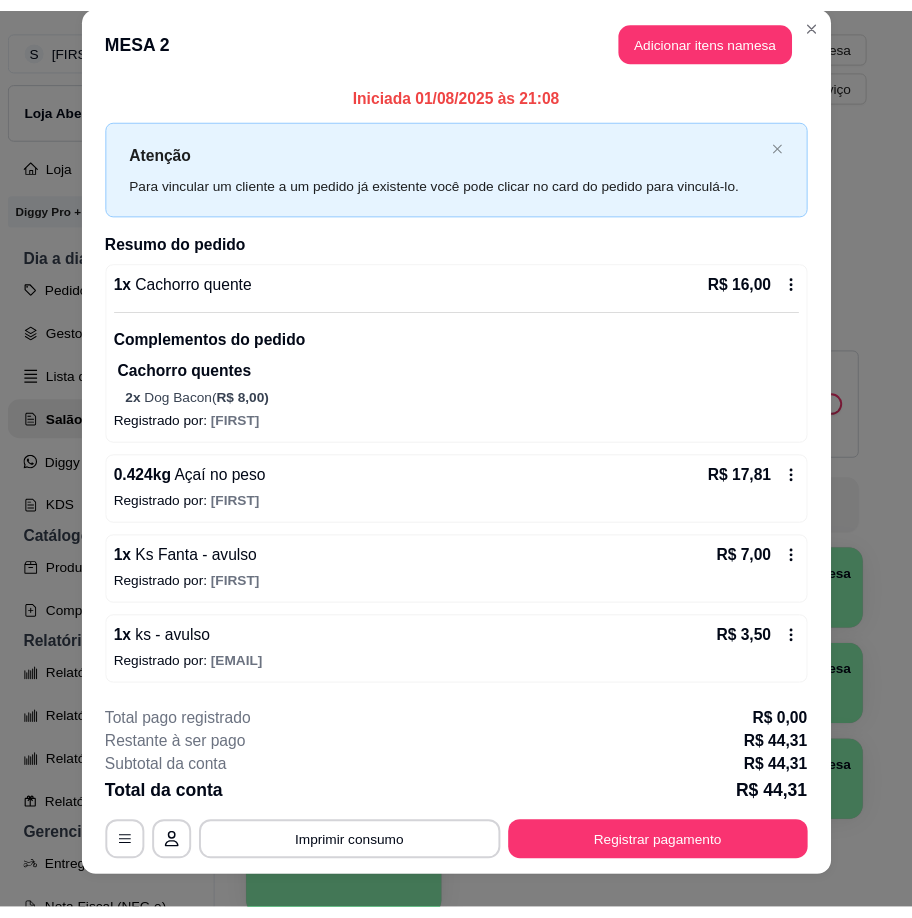 scroll, scrollTop: 0, scrollLeft: 0, axis: both 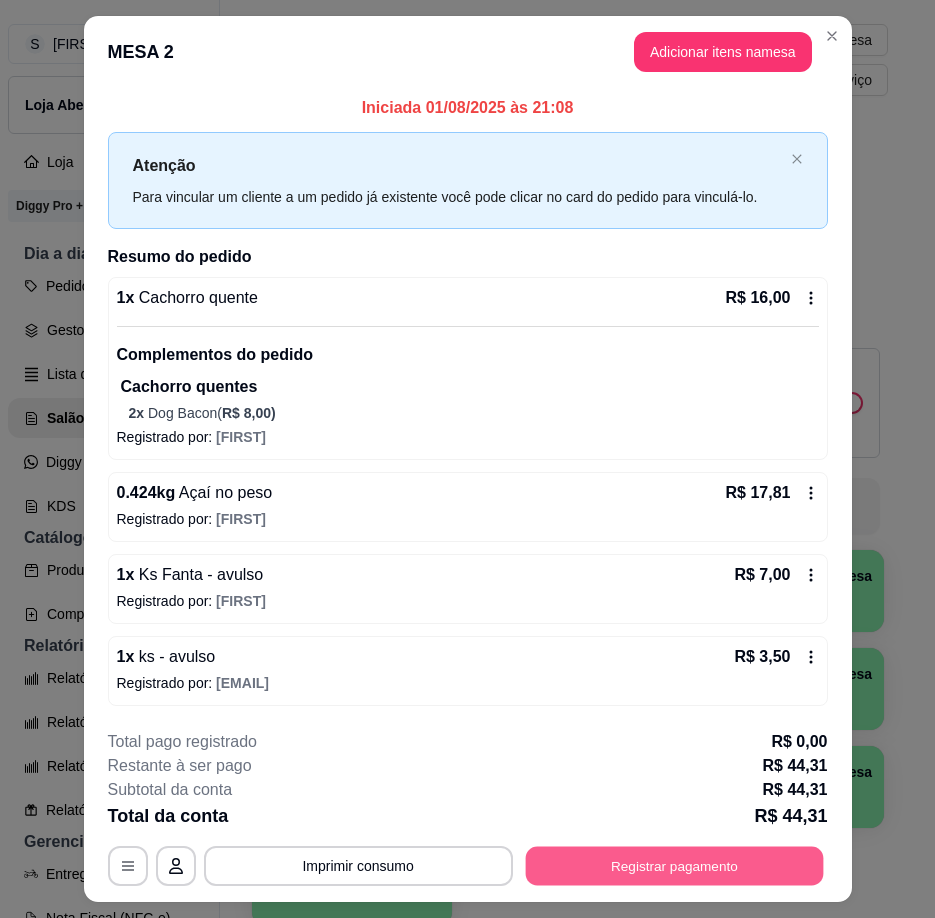 click on "Registrar pagamento" at bounding box center (674, 866) 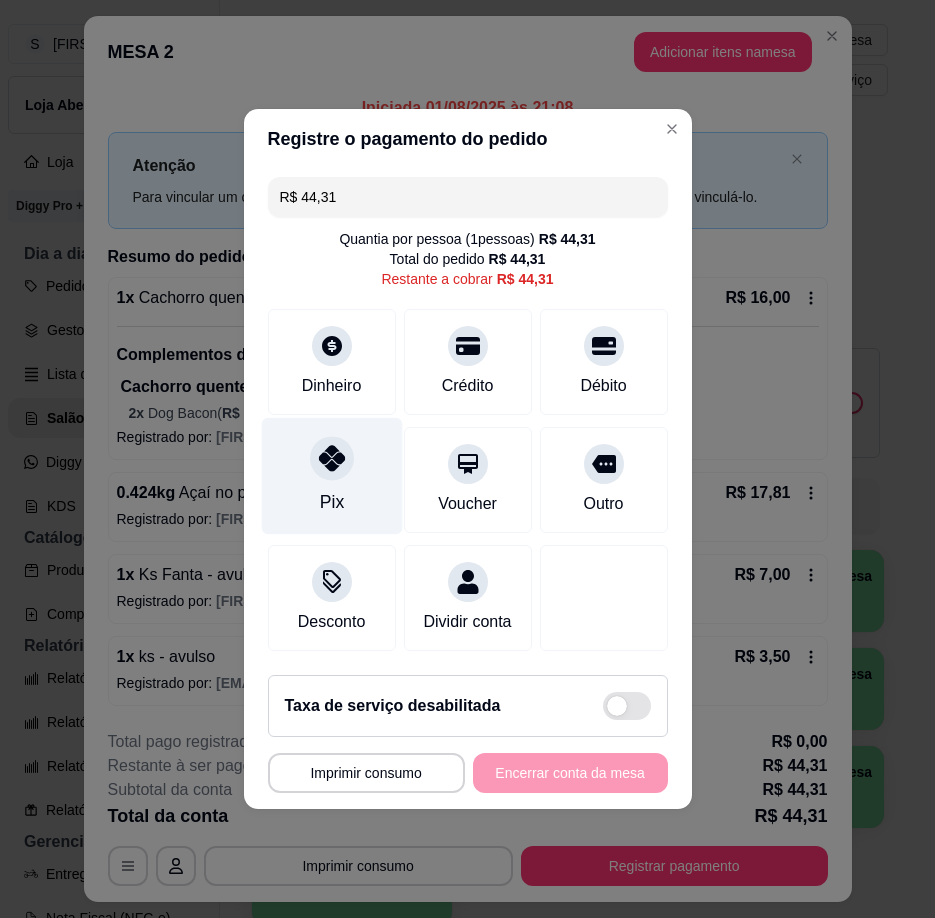 drag, startPoint x: 350, startPoint y: 490, endPoint x: 469, endPoint y: 661, distance: 208.33147 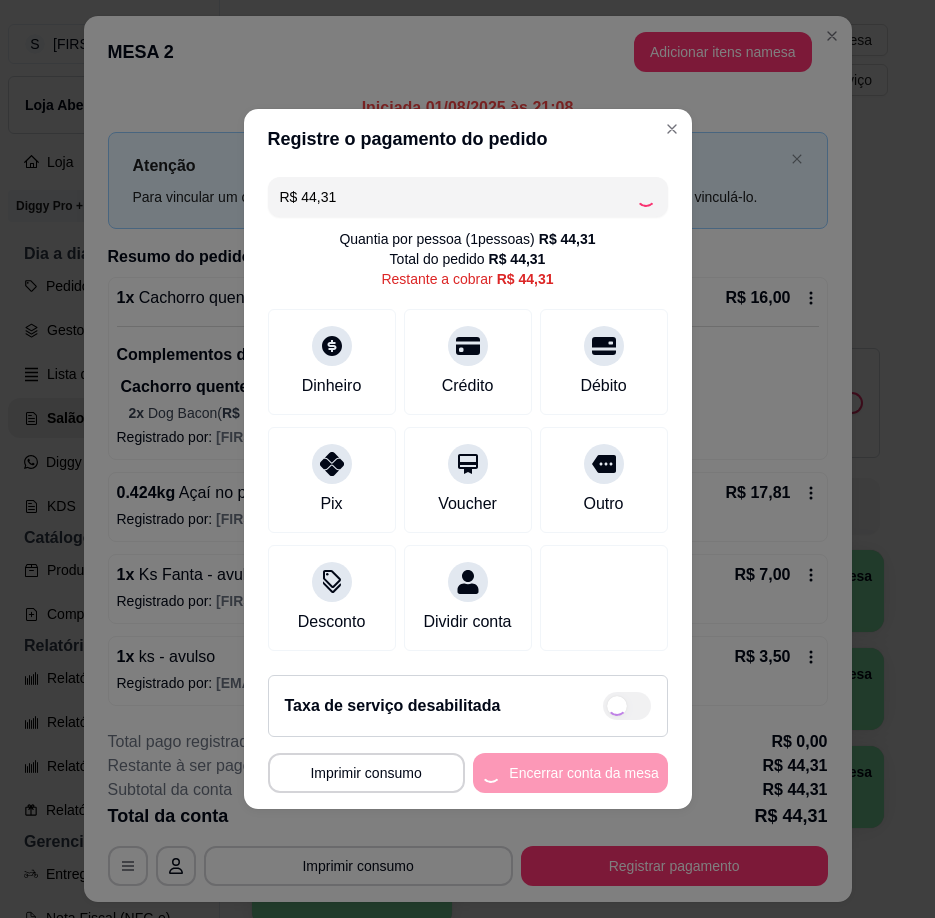 type on "R$ 0,00" 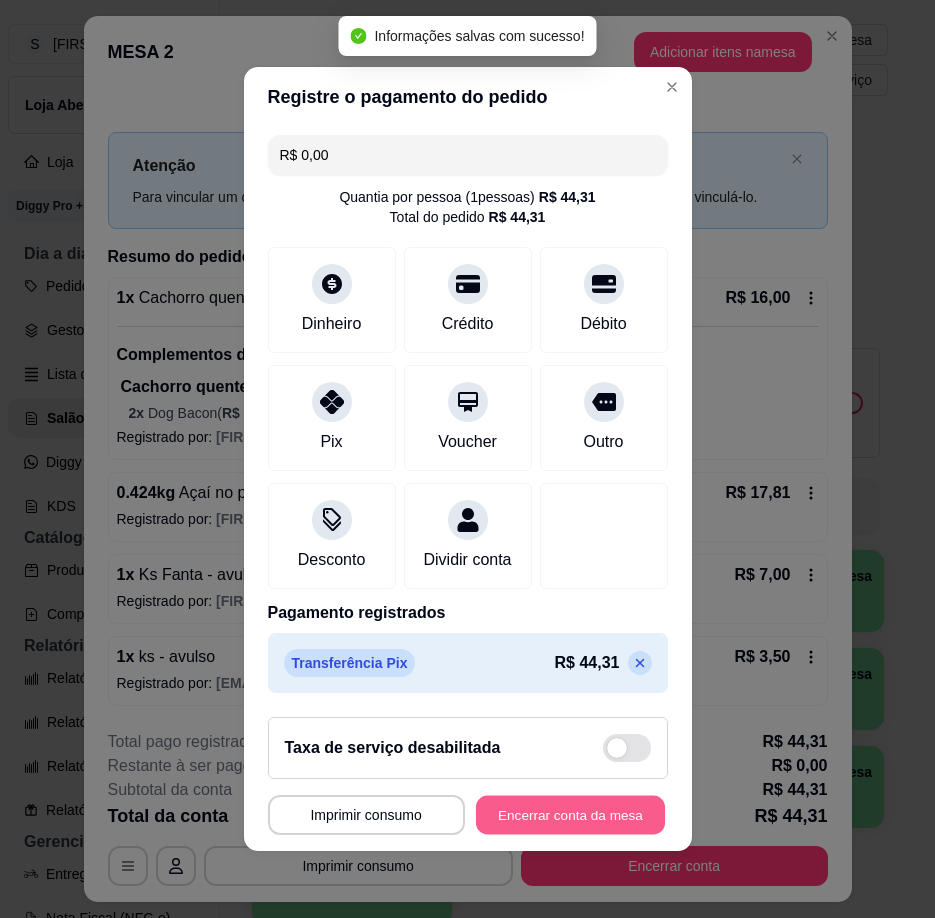 click on "Encerrar conta da mesa" at bounding box center [570, 815] 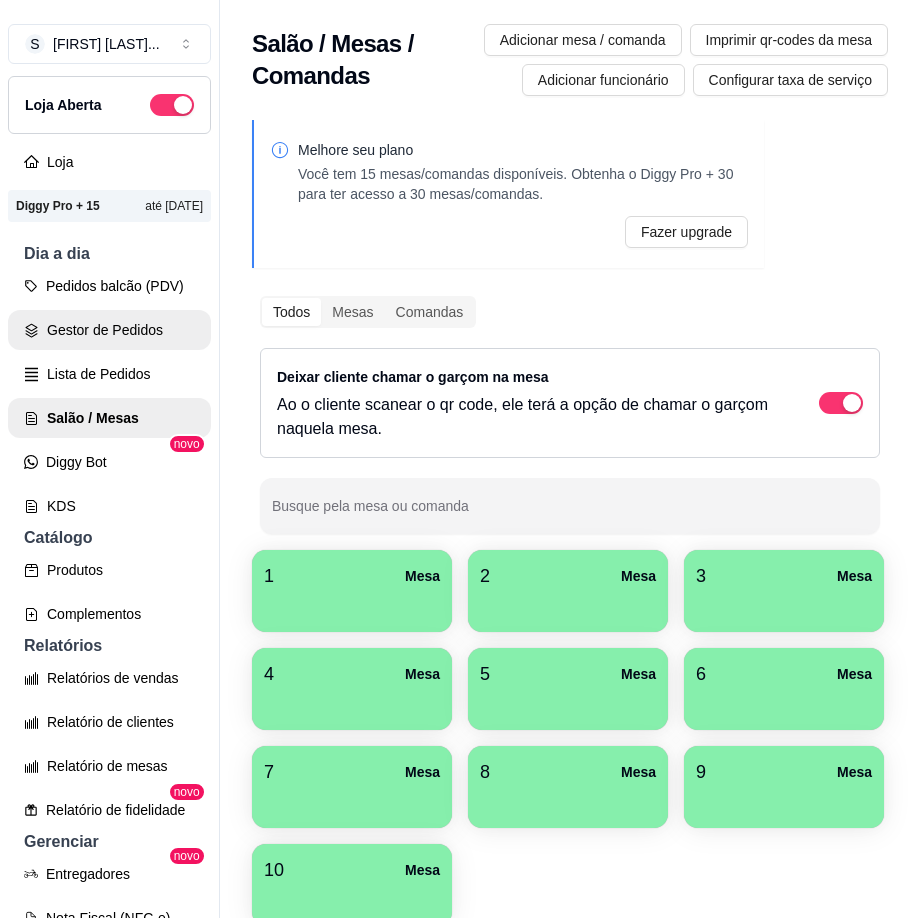 click on "Gestor de Pedidos" at bounding box center (109, 330) 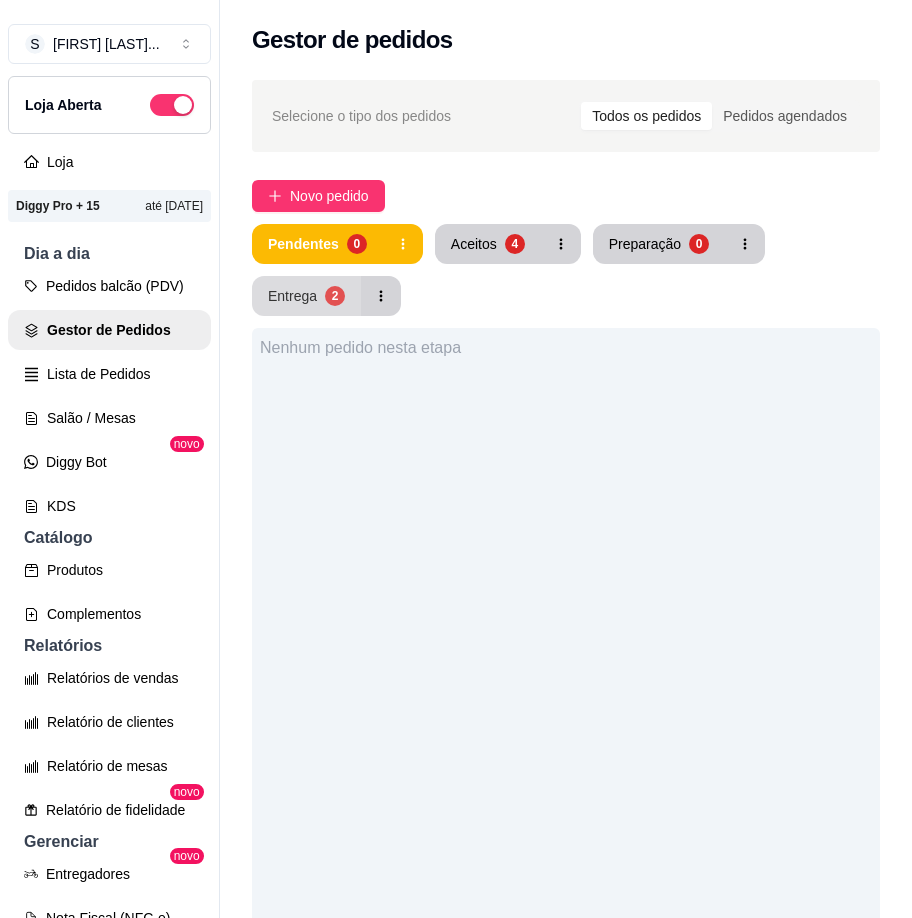 click on "2" at bounding box center [335, 296] 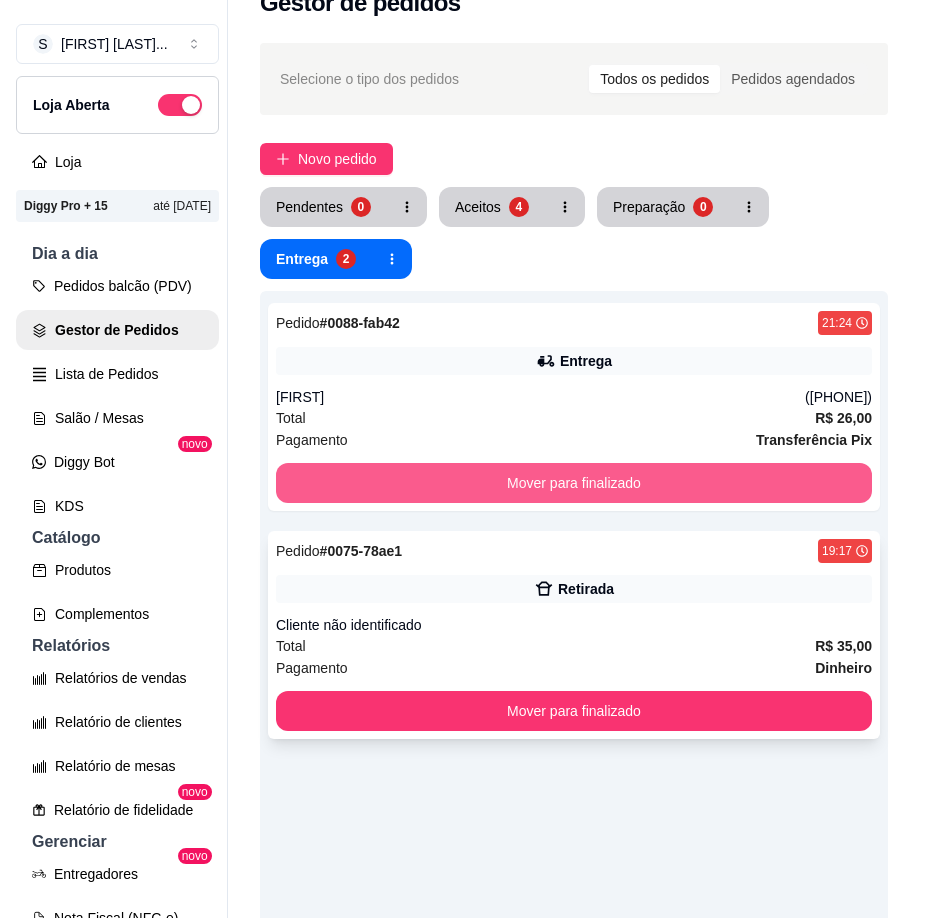 scroll, scrollTop: 100, scrollLeft: 0, axis: vertical 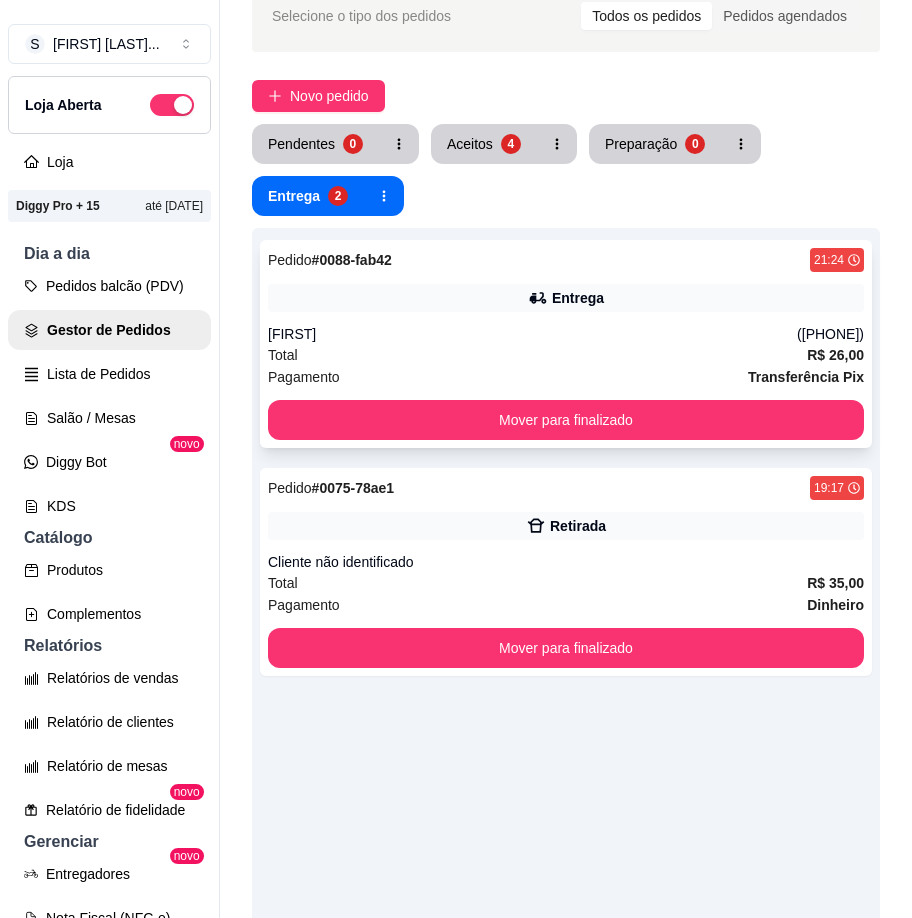 click on "Entrega" at bounding box center [578, 298] 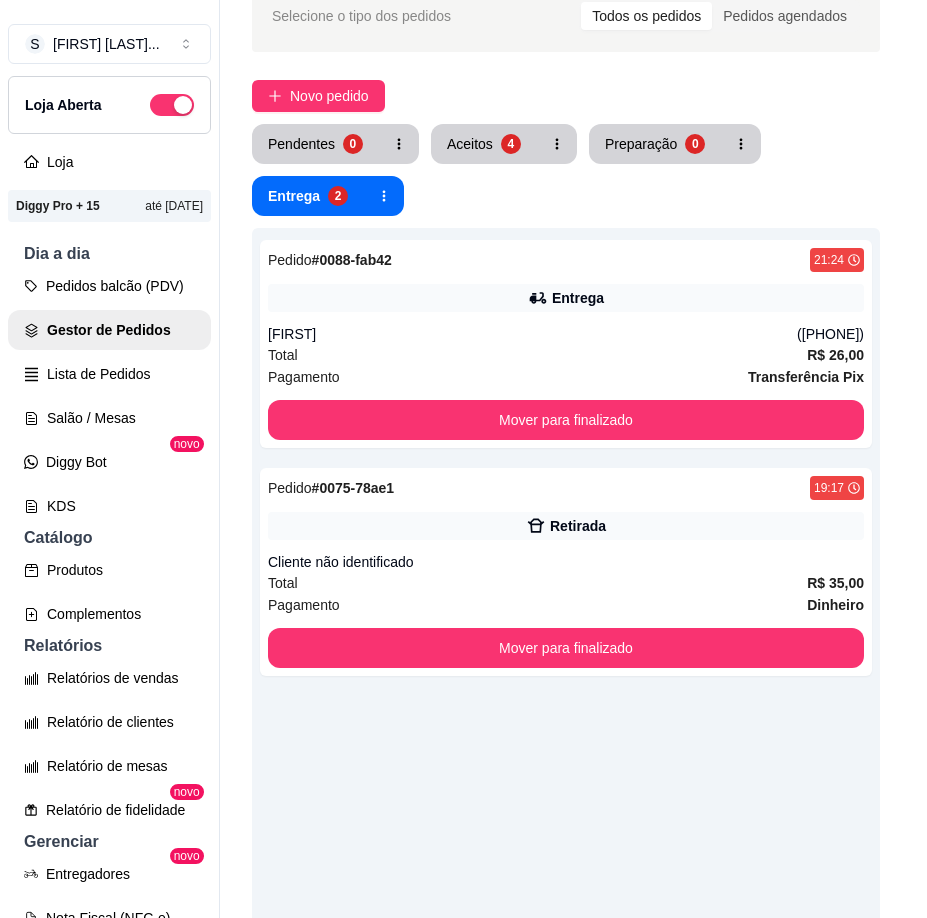 scroll, scrollTop: 247, scrollLeft: 0, axis: vertical 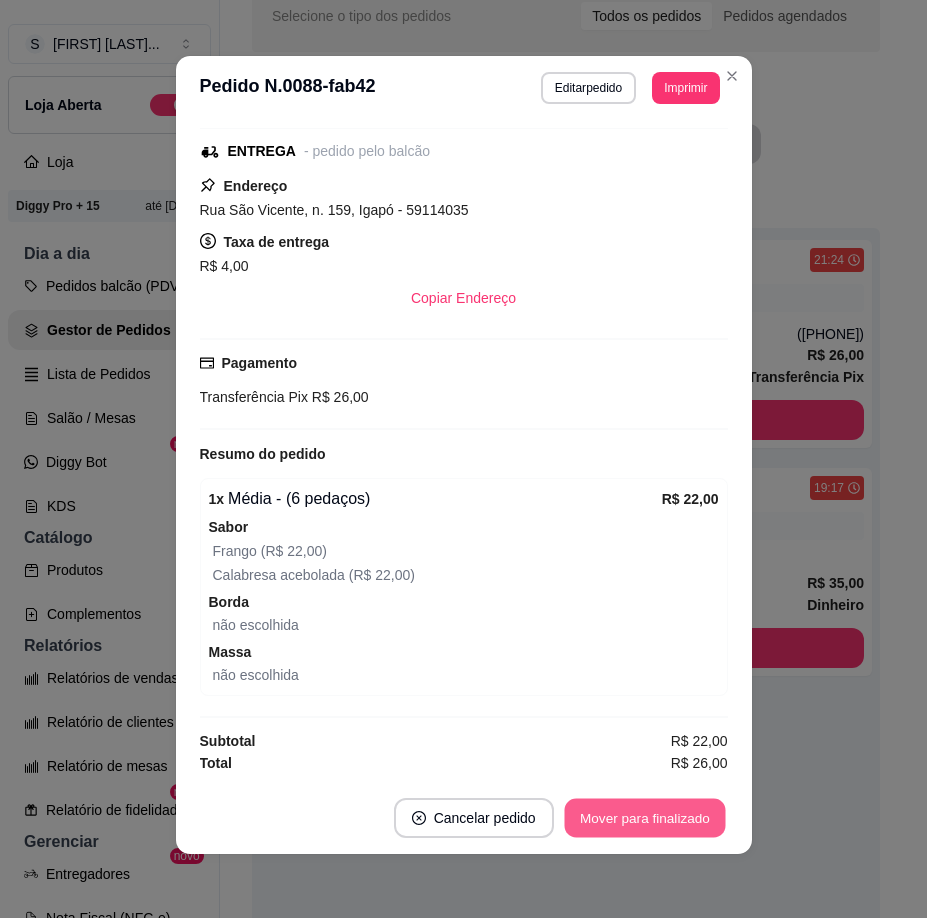 click on "Mover para finalizado" at bounding box center [644, 818] 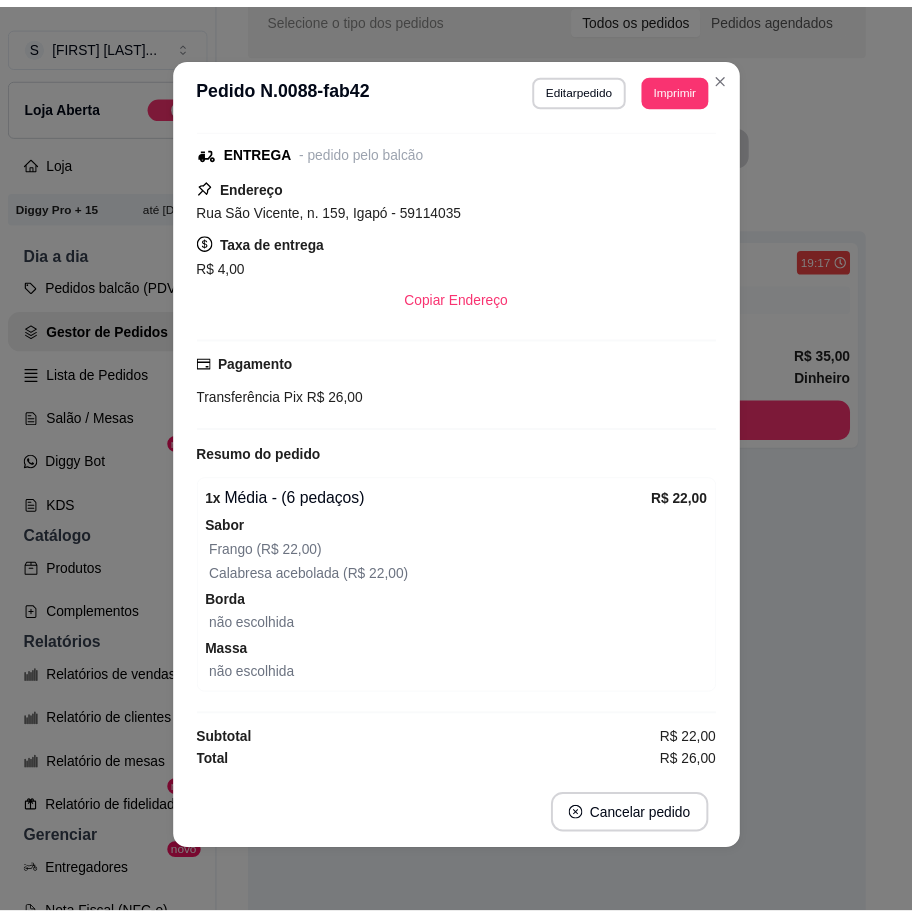 scroll, scrollTop: 201, scrollLeft: 0, axis: vertical 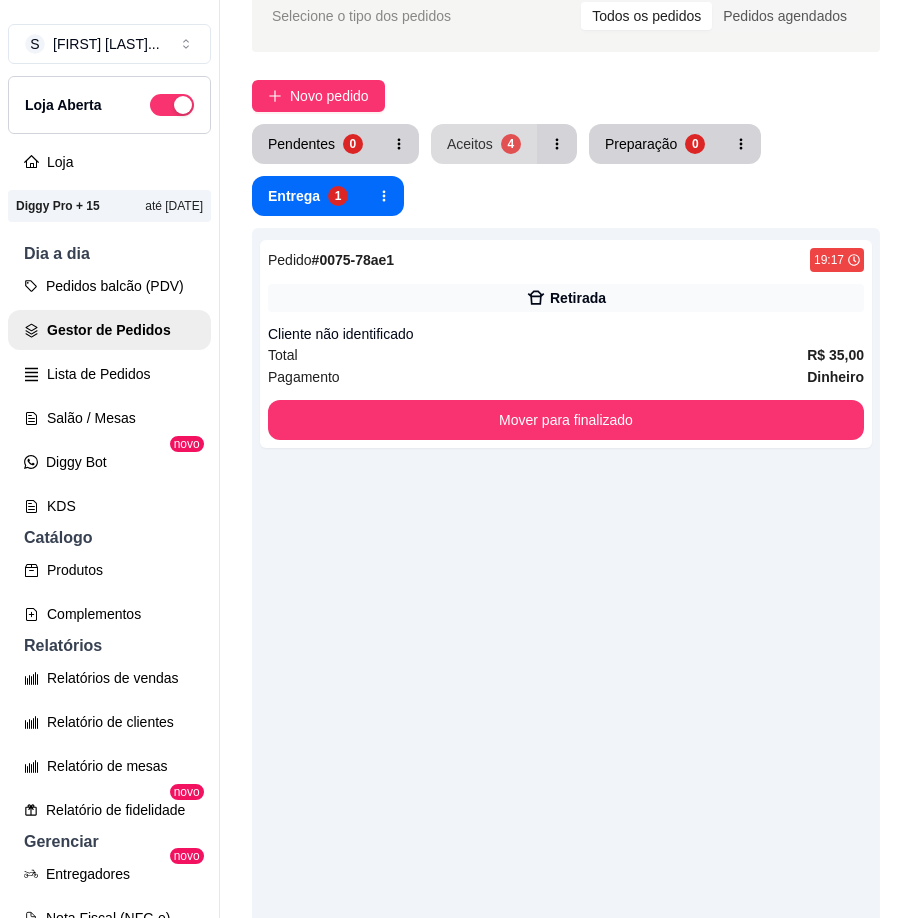 click on "Aceitos" at bounding box center [470, 144] 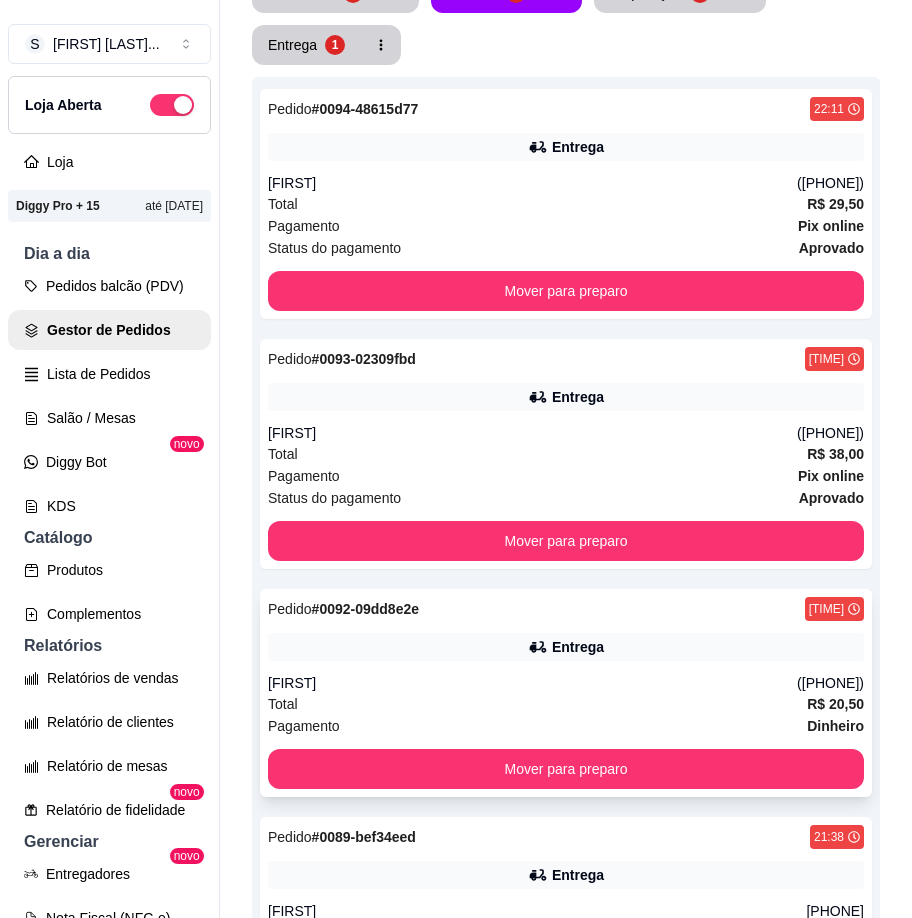 scroll, scrollTop: 503, scrollLeft: 0, axis: vertical 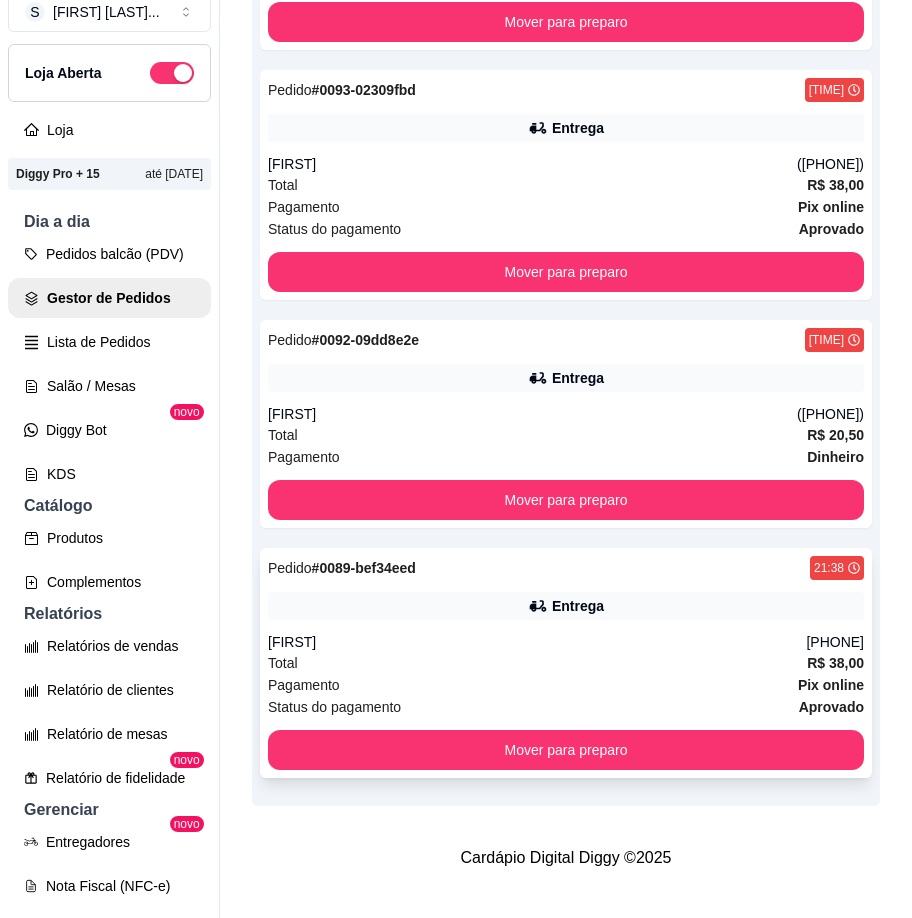 click on "[FIRST]" at bounding box center [537, 642] 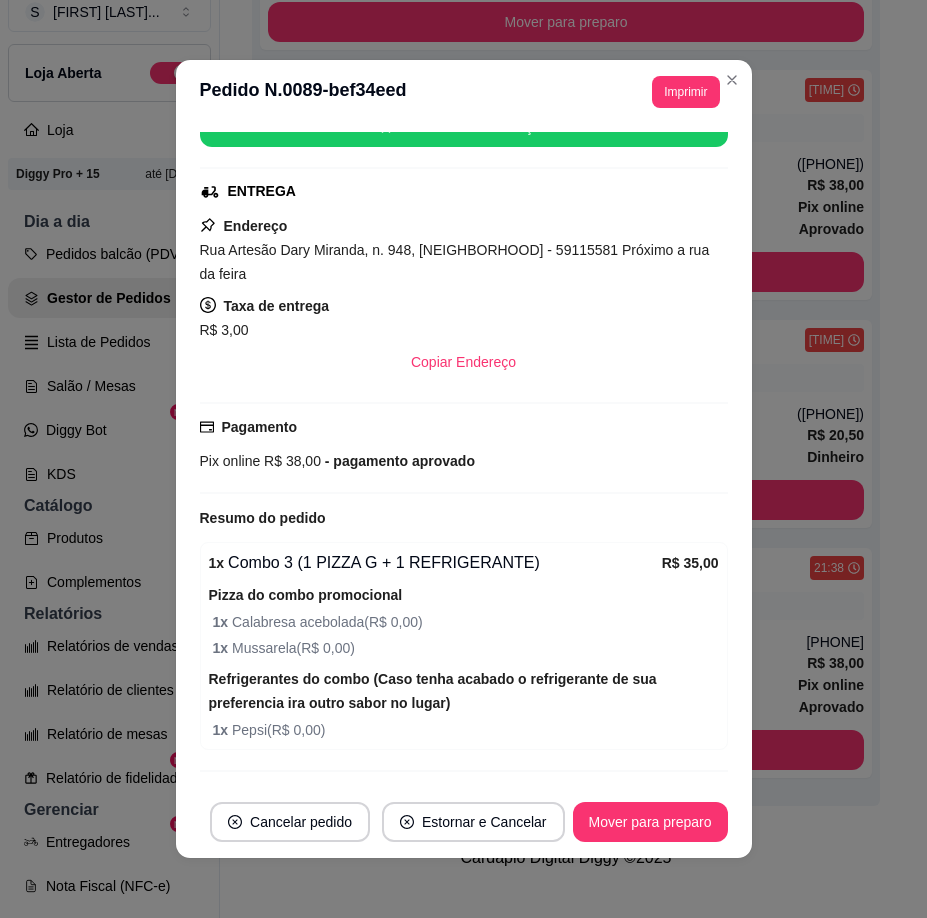 scroll, scrollTop: 321, scrollLeft: 0, axis: vertical 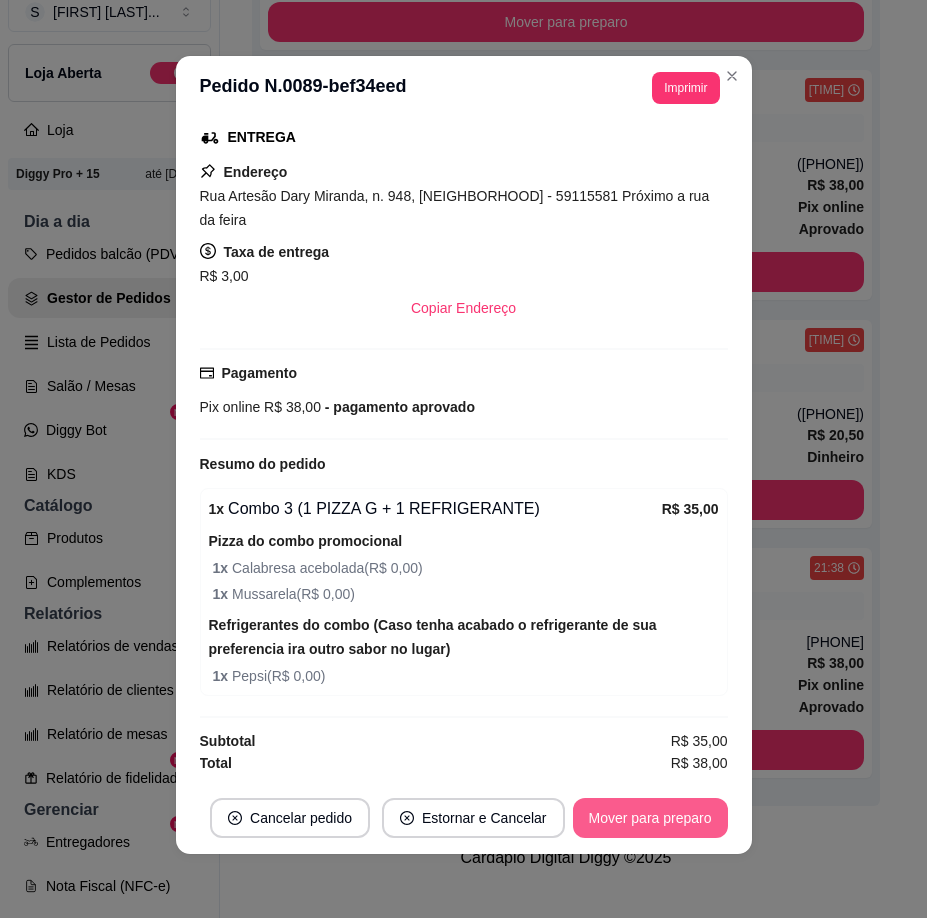 click on "Mover para preparo" at bounding box center [650, 818] 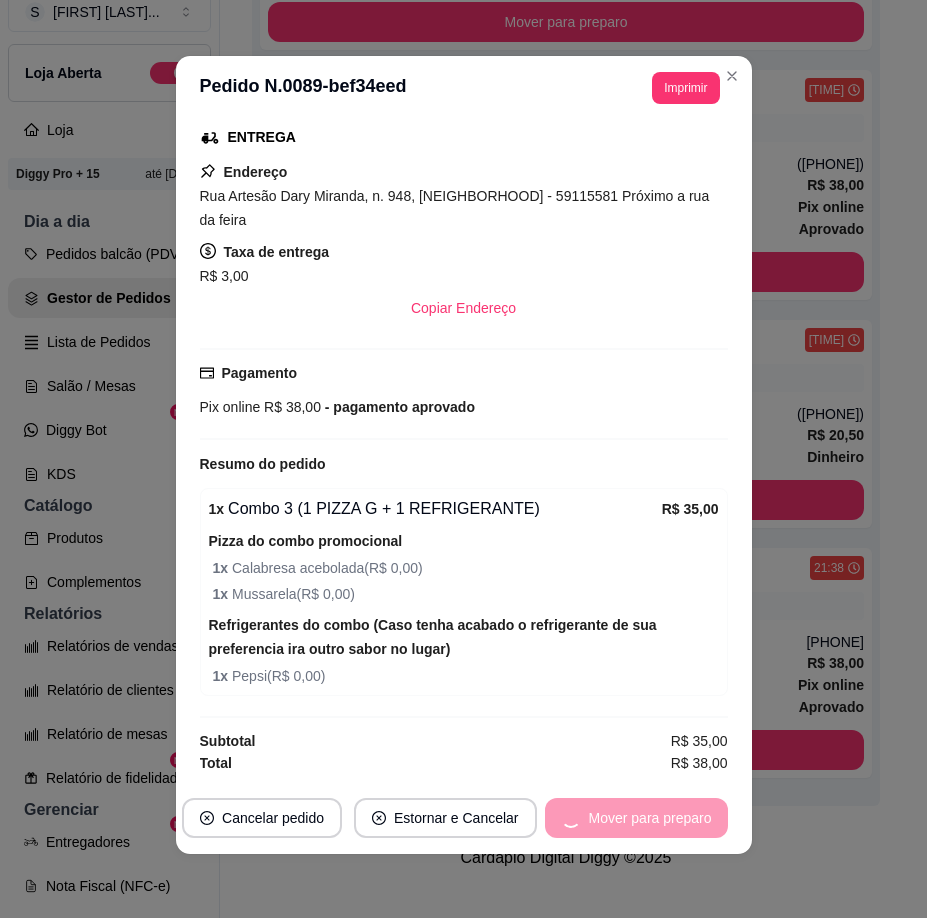 scroll, scrollTop: 423, scrollLeft: 0, axis: vertical 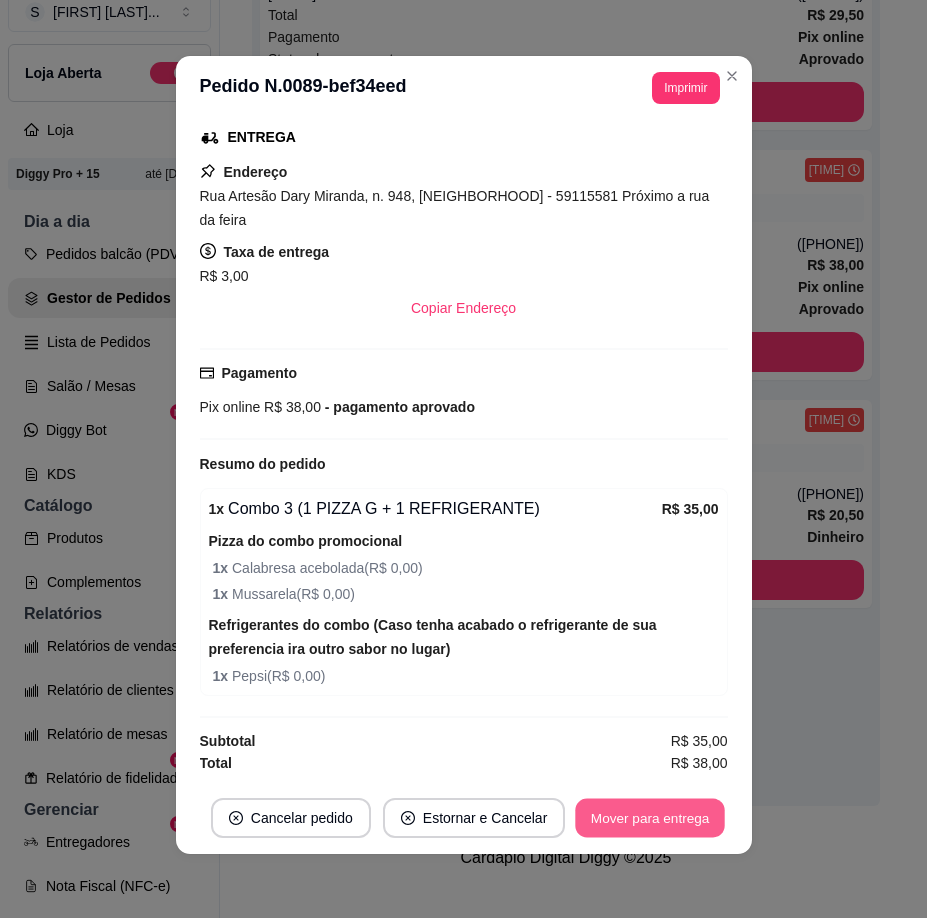 click on "Mover para entrega" at bounding box center [651, 818] 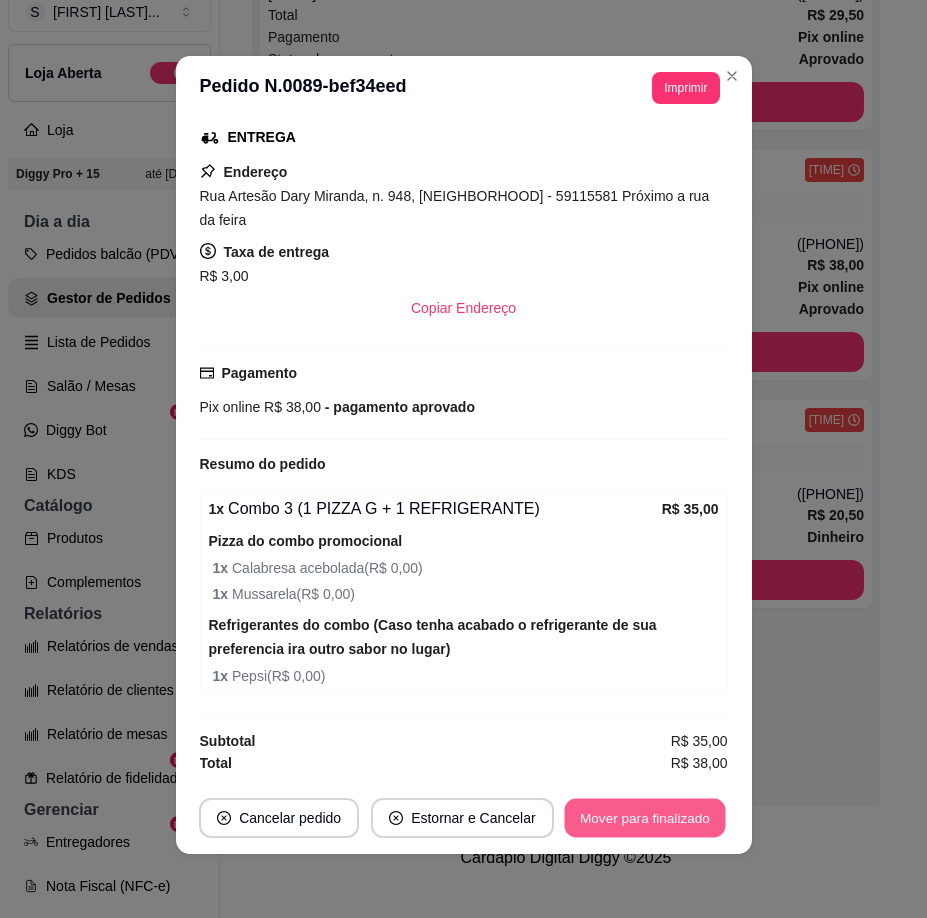 click on "Mover para finalizado" at bounding box center (644, 818) 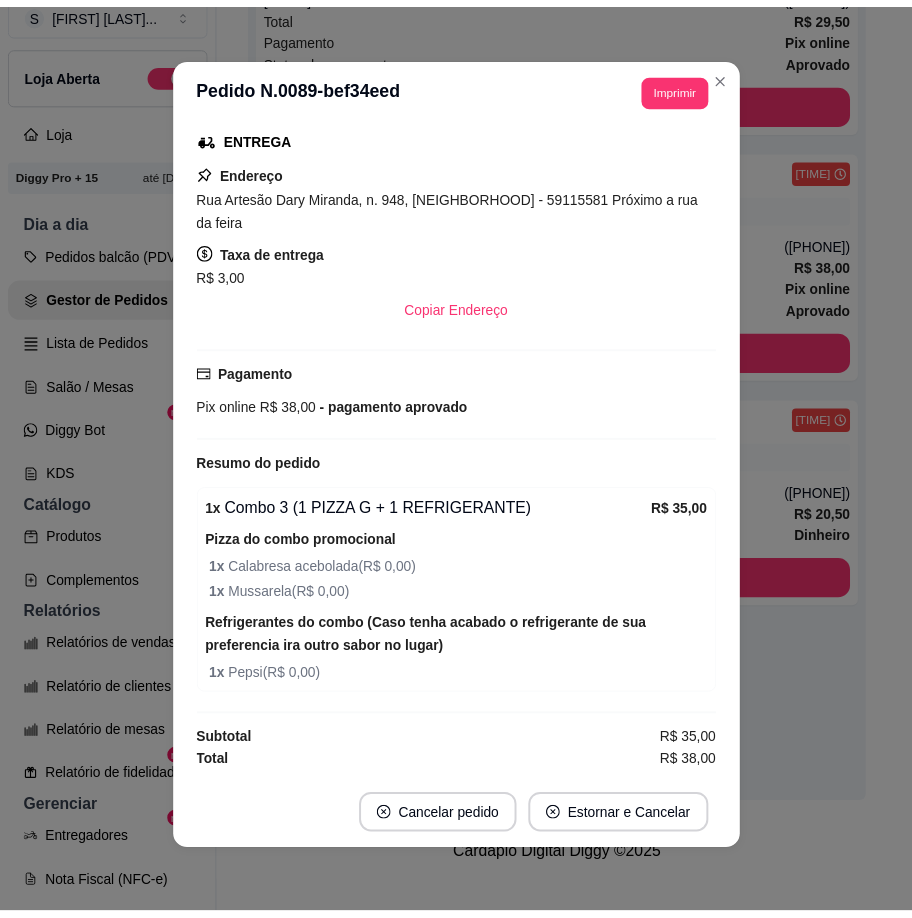 scroll, scrollTop: 275, scrollLeft: 0, axis: vertical 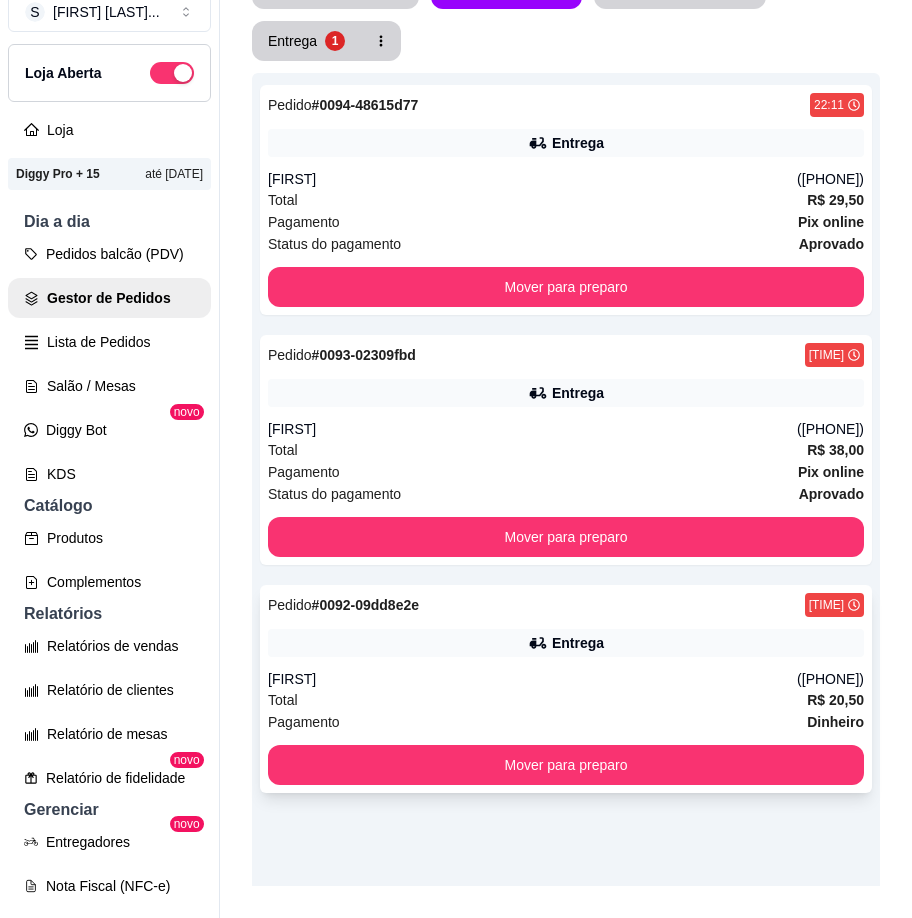 click on "Pedido N.  0092-09dd8e2e [TIME] Entrega [FIRST] ([PHONE]) Total R$ 20,50 Pagamento Dinheiro Mover para preparo" at bounding box center [566, 689] 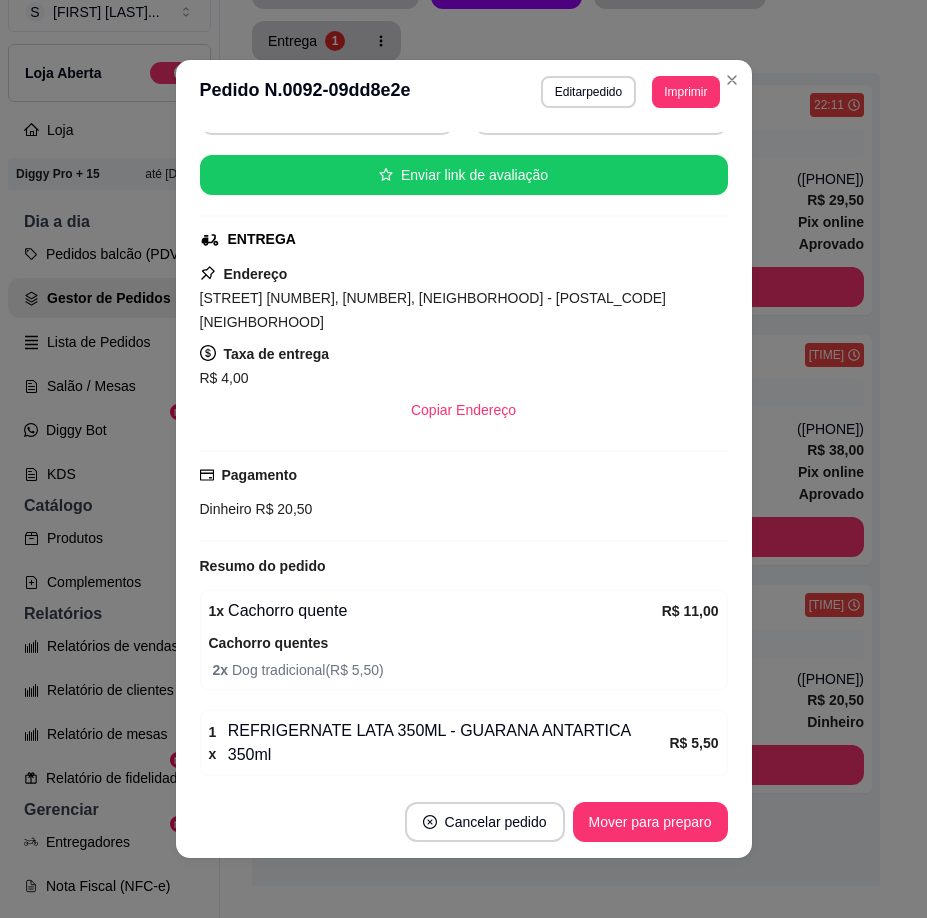 scroll, scrollTop: 275, scrollLeft: 0, axis: vertical 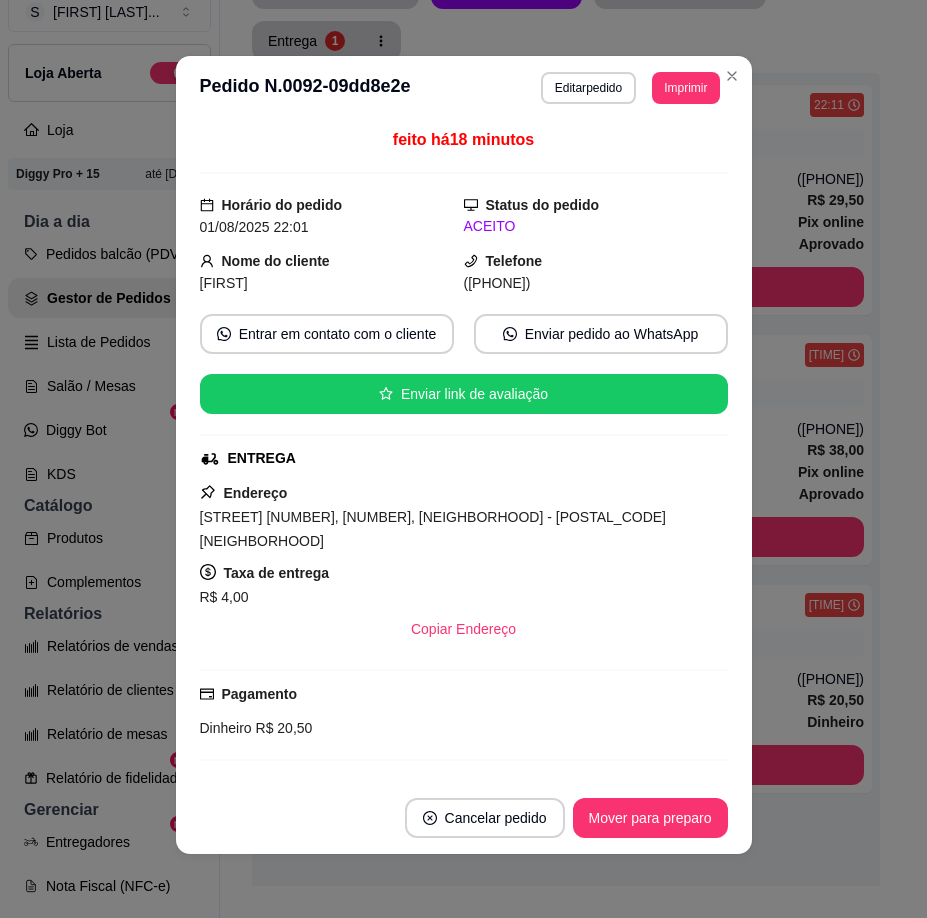 drag, startPoint x: 486, startPoint y: 282, endPoint x: 849, endPoint y: 280, distance: 363.00552 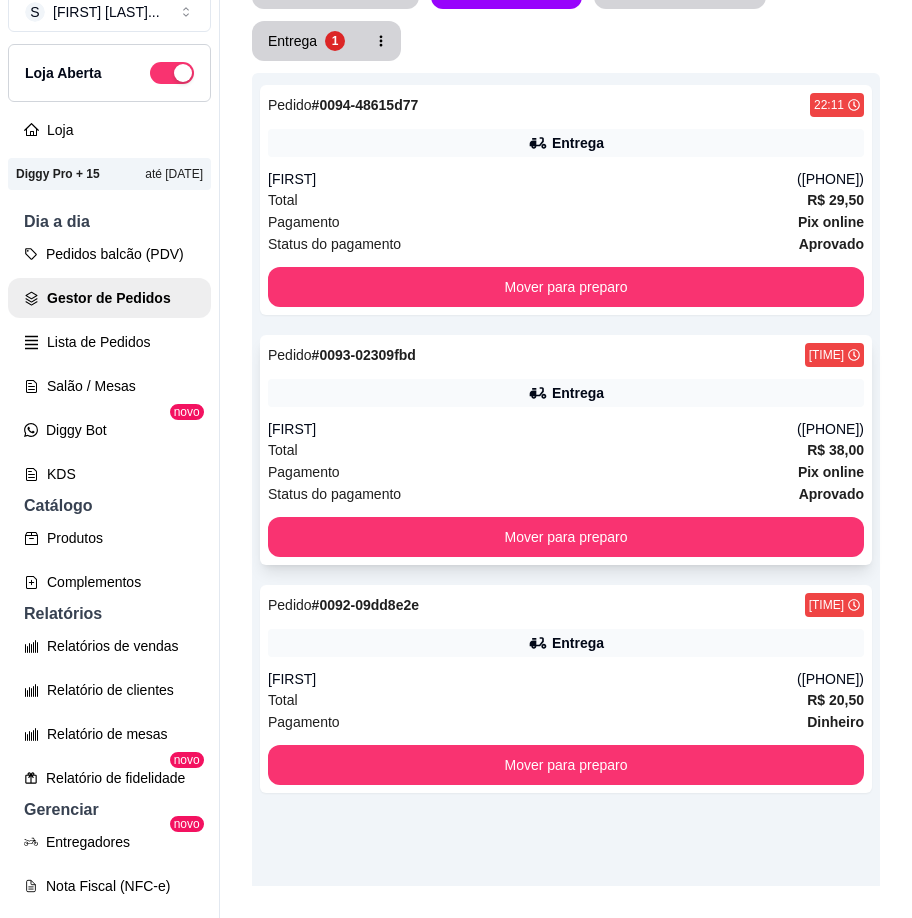 click on "Entrega" at bounding box center [566, 393] 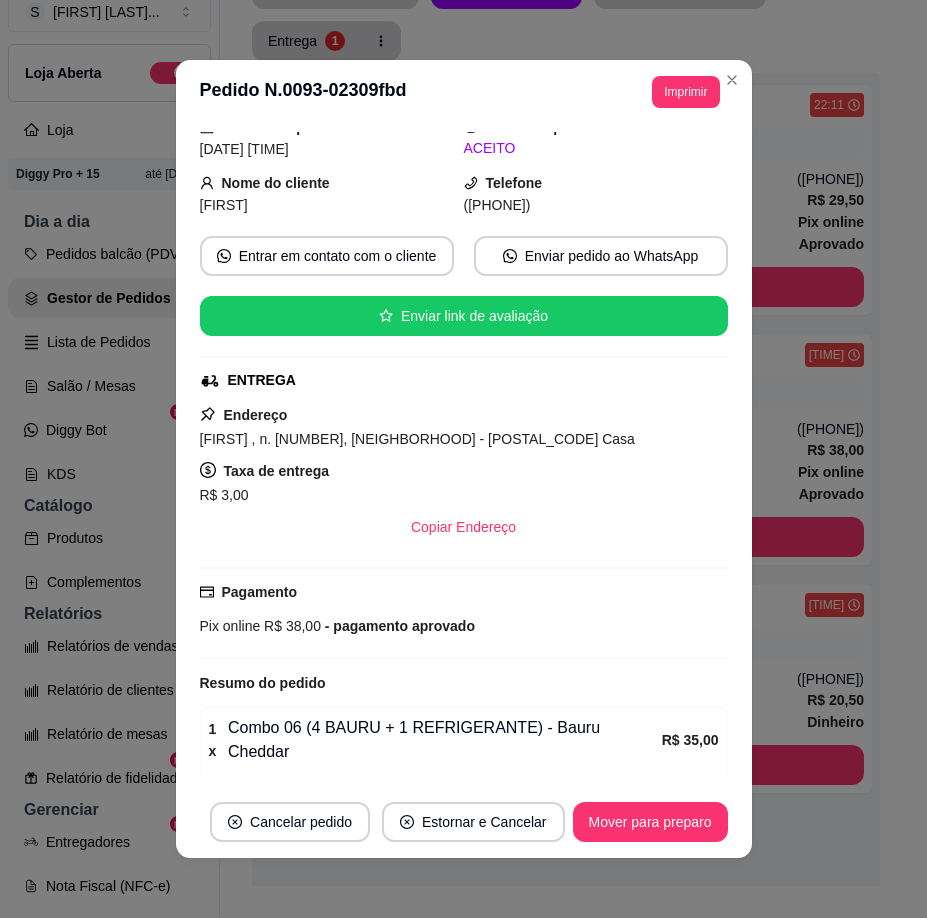 scroll, scrollTop: 213, scrollLeft: 0, axis: vertical 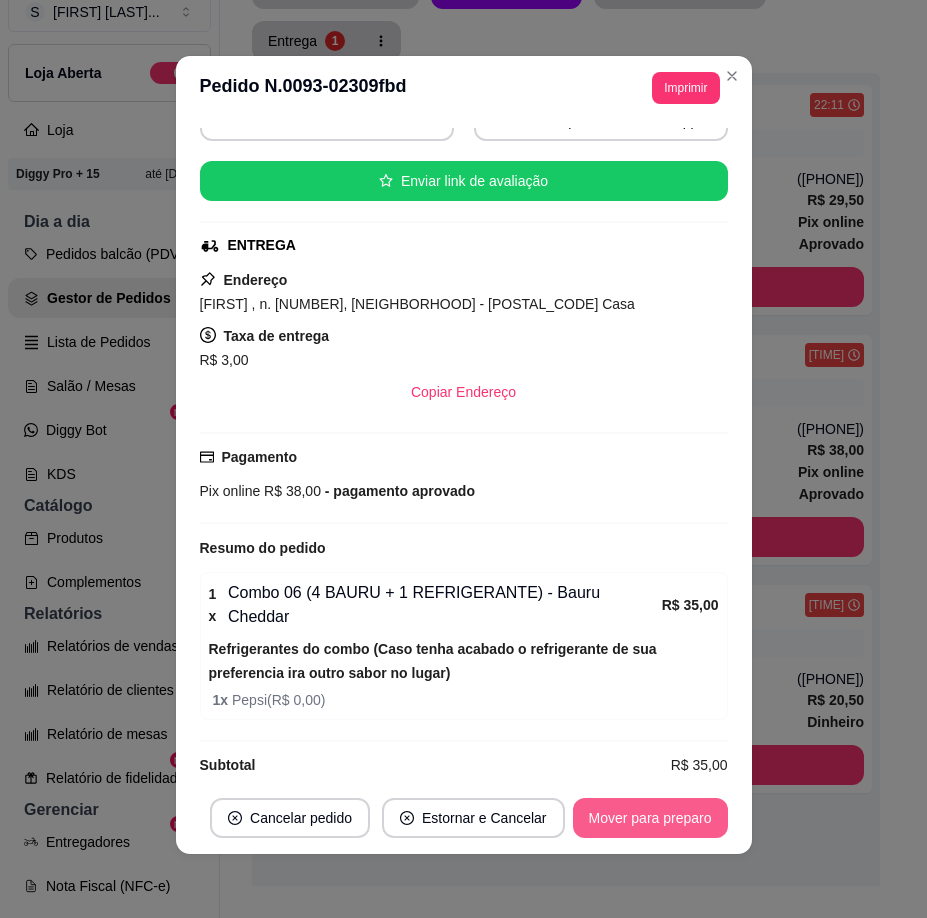click on "Mover para preparo" at bounding box center [650, 818] 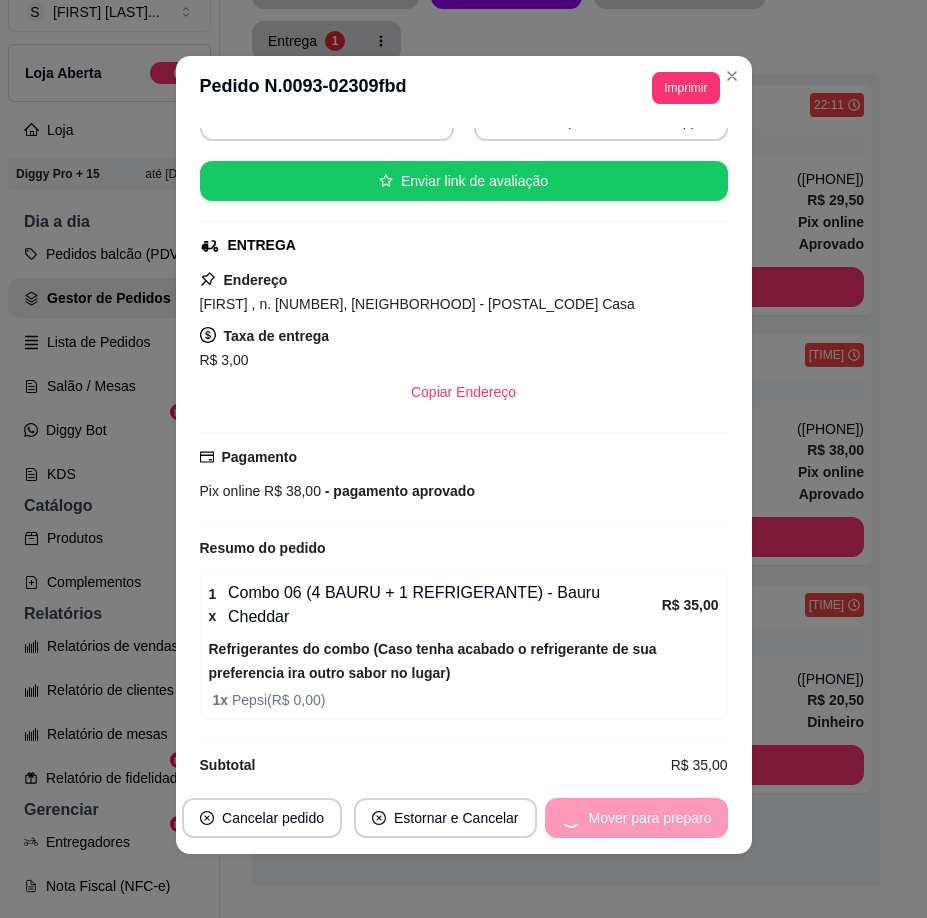 click on "Mover para preparo" at bounding box center (636, 818) 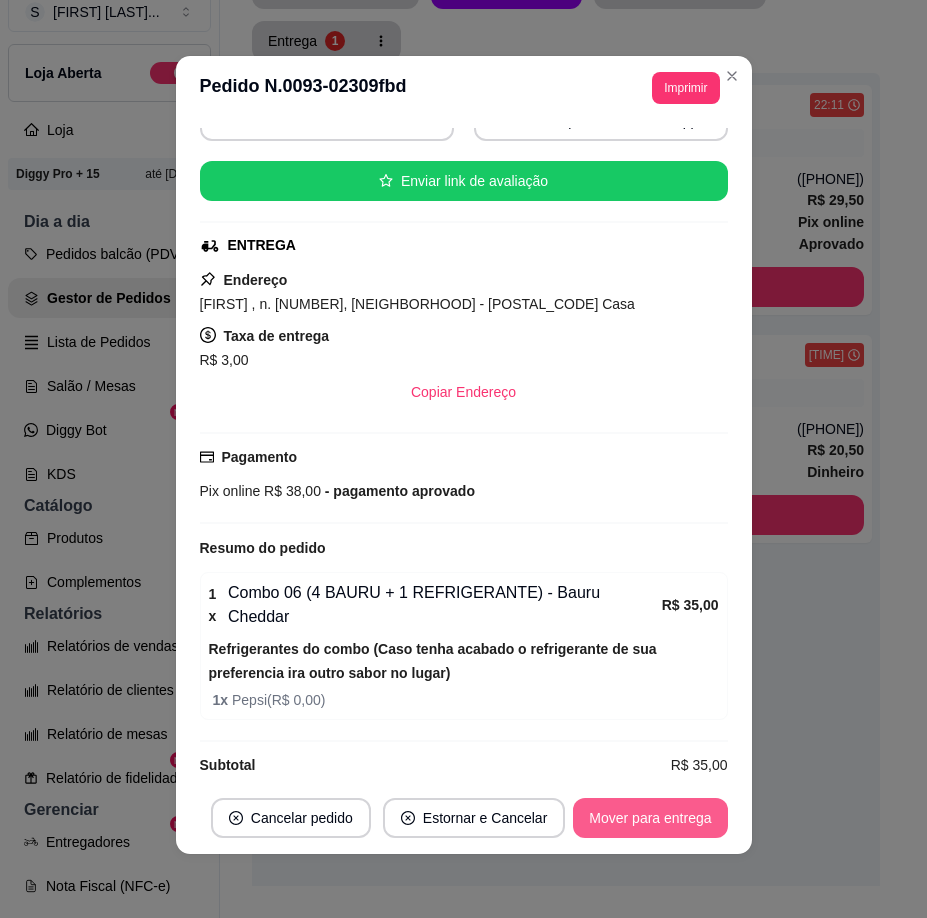 click on "Mover para entrega" at bounding box center [650, 818] 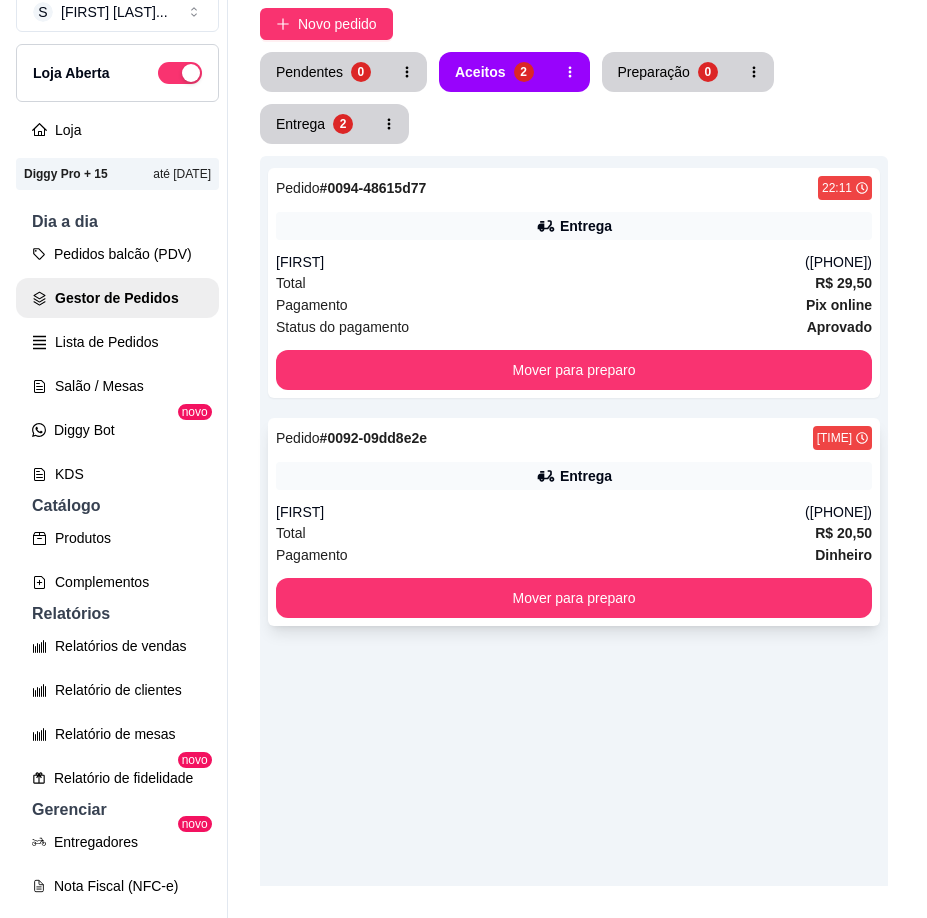 scroll, scrollTop: 23, scrollLeft: 0, axis: vertical 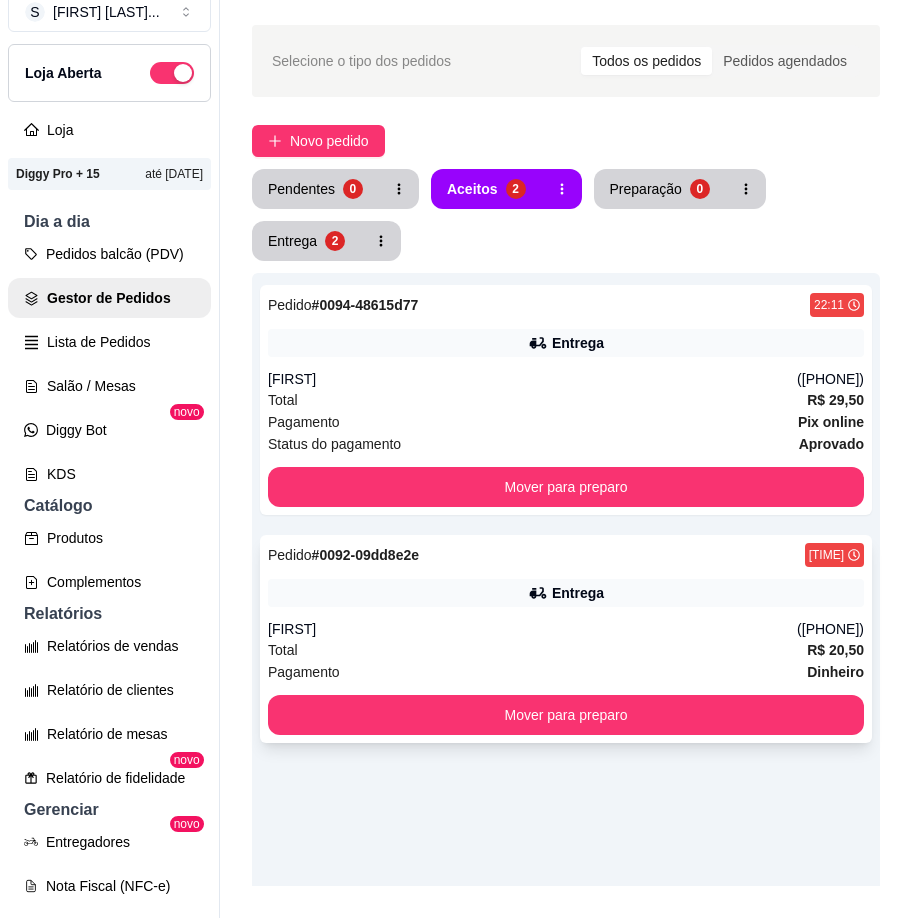click on "Total R$ 20,50" at bounding box center (566, 650) 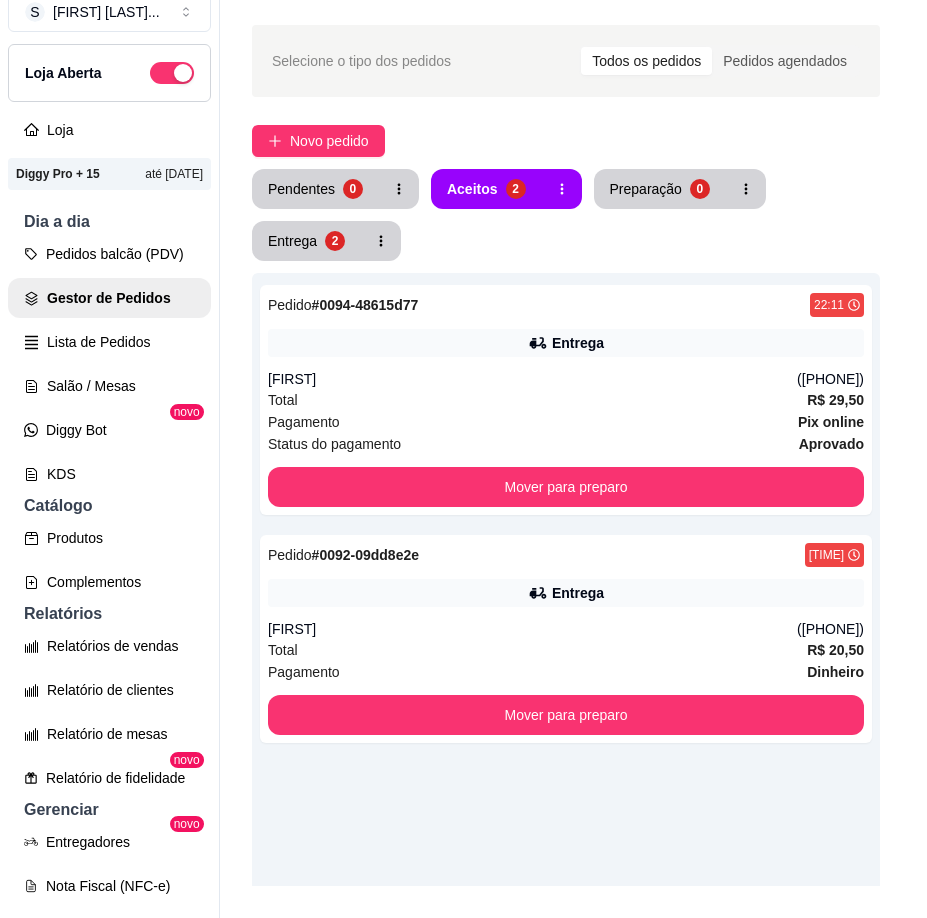 scroll, scrollTop: 4, scrollLeft: 0, axis: vertical 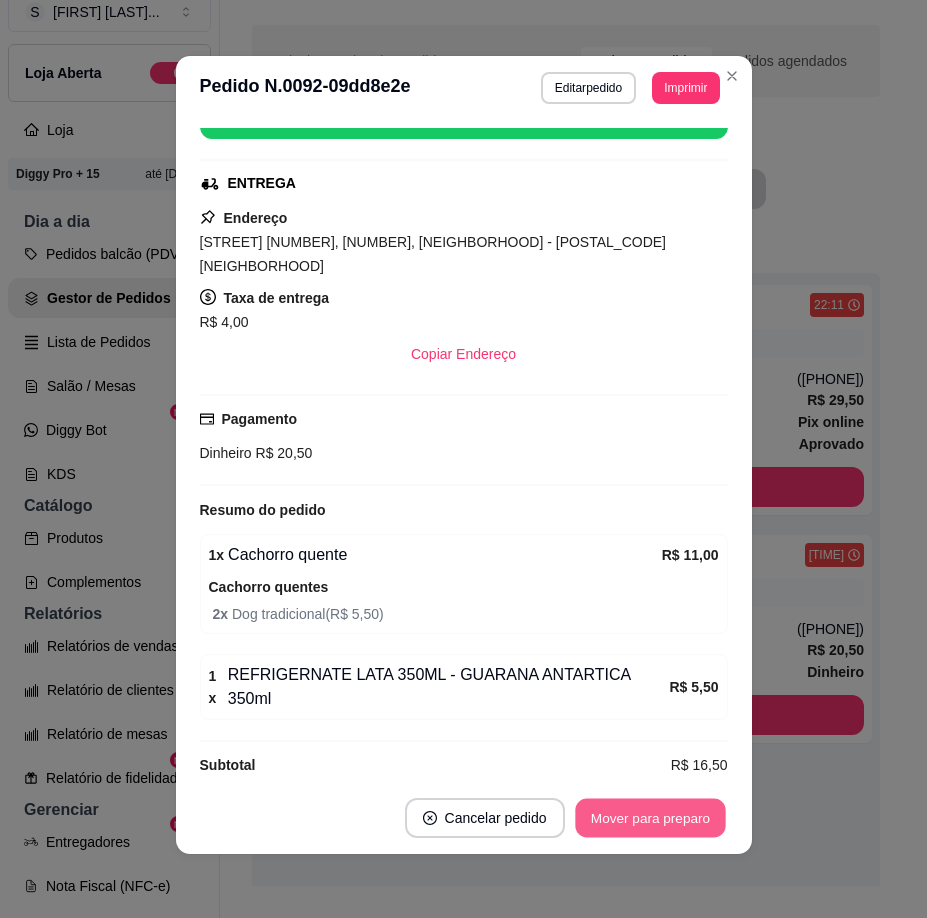 click on "Mover para preparo" at bounding box center (650, 818) 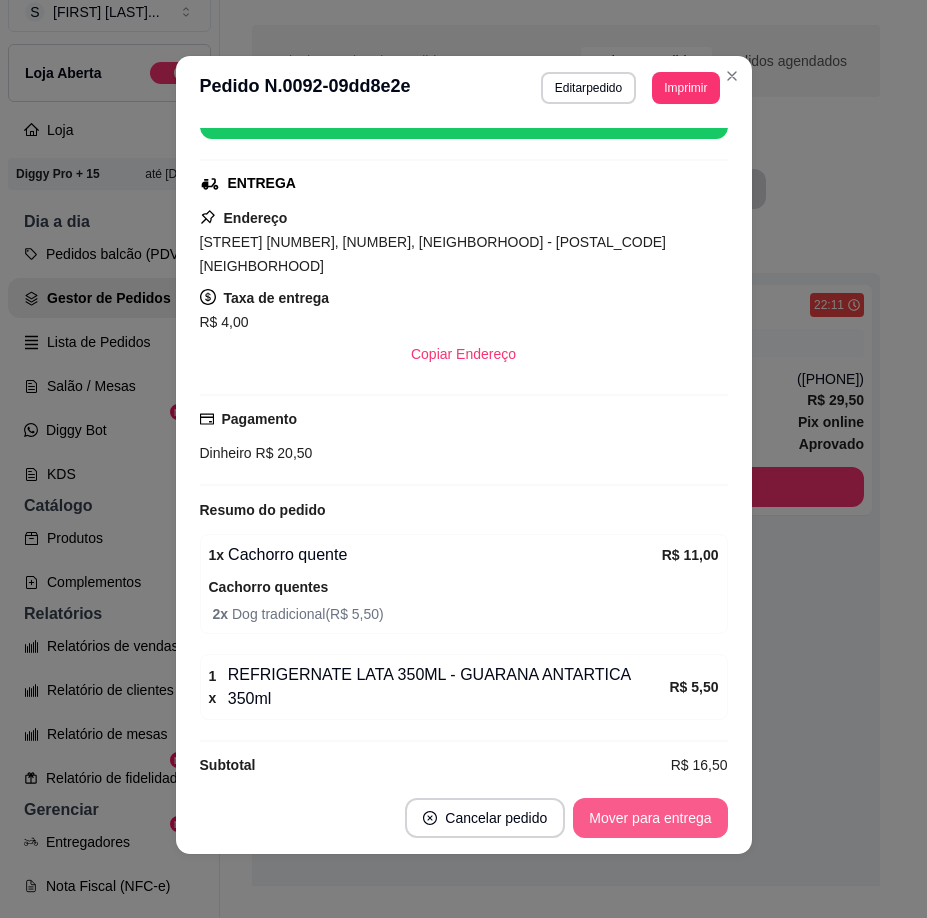 click on "Mover para entrega" at bounding box center [650, 818] 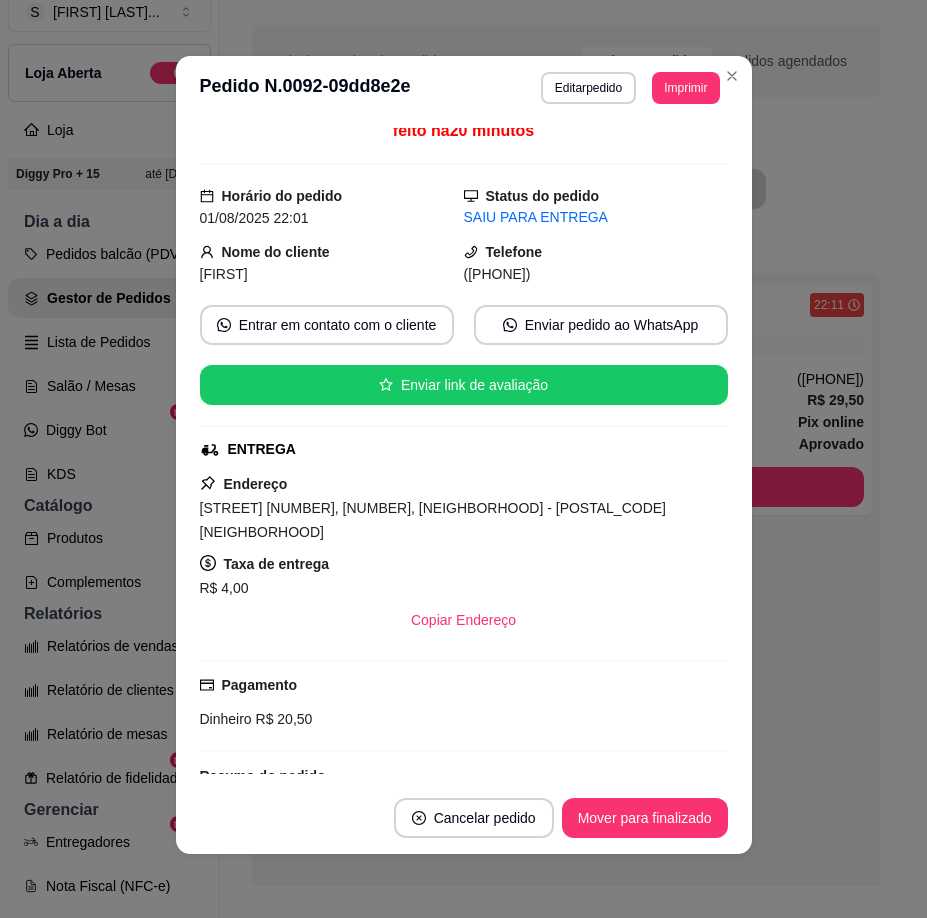 scroll, scrollTop: 0, scrollLeft: 0, axis: both 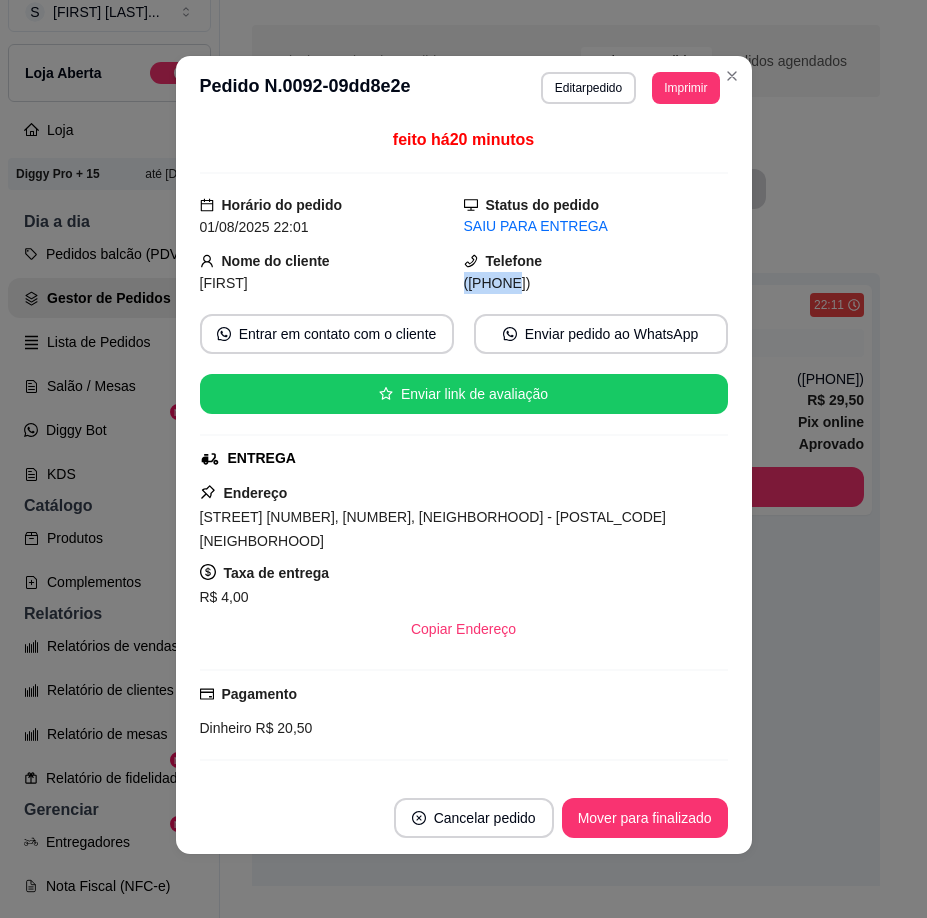 drag, startPoint x: 487, startPoint y: 280, endPoint x: 612, endPoint y: 257, distance: 127.09839 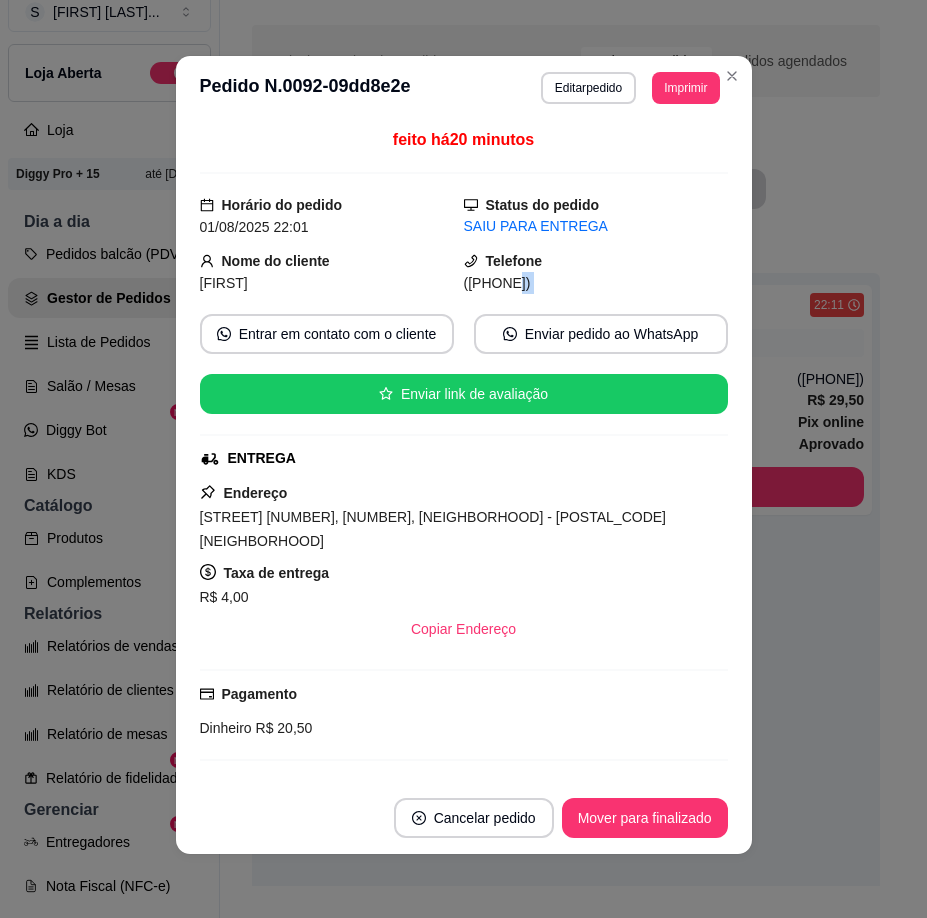 drag, startPoint x: 502, startPoint y: 289, endPoint x: 572, endPoint y: 297, distance: 70.45566 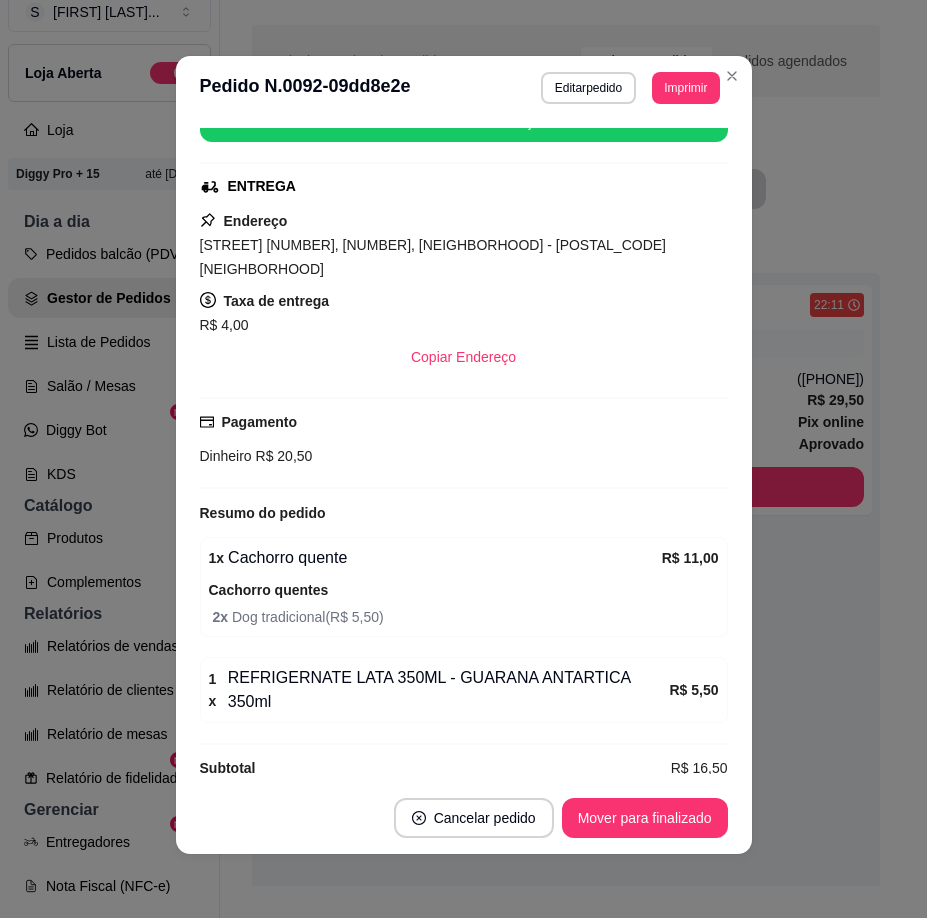 scroll, scrollTop: 275, scrollLeft: 0, axis: vertical 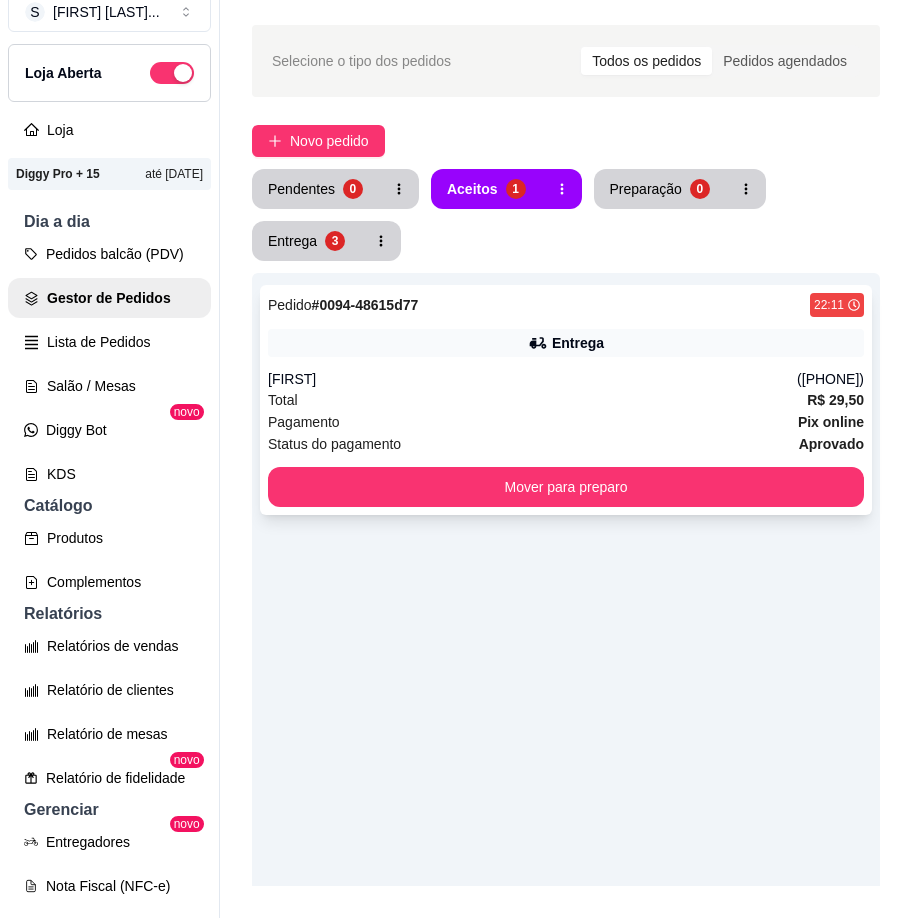 click on "Pedido  # 0094-48615d77 22:11 Entrega [FIRST]  ([PHONE]) Total R$ 29,50 Pagamento Pix online Status do pagamento aprovado Mover para preparo" at bounding box center [566, 400] 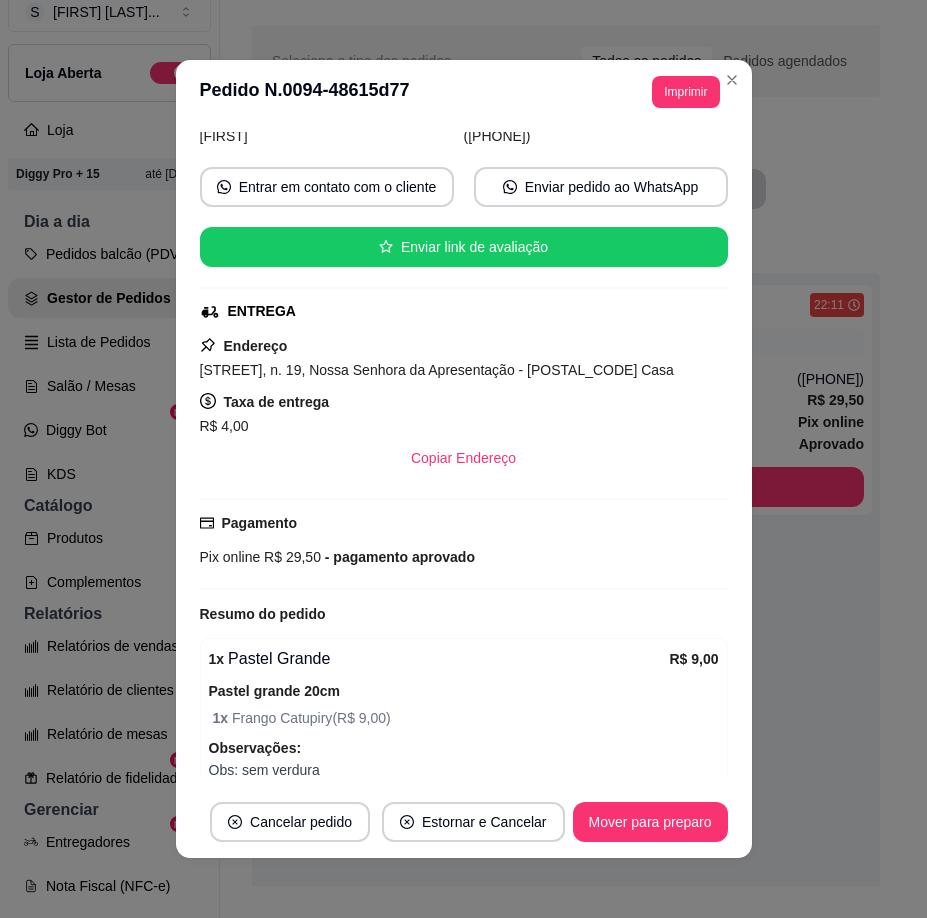 scroll, scrollTop: 423, scrollLeft: 0, axis: vertical 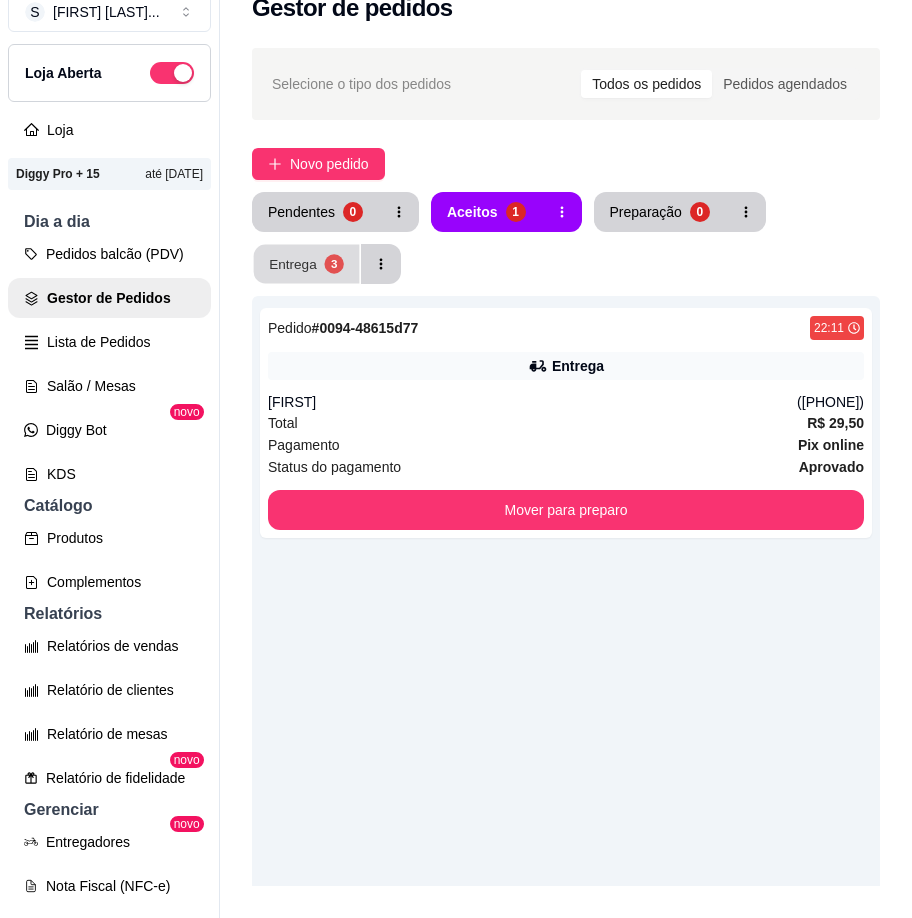 click on "Entrega" at bounding box center (293, 263) 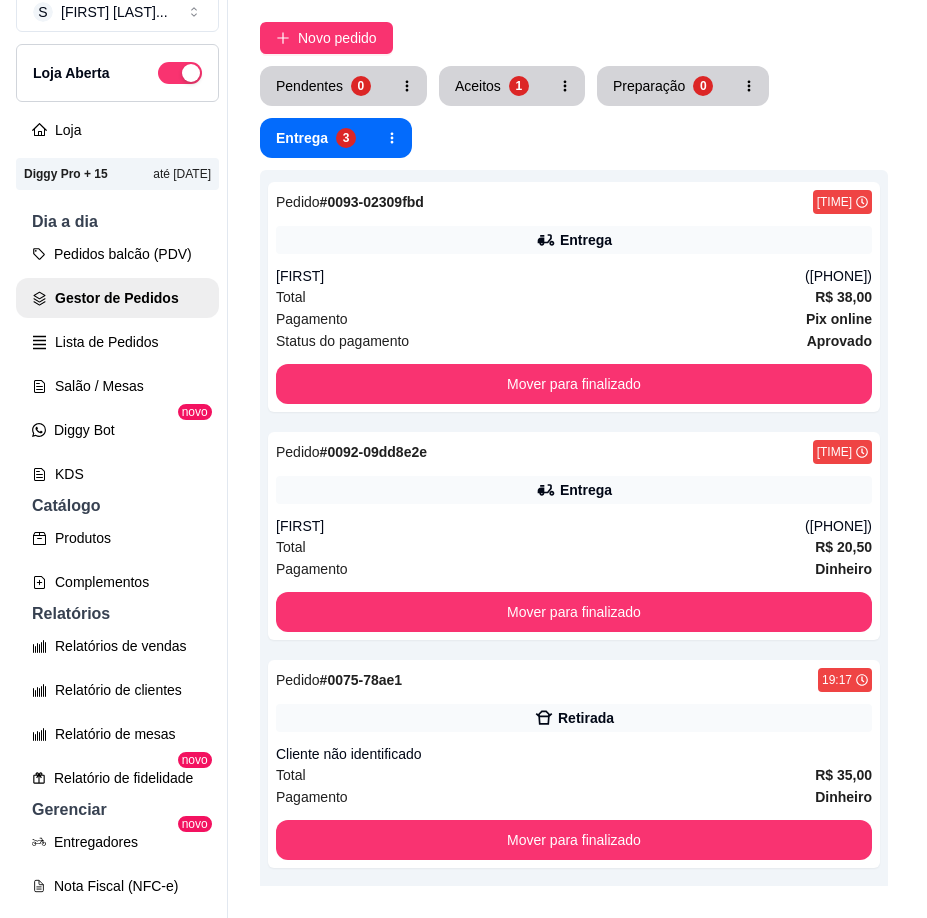 scroll, scrollTop: 0, scrollLeft: 0, axis: both 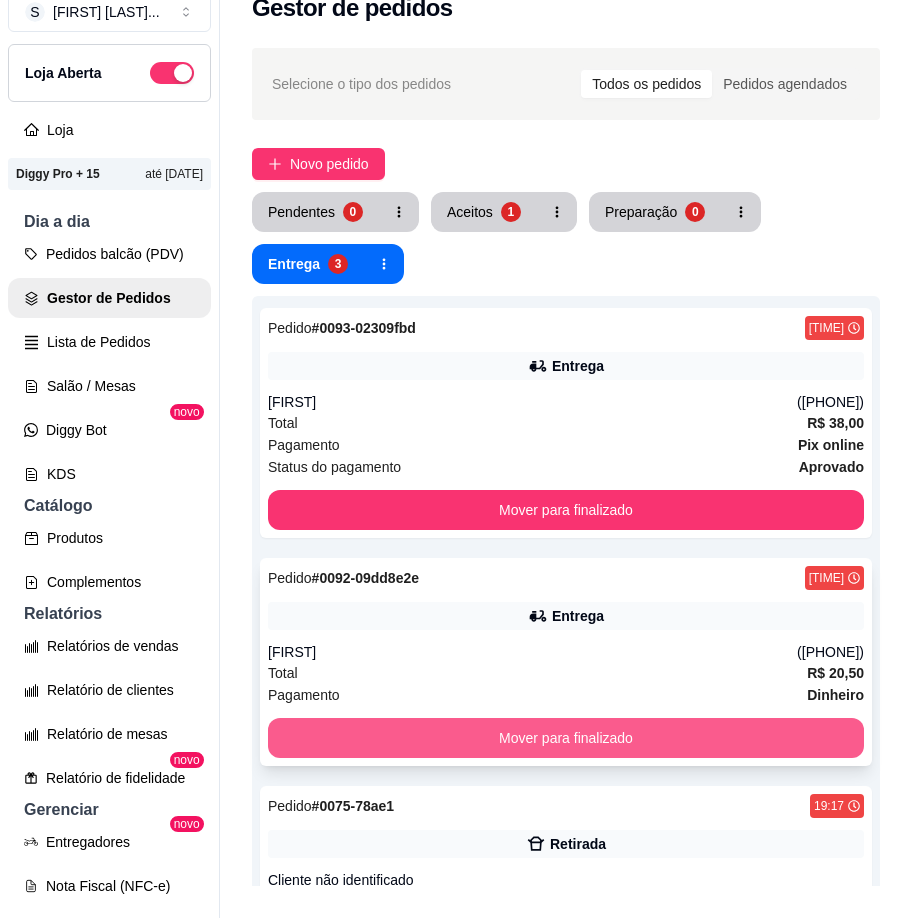 click on "Mover para finalizado" at bounding box center [566, 738] 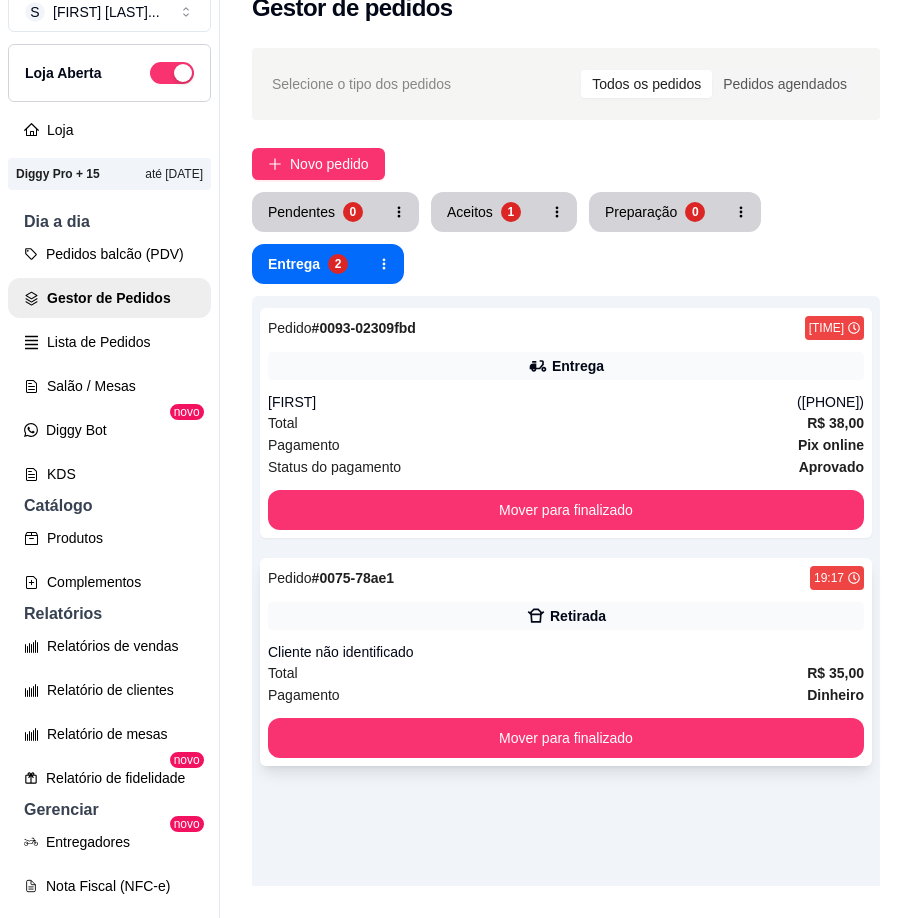 click on "Cliente não identificado" at bounding box center (566, 652) 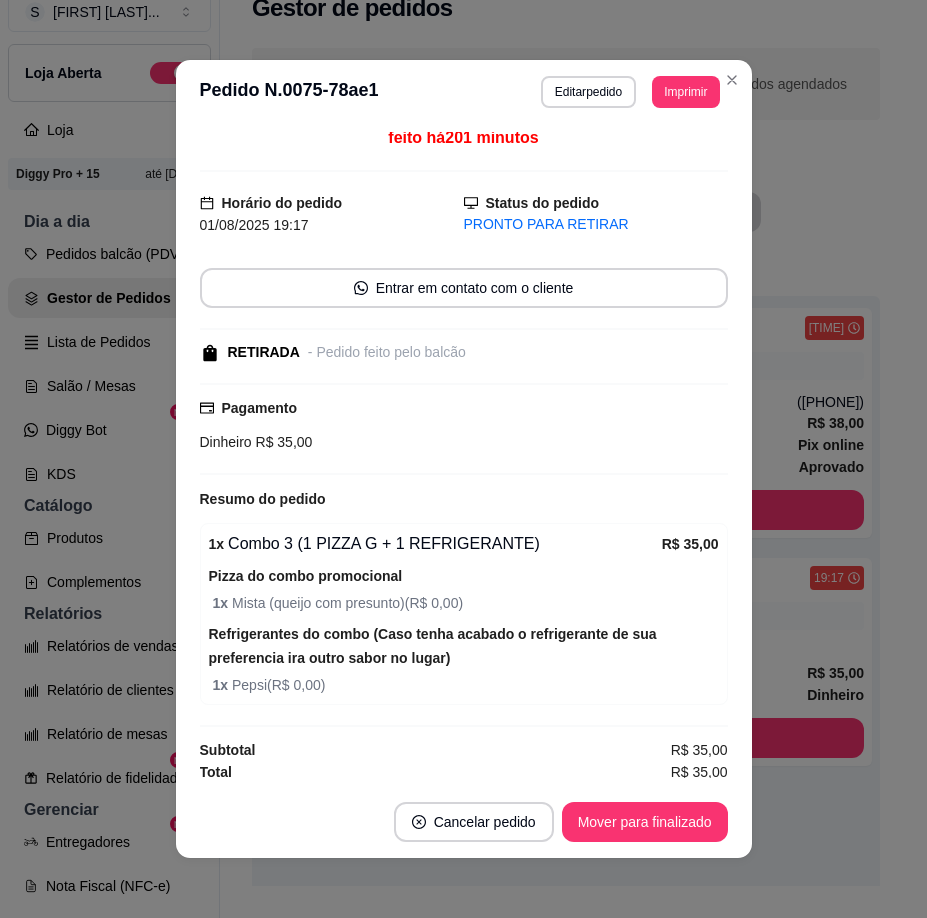 scroll, scrollTop: 11, scrollLeft: 0, axis: vertical 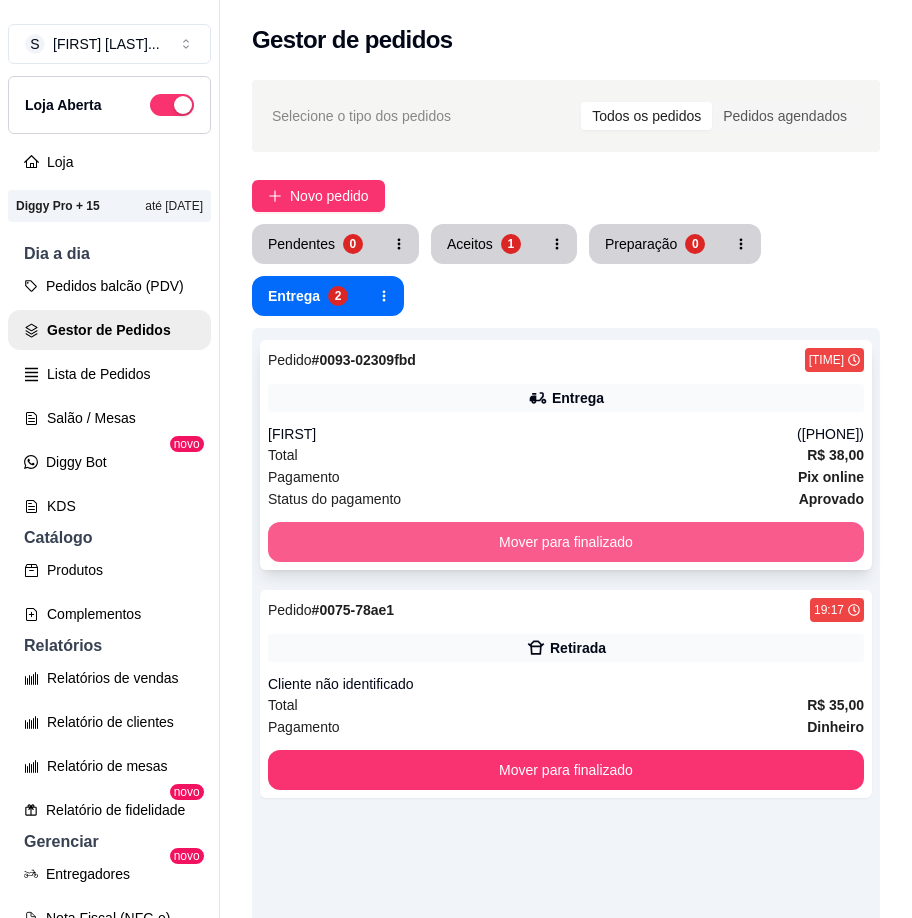 click on "Mover para finalizado" at bounding box center [566, 542] 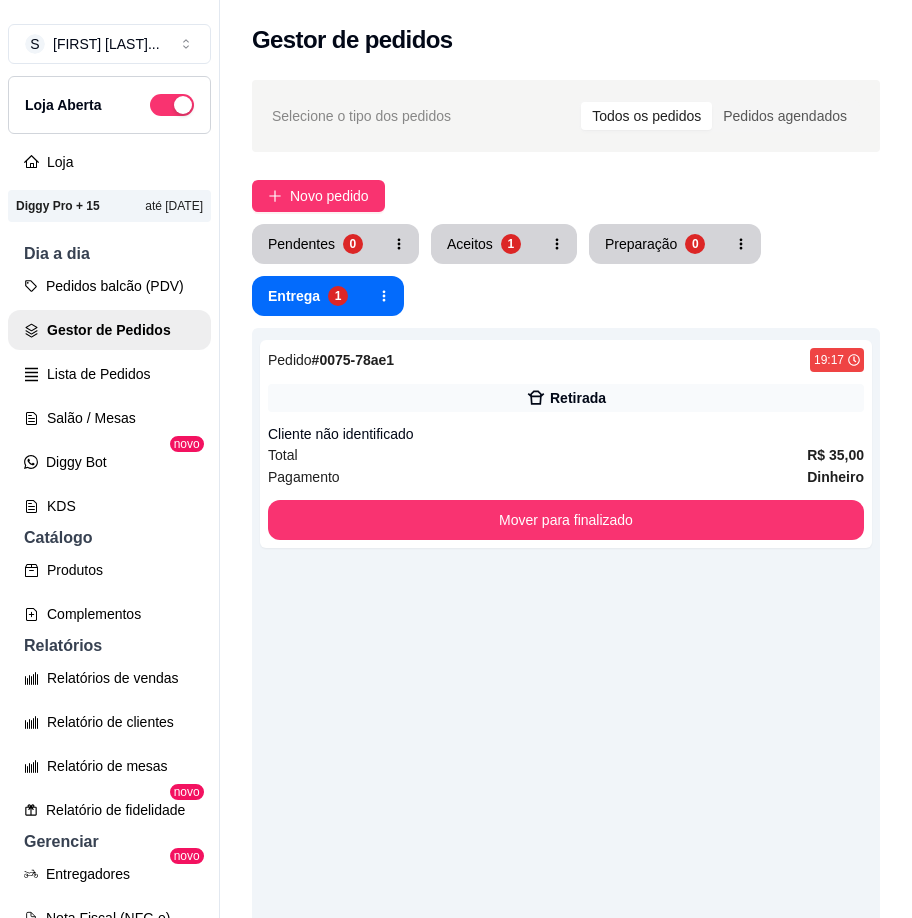 click on "Pedido  # 0075-78ae1 19:17 Retirada Cliente não identificado Total R$ 35,00 Pagamento Dinheiro Mover para finalizado" at bounding box center [566, 787] 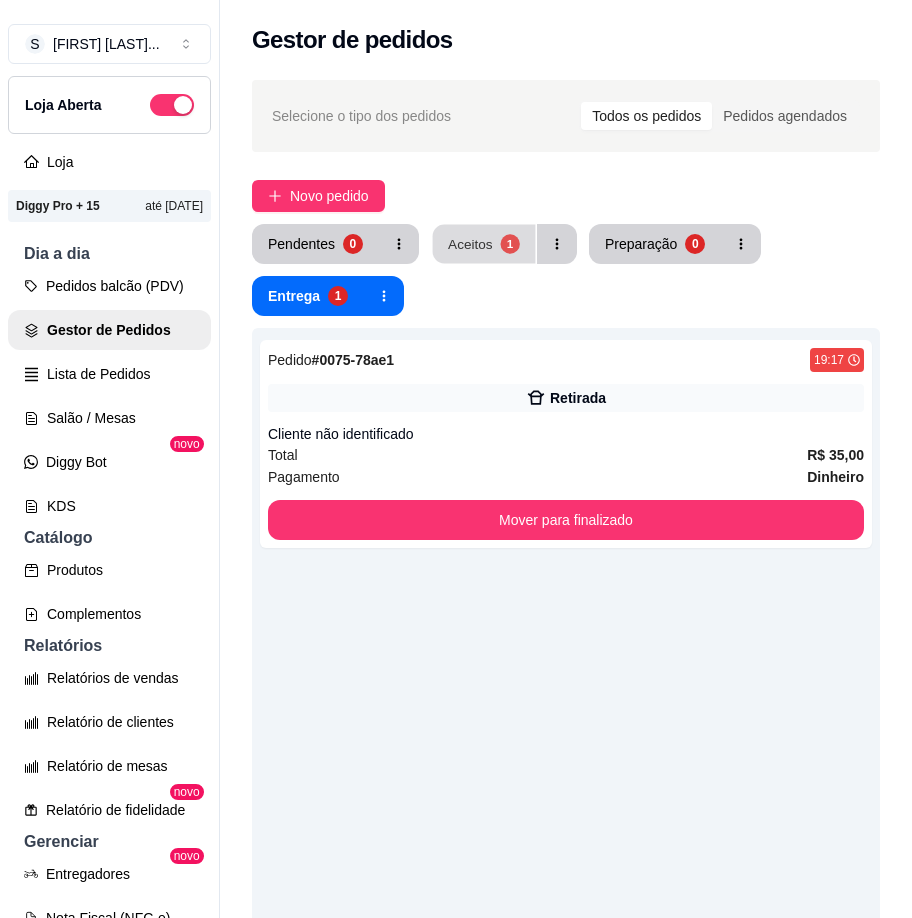 click on "Aceitos" at bounding box center (470, 243) 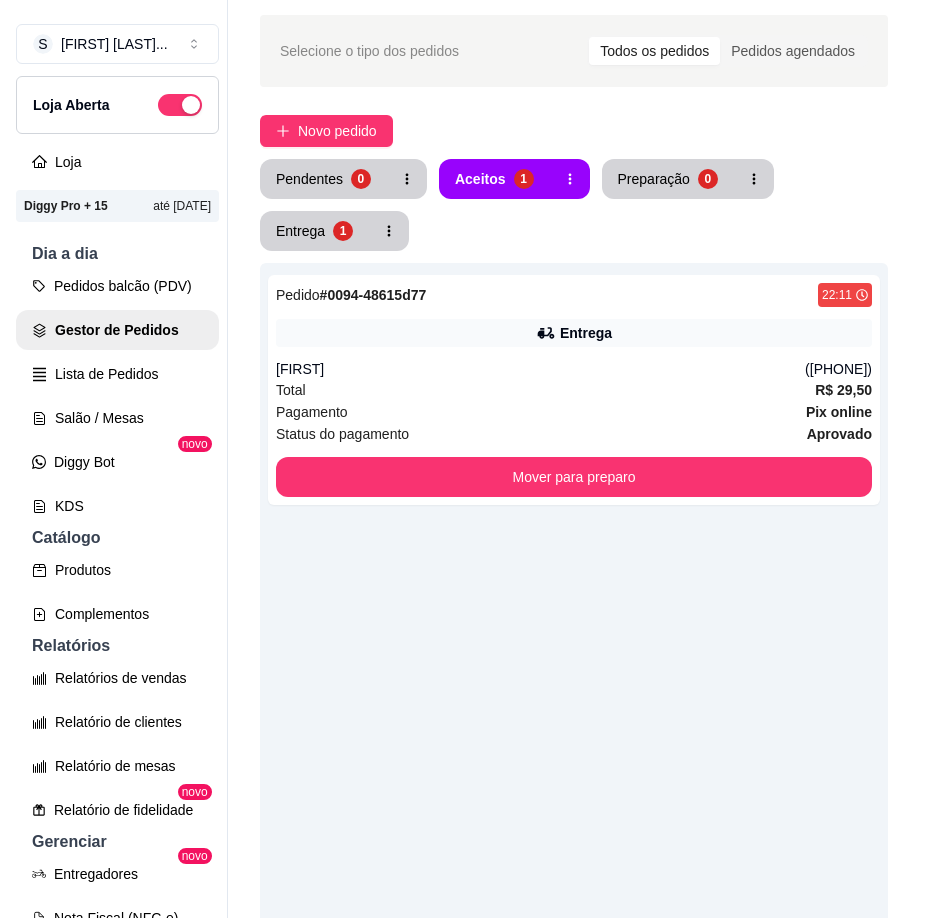 scroll, scrollTop: 100, scrollLeft: 0, axis: vertical 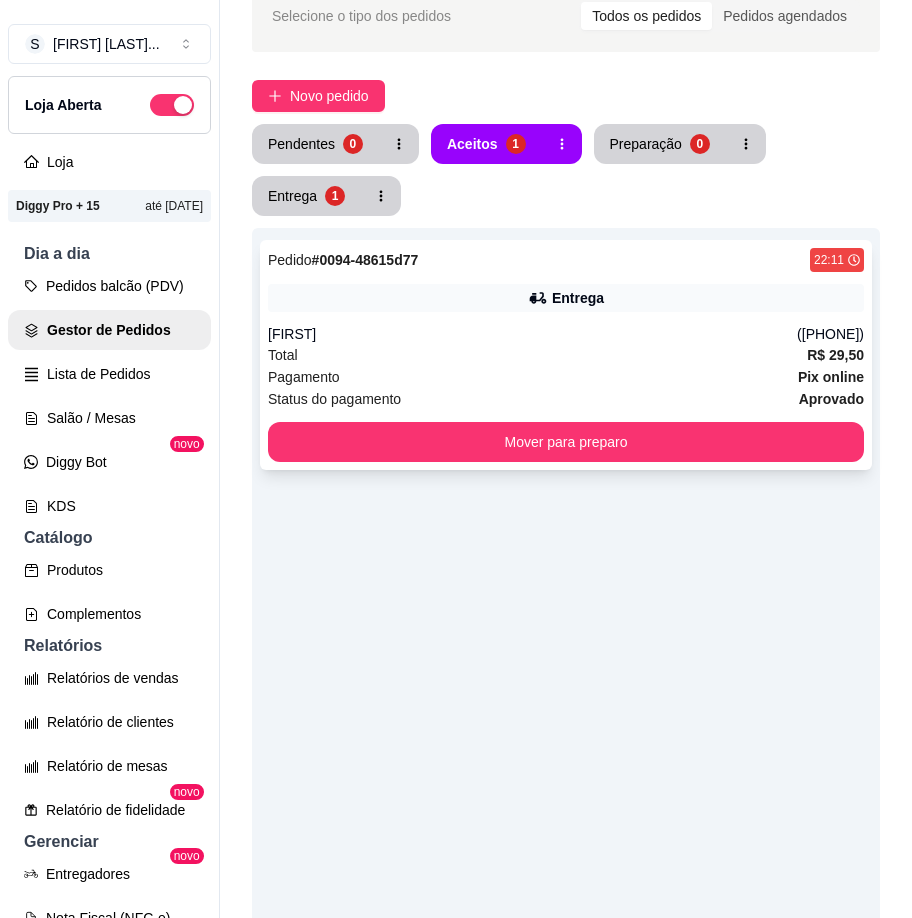 click on "[FIRST]" at bounding box center (532, 334) 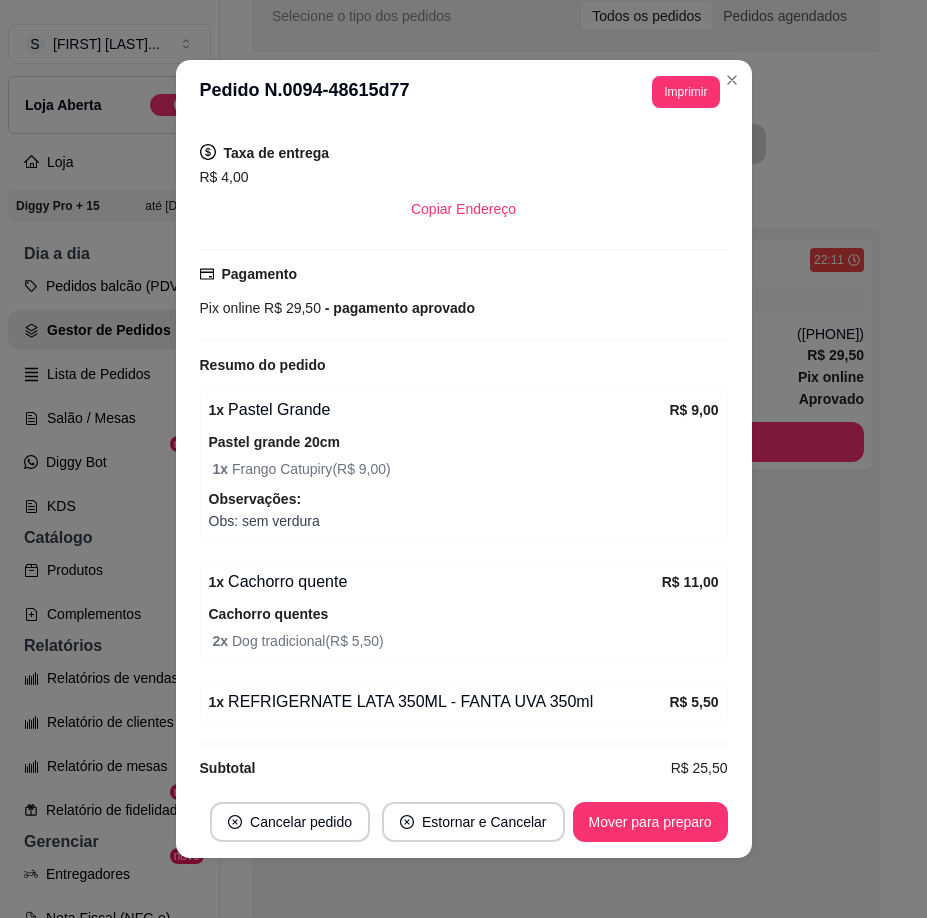 scroll, scrollTop: 423, scrollLeft: 0, axis: vertical 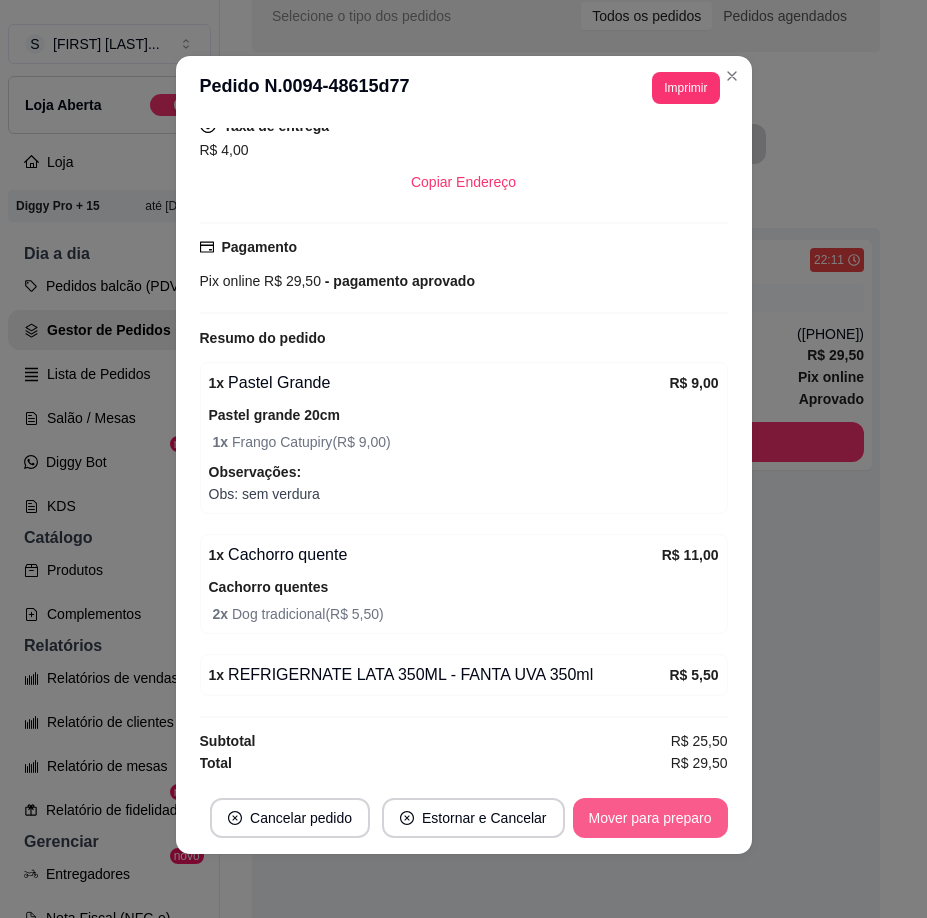 click on "Mover para preparo" at bounding box center (650, 818) 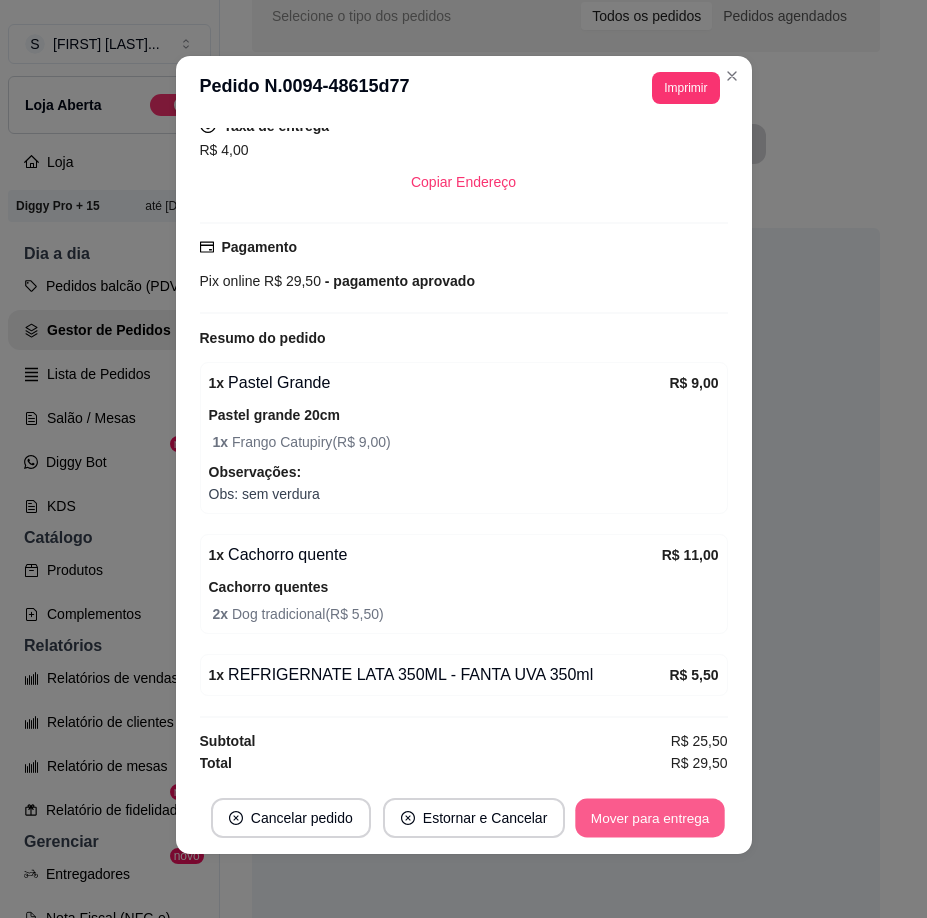 click on "Mover para entrega" at bounding box center [651, 818] 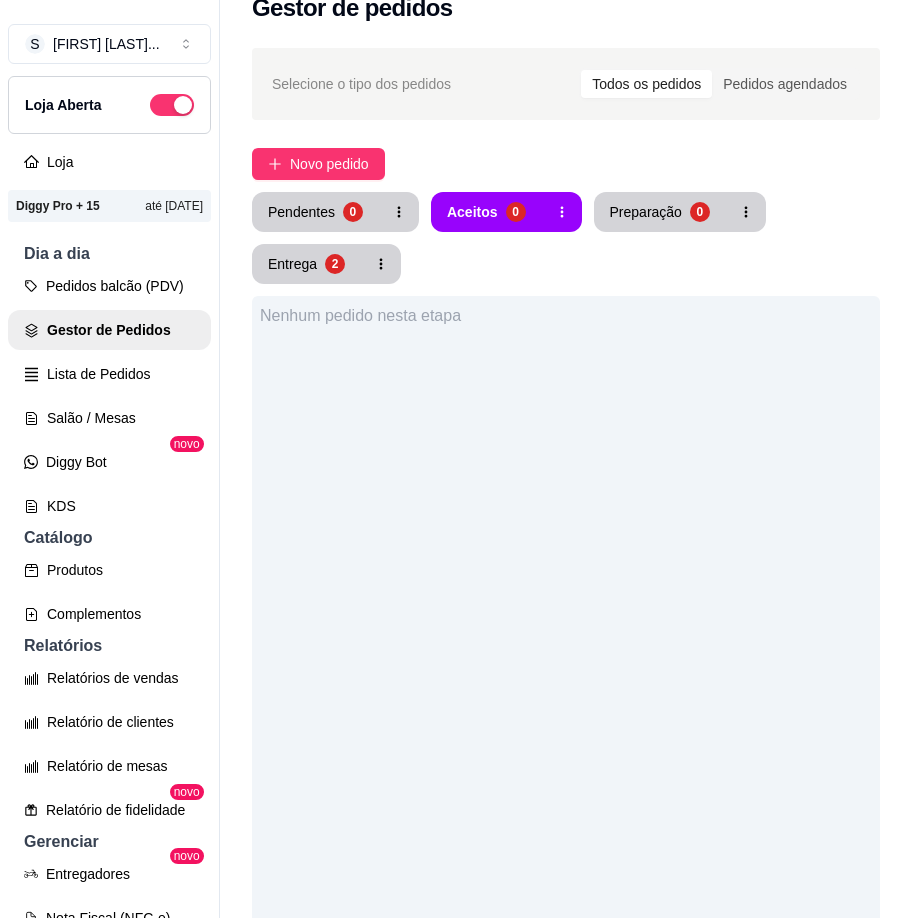 scroll, scrollTop: 0, scrollLeft: 0, axis: both 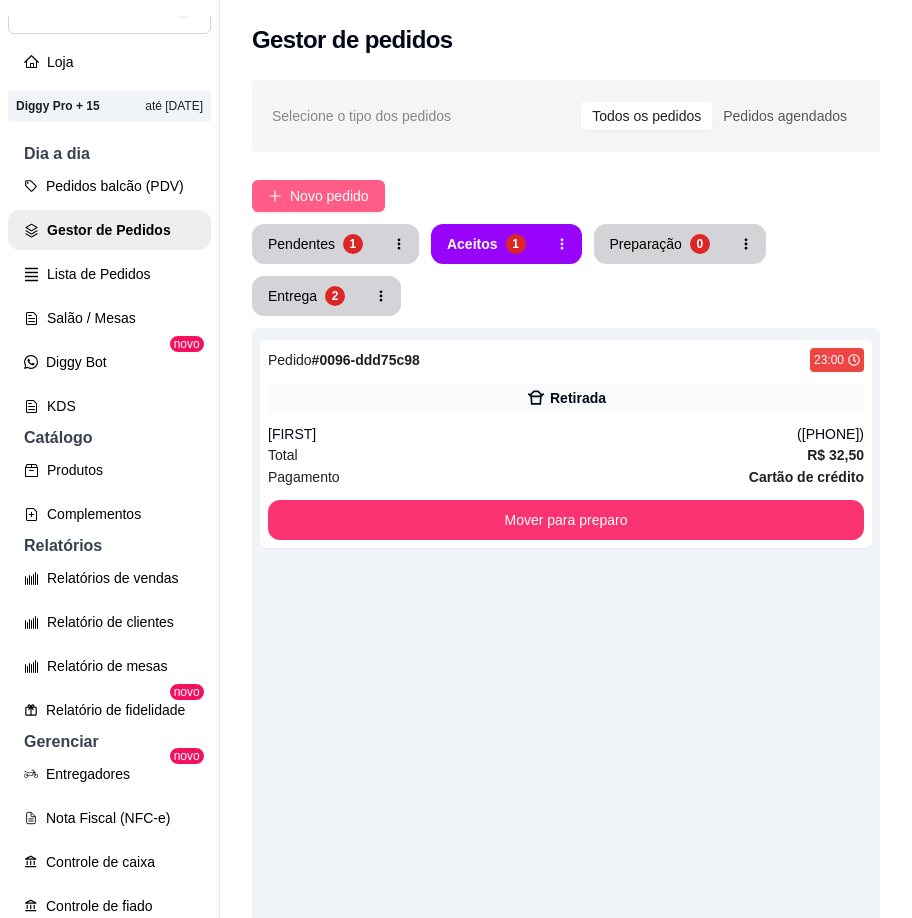 click on "Novo pedido" at bounding box center (329, 196) 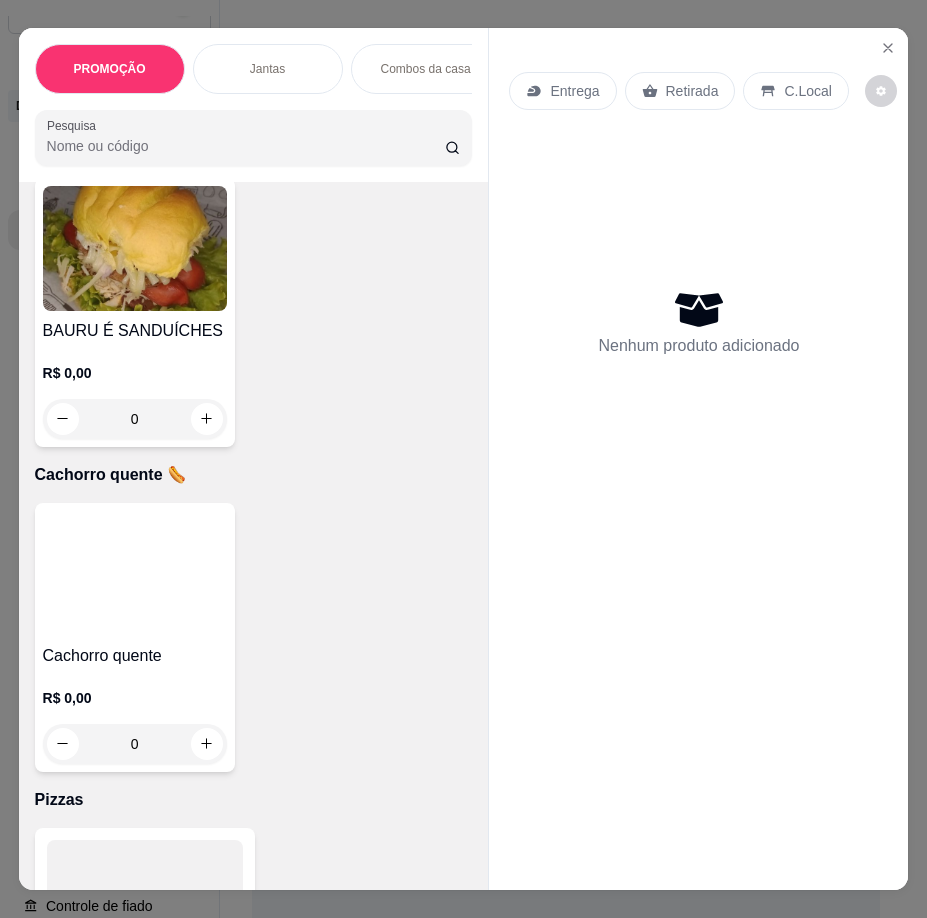scroll, scrollTop: 3900, scrollLeft: 0, axis: vertical 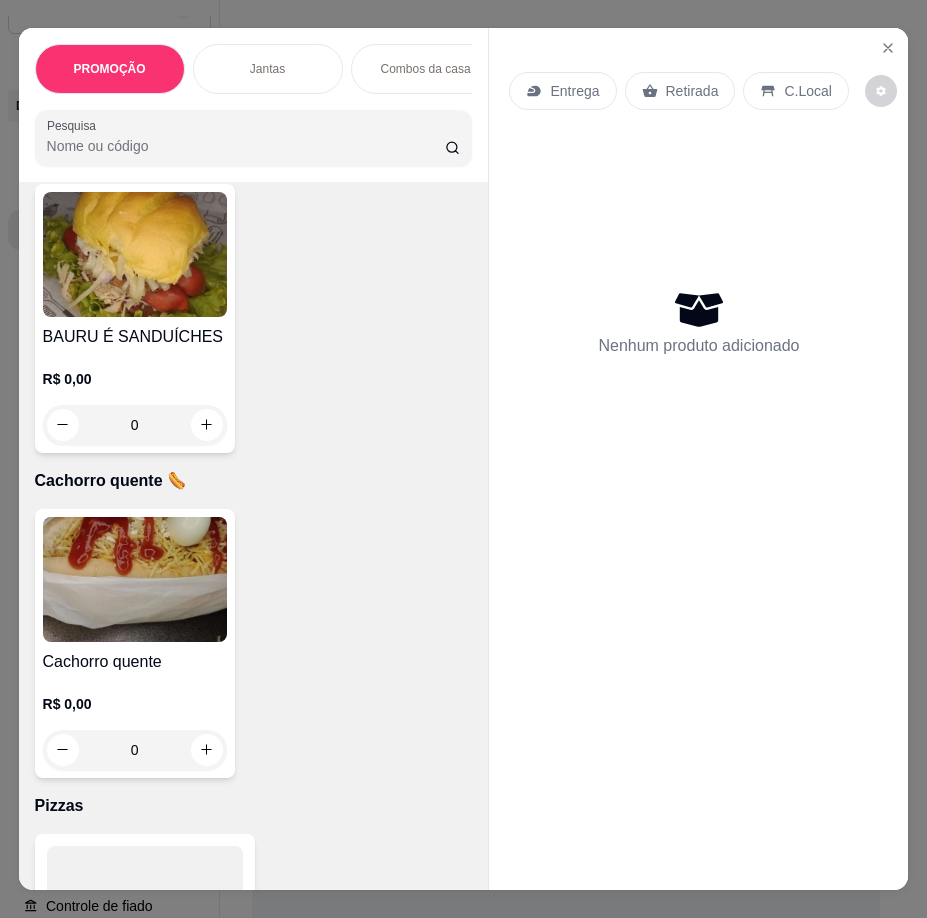 click at bounding box center [135, 579] 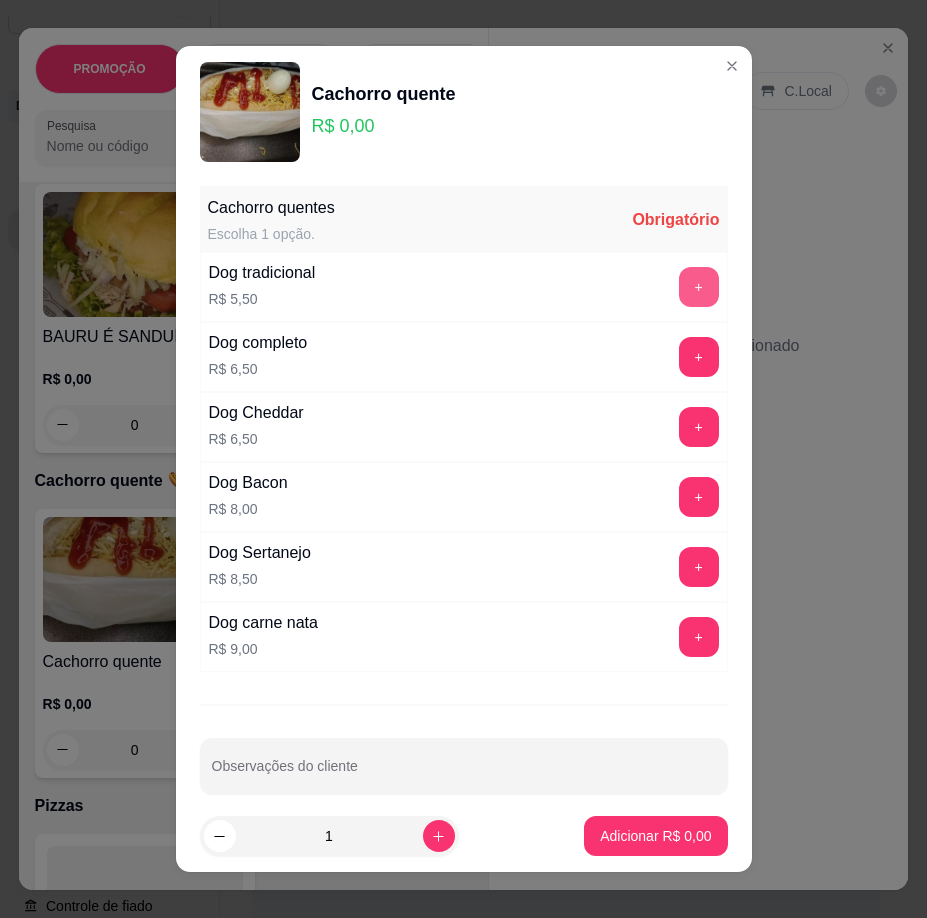 click on "+" at bounding box center (699, 287) 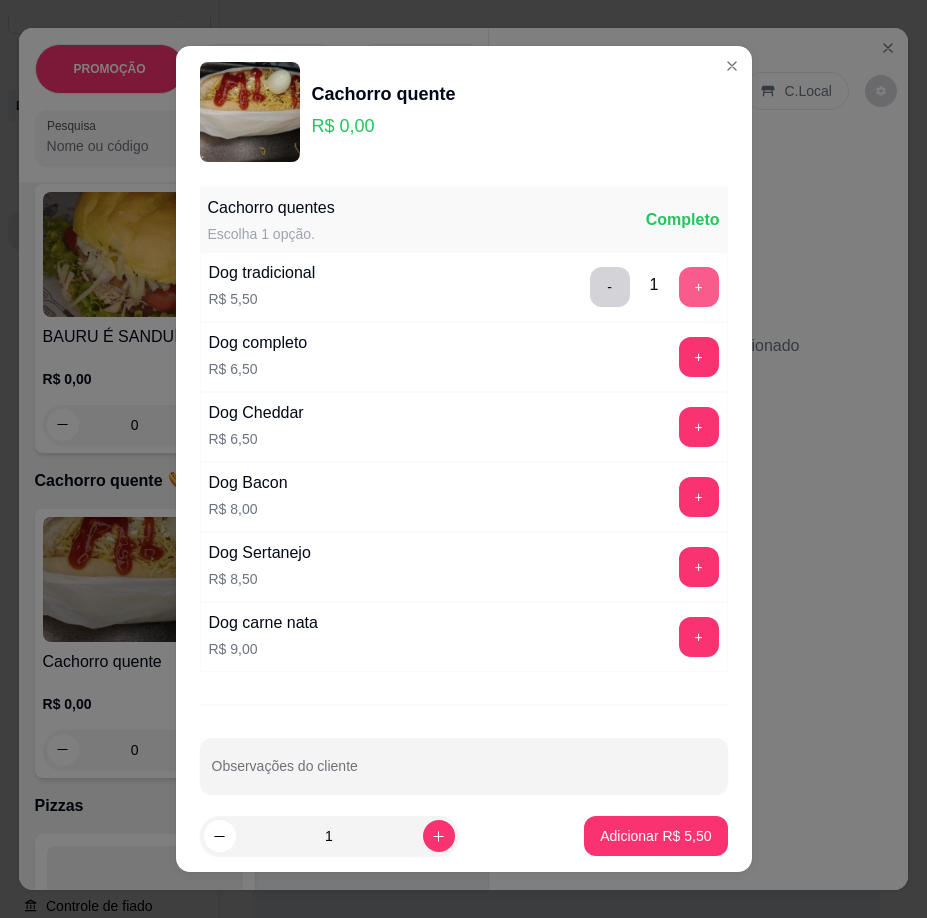 click on "+" at bounding box center (699, 287) 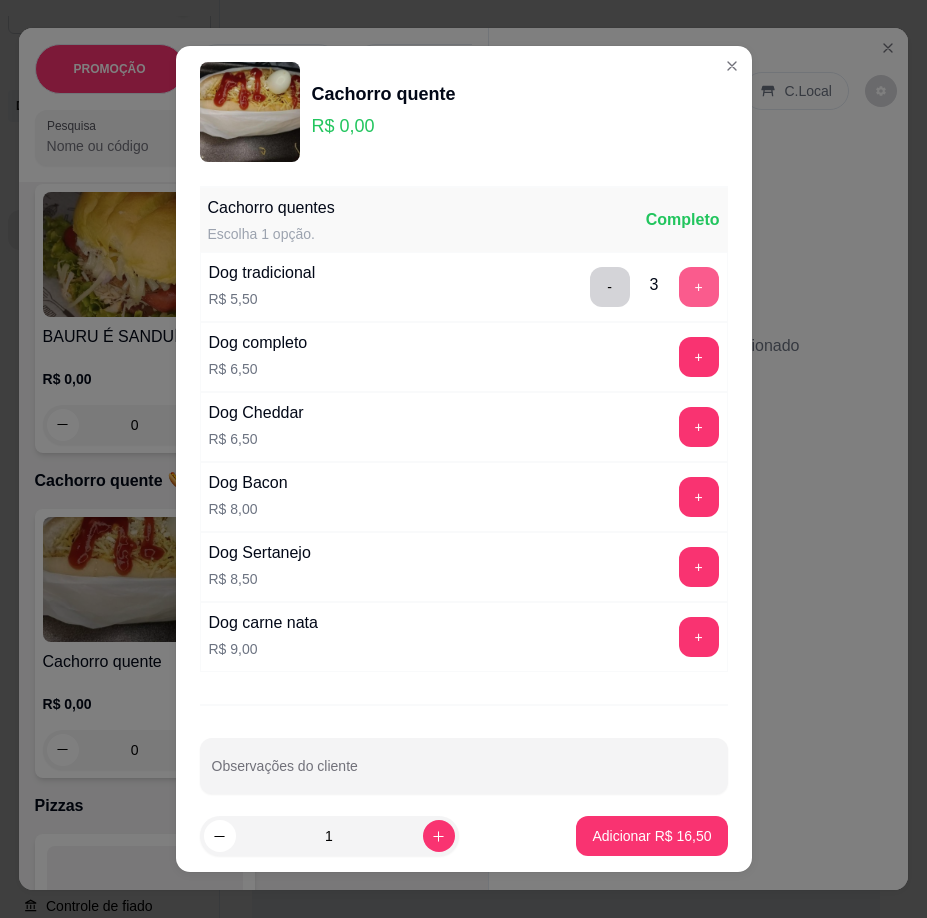click on "+" at bounding box center [699, 287] 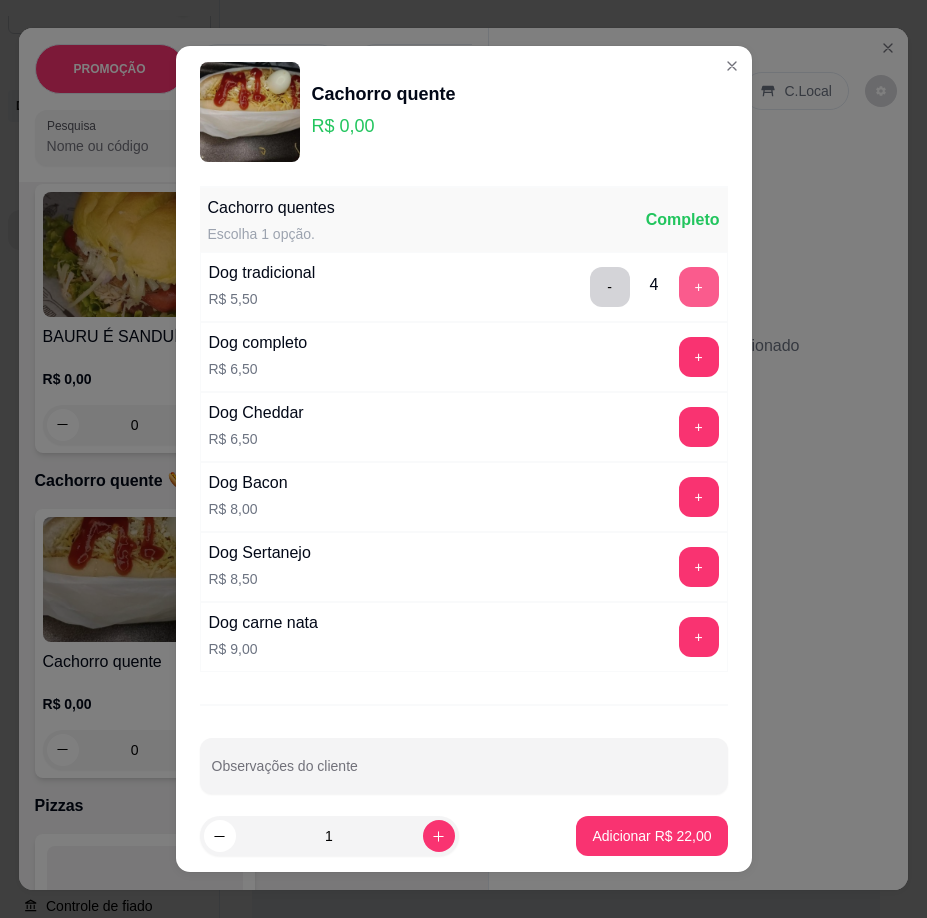 click on "+" at bounding box center [699, 287] 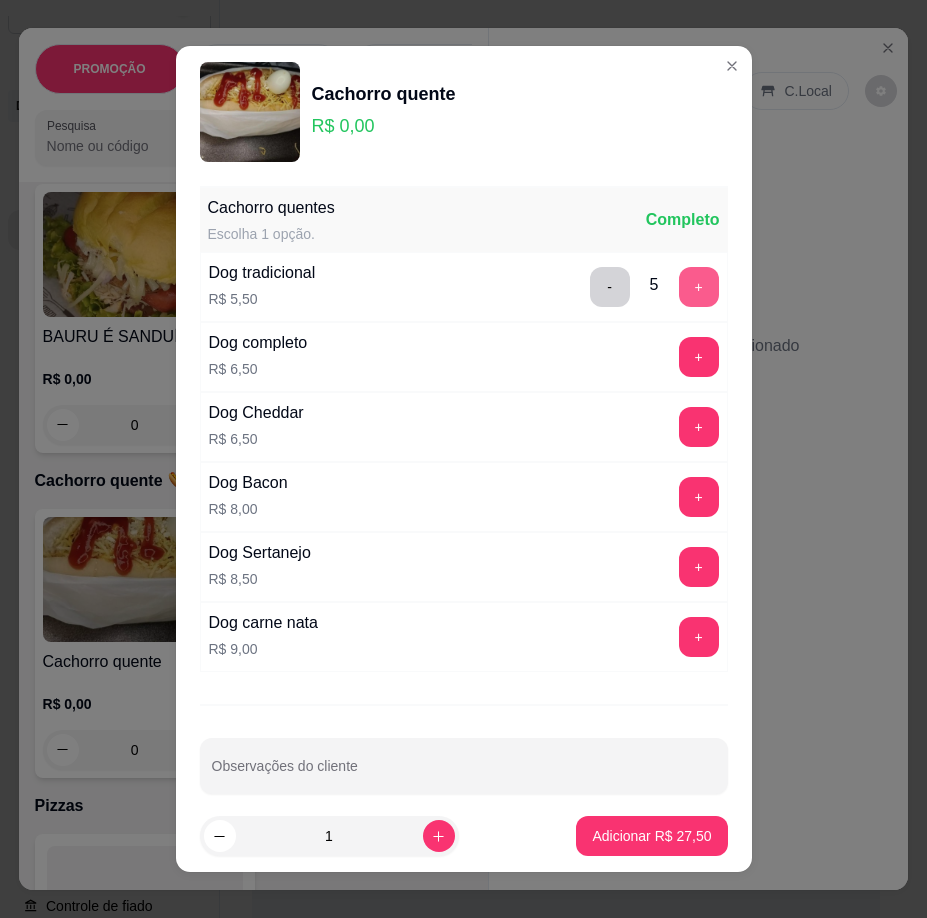 click on "+" at bounding box center (699, 287) 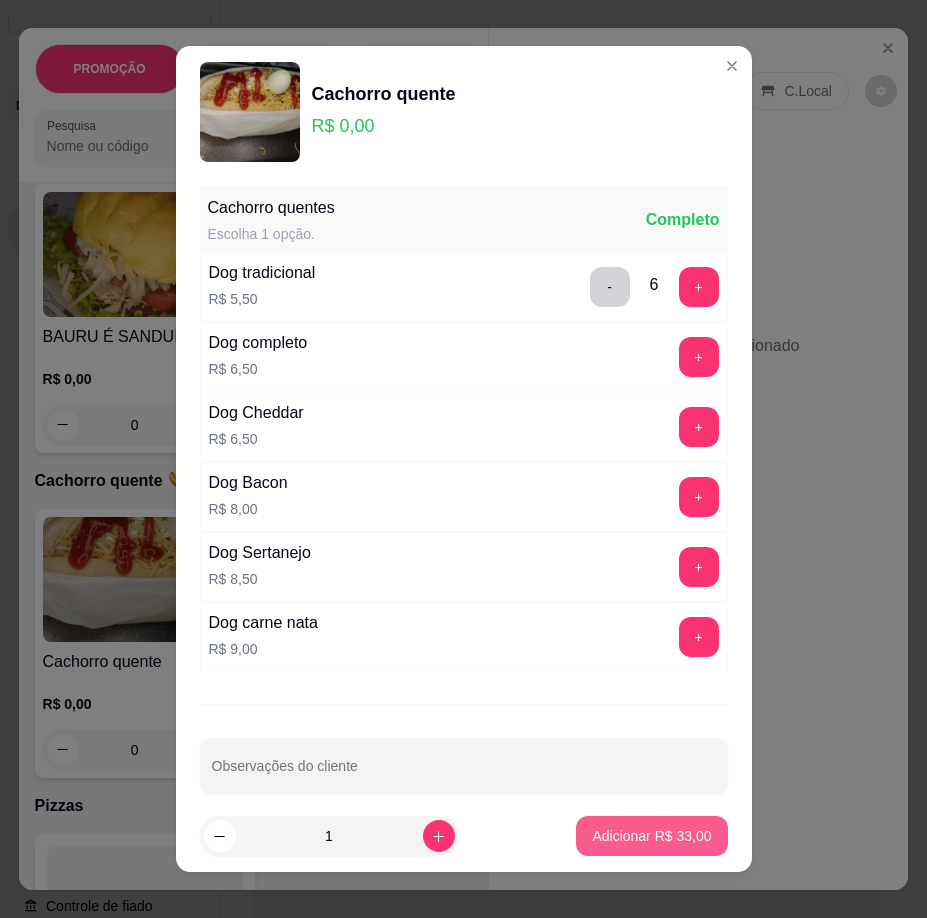 click on "Adicionar   R$ 33,00" at bounding box center [651, 836] 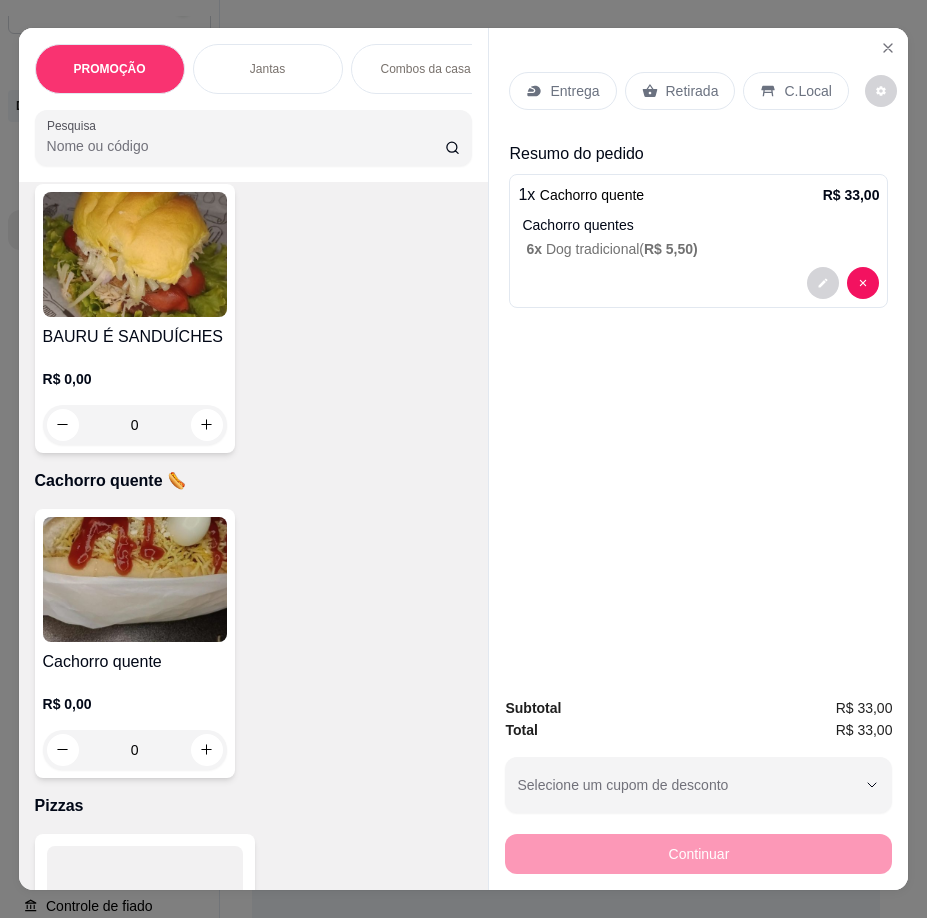 click on "Continuar" at bounding box center (698, 851) 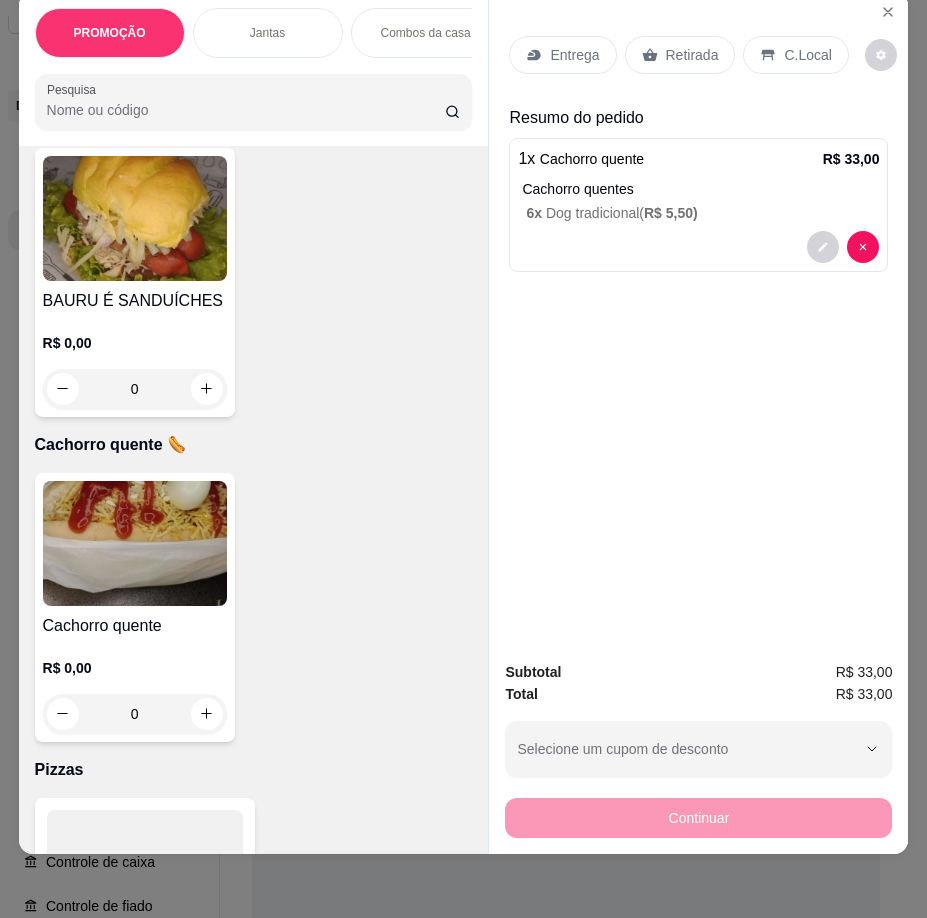 click on "6 x   Dog tradicional   ( R$ 5,50 )" at bounding box center [702, 213] 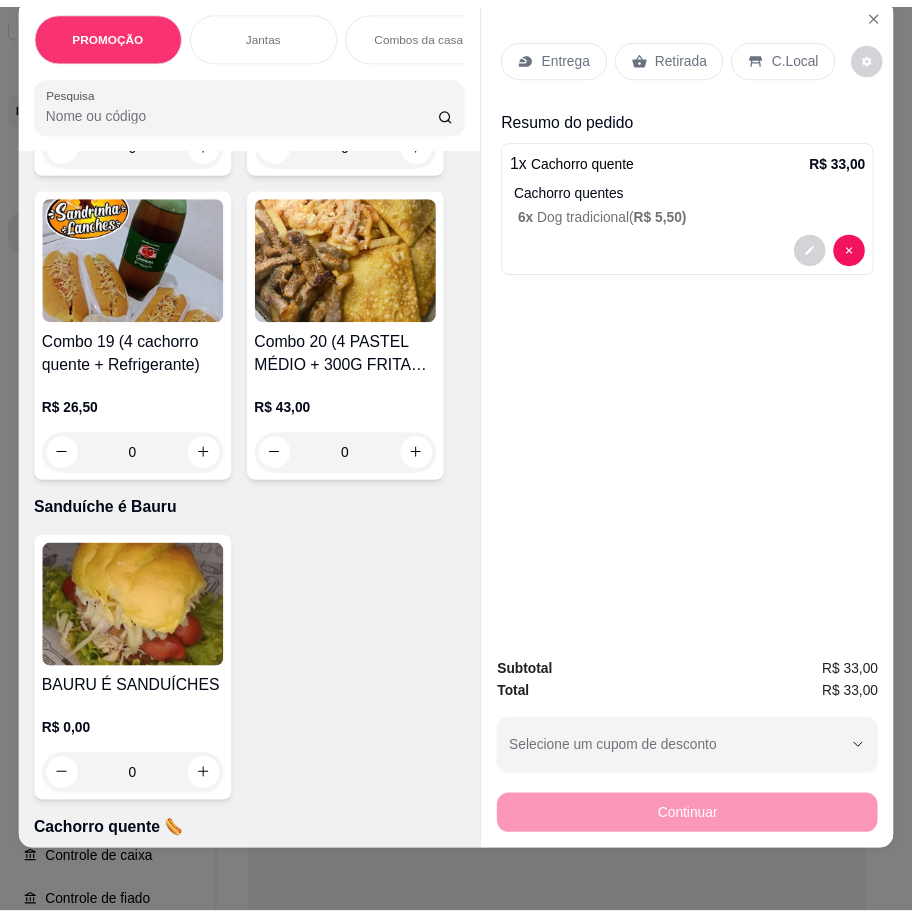 scroll, scrollTop: 3400, scrollLeft: 0, axis: vertical 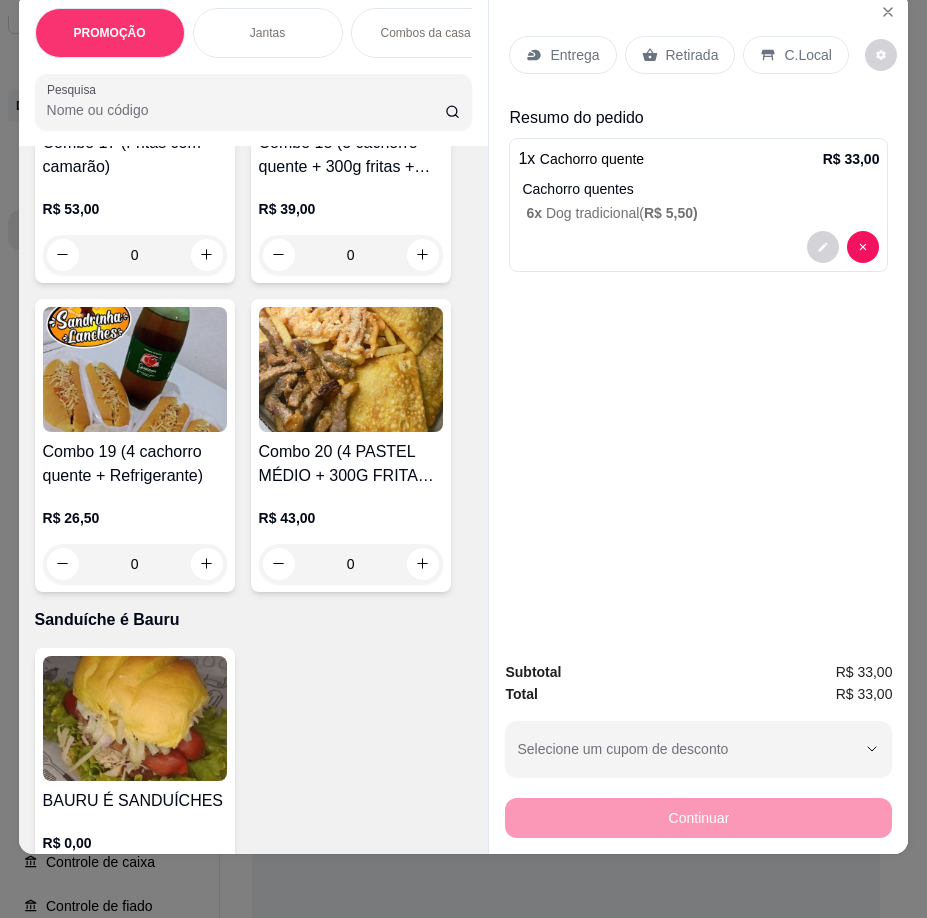 drag, startPoint x: 687, startPoint y: 42, endPoint x: 687, endPoint y: 54, distance: 12 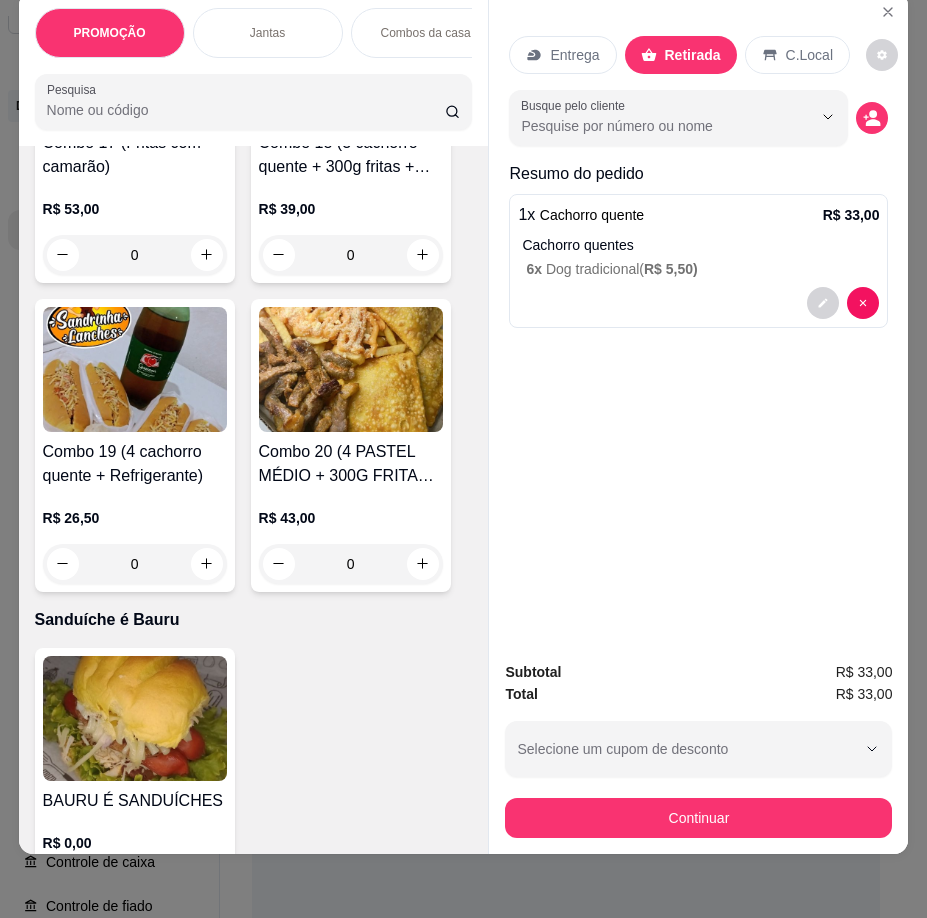 click on "Continuar" at bounding box center [698, 818] 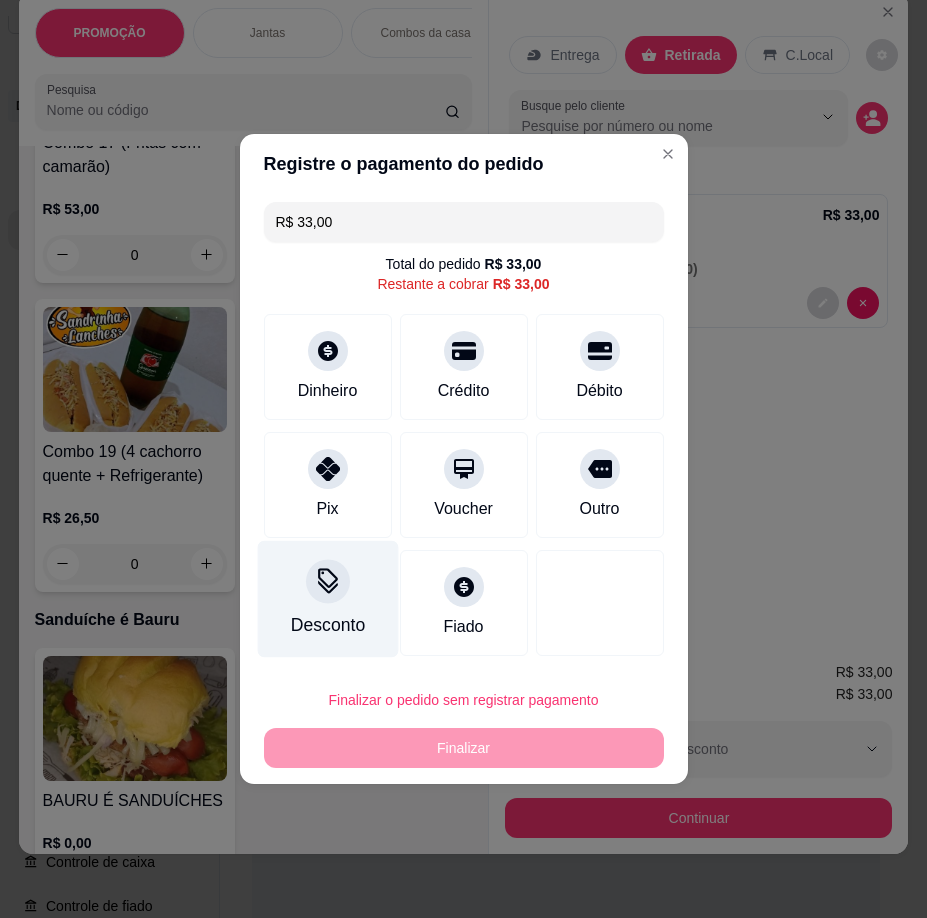 click on "Pix" at bounding box center (327, 509) 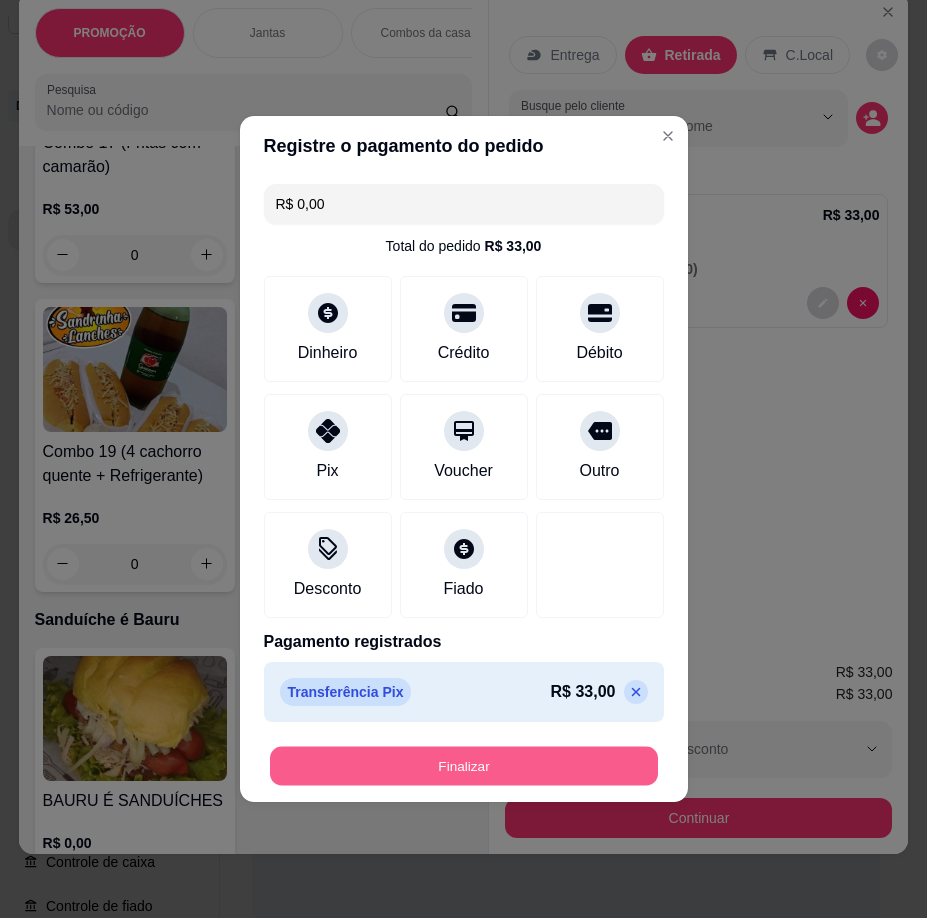 click on "Finalizar" at bounding box center (464, 766) 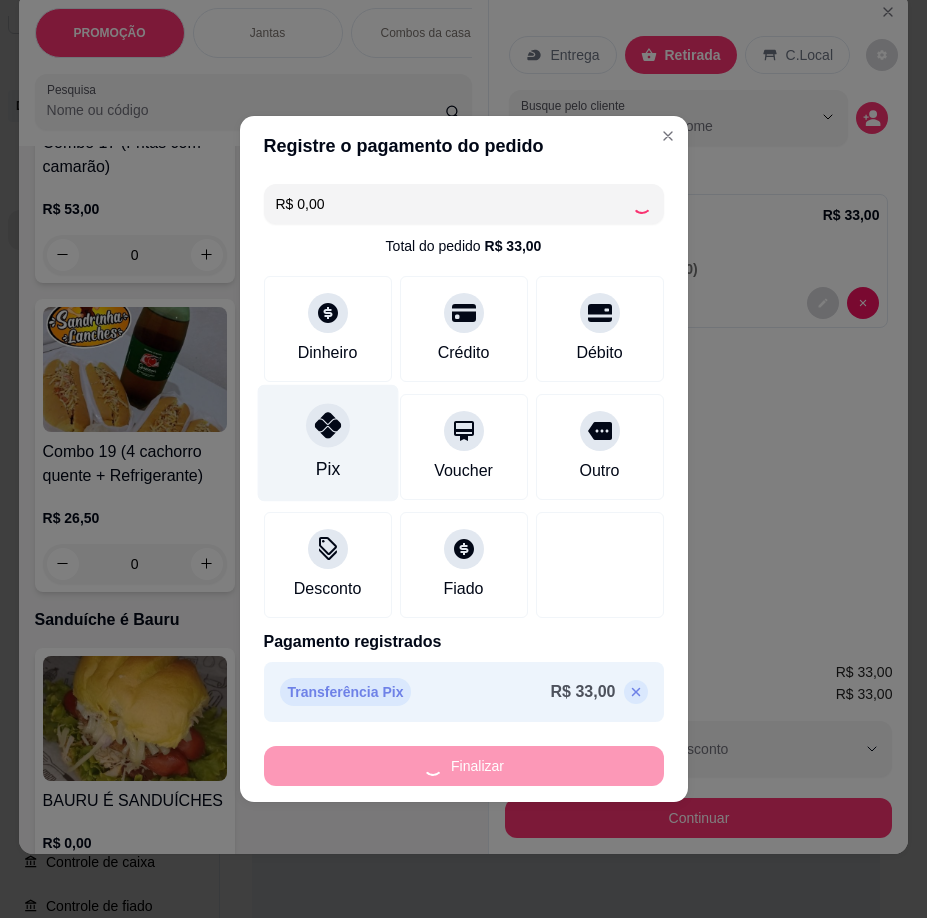 type on "-R$ 33,00" 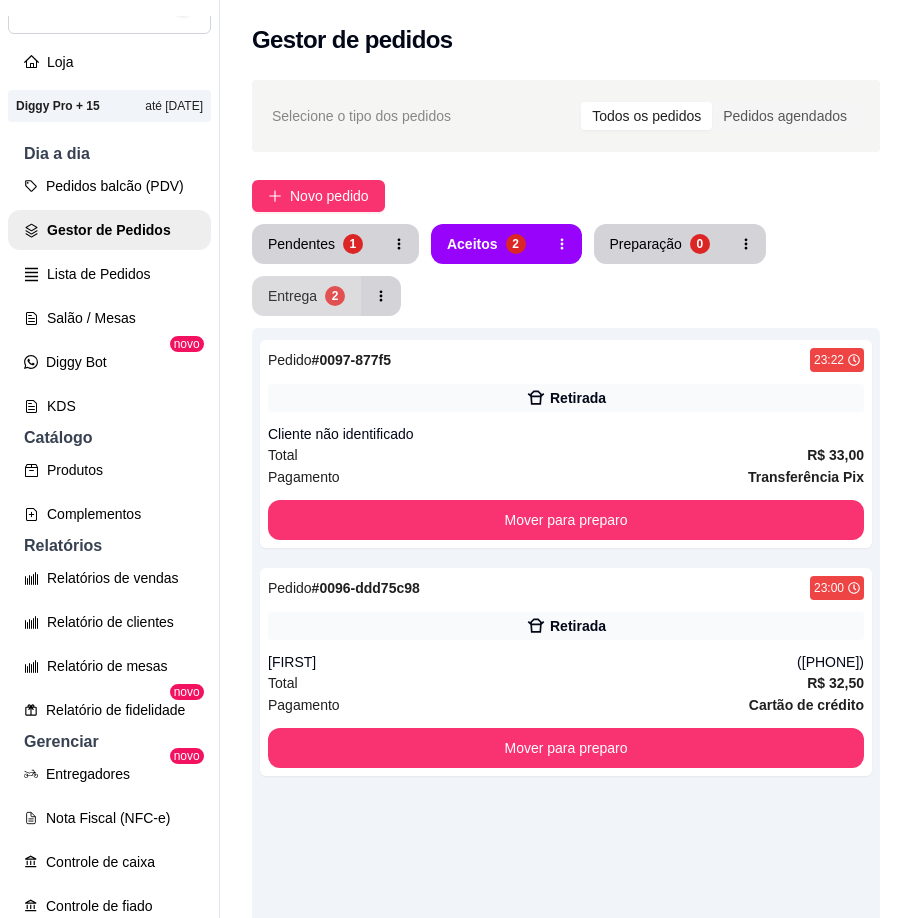 click on "Entrega 2" at bounding box center [306, 296] 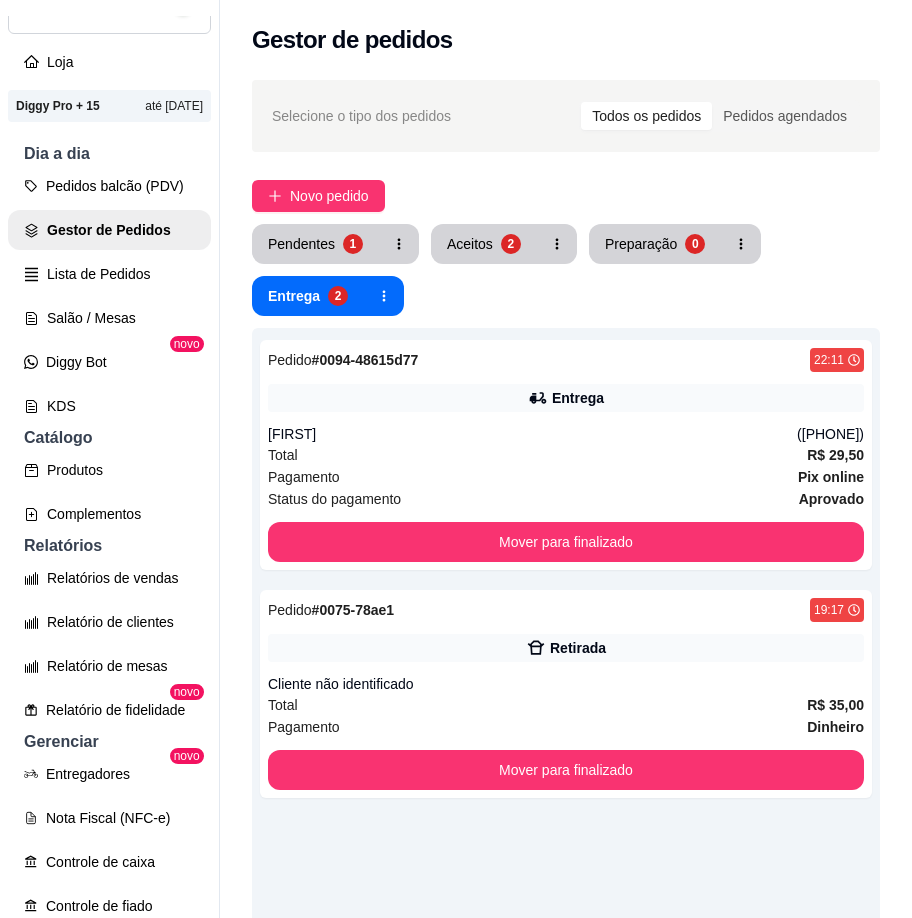 click on "Pendentes 1 Aceitos 2 Preparação 0 Entrega 2" at bounding box center [566, 270] 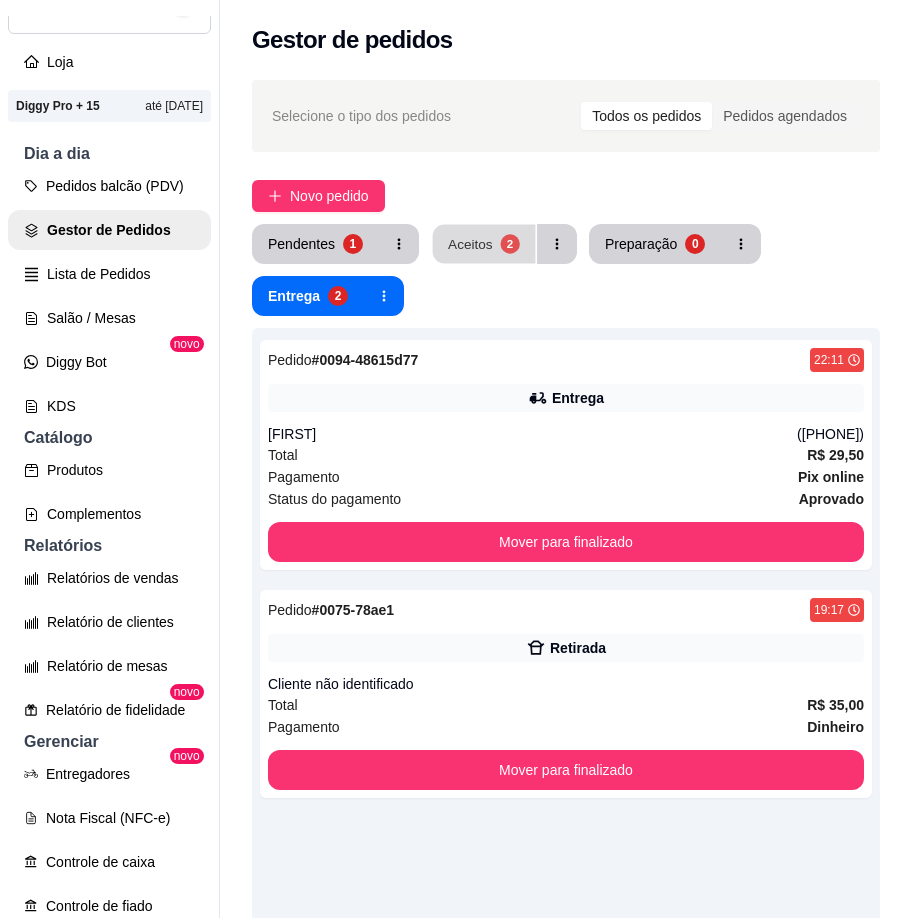 click on "Aceitos" at bounding box center [470, 243] 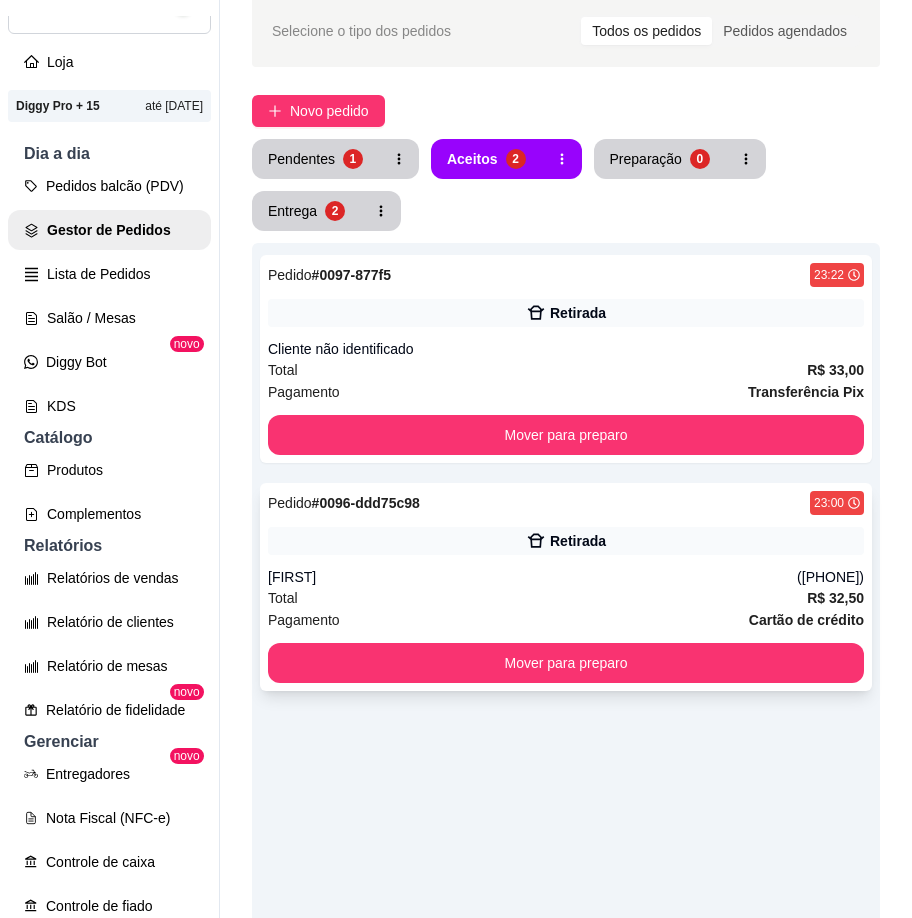 scroll, scrollTop: 200, scrollLeft: 0, axis: vertical 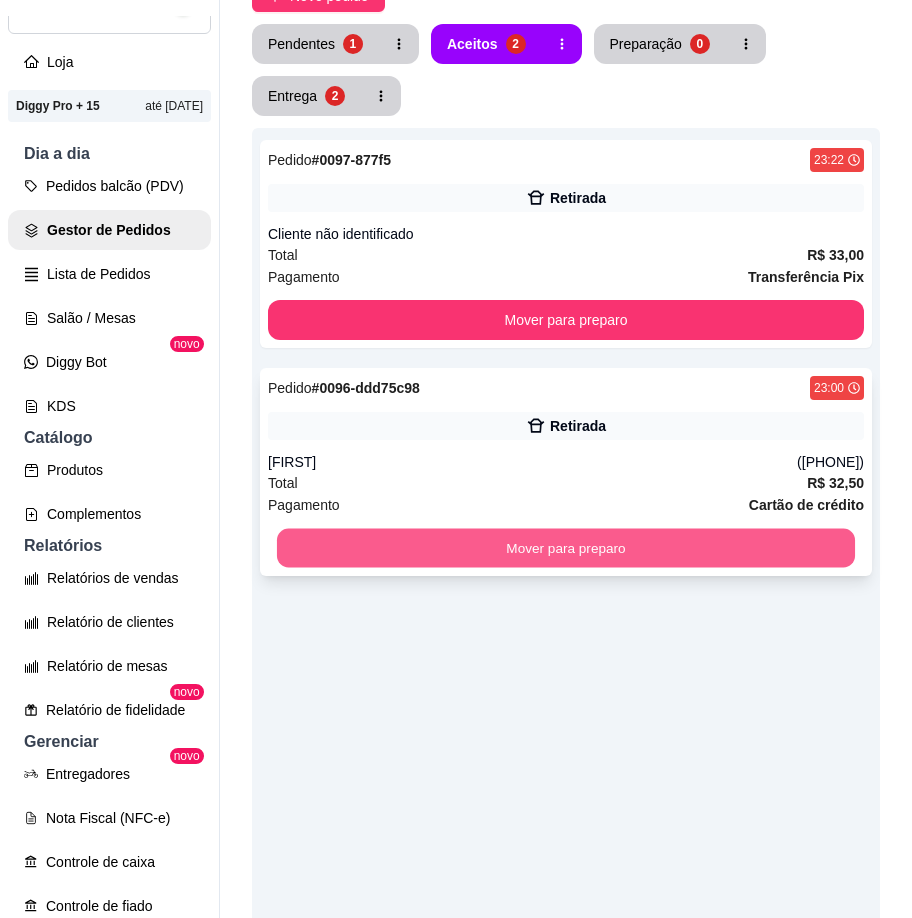 click on "Mover para preparo" at bounding box center [566, 548] 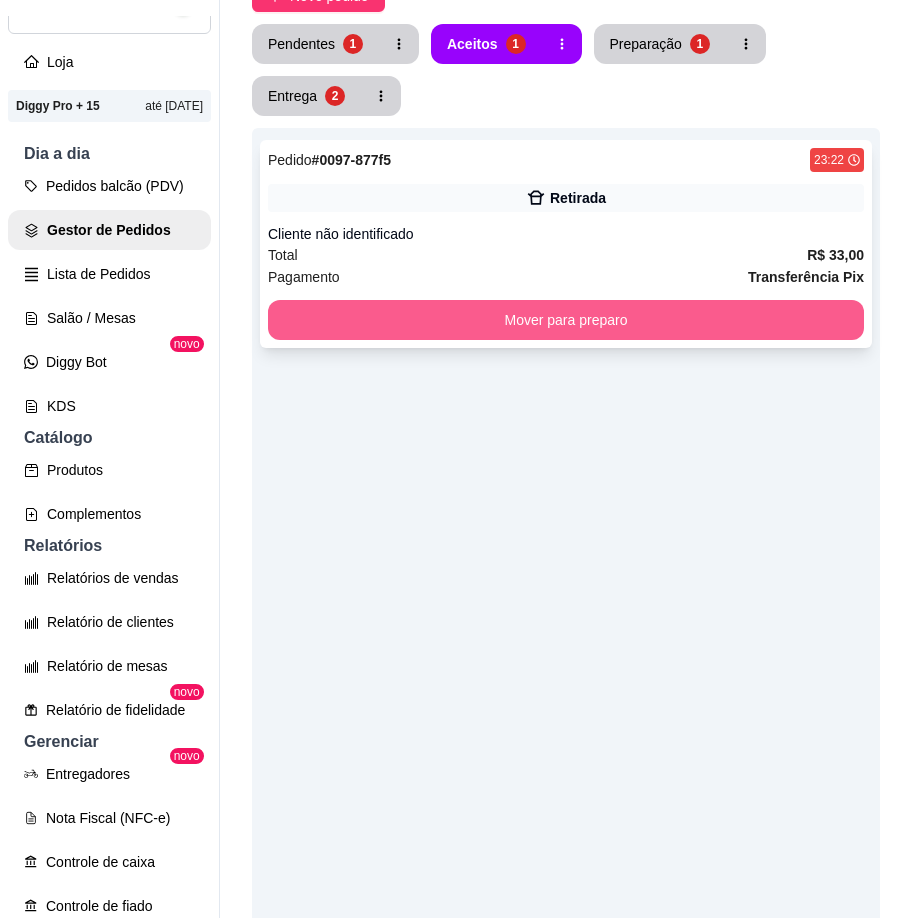 click on "Mover para preparo" at bounding box center [566, 320] 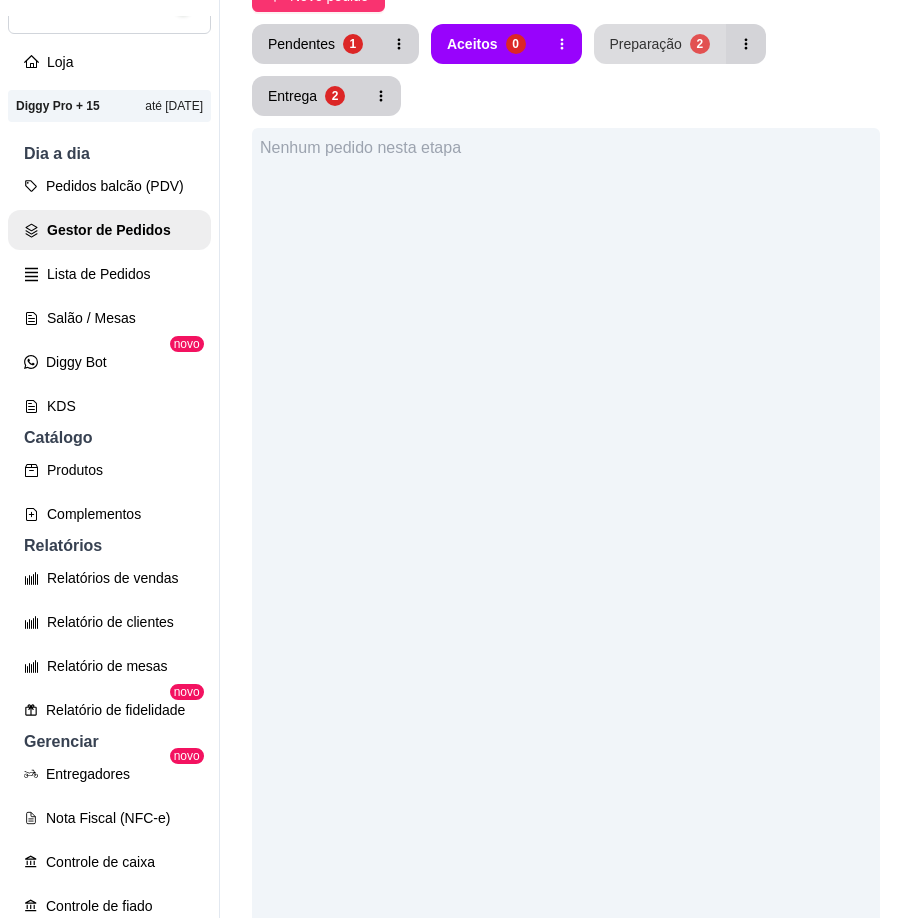 click on "Preparação 2" at bounding box center (660, 44) 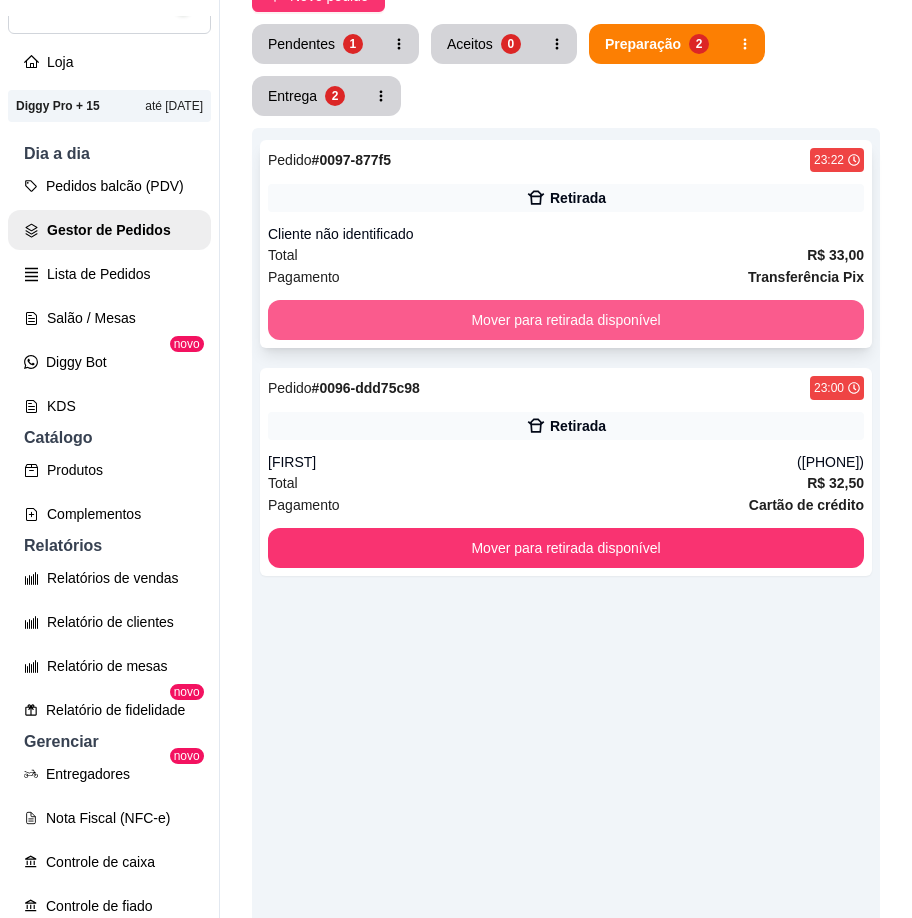 click on "Mover para retirada disponível" at bounding box center [566, 320] 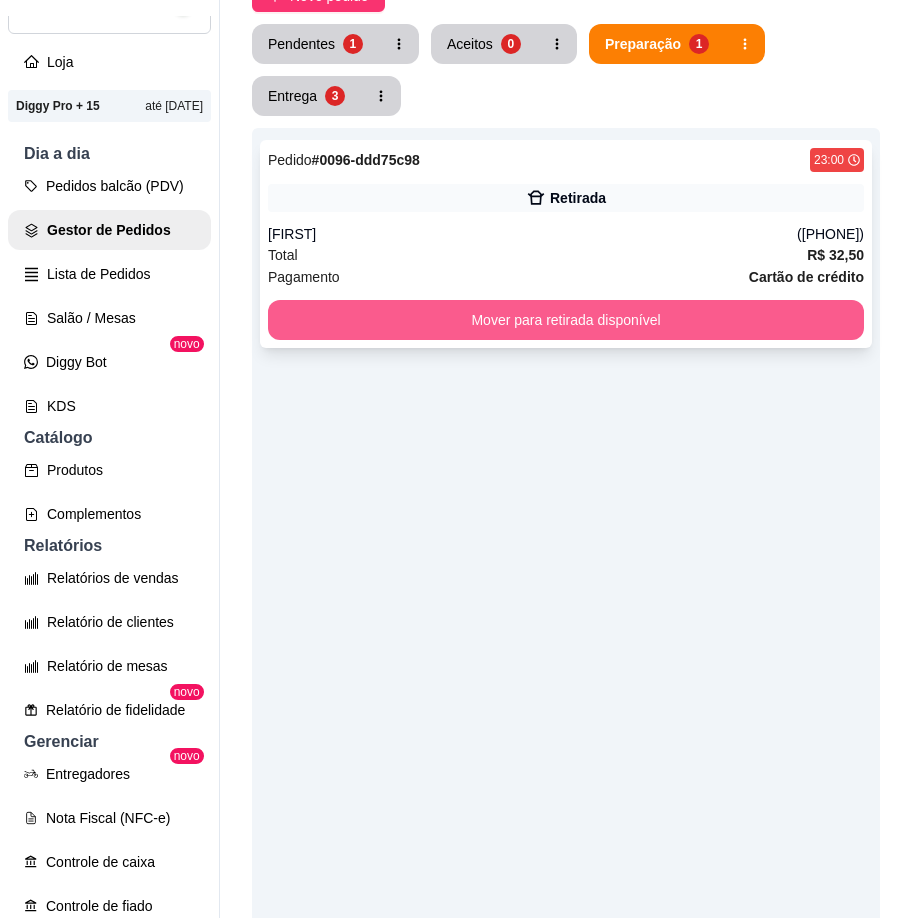 click on "Mover para retirada disponível" at bounding box center (566, 320) 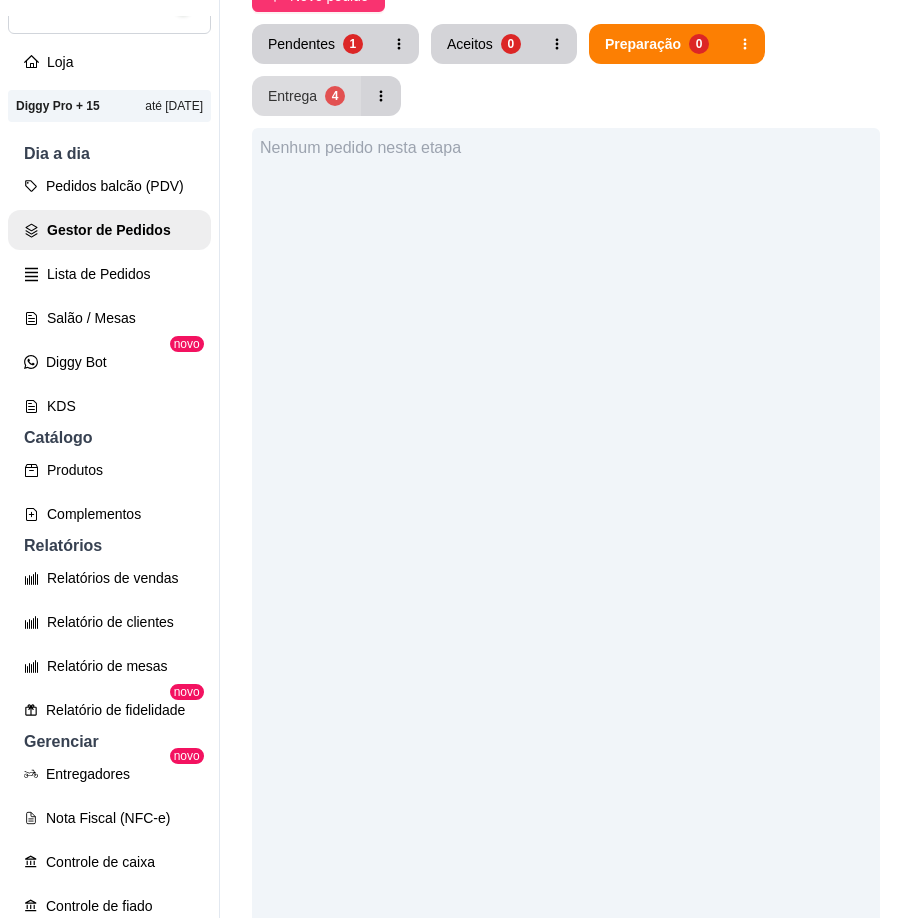 click on "Entrega" at bounding box center [292, 96] 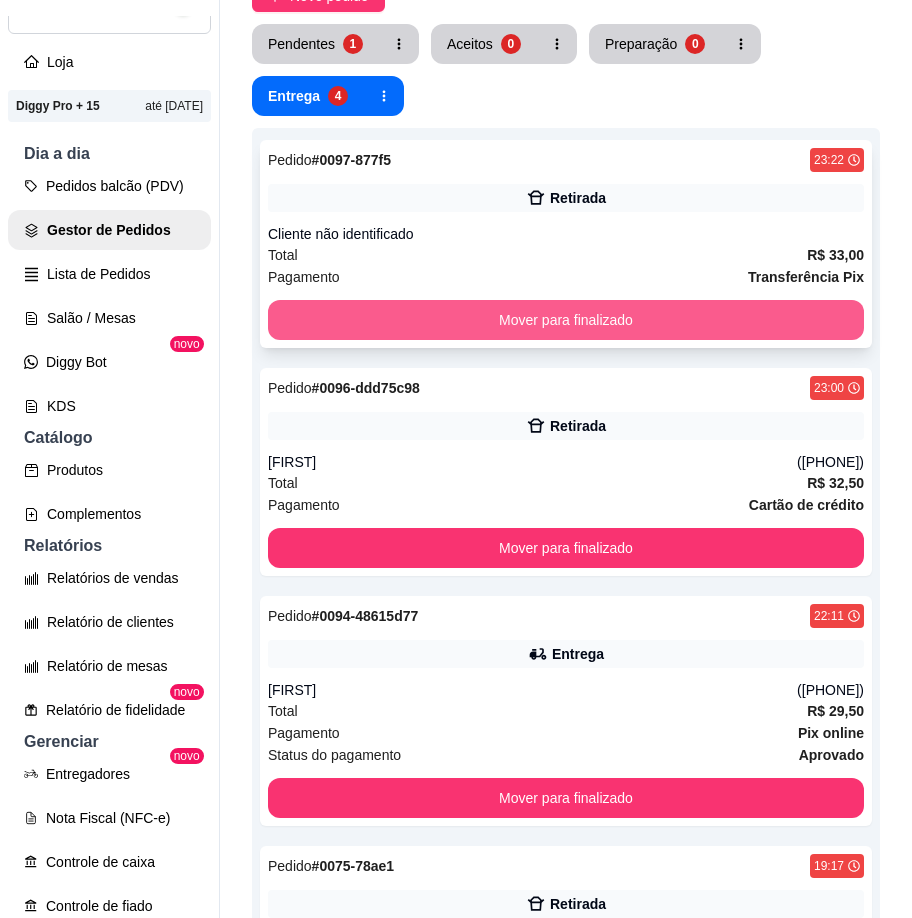 click on "Mover para finalizado" at bounding box center (566, 320) 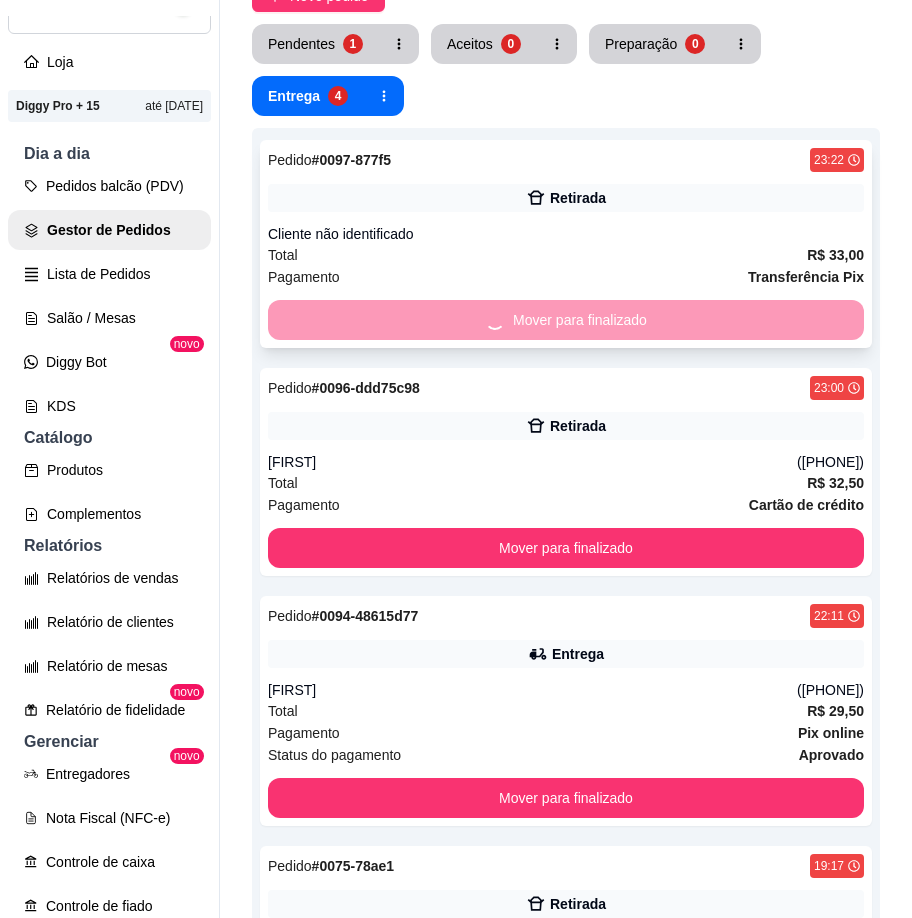 click on "Mover para finalizado" at bounding box center [566, 320] 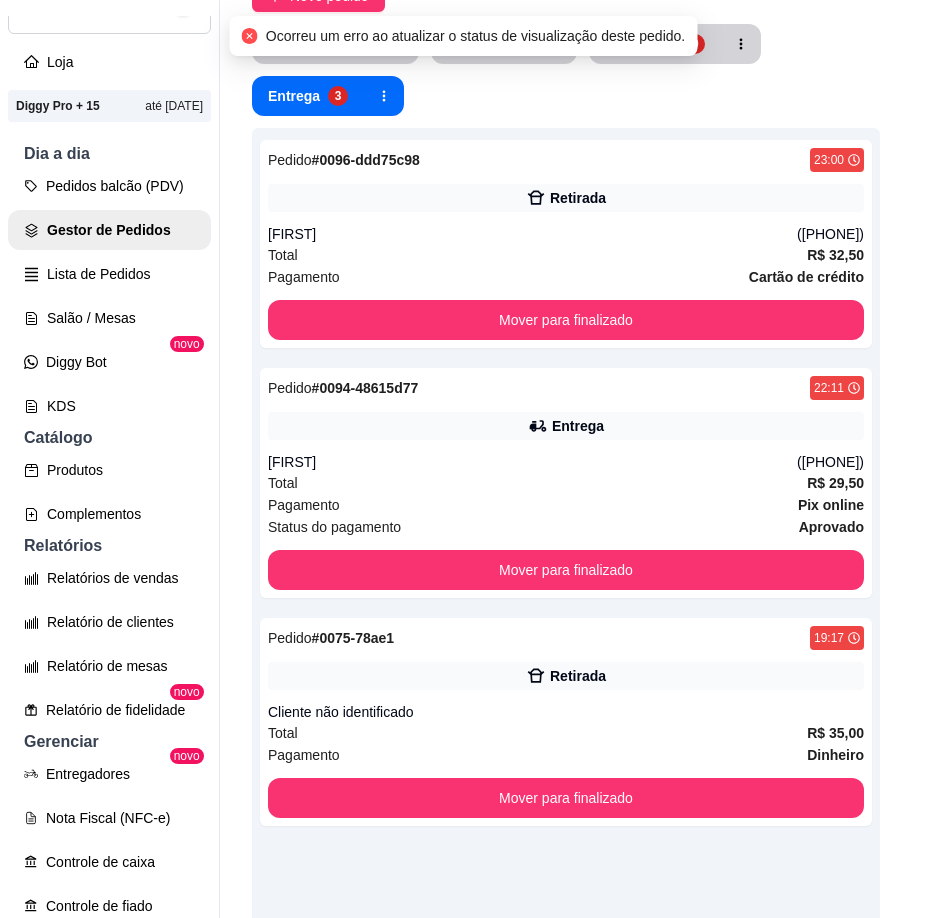 click on "Entrar em contato com o cliente" at bounding box center [463, 329] 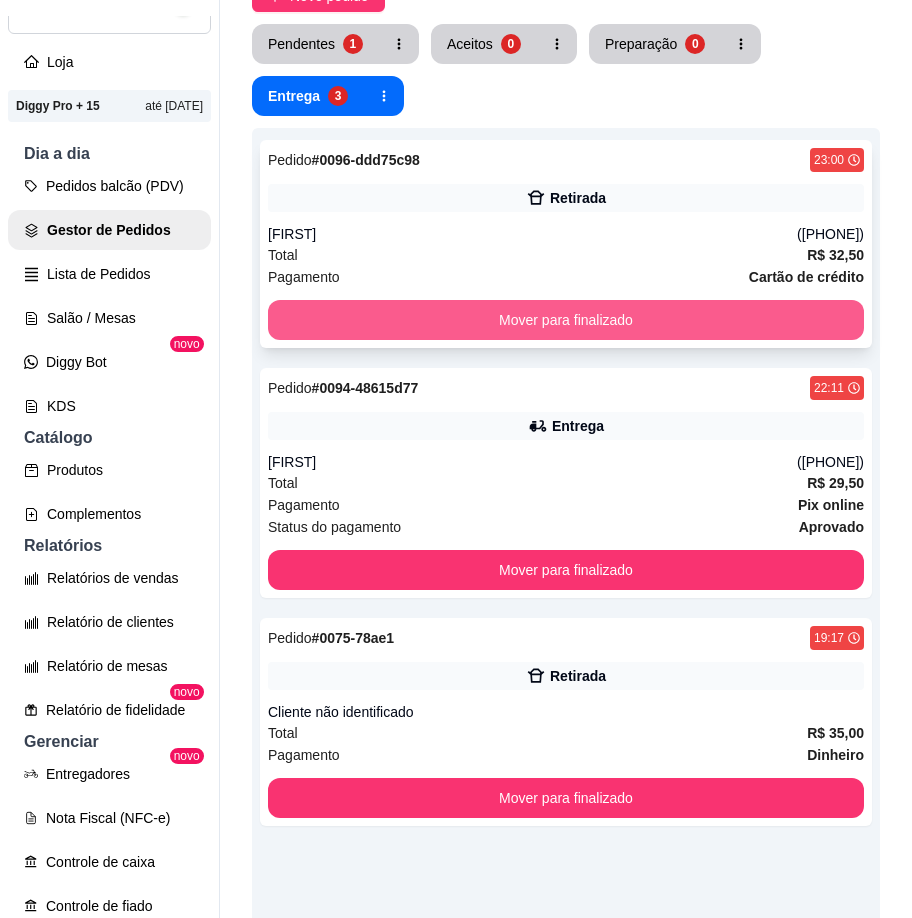 click on "Mover para finalizado" at bounding box center [566, 320] 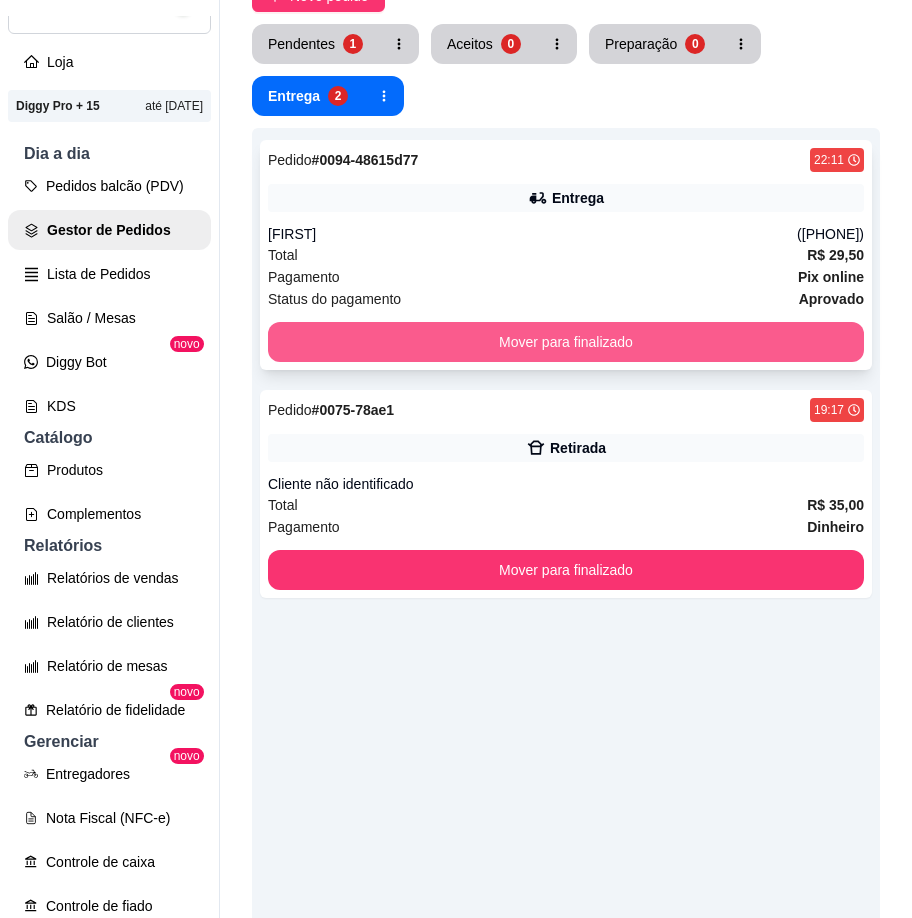 click on "Mover para finalizado" at bounding box center [566, 342] 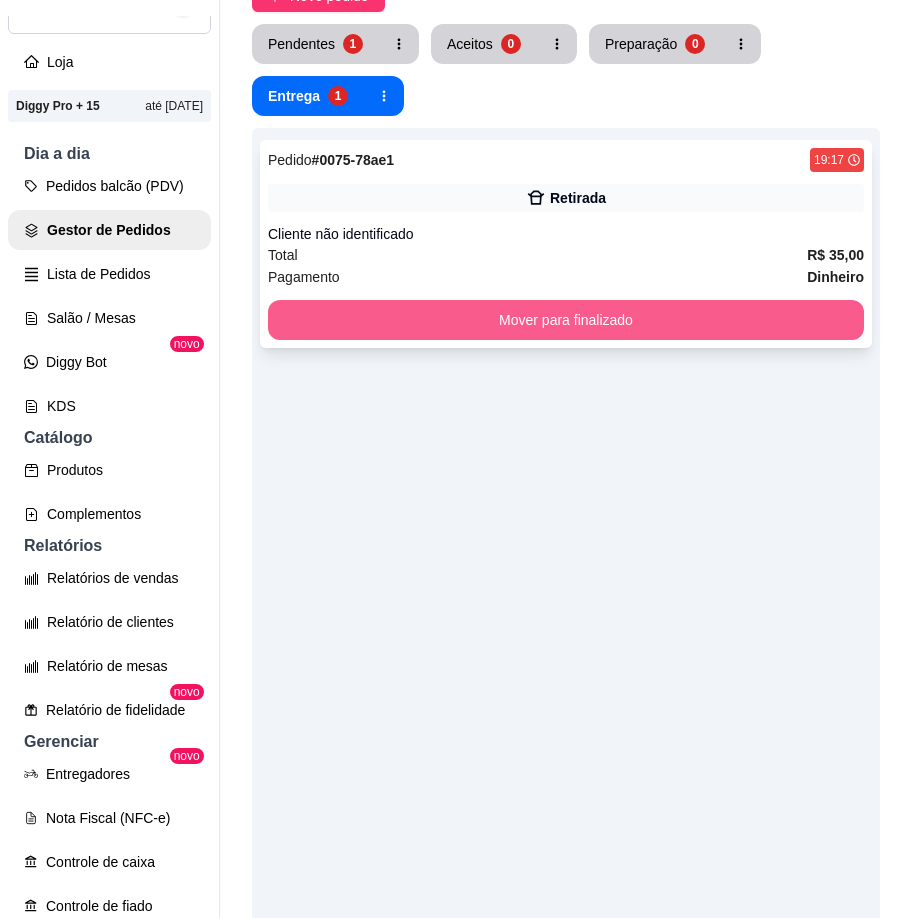 click on "Mover para finalizado" at bounding box center (566, 320) 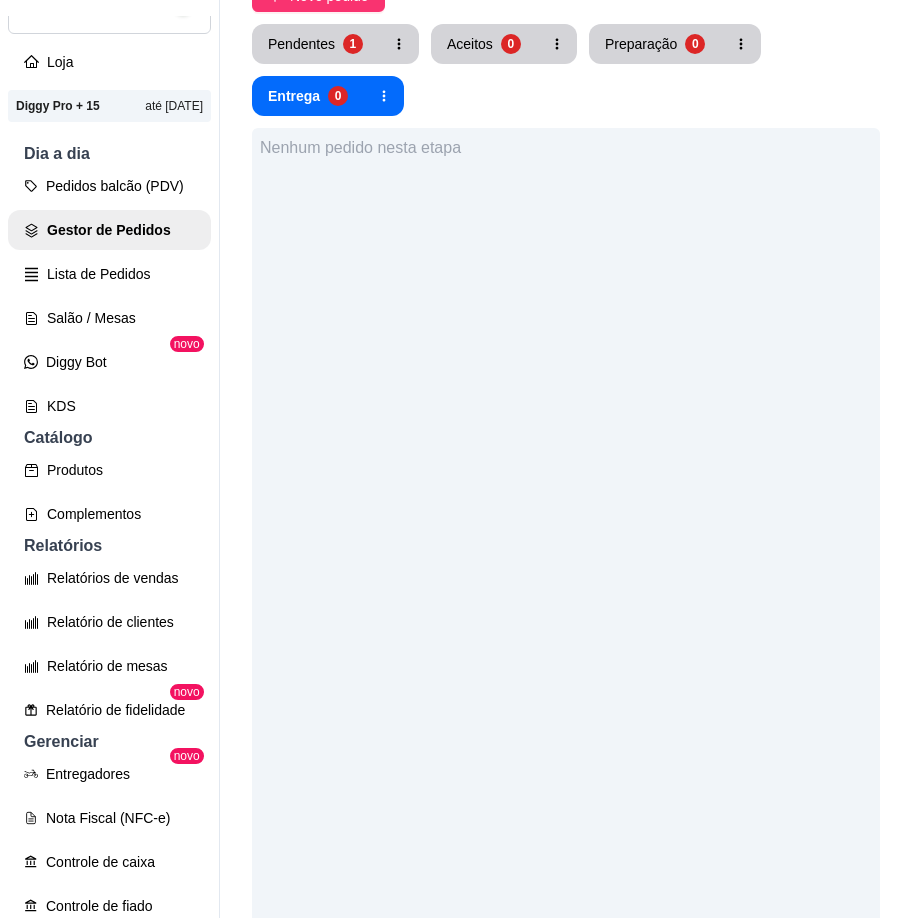 click on "Nenhum pedido nesta etapa" at bounding box center [566, 587] 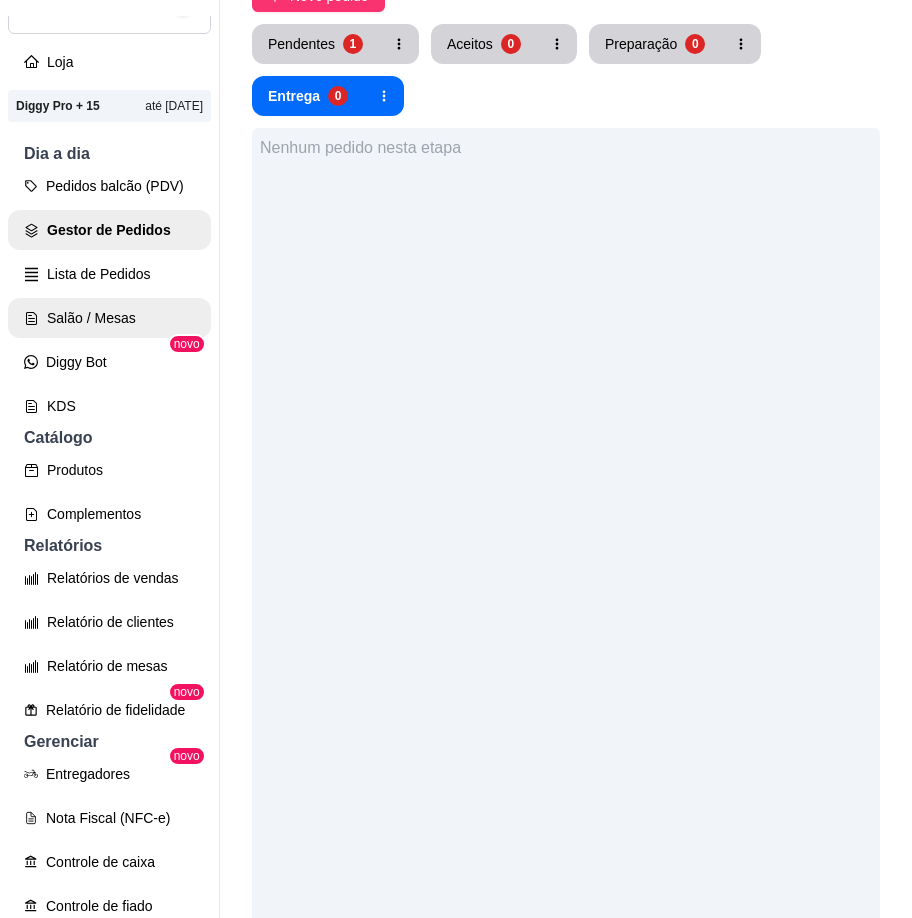 click on "Salão / Mesas" at bounding box center [109, 318] 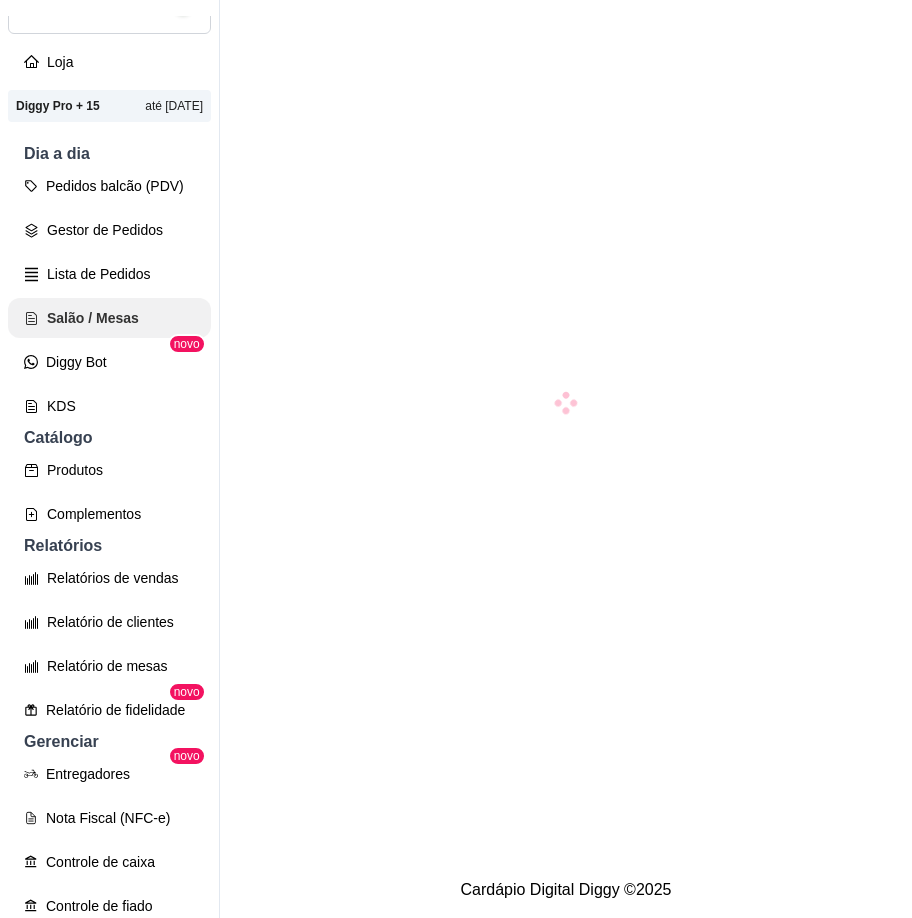 scroll, scrollTop: 0, scrollLeft: 0, axis: both 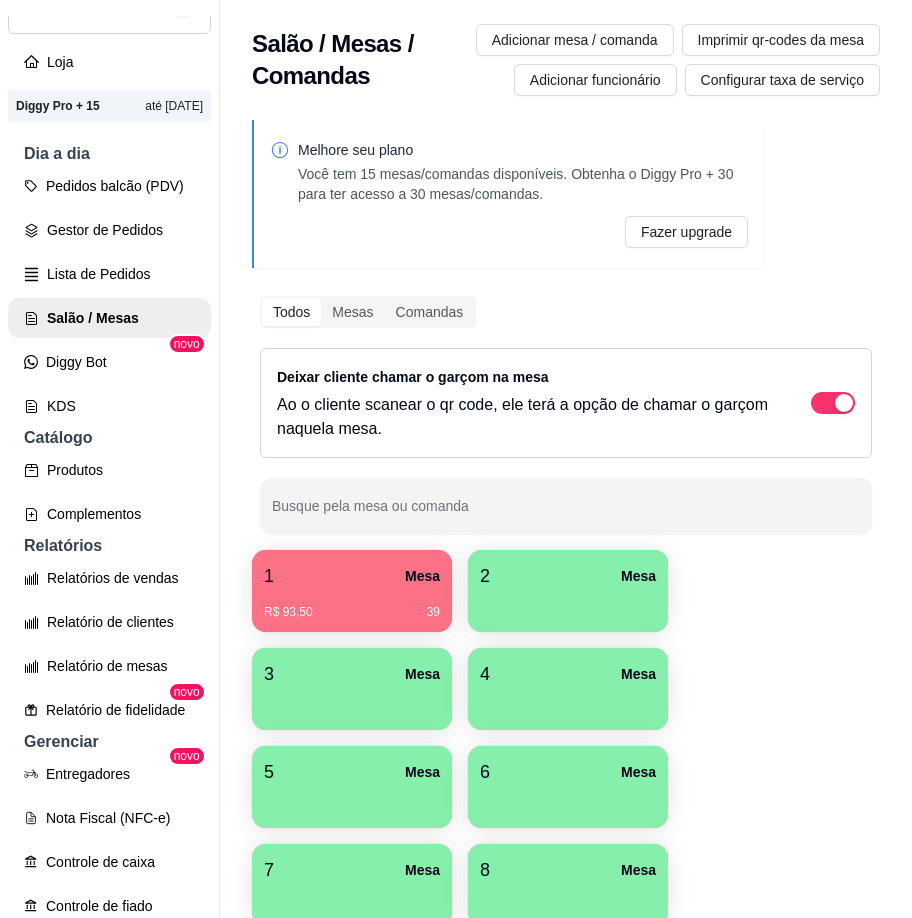 click on "39" at bounding box center [433, 612] 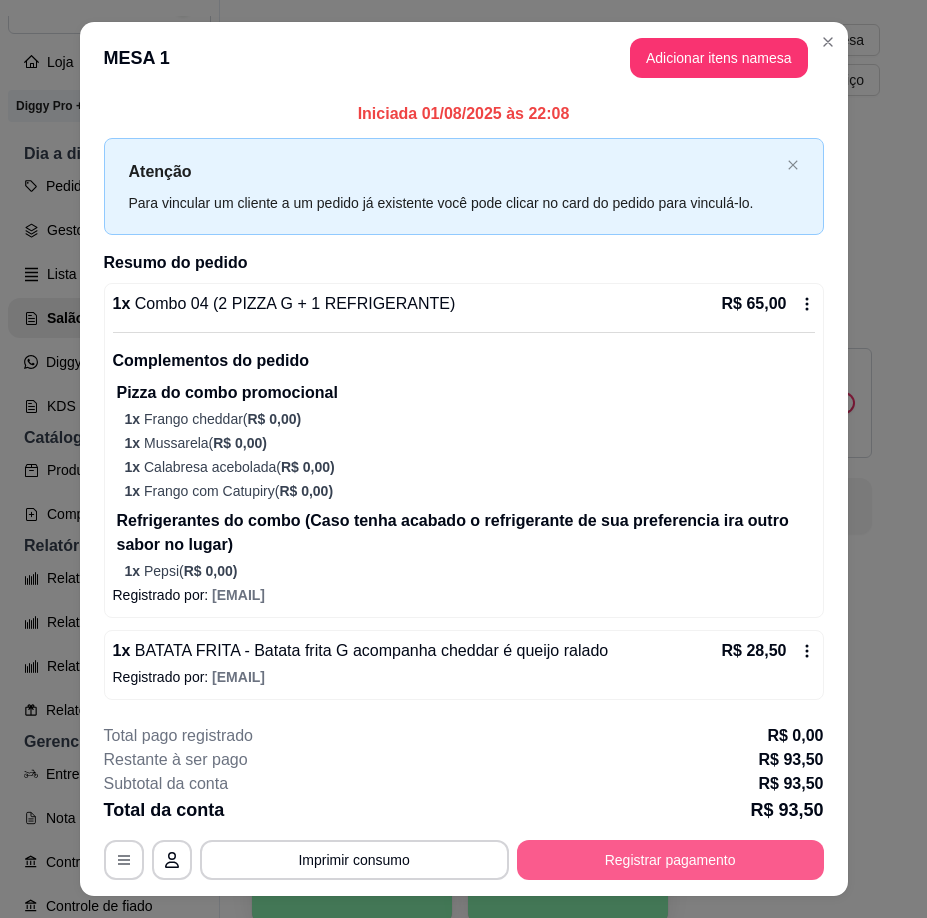 click on "Registrar pagamento" at bounding box center (670, 860) 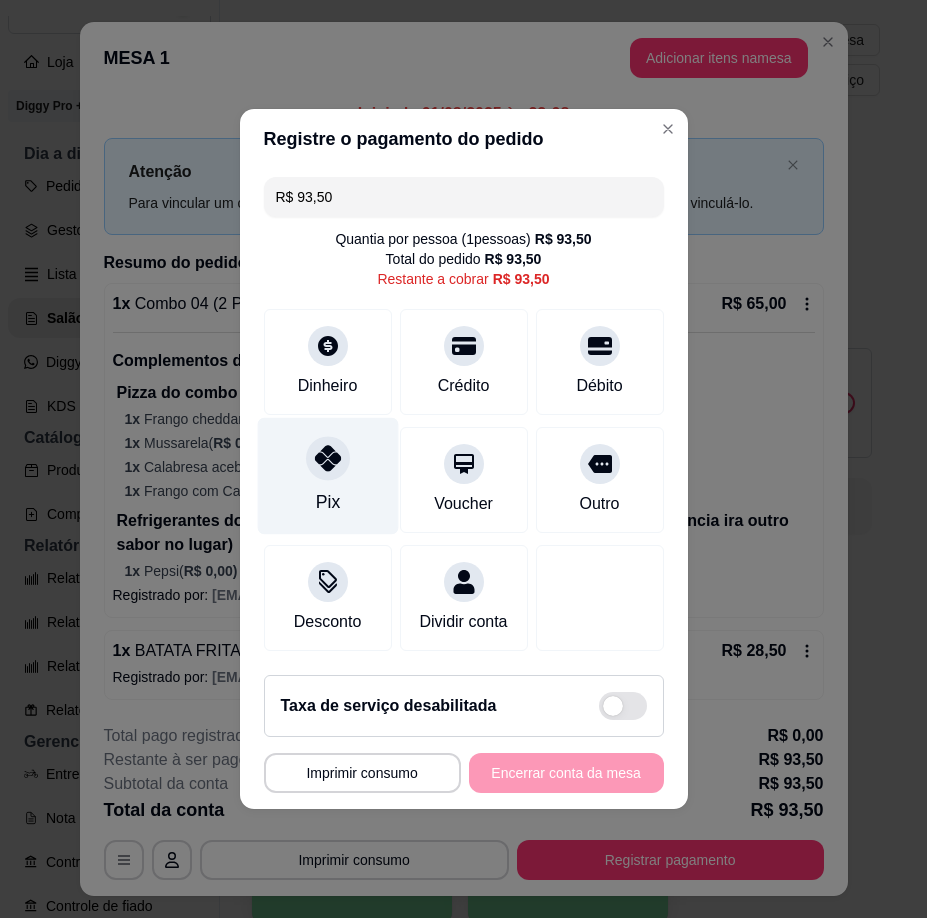 click at bounding box center [328, 458] 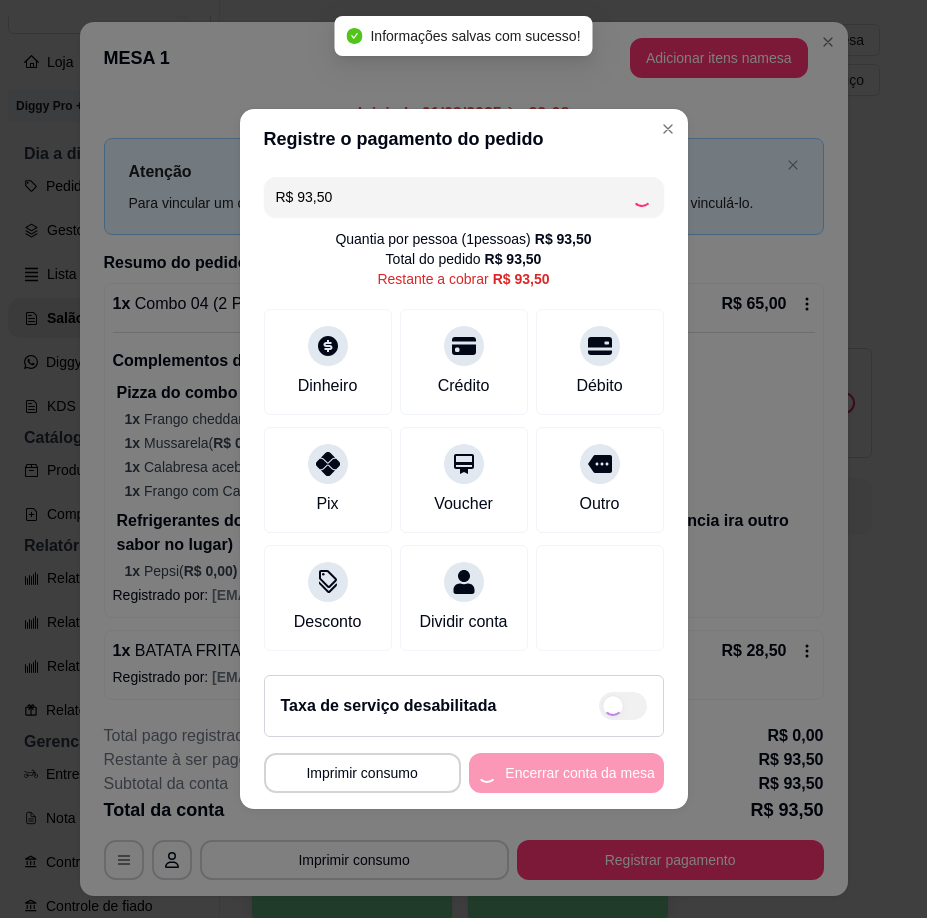 type on "R$ 0,00" 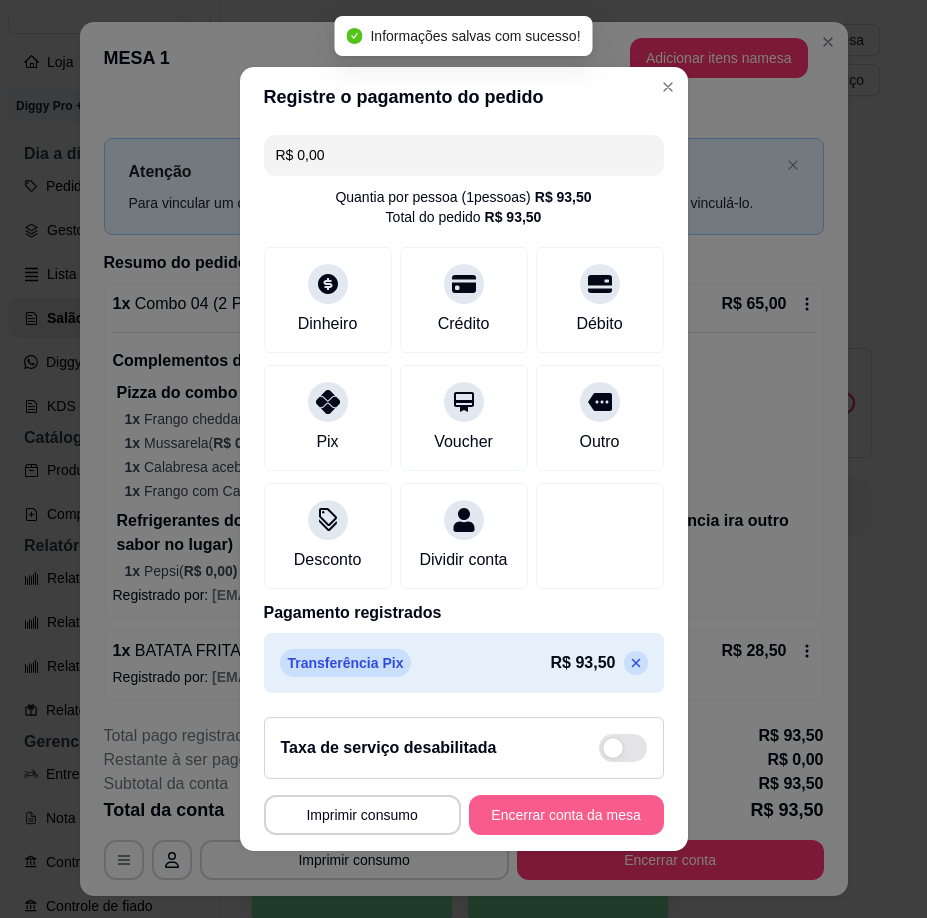 click on "Encerrar conta da mesa" at bounding box center (566, 815) 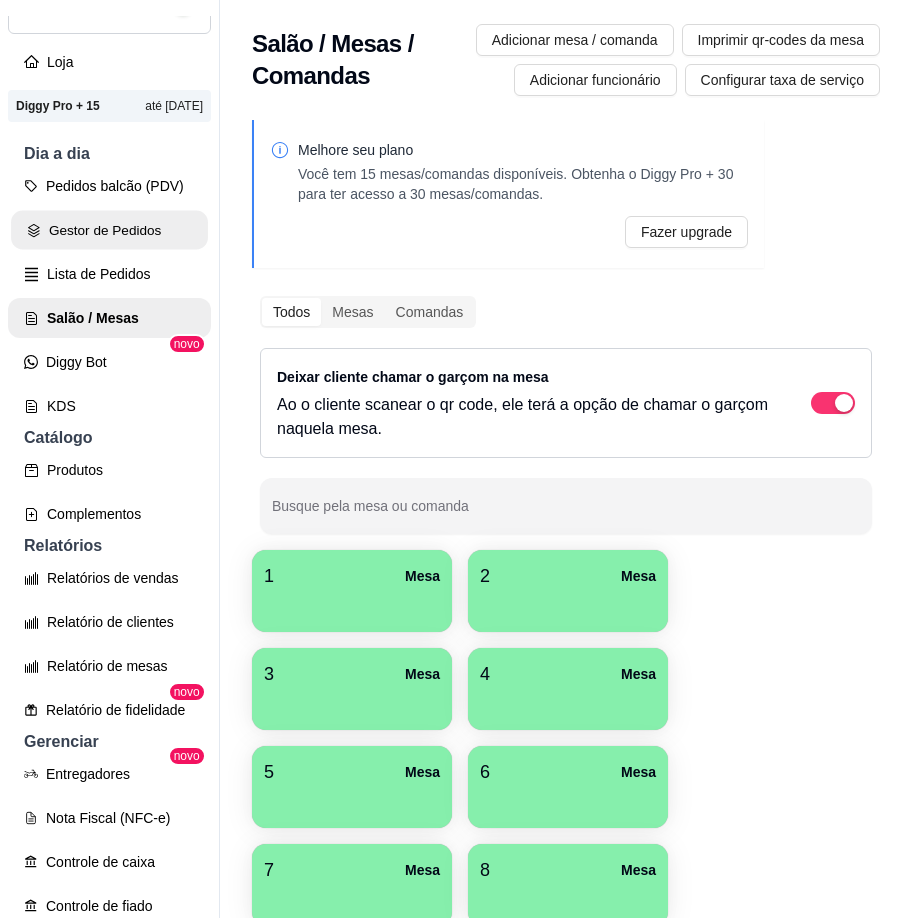 click on "Gestor de Pedidos" at bounding box center (109, 230) 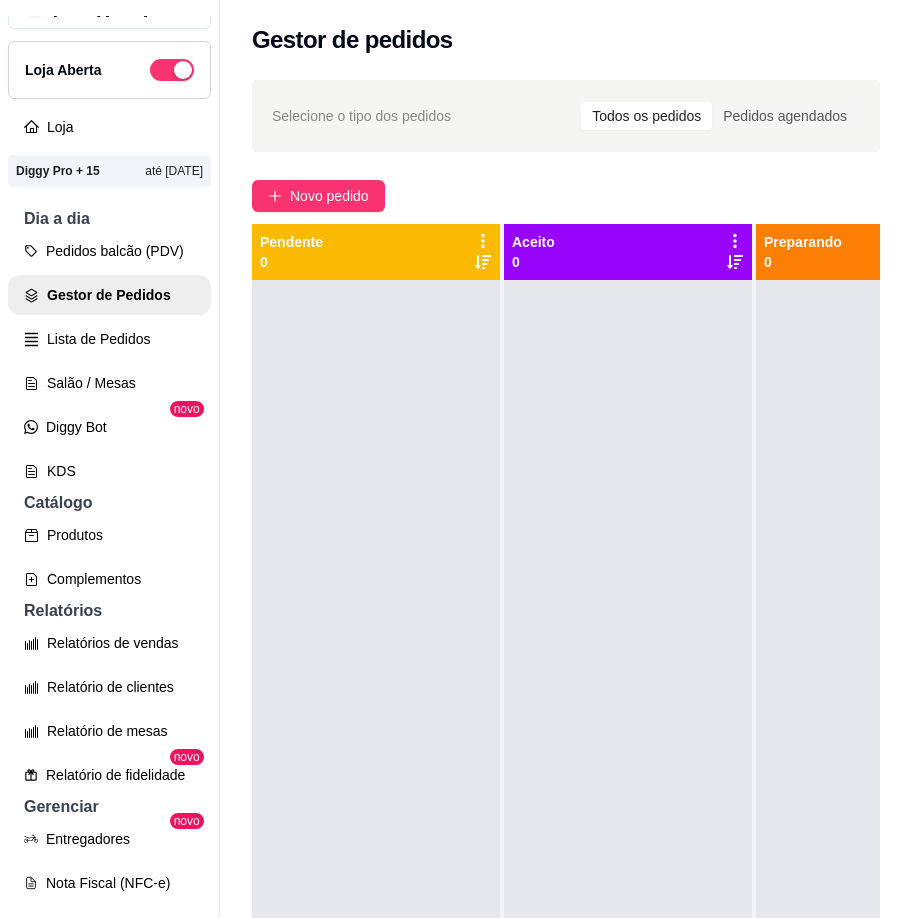 scroll, scrollTop: 0, scrollLeft: 0, axis: both 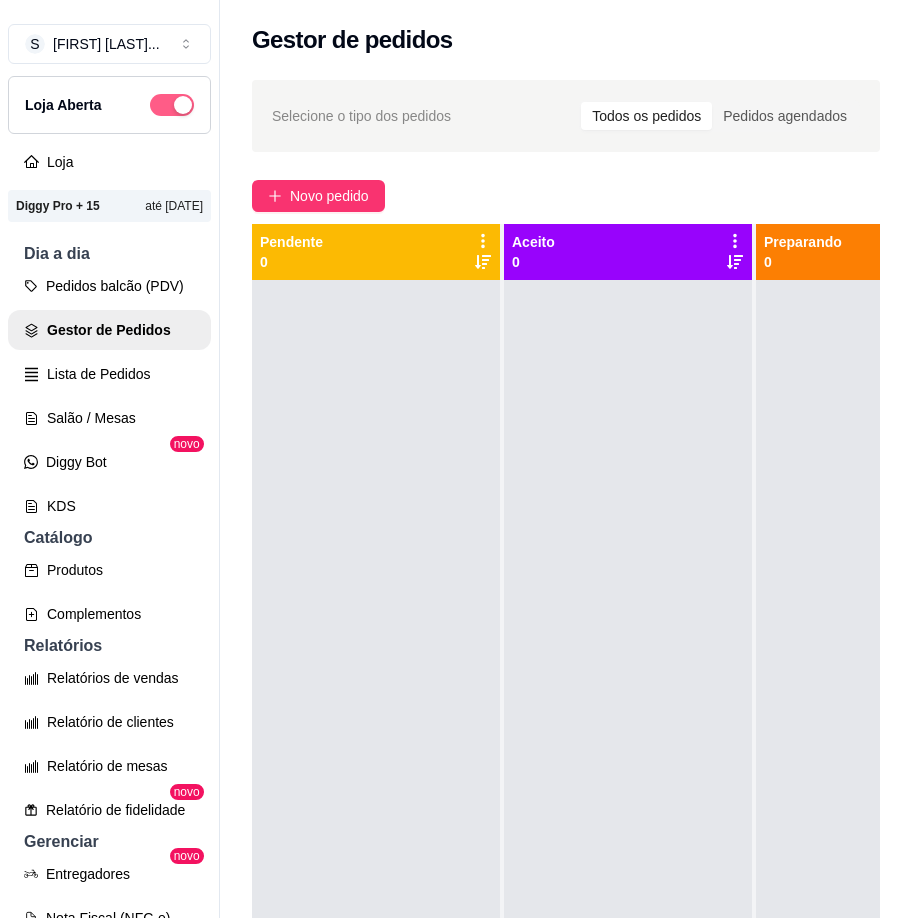 click at bounding box center (172, 105) 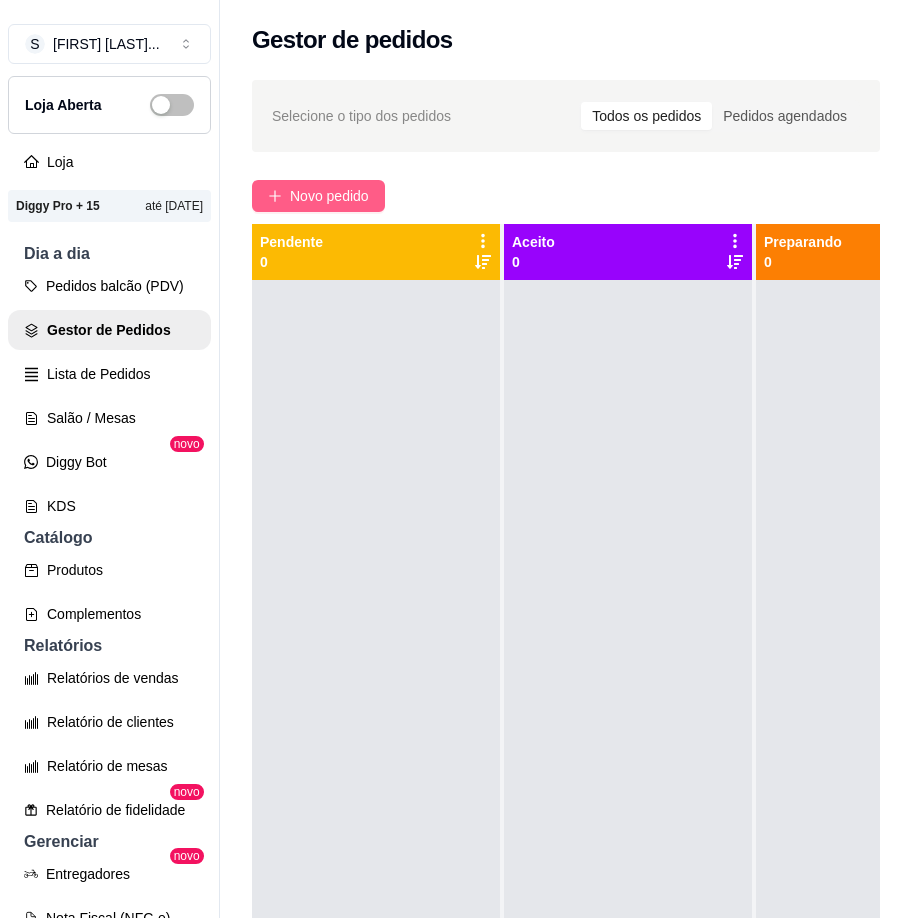 click on "Novo pedido" at bounding box center [329, 196] 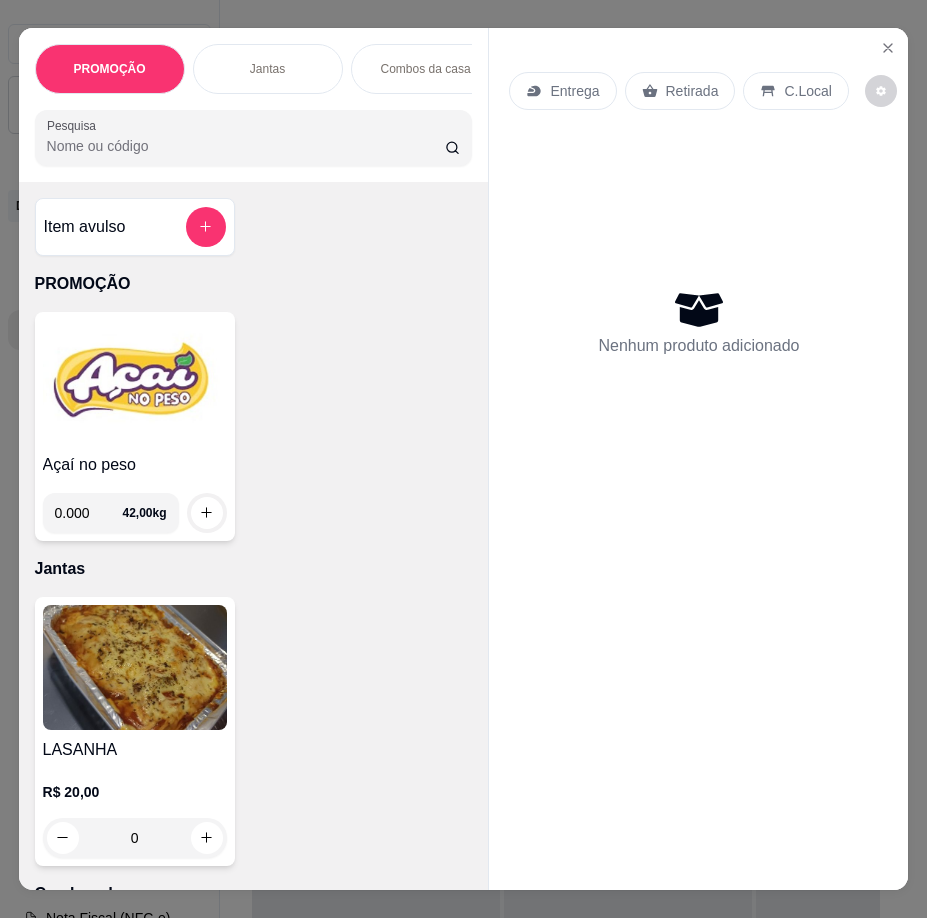 click at bounding box center [135, 382] 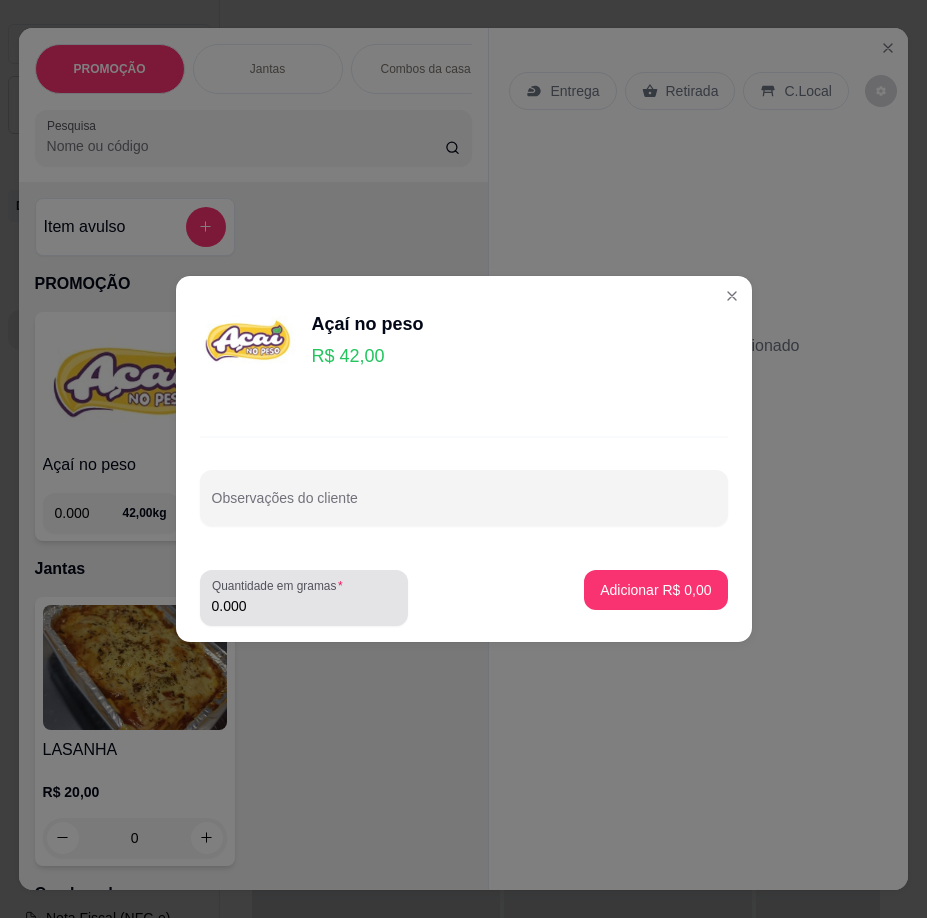 click on "0.000" at bounding box center (304, 606) 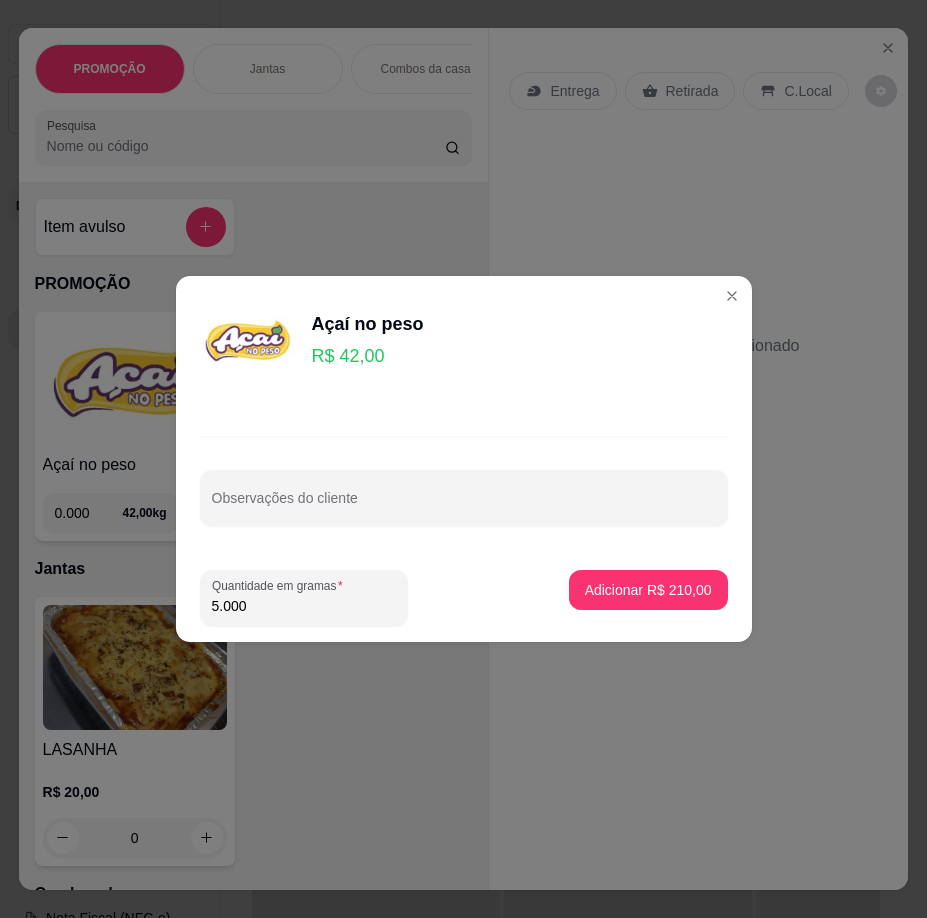 type on "0.500" 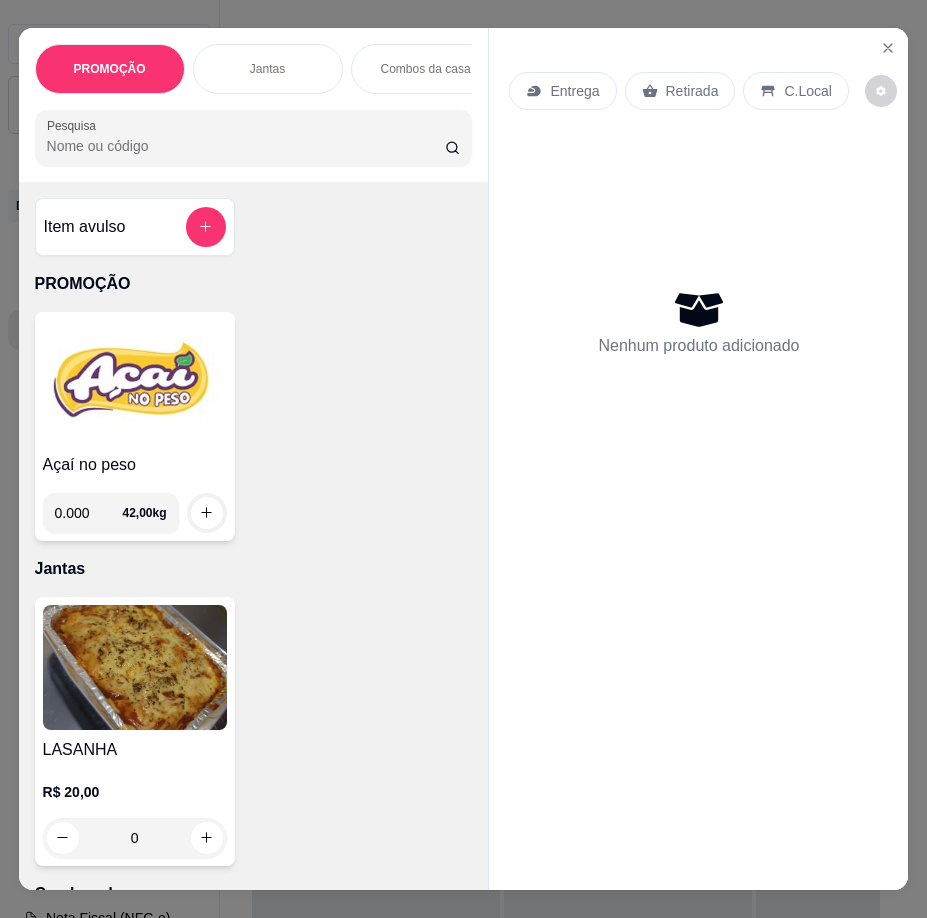 click on "PROMOÇÃO Jantas  Combos da casa  Sanduíche é Bauru  Cachorro quente 🌭 Pizzas   Batata frita  Anéis de cebola / Nuggets / Pastel / coxinha  Açaí Cupuaçu e cremes Milk shake Sucos é Vitaminas  Refrigerantes  Sobremesas  Molhos Pesquisa Item avulso PROMOÇÃO Açaí no peso    0.000 42,00 kg Jantas  LASANHA    R$ 20,00 0 Combos da casa  Combo 01 (6 BAURU CHEDDAR + 500G FRITAS + 400G CARNE, CALABRESA E CAMARÃO)   R$ 83,00 0 Combo 02 (4 PASTEL MÉDIO + 10 COXINHA + 5 OVOS + 300G FRITAS + 400G DE CARNE C/ CALABRESA)    R$ 55,00 0 Combo 3 (1 PIZZA G  + 1 REFRIGERANTE)   R$ 35,00 0 Combo 04 (2 PIZZA G + 1 REFRIGERANTE)   R$ 65,00 0 Combo 05 (4 BAURU+ 12 NUGGETS + 20 COXINHA + 300G FRITAS + 400G CARNE C/ CALABRESA)   R$ 75,00 R$ 0,00 0 Combo 06 (4 BAURU + 1 REFRIGERANTE)   R$ 35,00 0 Combo 07 (3 BAURU + 300G FRITAS+ 200G CARNE OU CALABRESA )   R$ 0,00 0 COMBO 08 (4 BAURU + PIZZA G + REFRI)   R$ 65,00 0 Combo 09 (2 PASTEL+ 2 BAURU+ 12 NUGGETS + 300G FRITAS +400G CARNE C/ CALABRESA)    R$ 70,00 0" at bounding box center [463, 459] 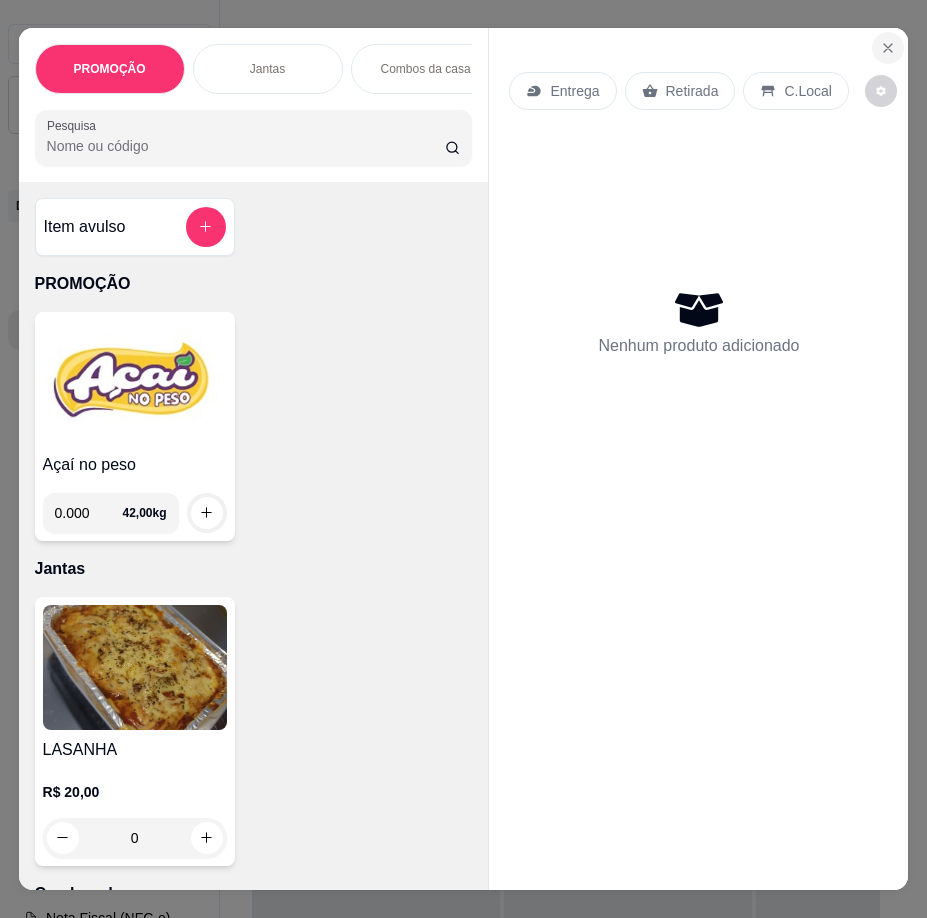 click at bounding box center (888, 48) 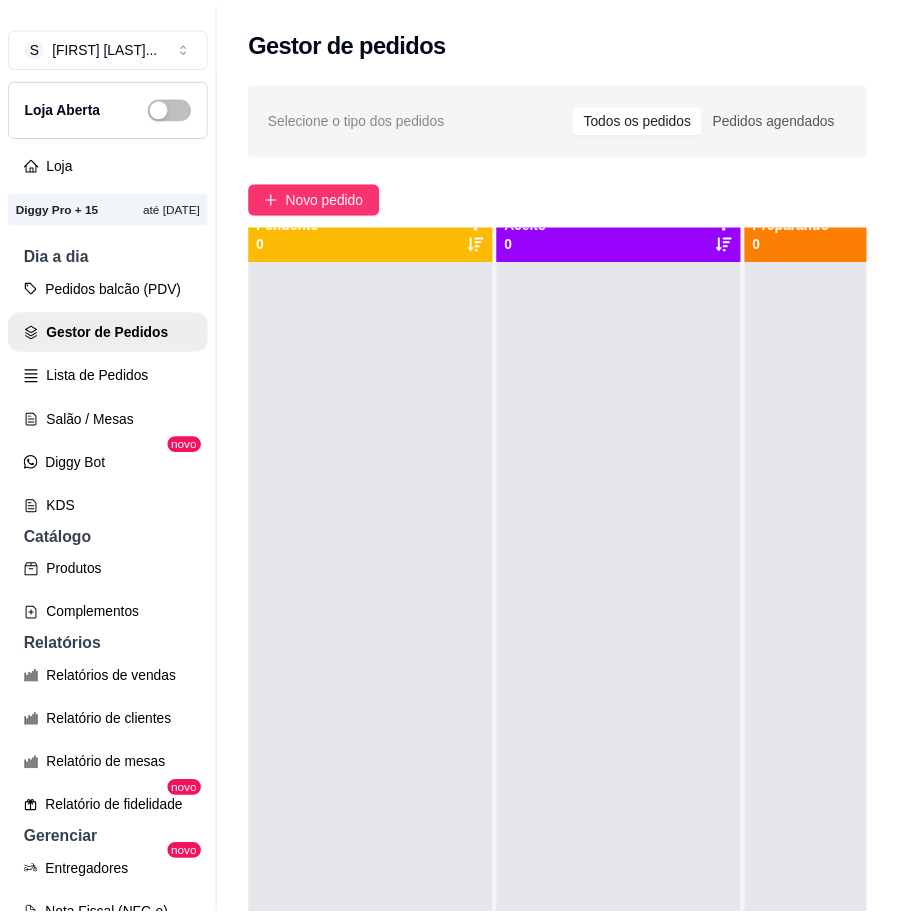 scroll, scrollTop: 0, scrollLeft: 0, axis: both 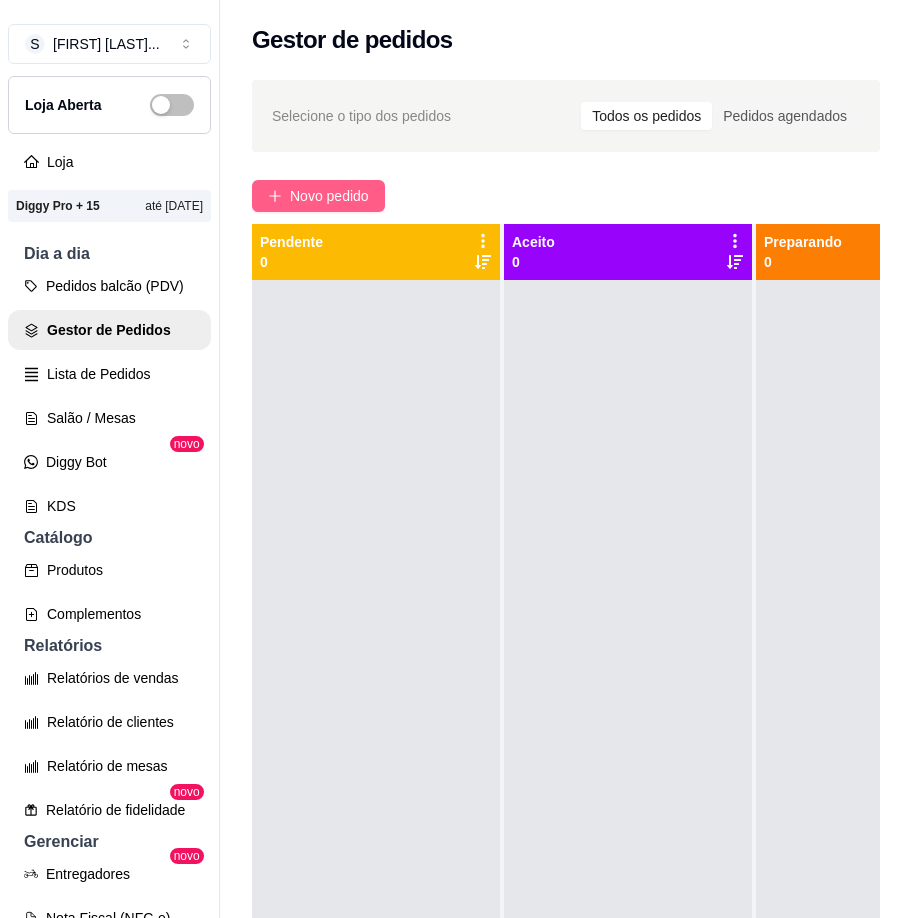 click on "Novo pedido" at bounding box center [329, 196] 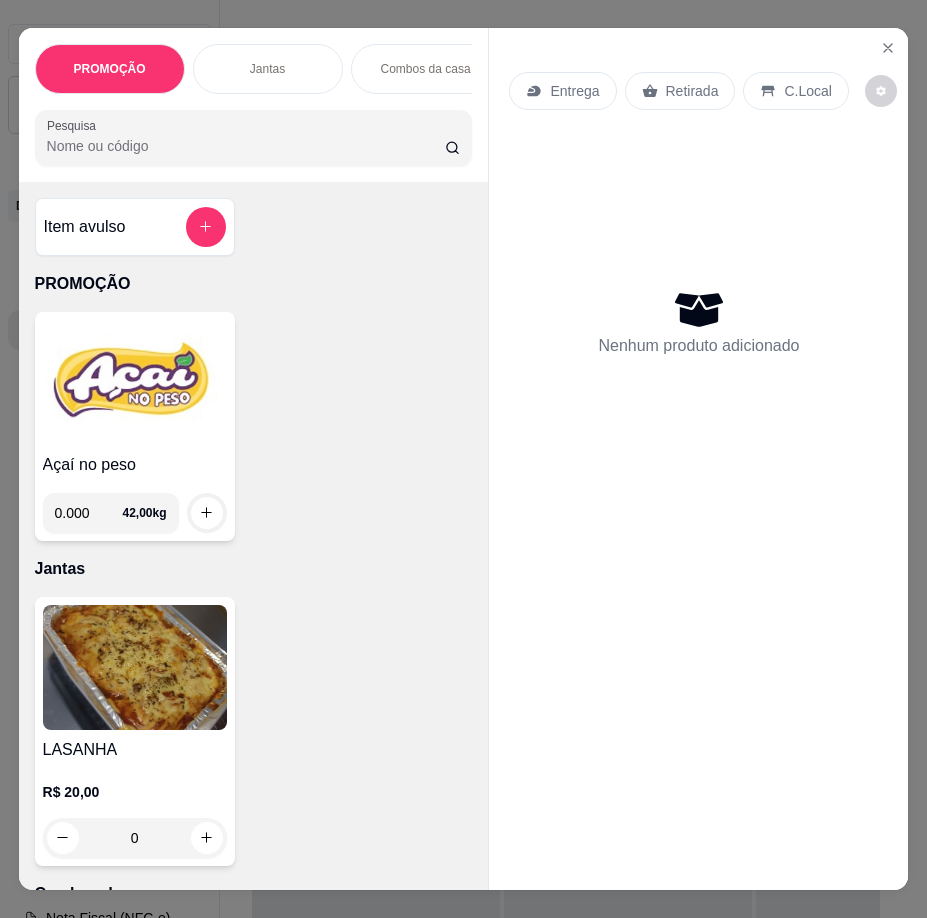 click at bounding box center [135, 382] 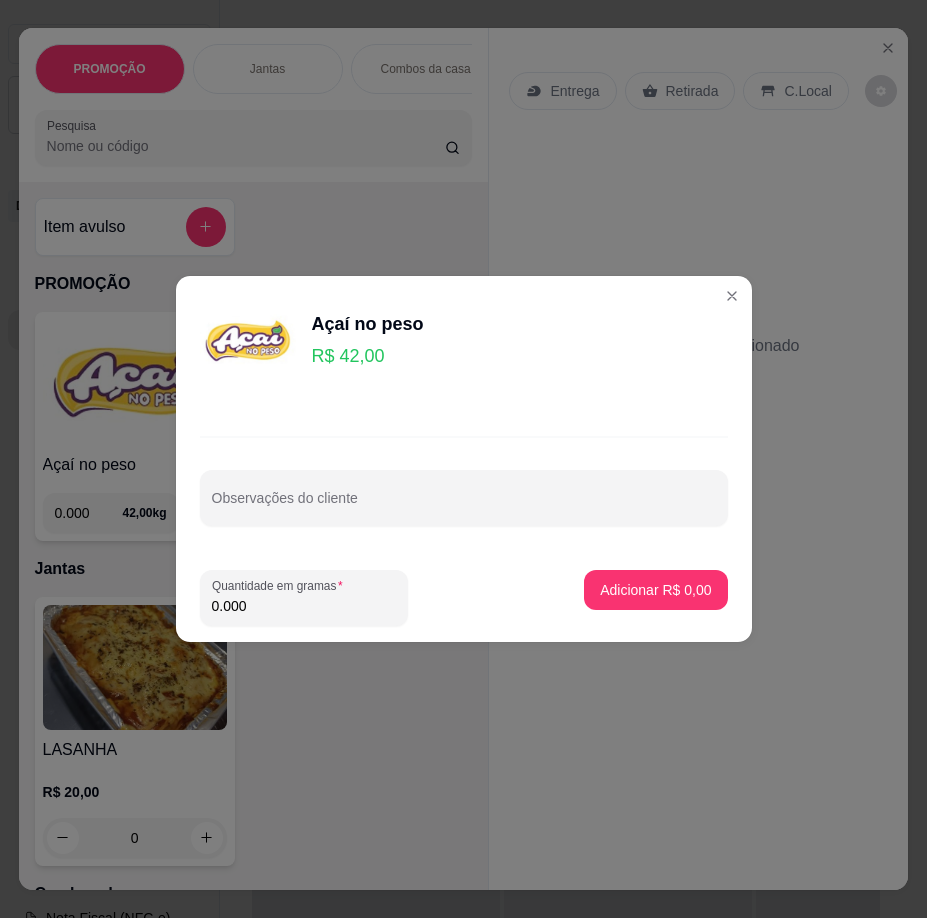 click on "0.000" at bounding box center (304, 606) 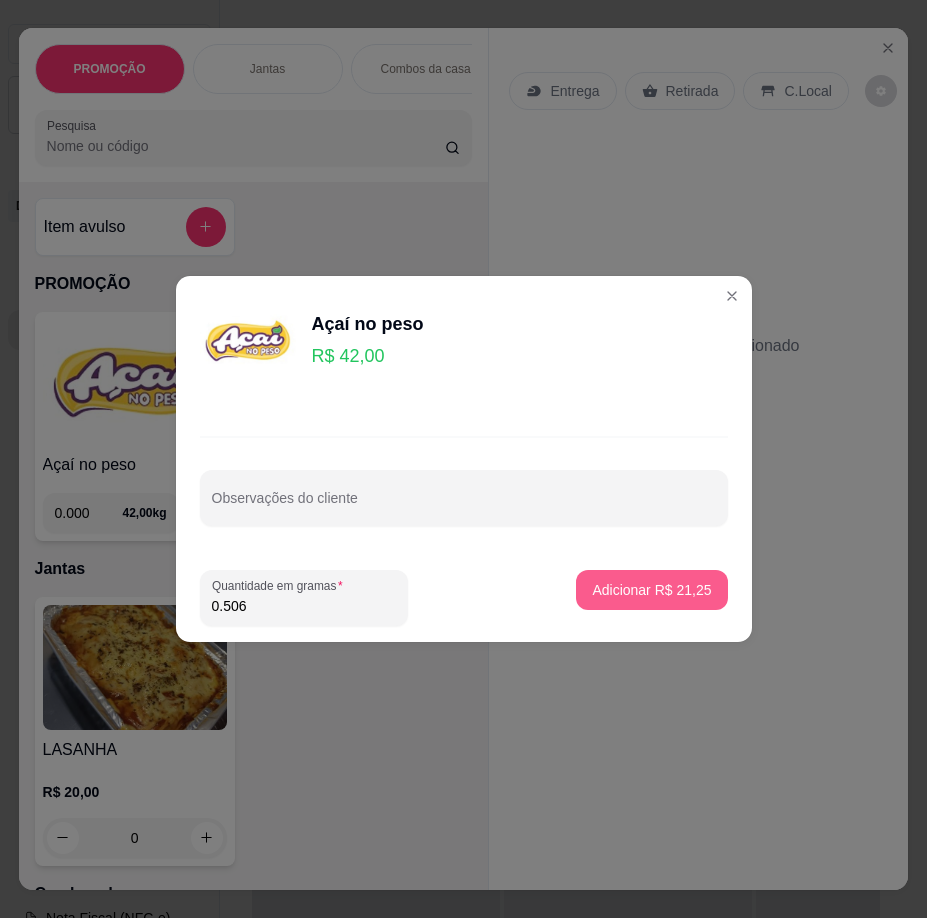 type on "0.506" 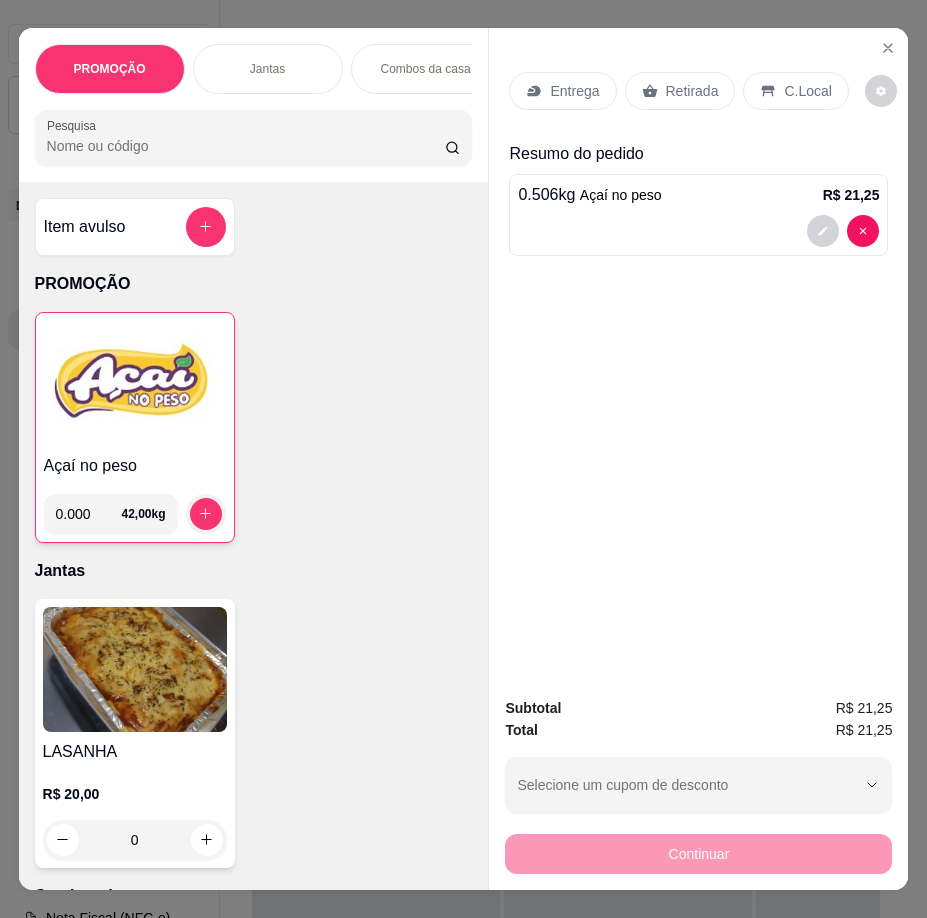 click on "Retirada" at bounding box center (692, 91) 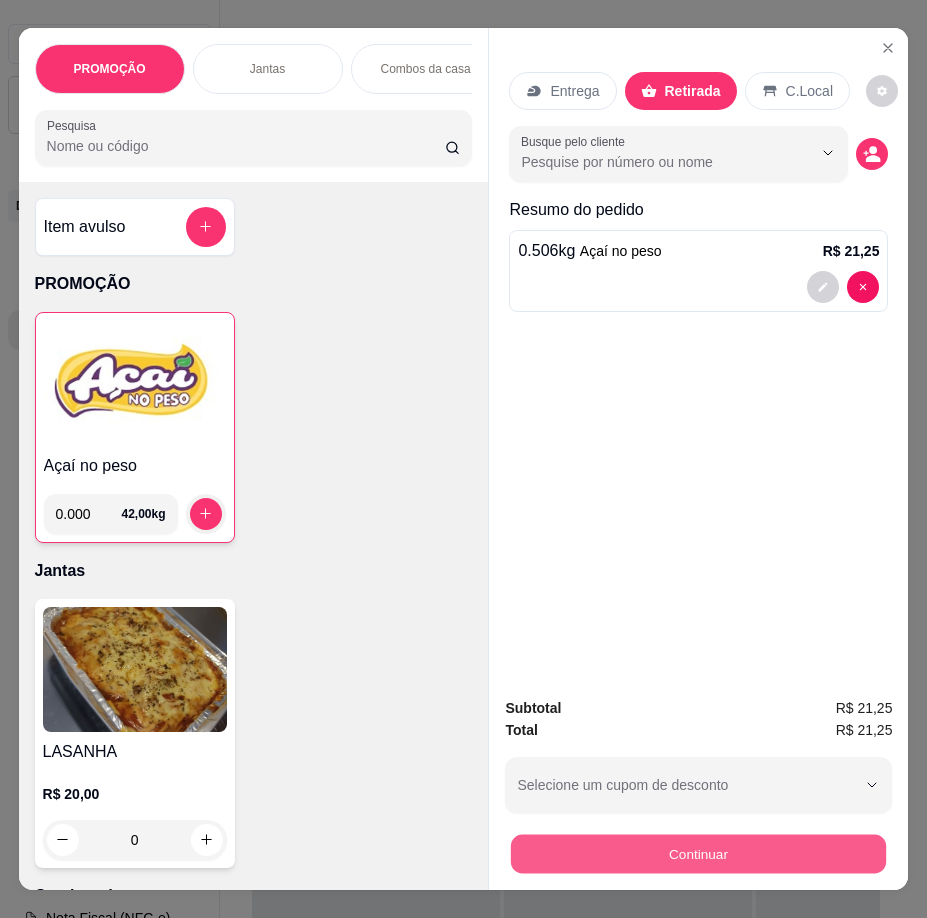click on "Continuar" at bounding box center (698, 854) 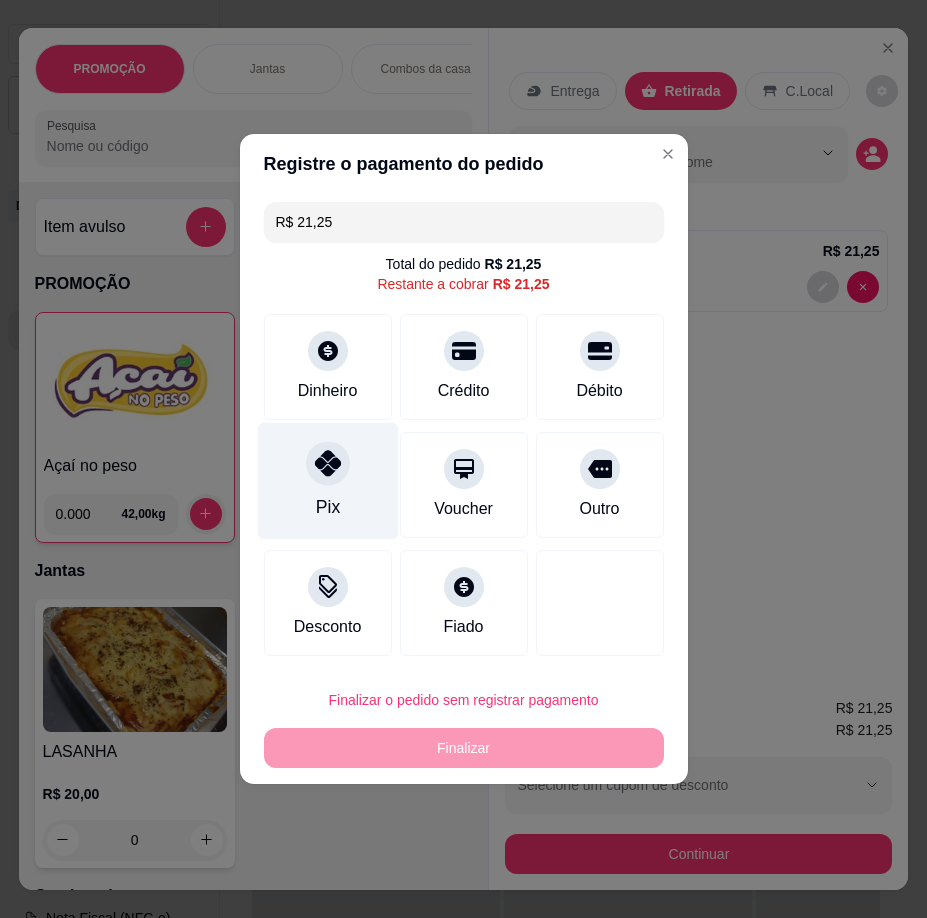 click at bounding box center (328, 463) 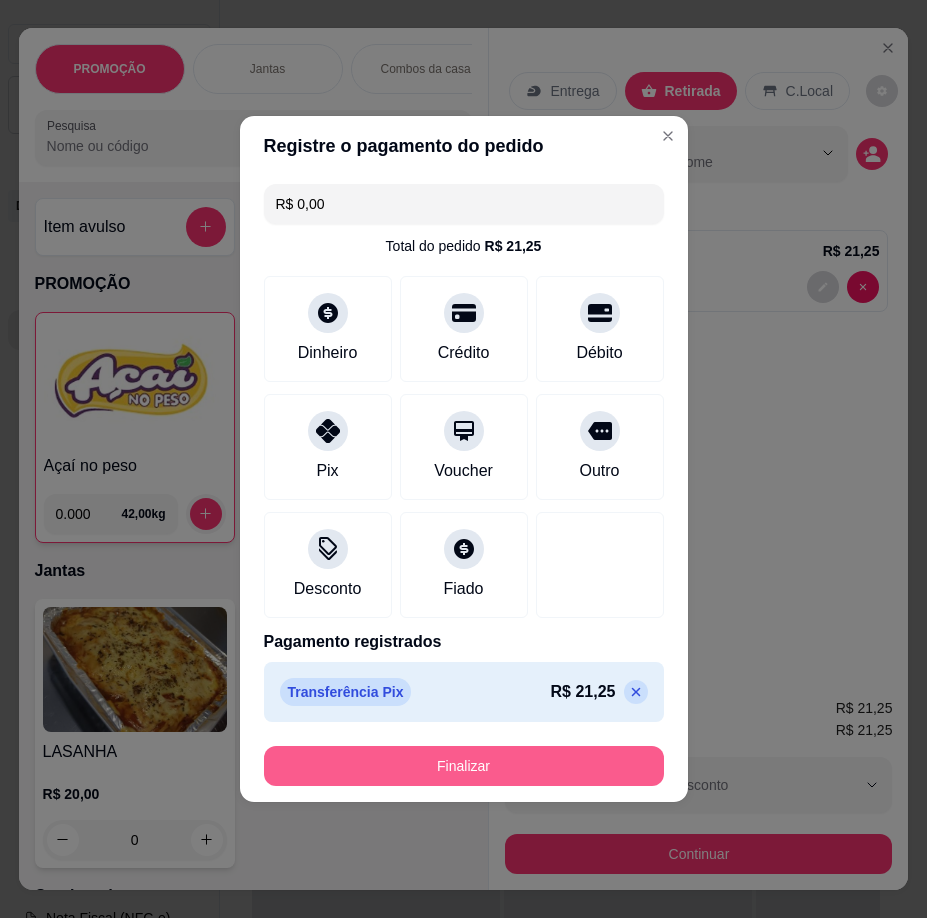 click on "Finalizar" at bounding box center (464, 766) 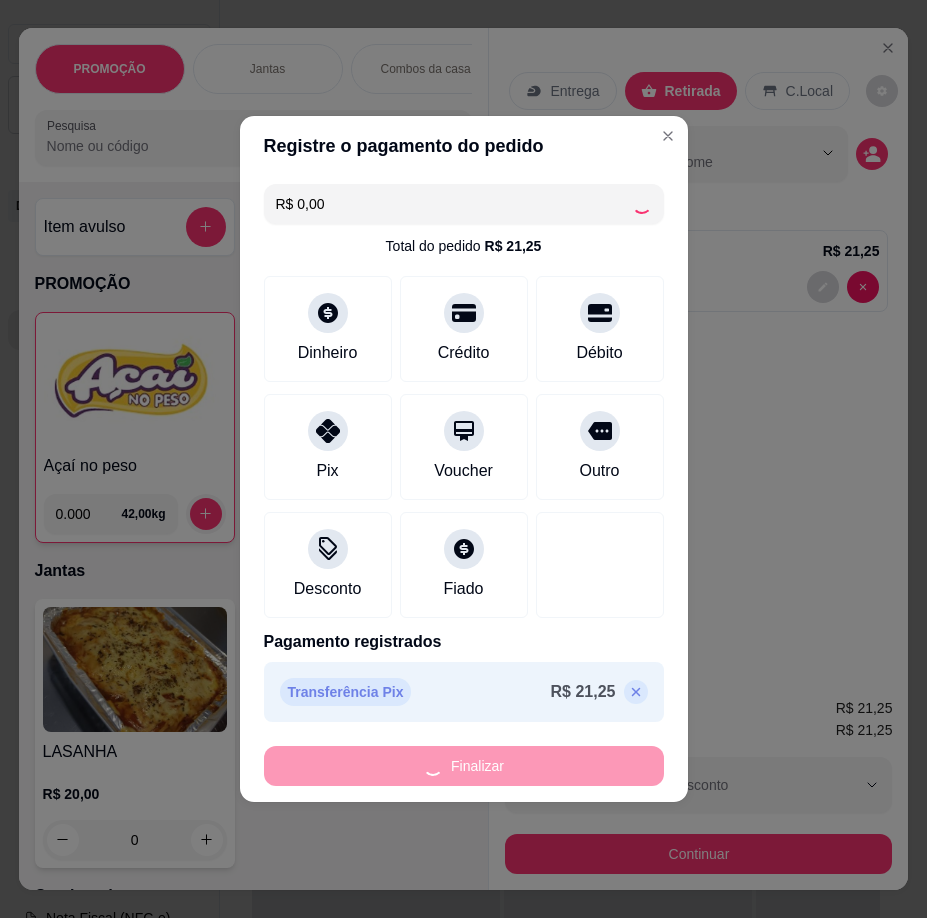 type on "-R$ 21,25" 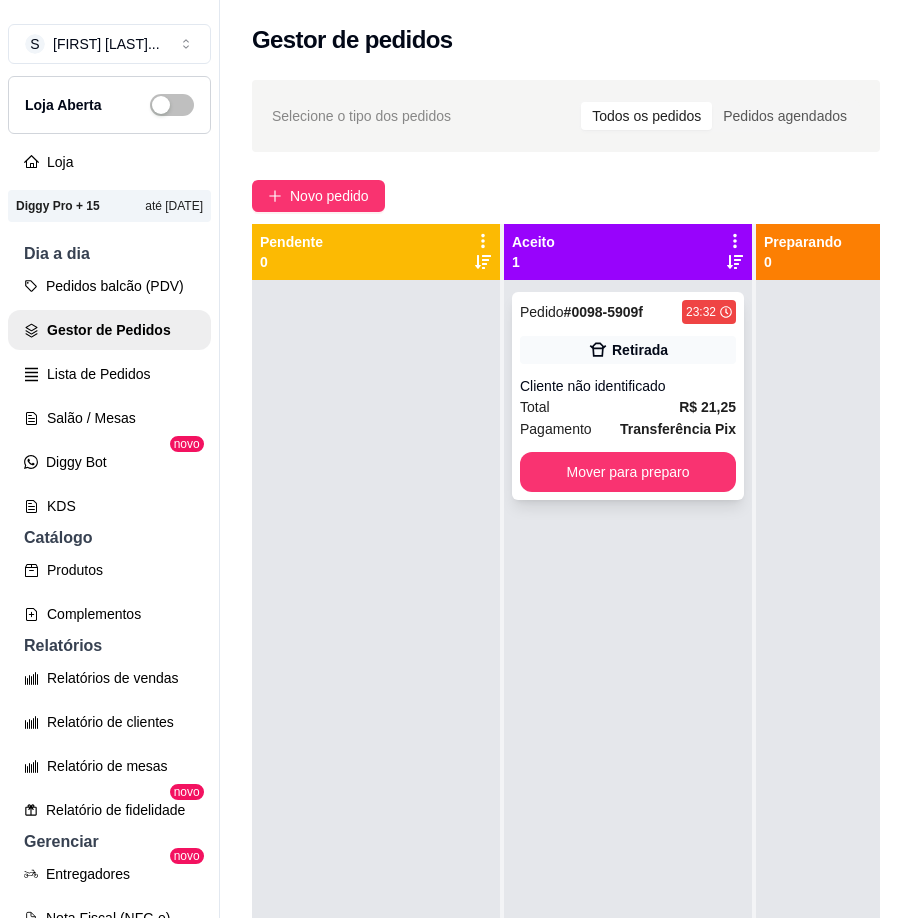 click on "Transferência Pix" at bounding box center (678, 429) 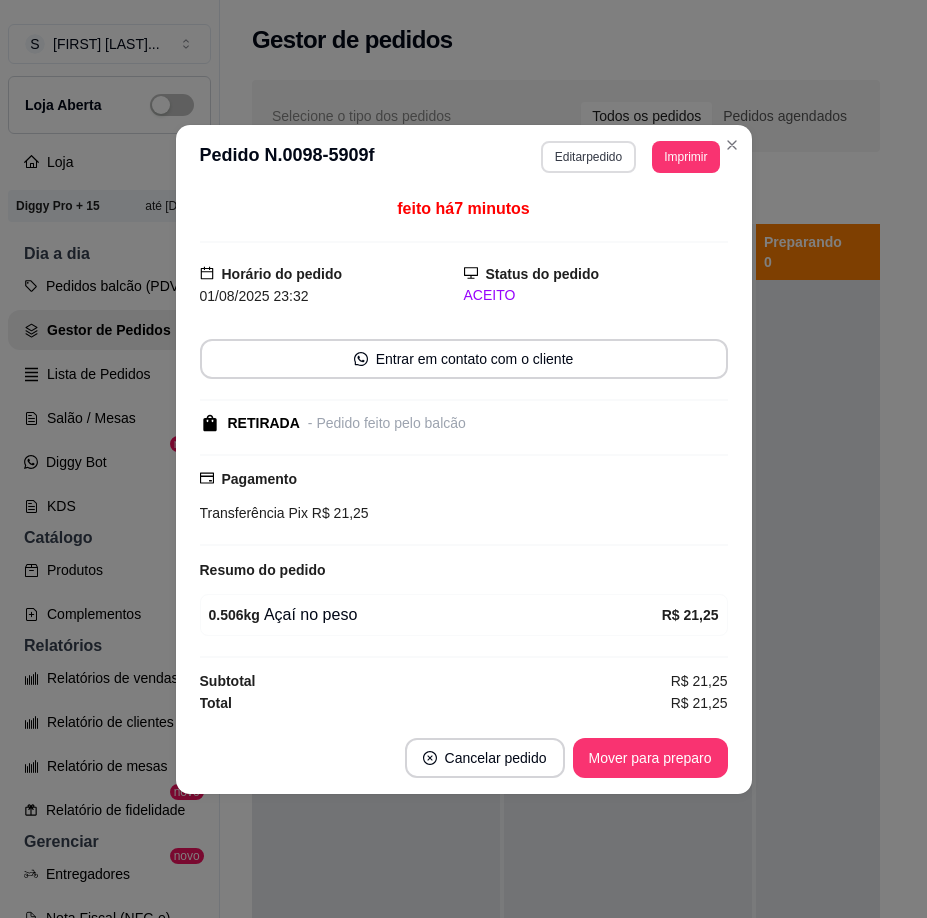 click on "Editar  pedido" at bounding box center [588, 157] 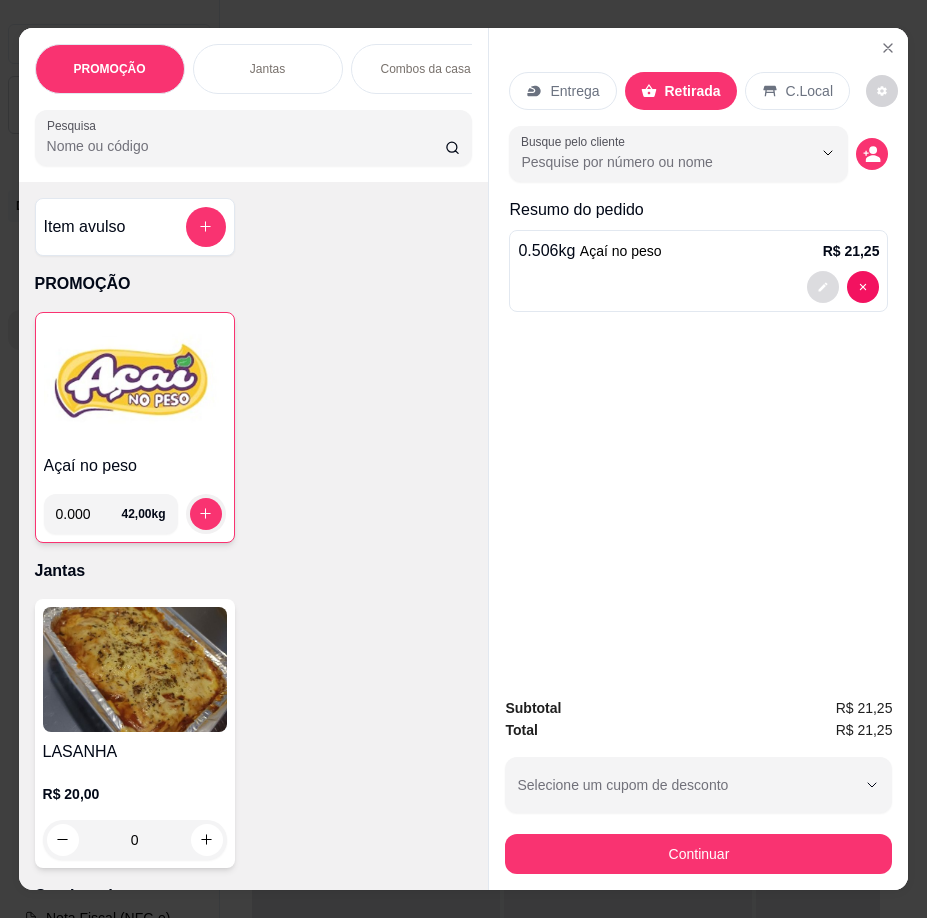 click at bounding box center (823, 287) 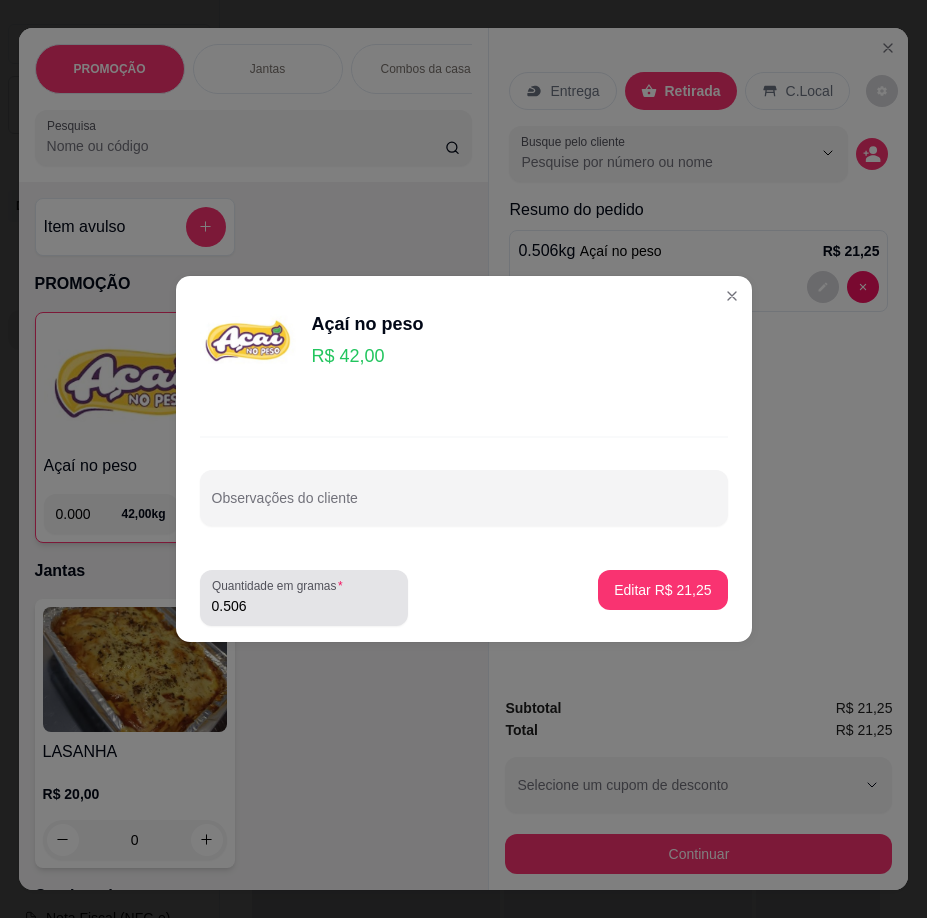 click on "0.506" at bounding box center [304, 606] 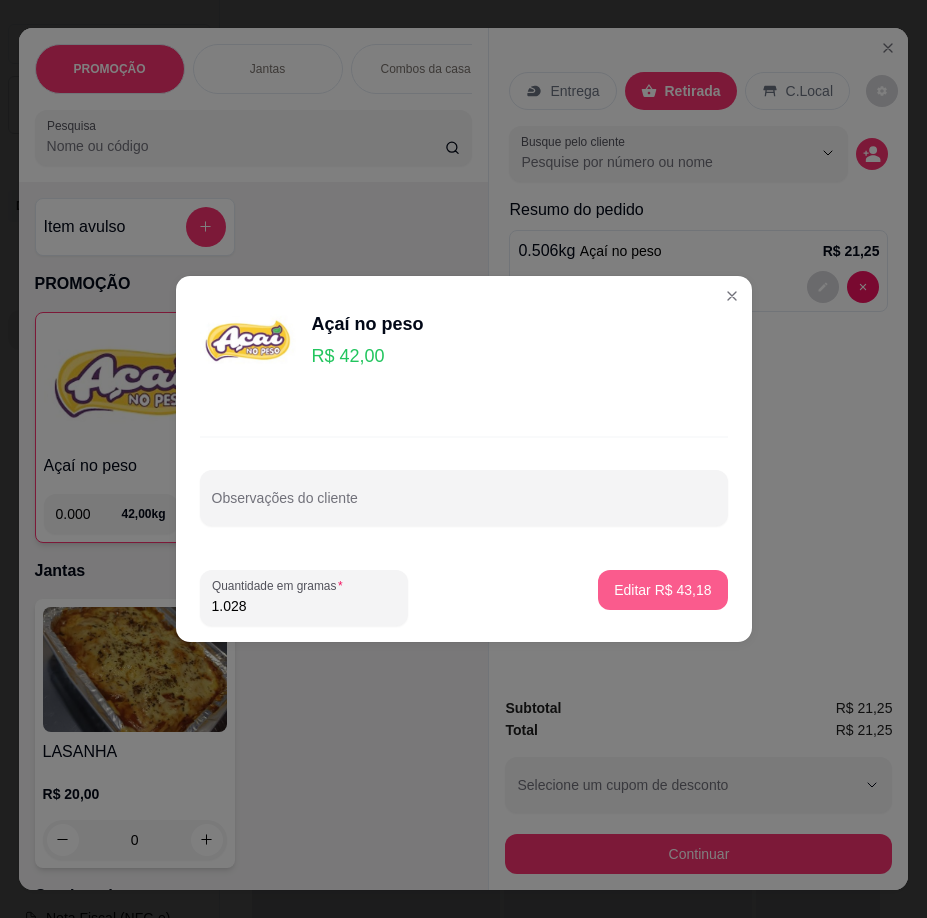 type on "1.028" 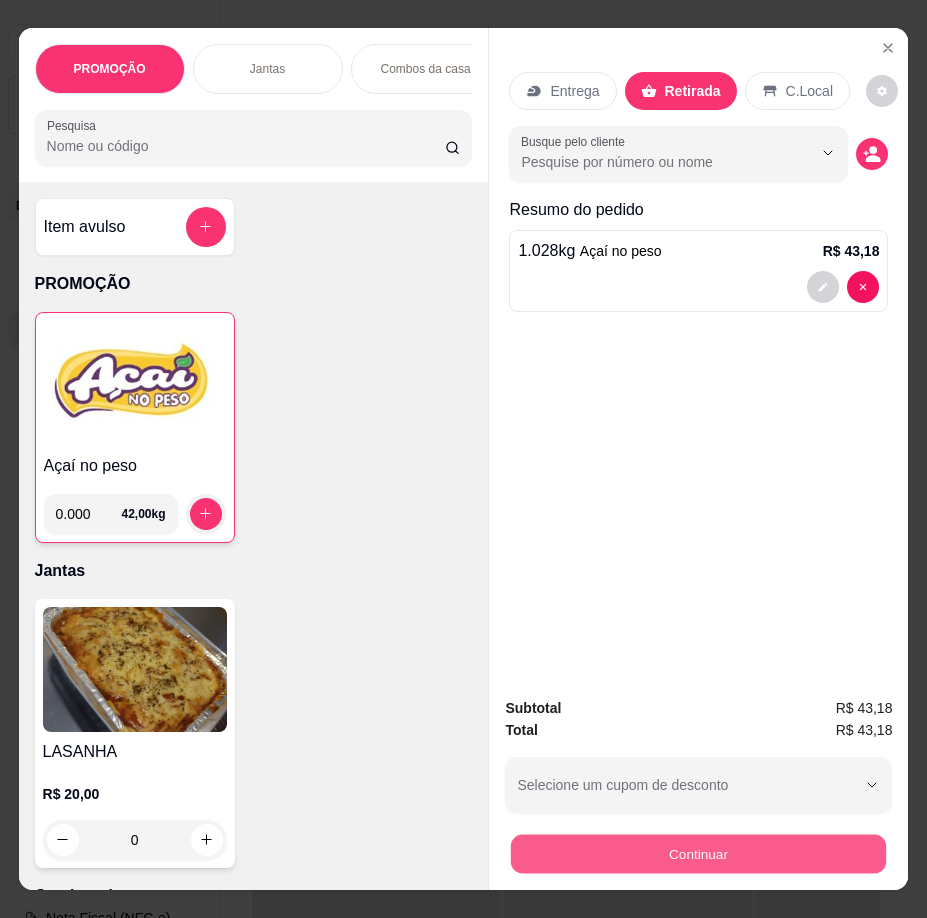 click on "Continuar" at bounding box center [698, 854] 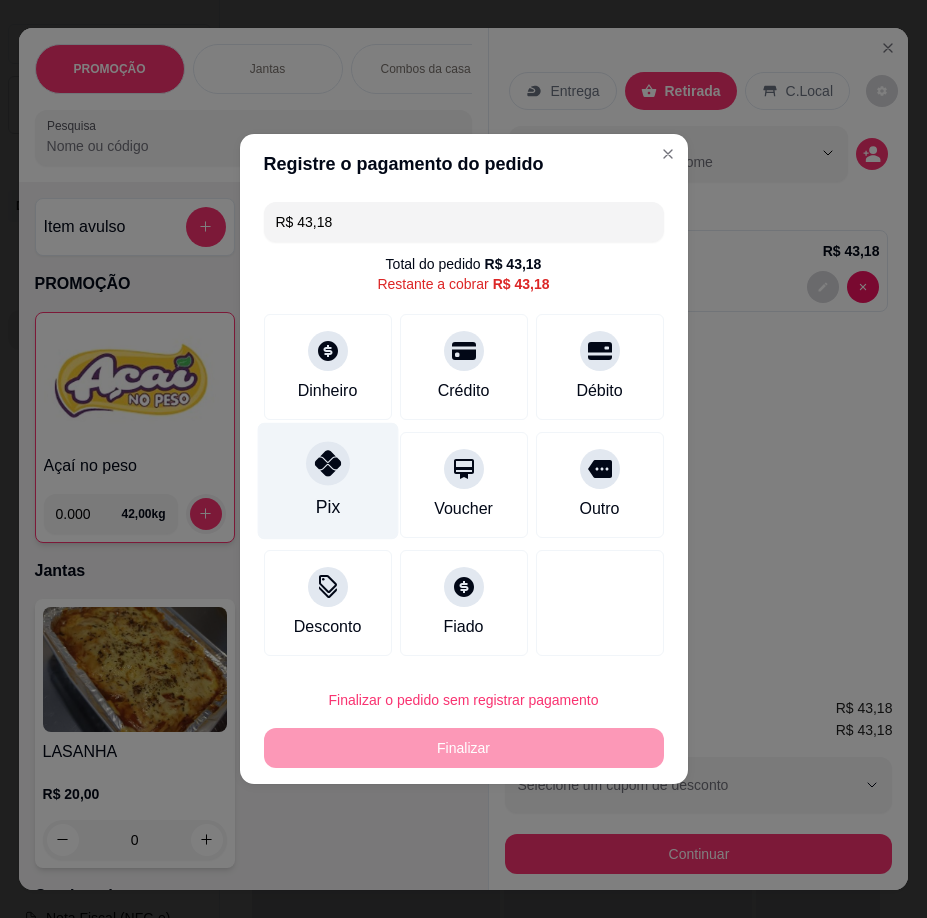 click at bounding box center (328, 463) 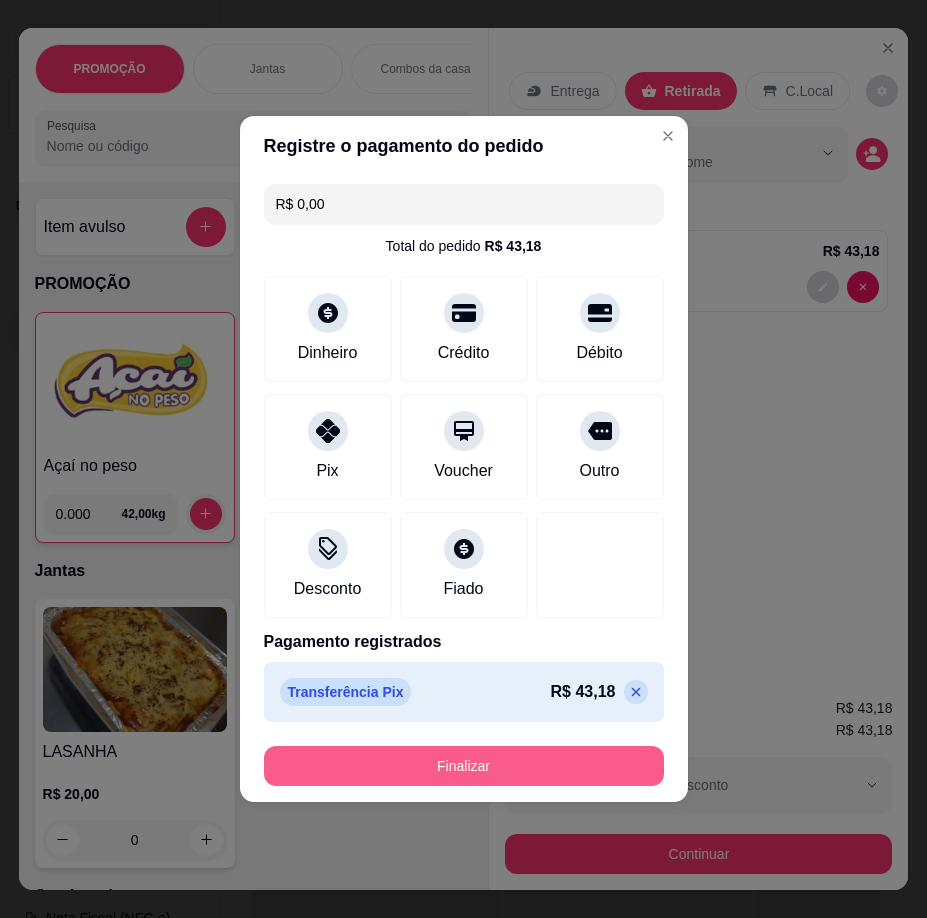 click on "Finalizar" at bounding box center [464, 766] 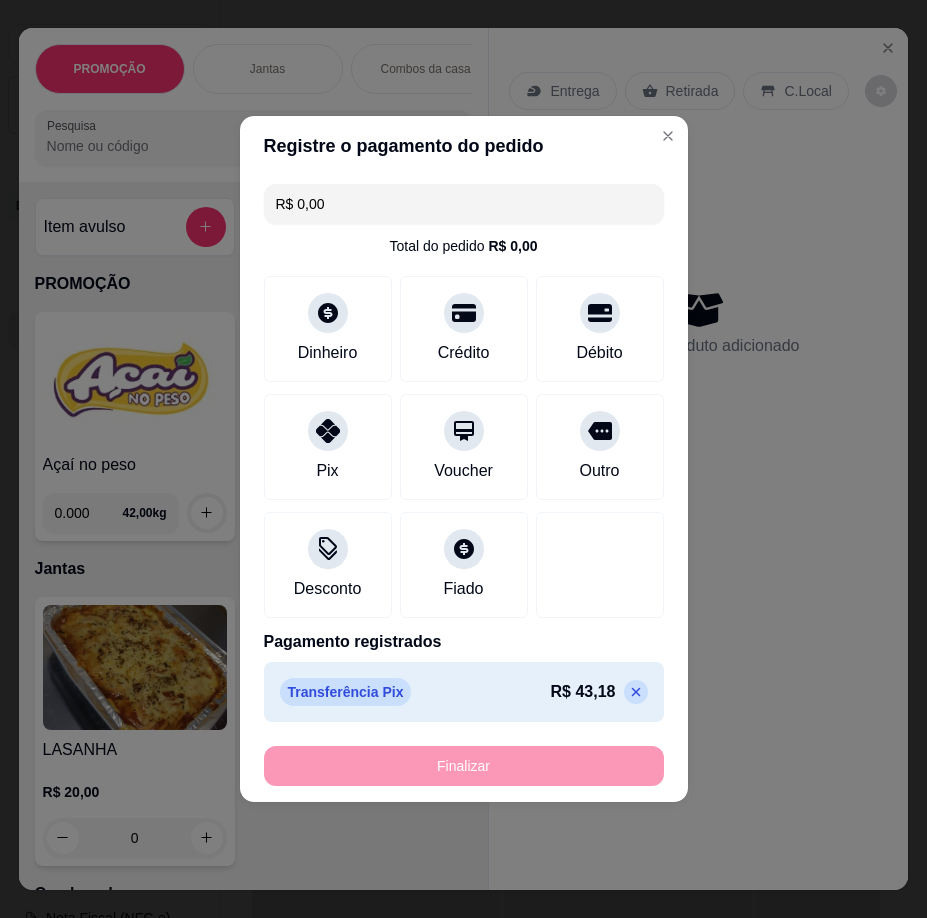 type on "-R$ 43,18" 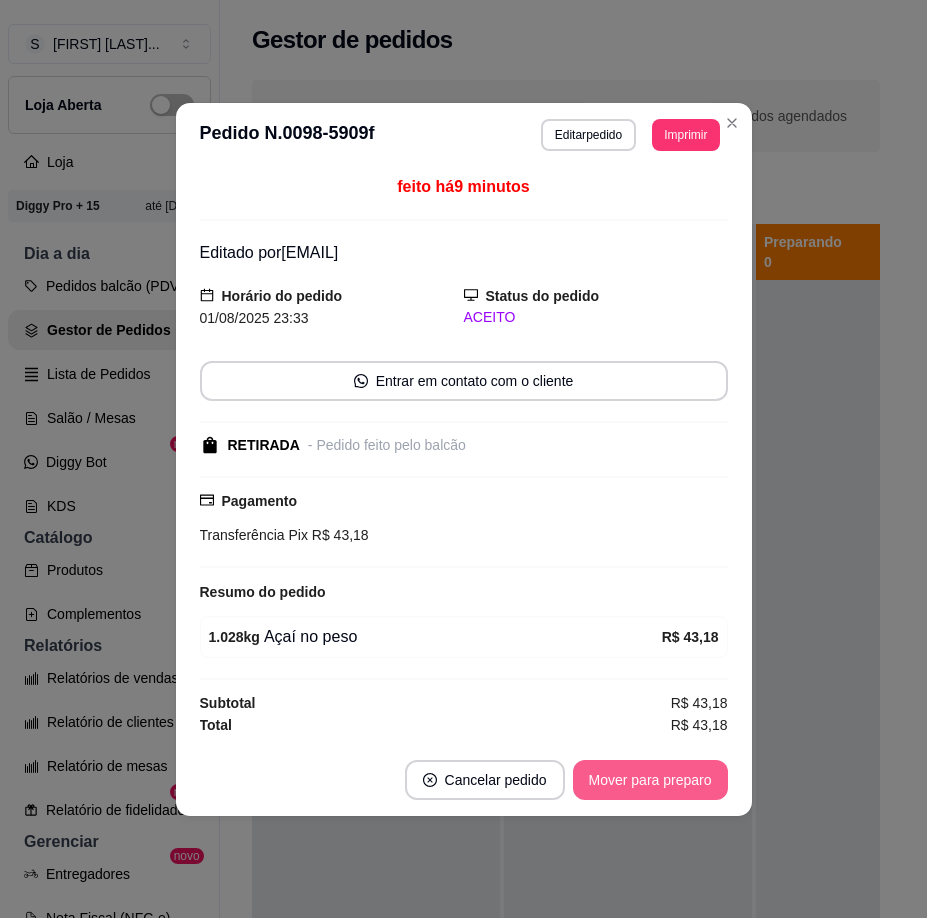 click on "Mover para preparo" at bounding box center (650, 780) 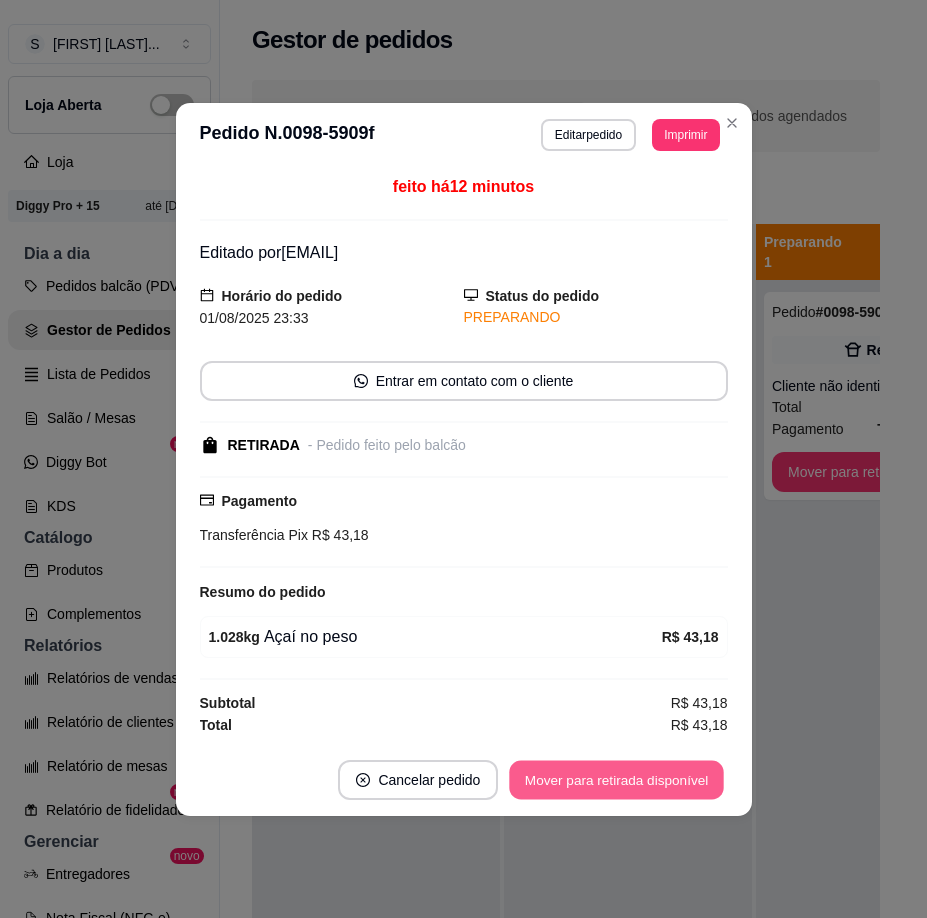click on "Mover para retirada disponível" at bounding box center (617, 779) 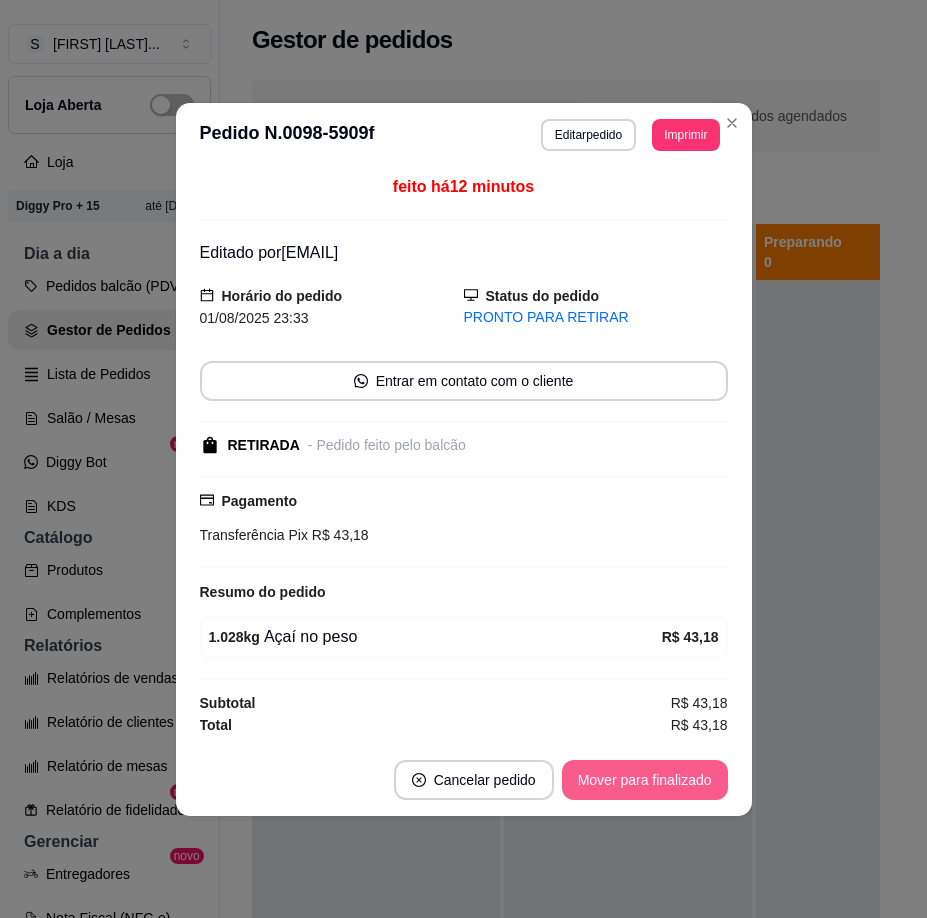 click on "Mover para finalizado" at bounding box center (645, 780) 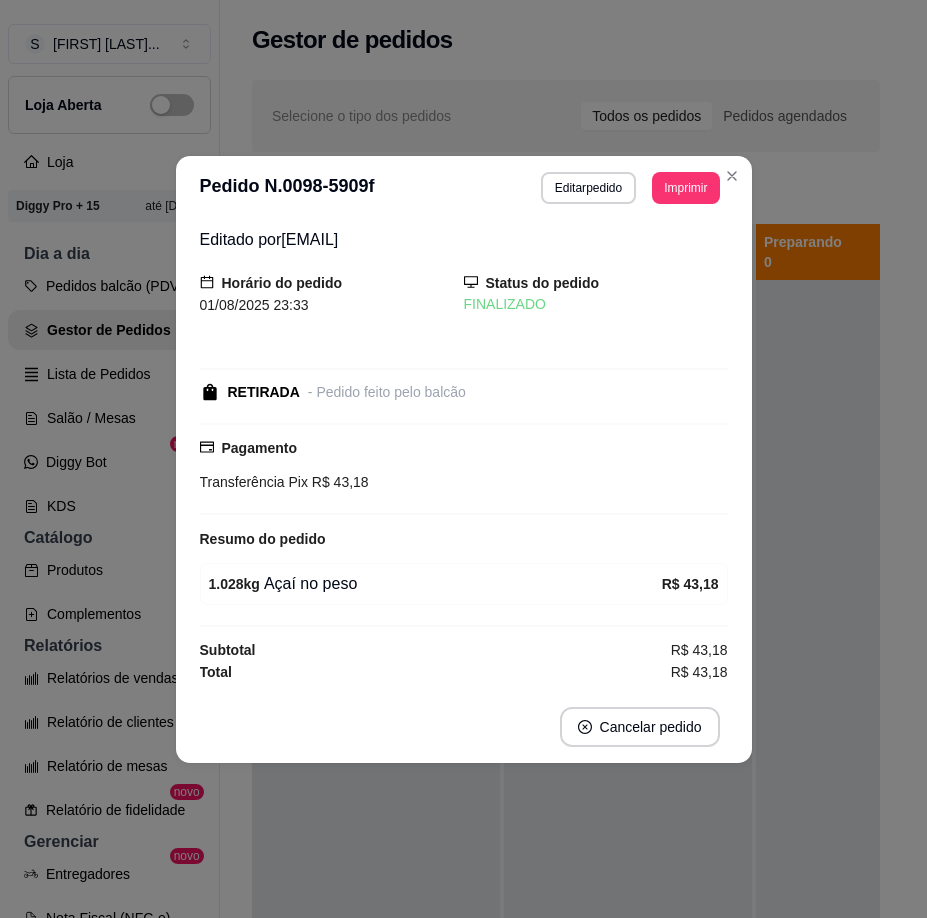click on "Editado por  [EMAIL] Horário do pedido 01/08/2025 23:33 Status do pedido FINALIZADO RETIRADA - Pedido feito pelo balcão Pagamento Transferência Pix   R$ 43,18 Resumo do pedido 1.028 kg     Açaí no peso  R$ 43,18 Subtotal R$ 43,18 Total R$ 43,18" at bounding box center (464, 455) 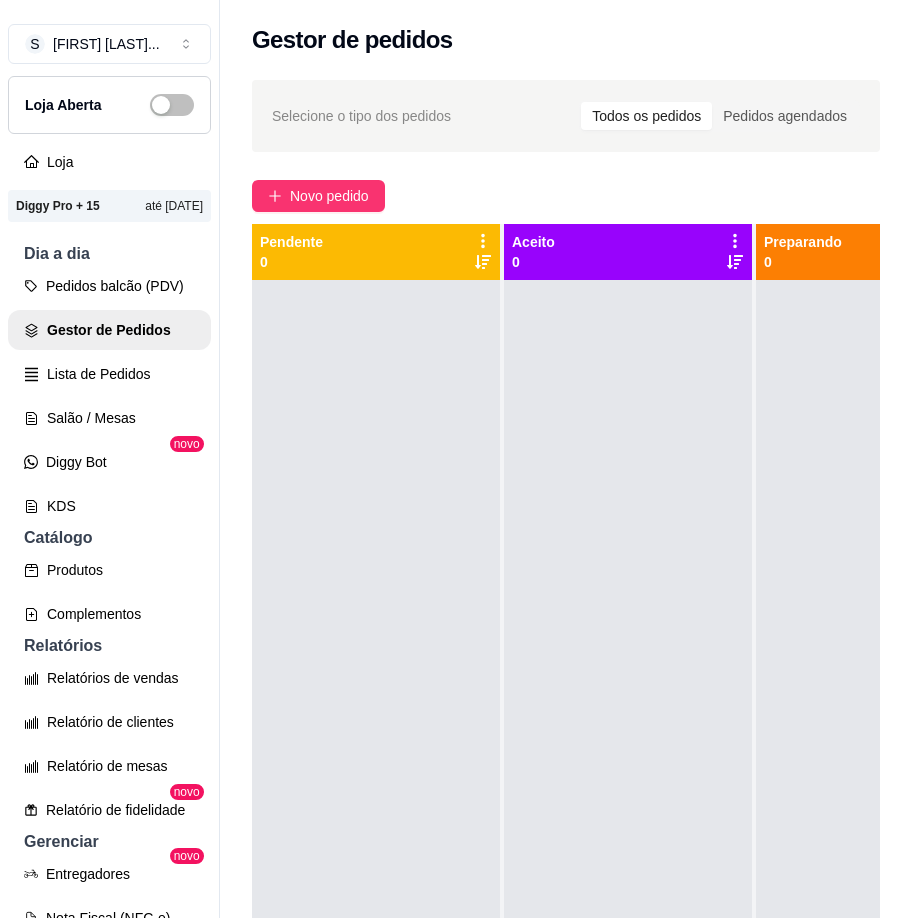 drag, startPoint x: 733, startPoint y: 616, endPoint x: 850, endPoint y: 87, distance: 541.7841 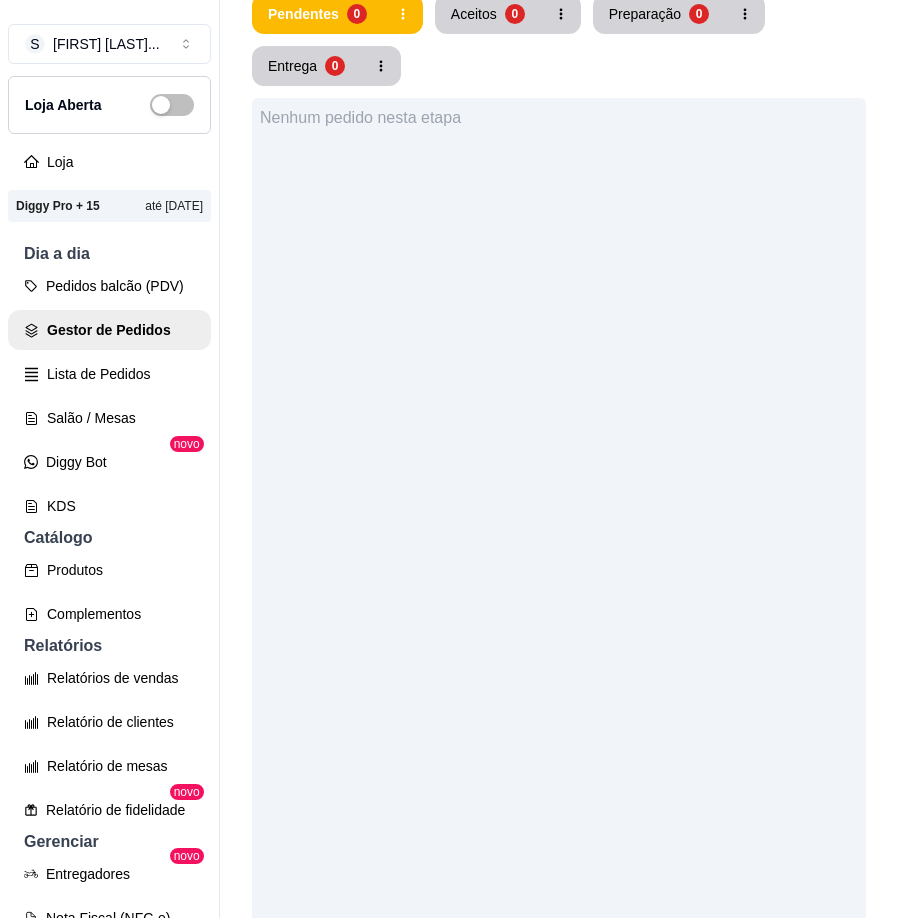 scroll, scrollTop: 0, scrollLeft: 0, axis: both 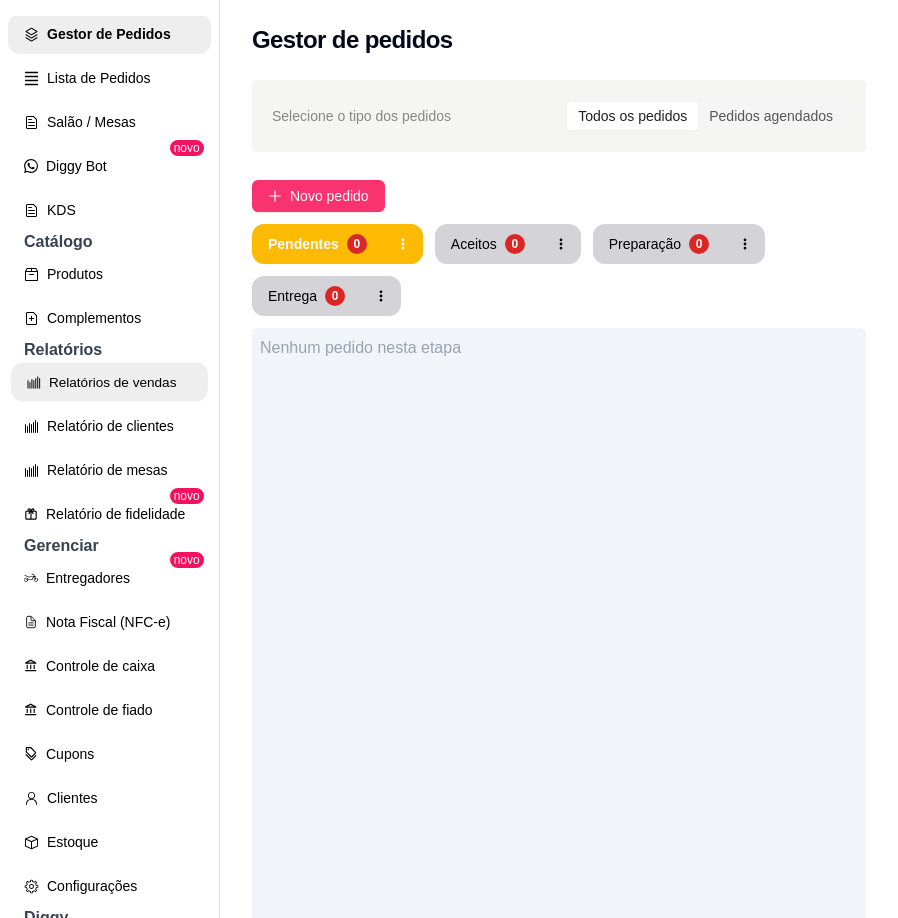 click on "Relatórios de vendas" at bounding box center (109, 382) 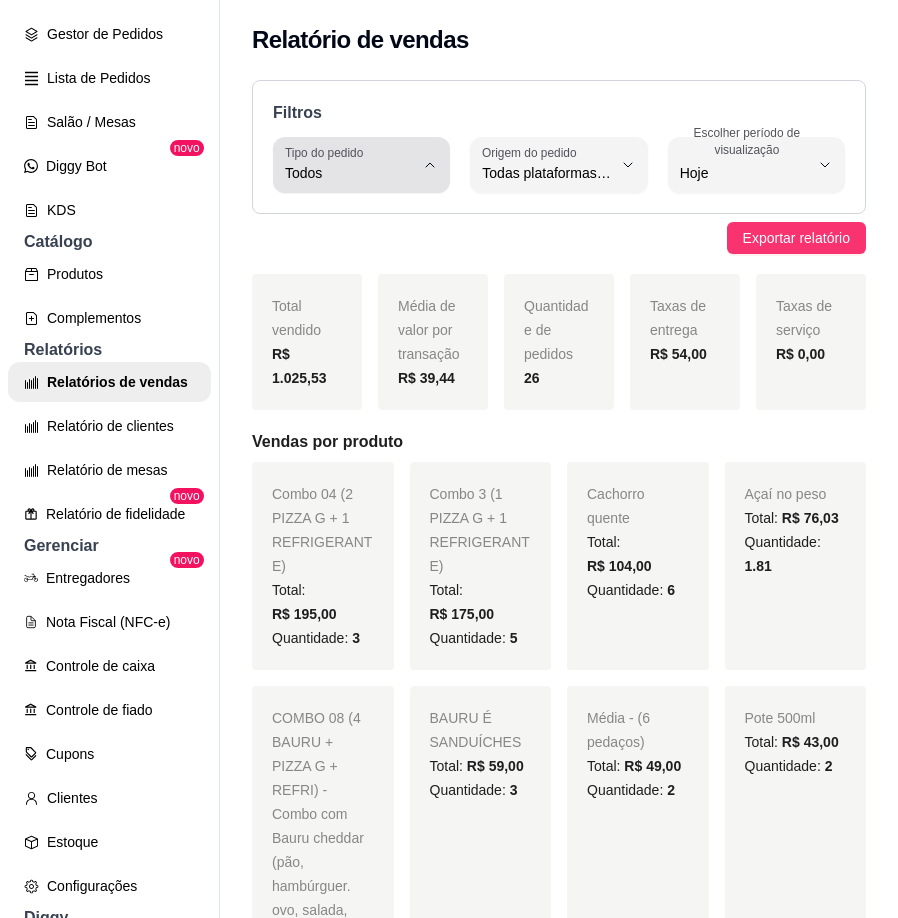 click on "Tipo do pedido Todos" at bounding box center [361, 165] 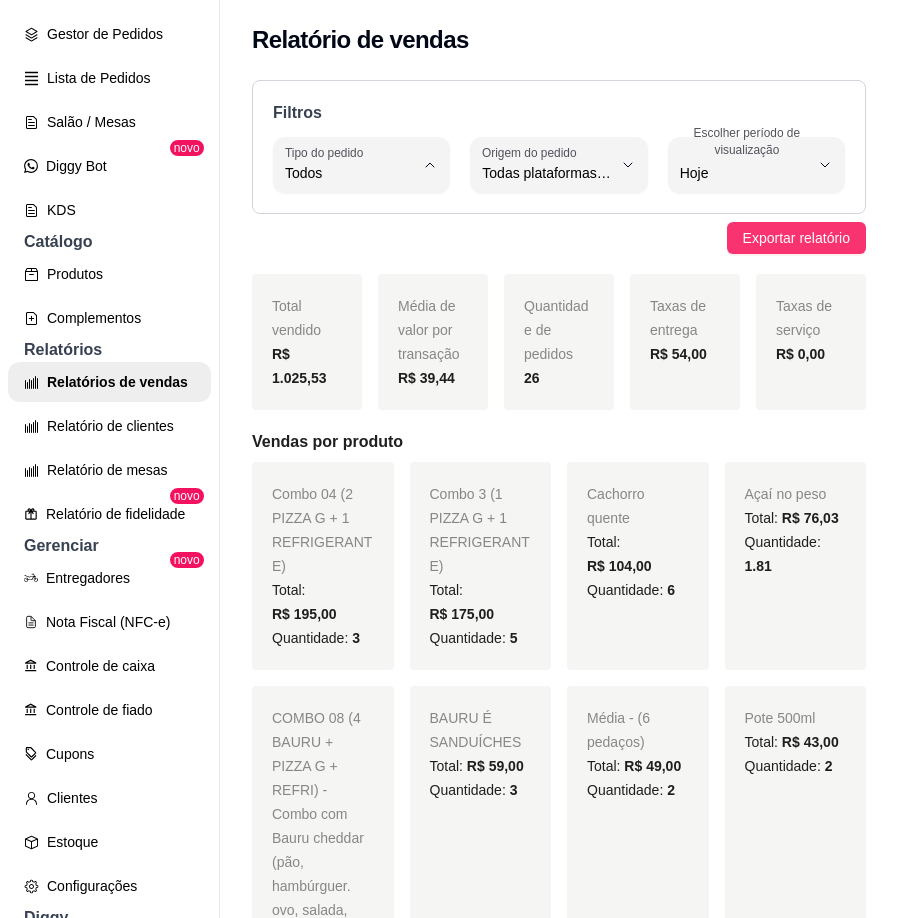 click on "Filtros" at bounding box center (559, 113) 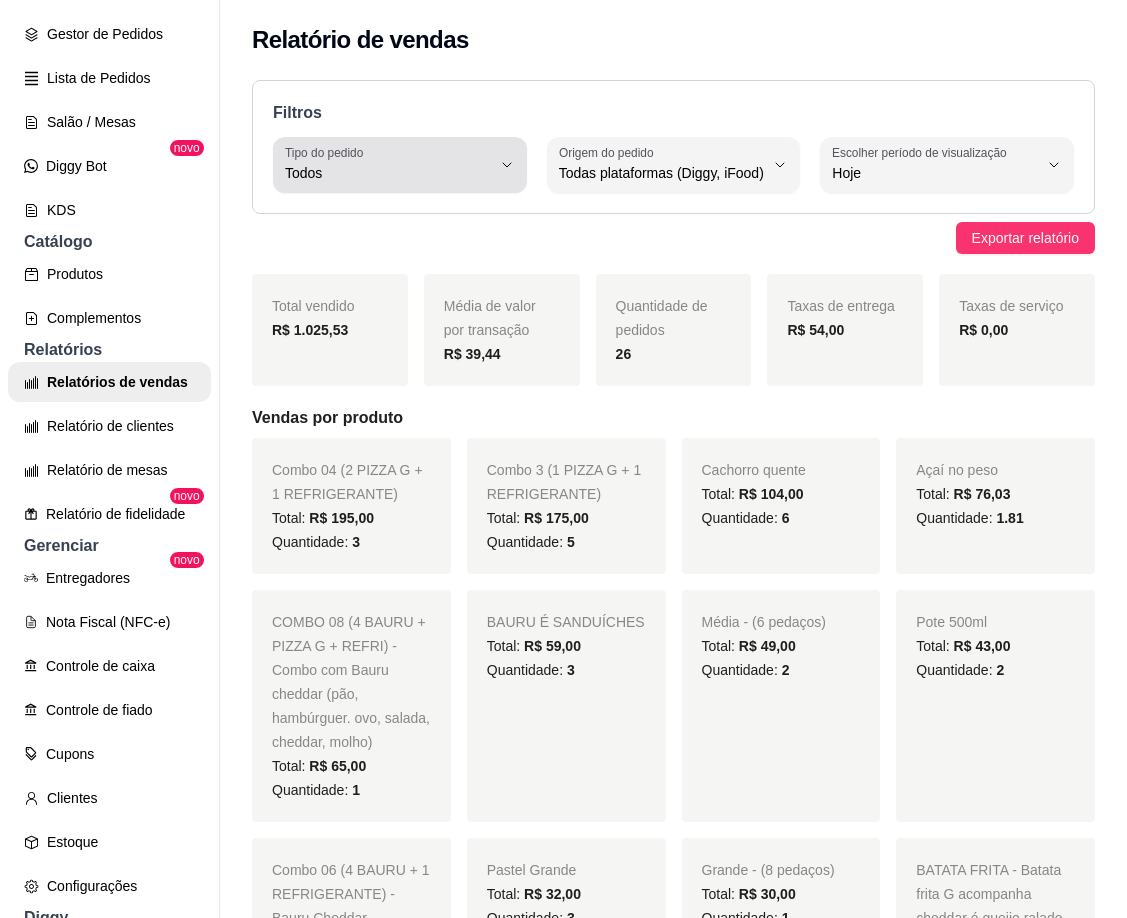 click 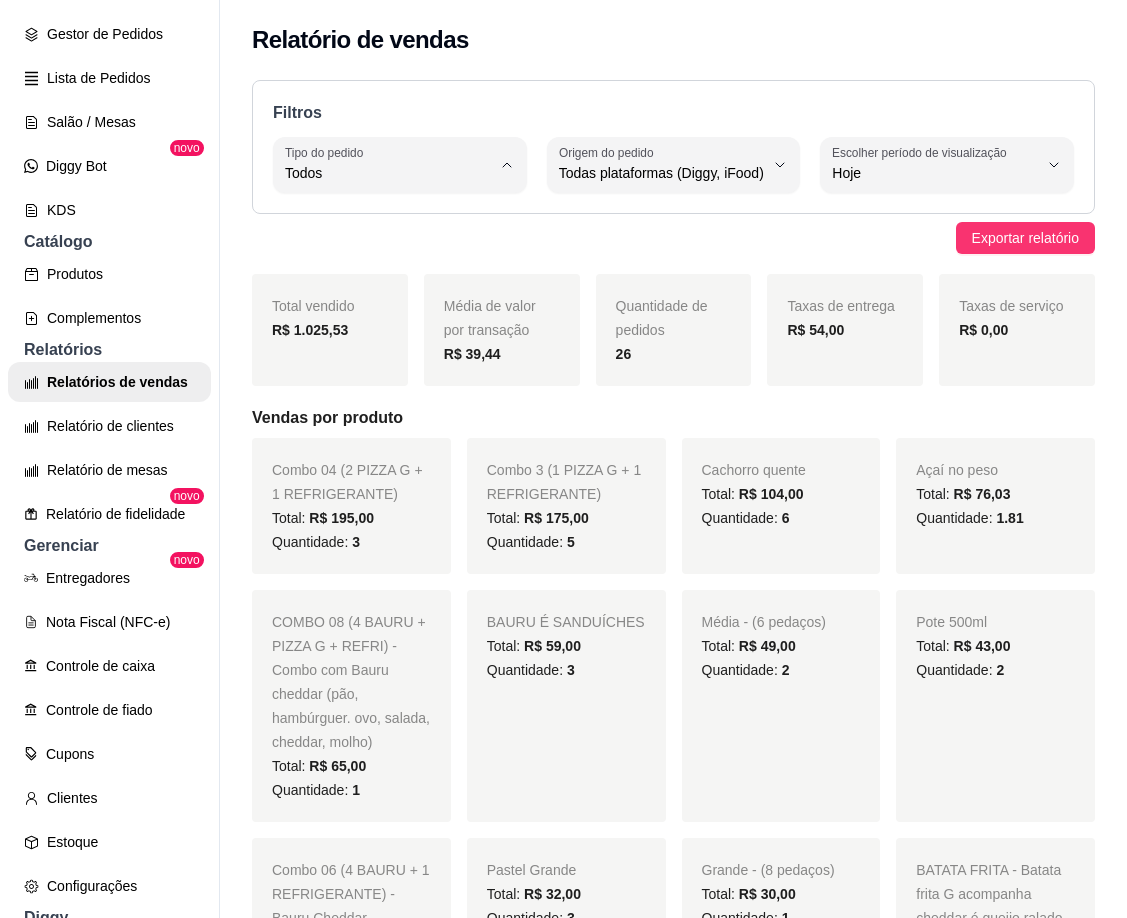 click on "Todos" at bounding box center (387, 220) 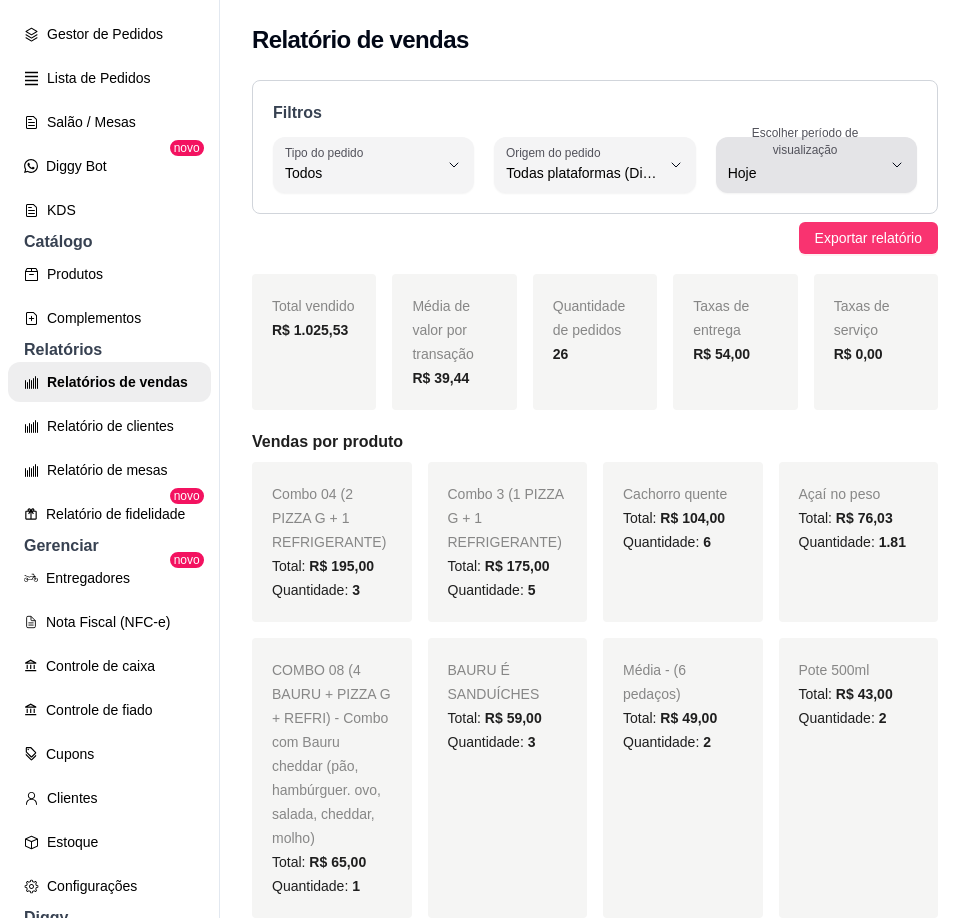 click 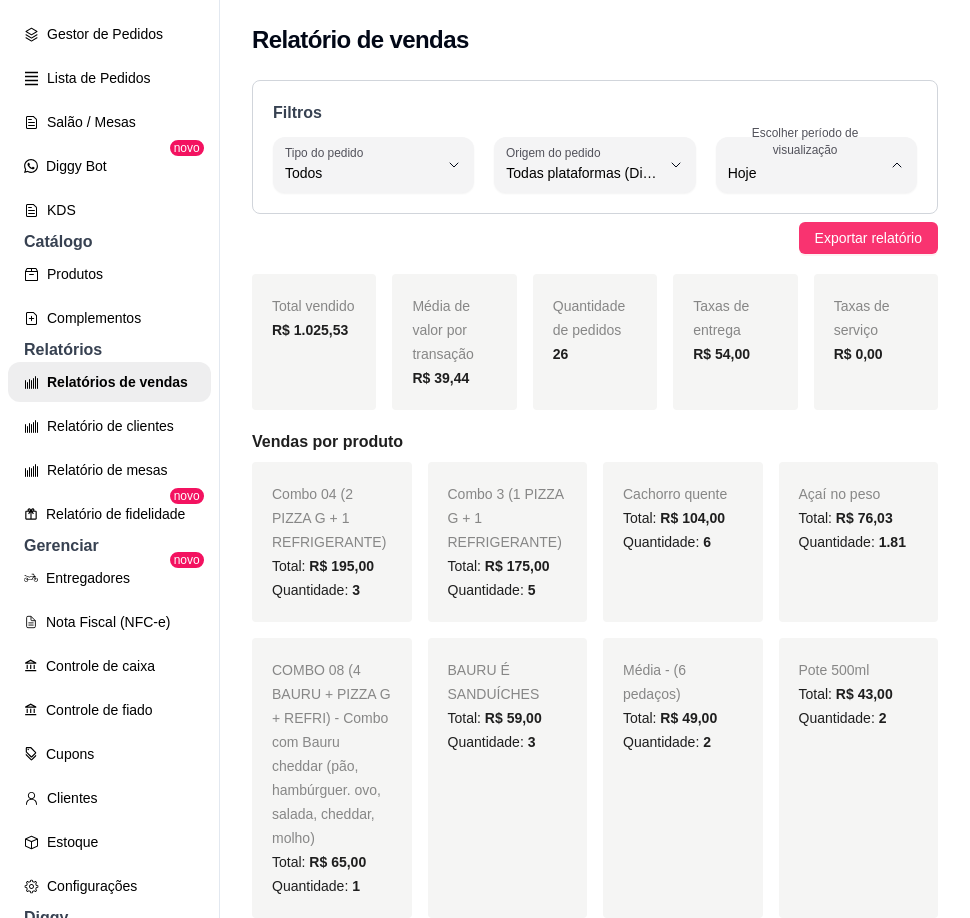 click on "Customizado" at bounding box center (794, 416) 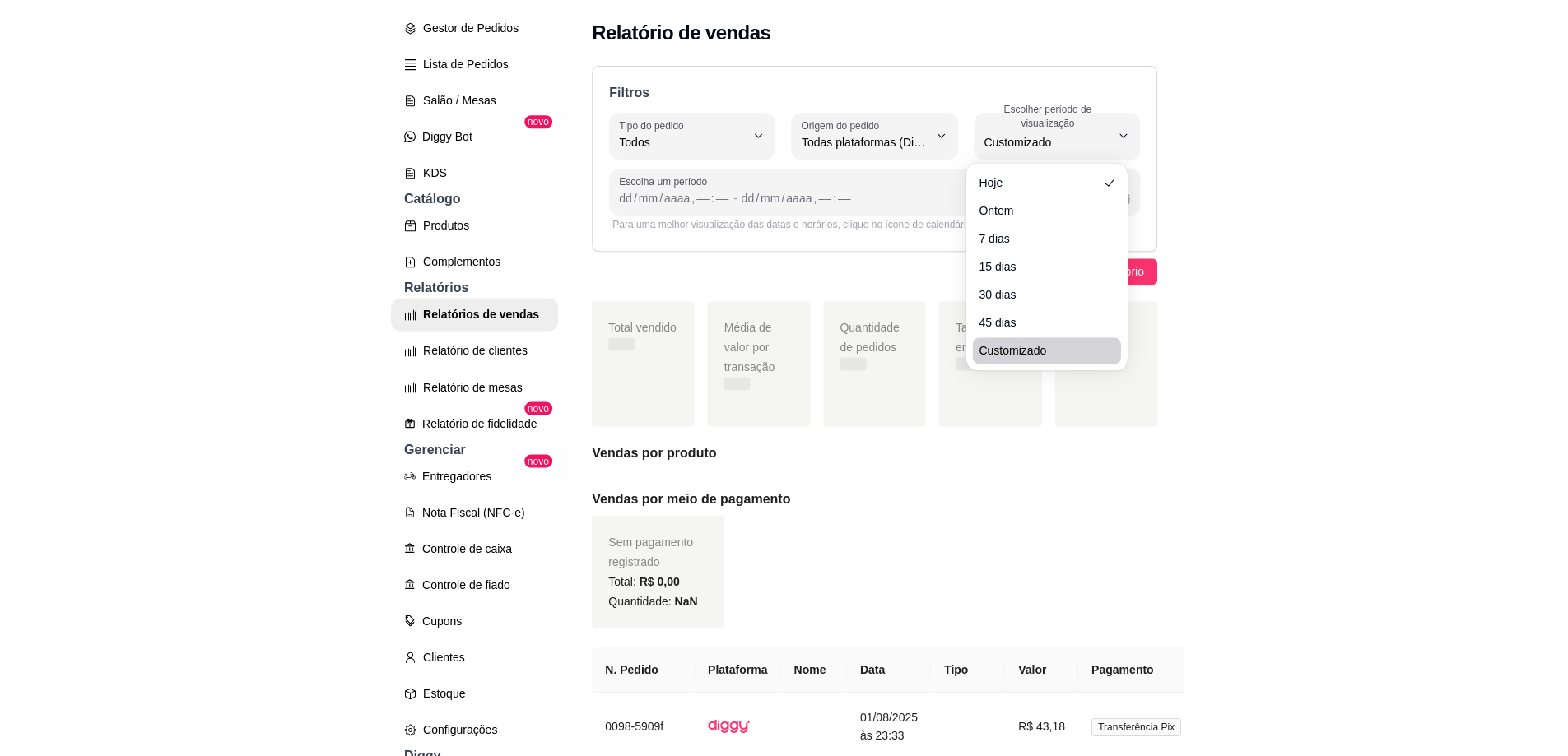scroll, scrollTop: 16, scrollLeft: 0, axis: vertical 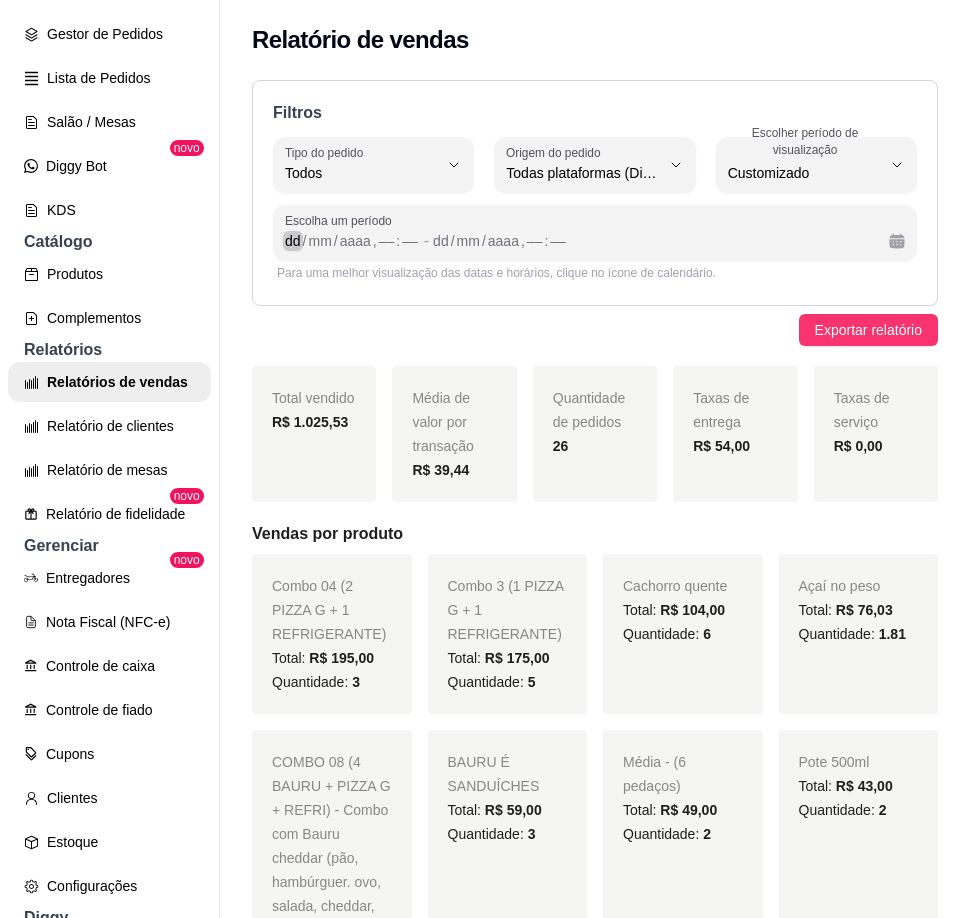 click on "/" at bounding box center [336, 241] 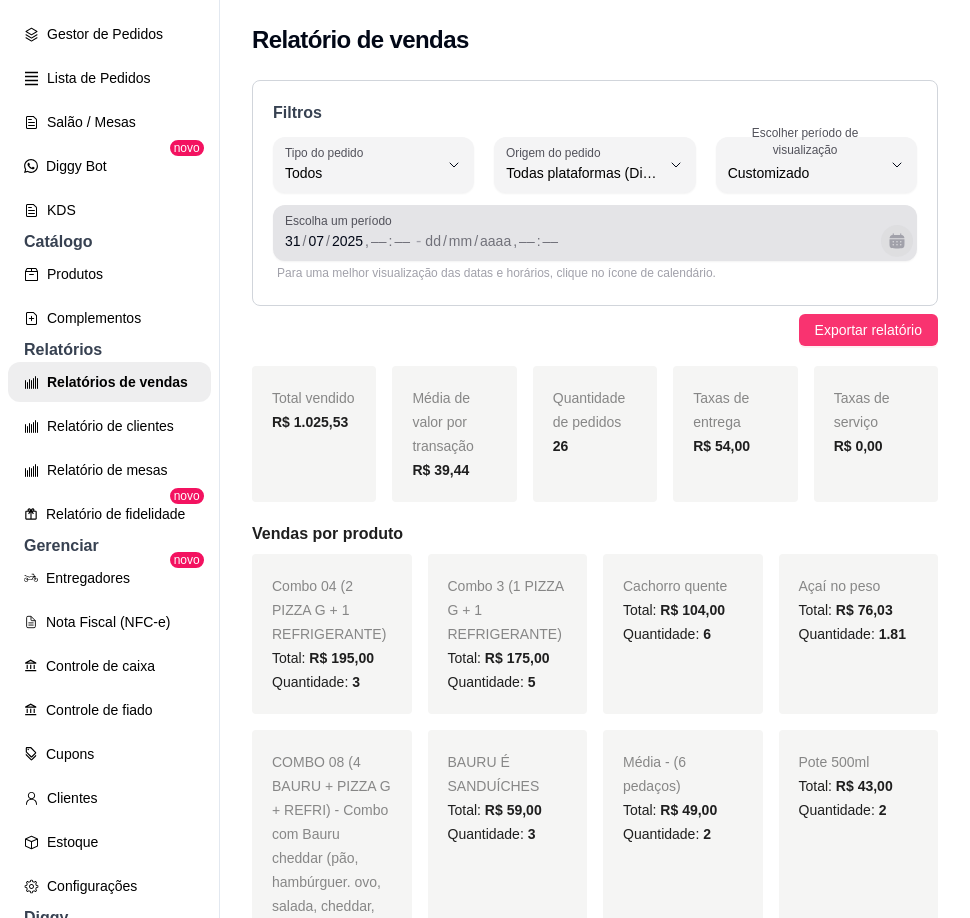 click at bounding box center [897, 241] 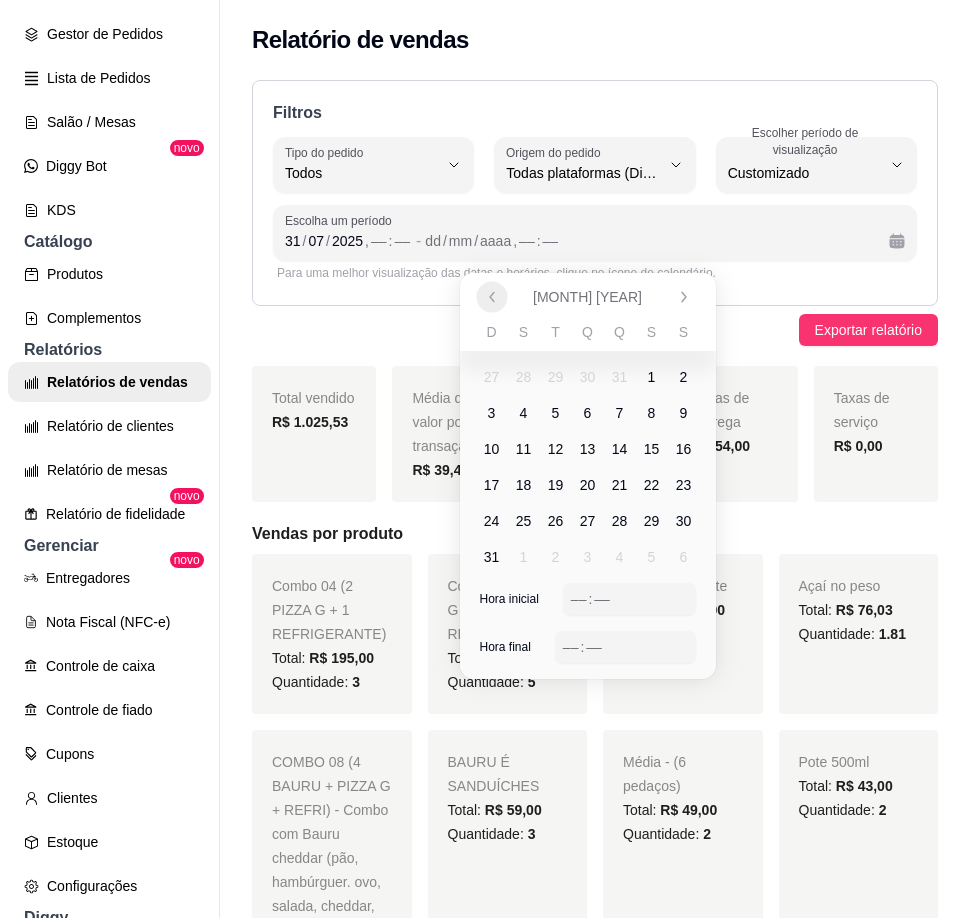 click at bounding box center (491, 296) 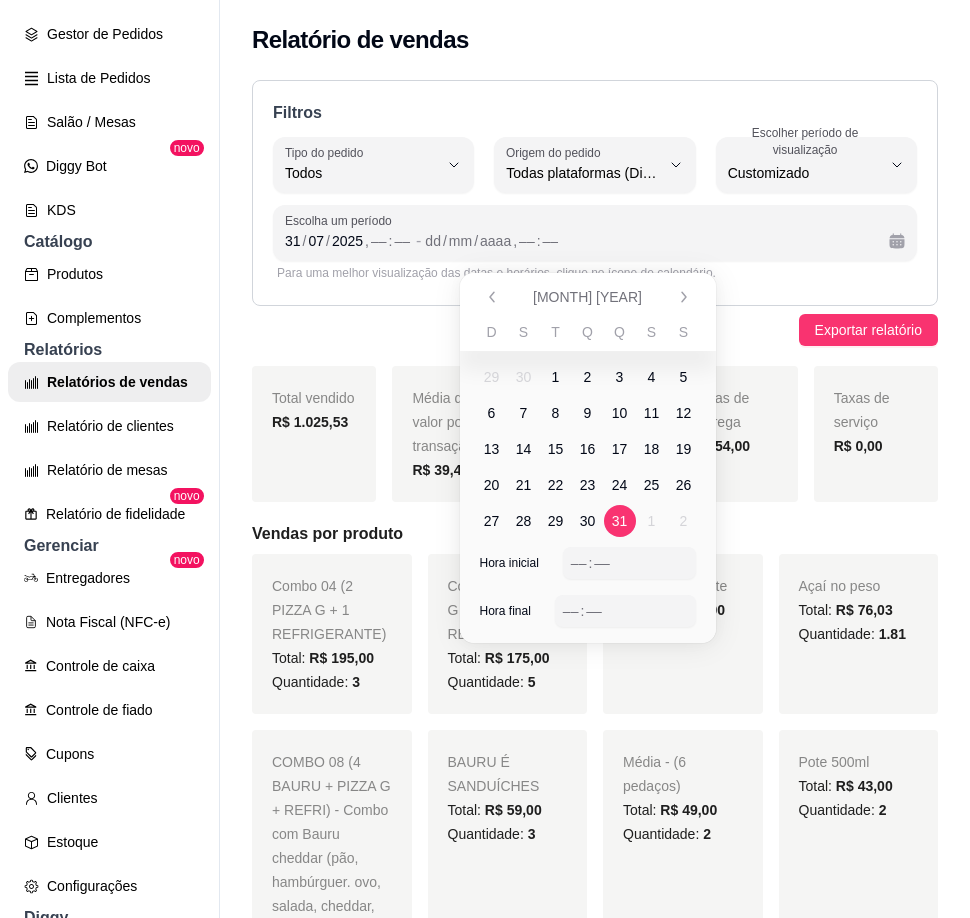 click on "31" at bounding box center (620, 521) 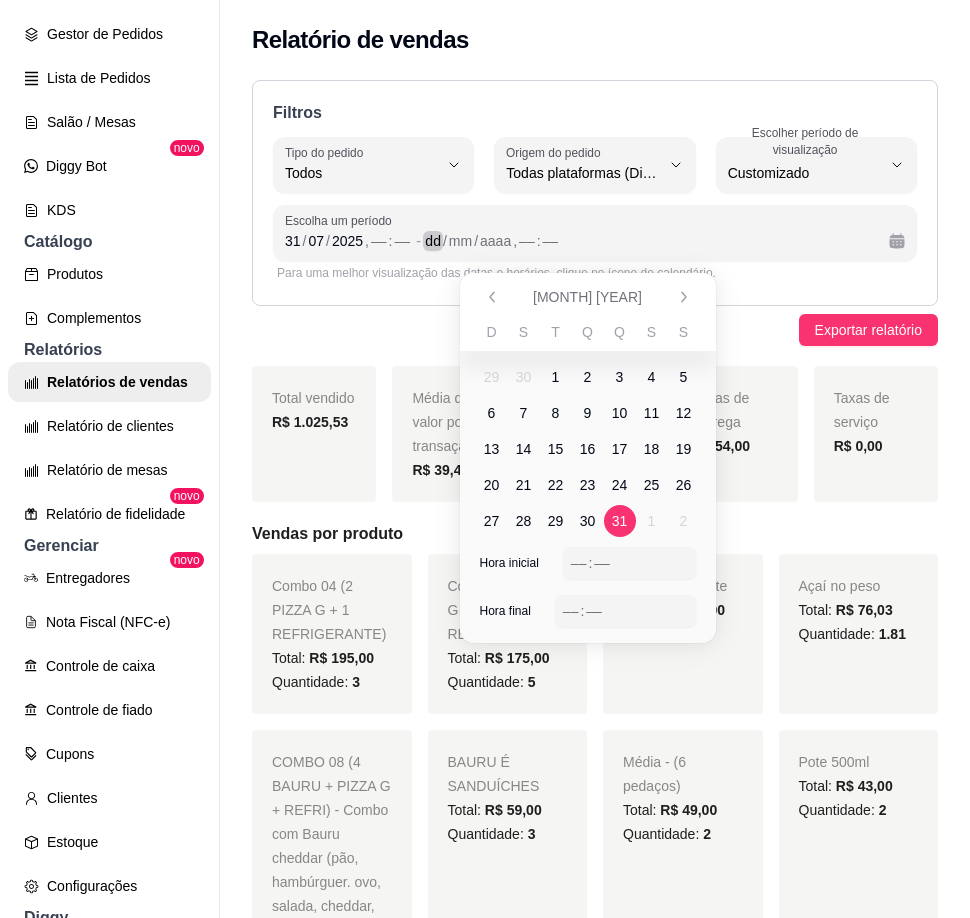 click on "/" at bounding box center [445, 241] 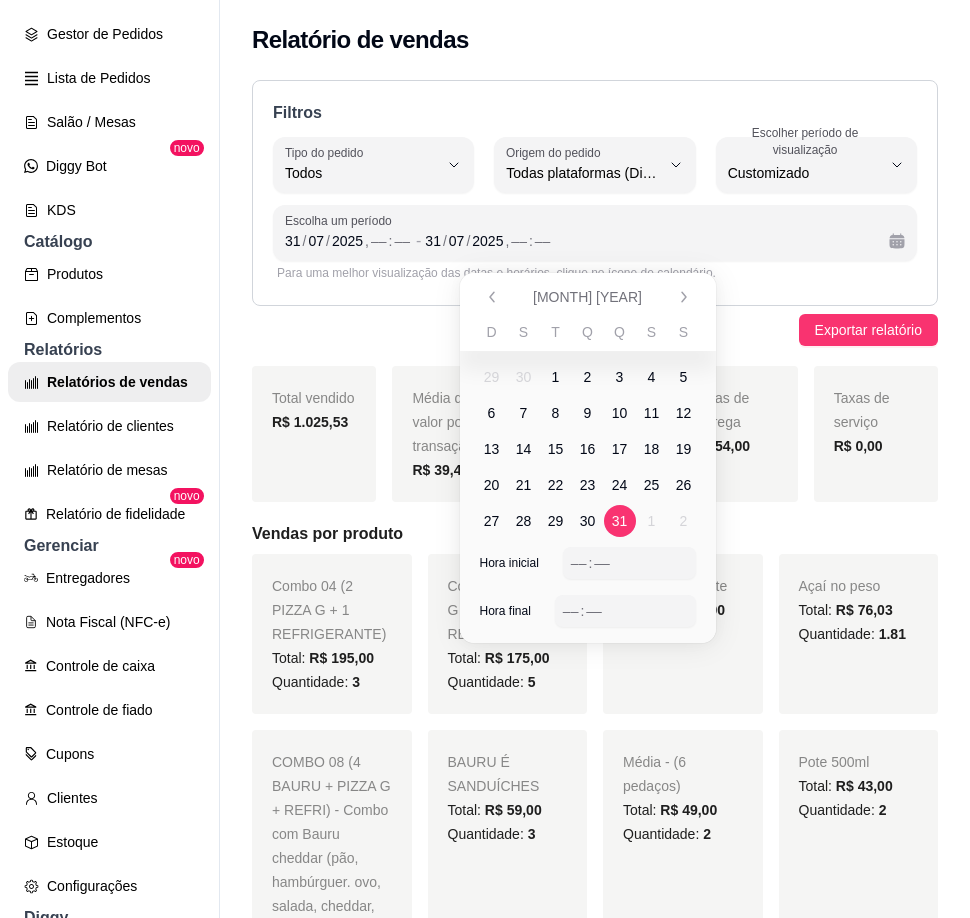 click on "Escolha um período 31 / 07 / 2025 ,  –– : –– - 31 / 07 / 2025 ,  –– : ––" at bounding box center [595, 233] 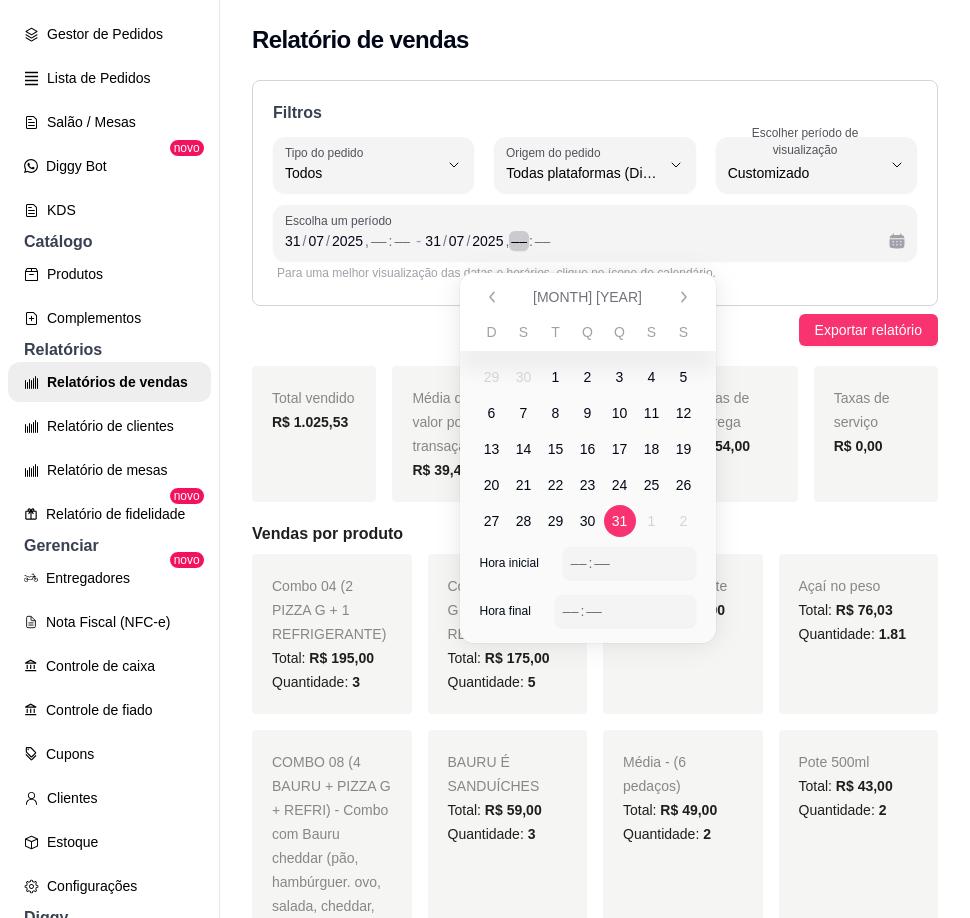 click on "[DATE] ,  –– : ––" at bounding box center (649, 241) 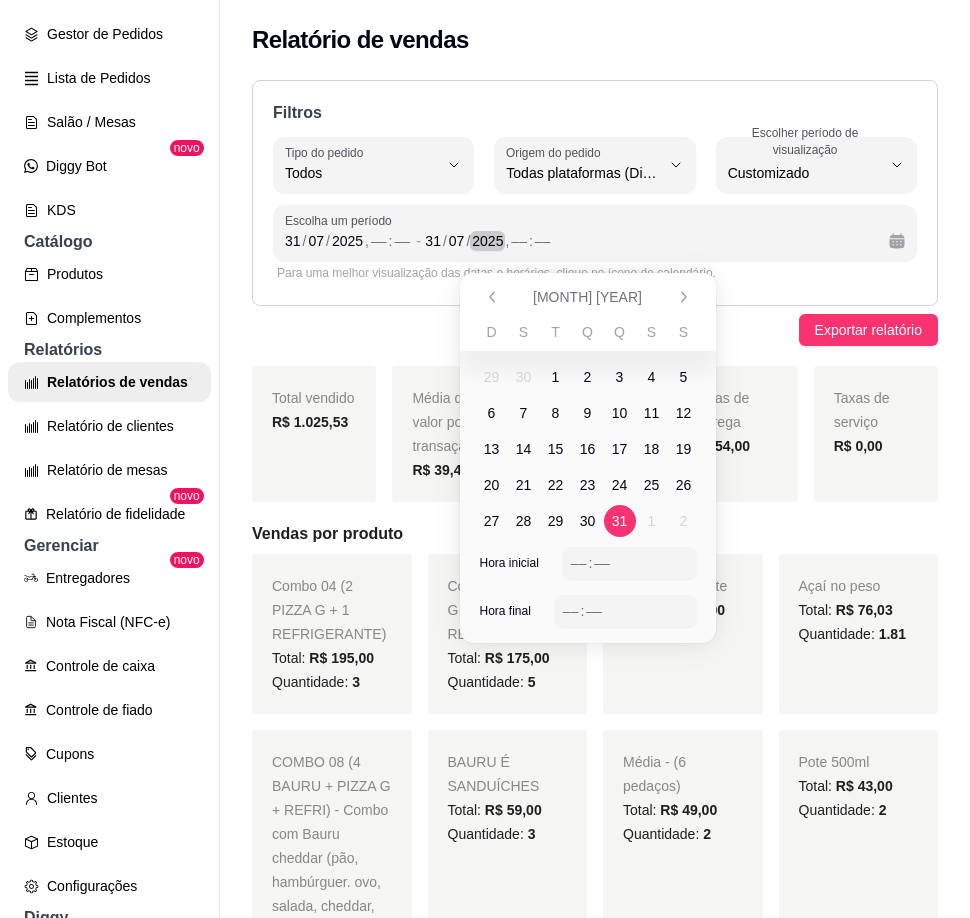 click on "2025" at bounding box center [487, 241] 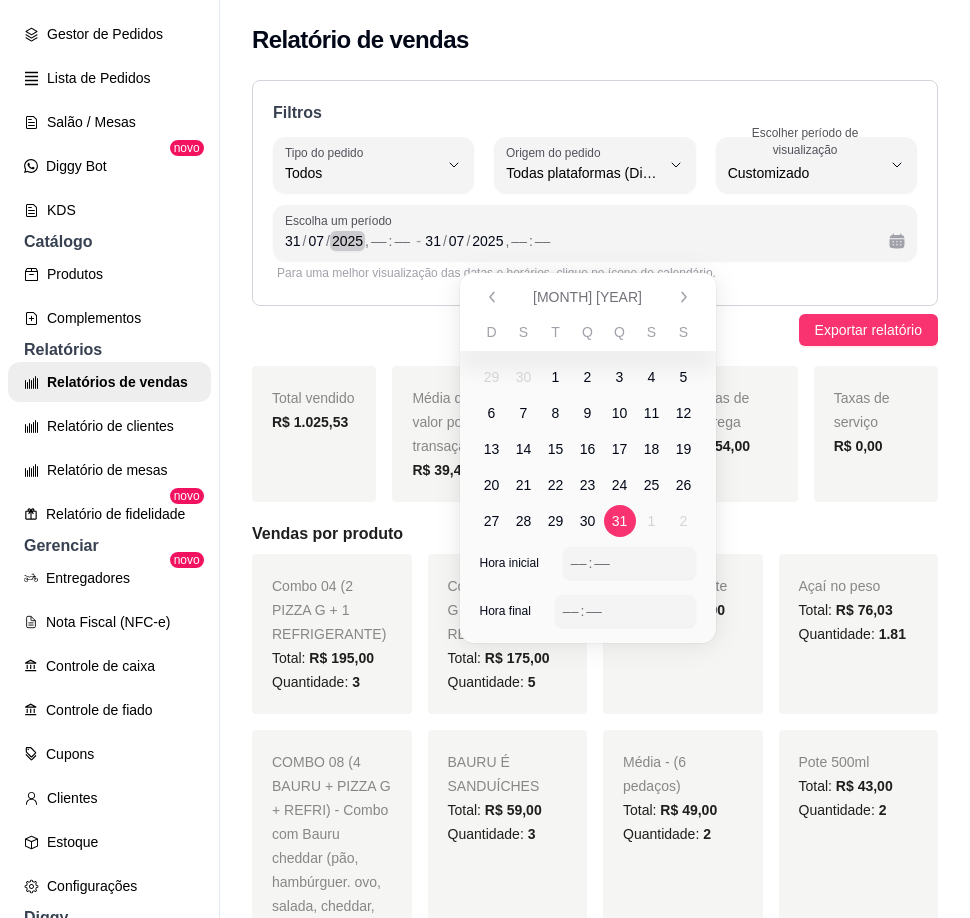 click on "2025" at bounding box center [347, 241] 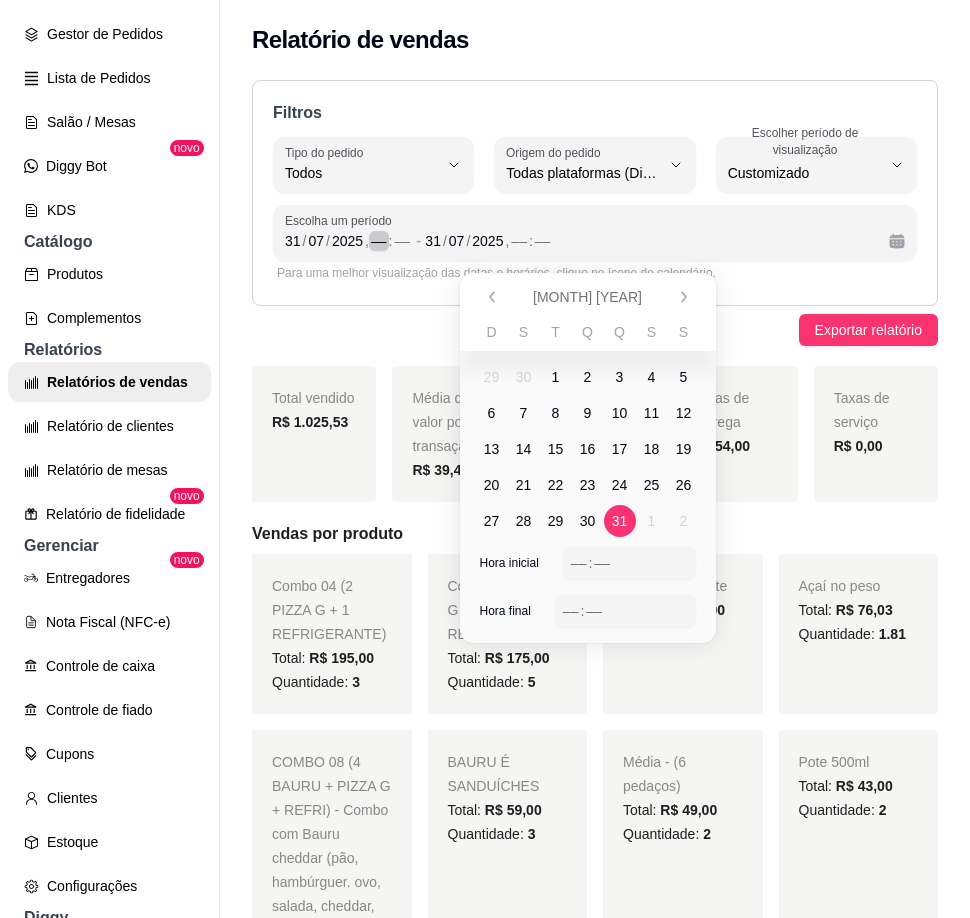 click on "––" at bounding box center [379, 241] 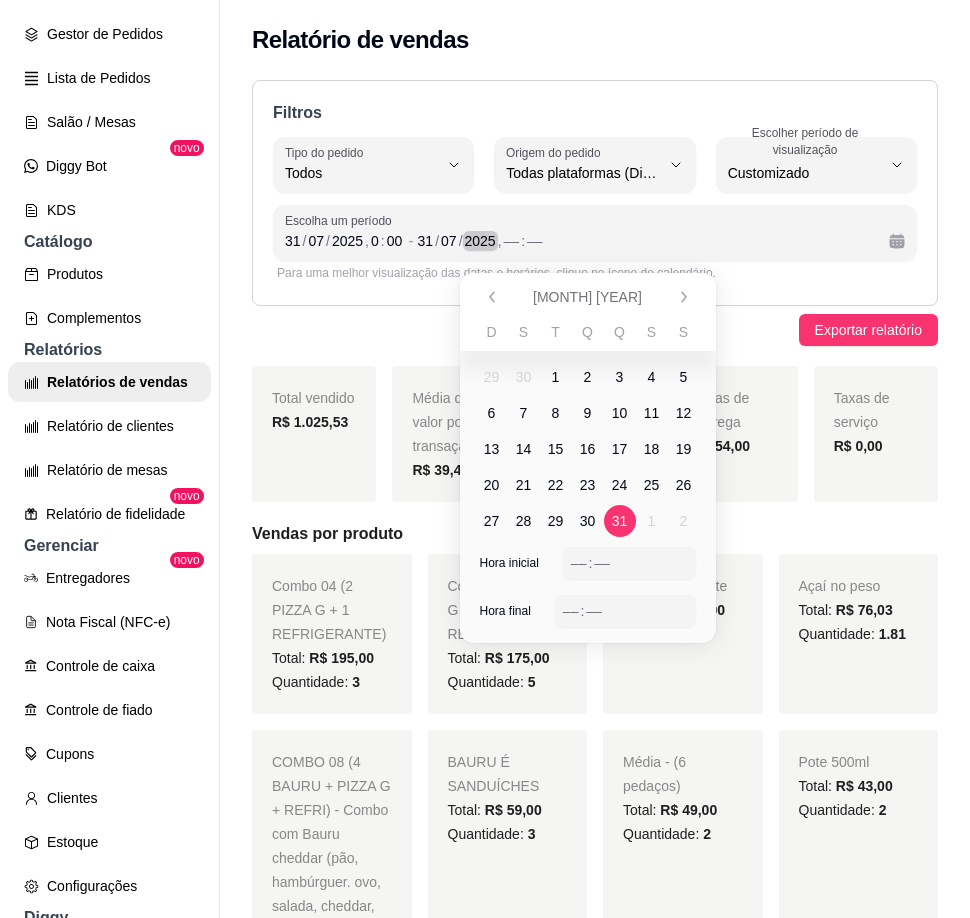 click on "," at bounding box center [500, 241] 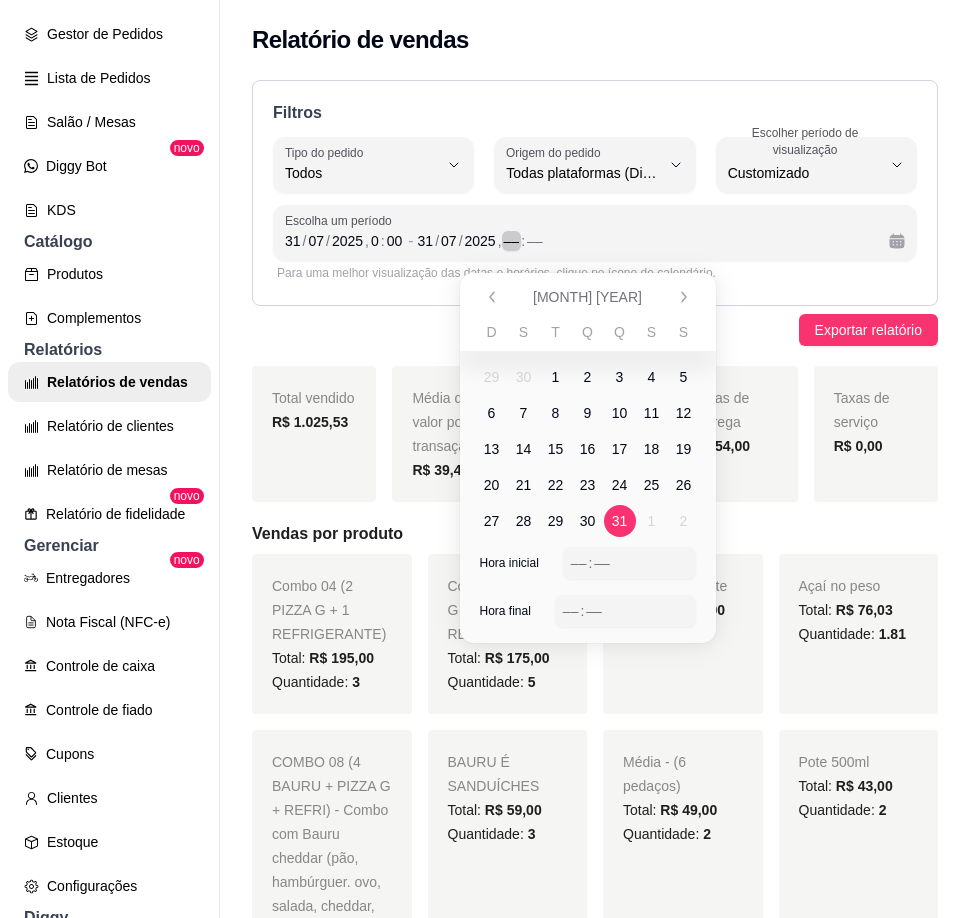 click on "––" at bounding box center [512, 241] 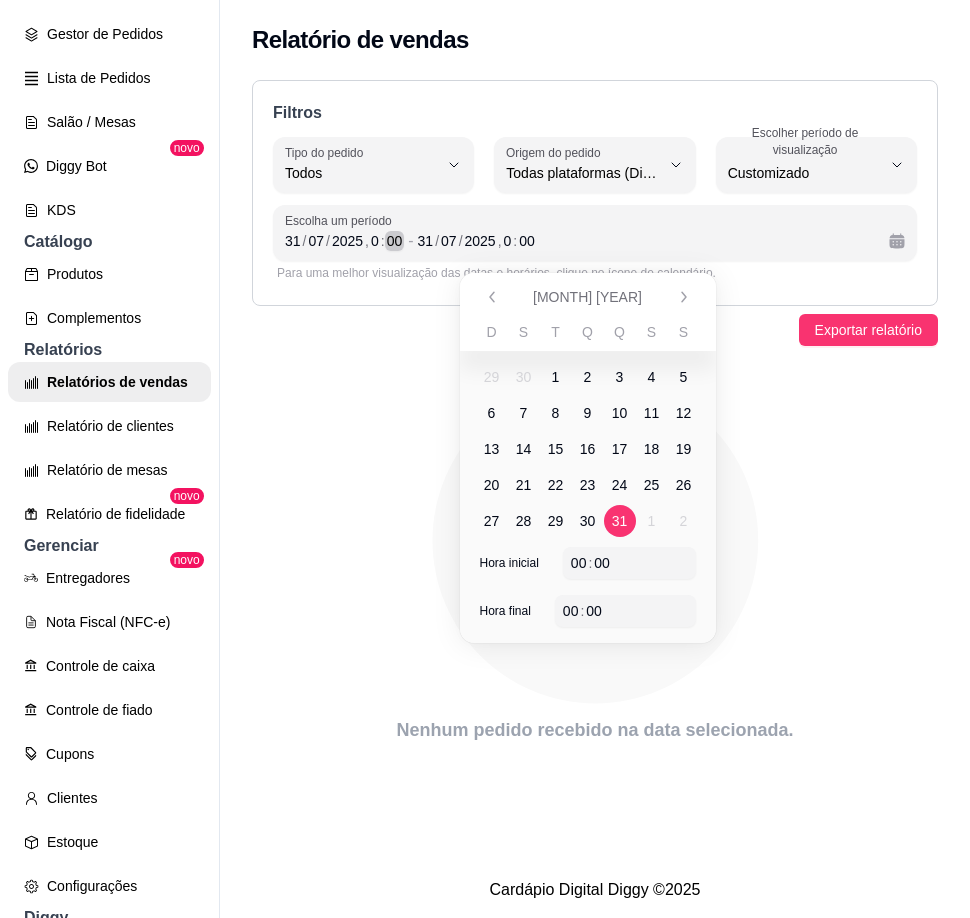 click on "00" at bounding box center (395, 241) 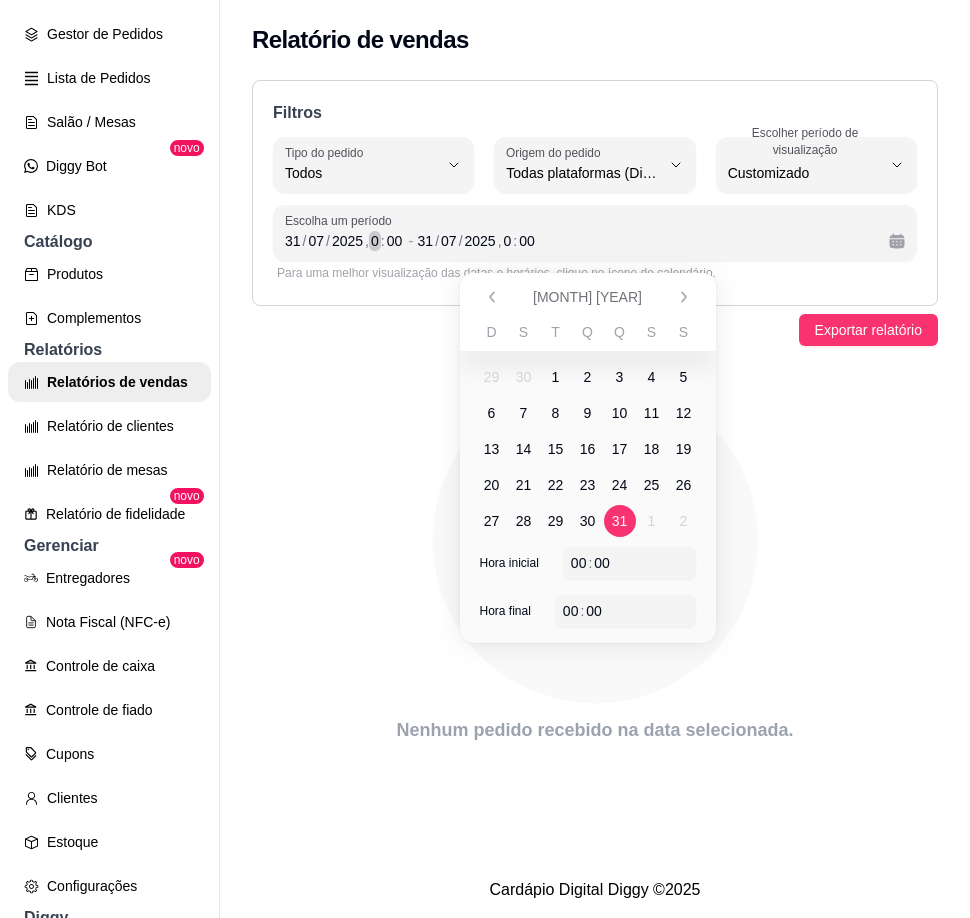 click on ":" at bounding box center (383, 241) 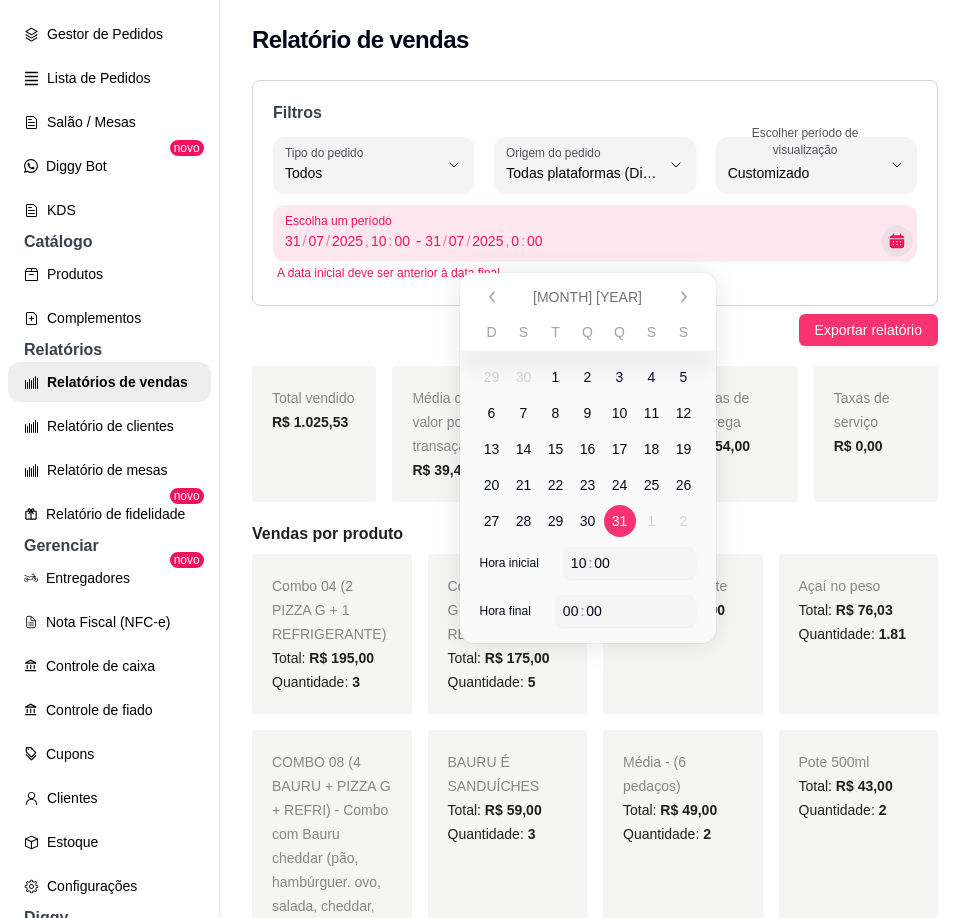 click at bounding box center [896, 240] 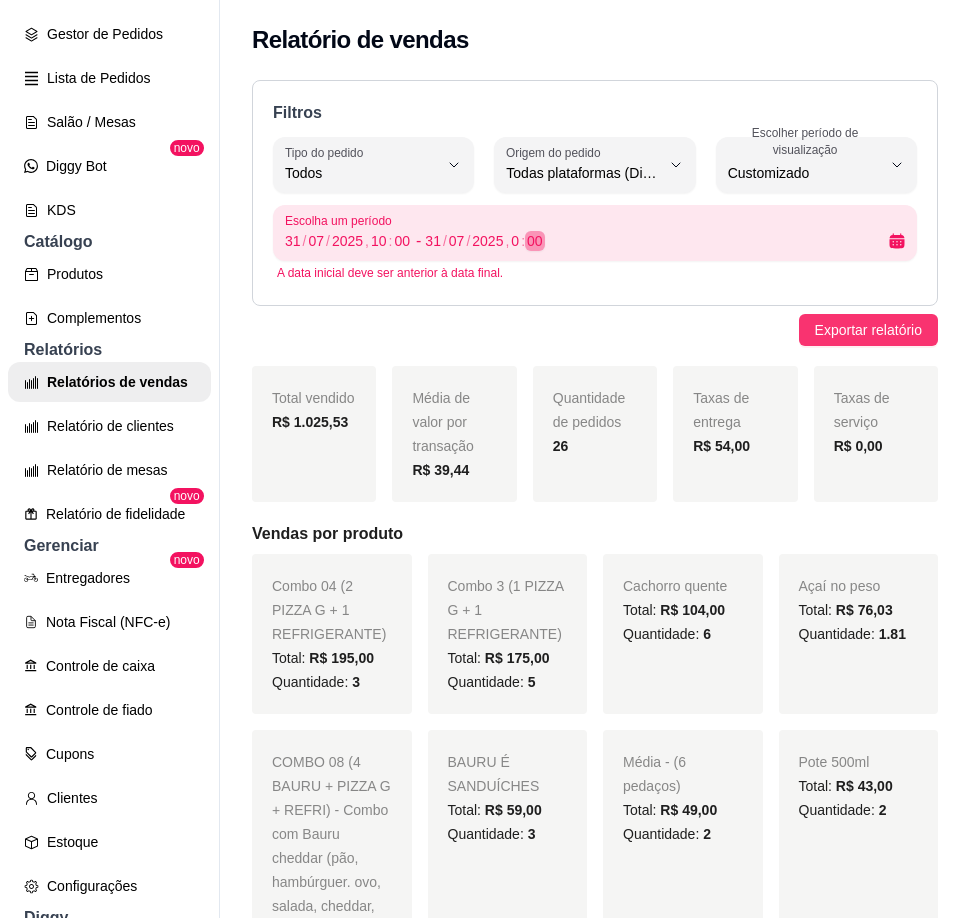 click on "[DATE]" at bounding box center (649, 241) 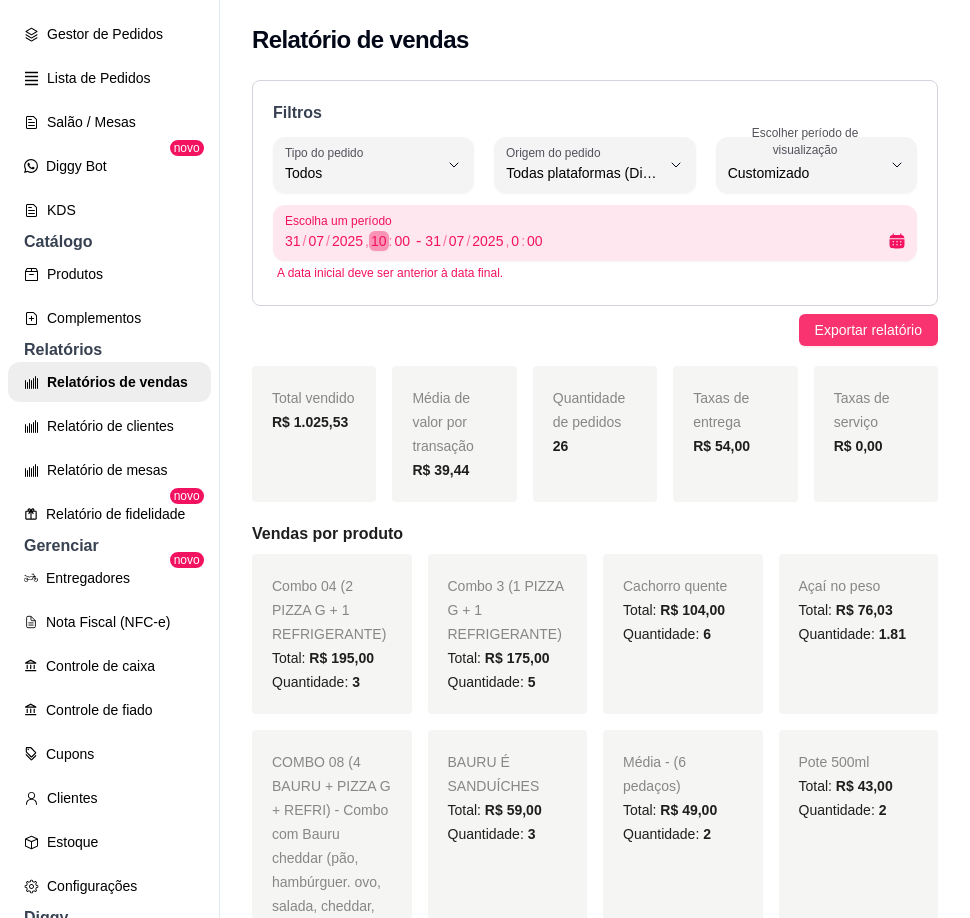 click on ":" at bounding box center (391, 241) 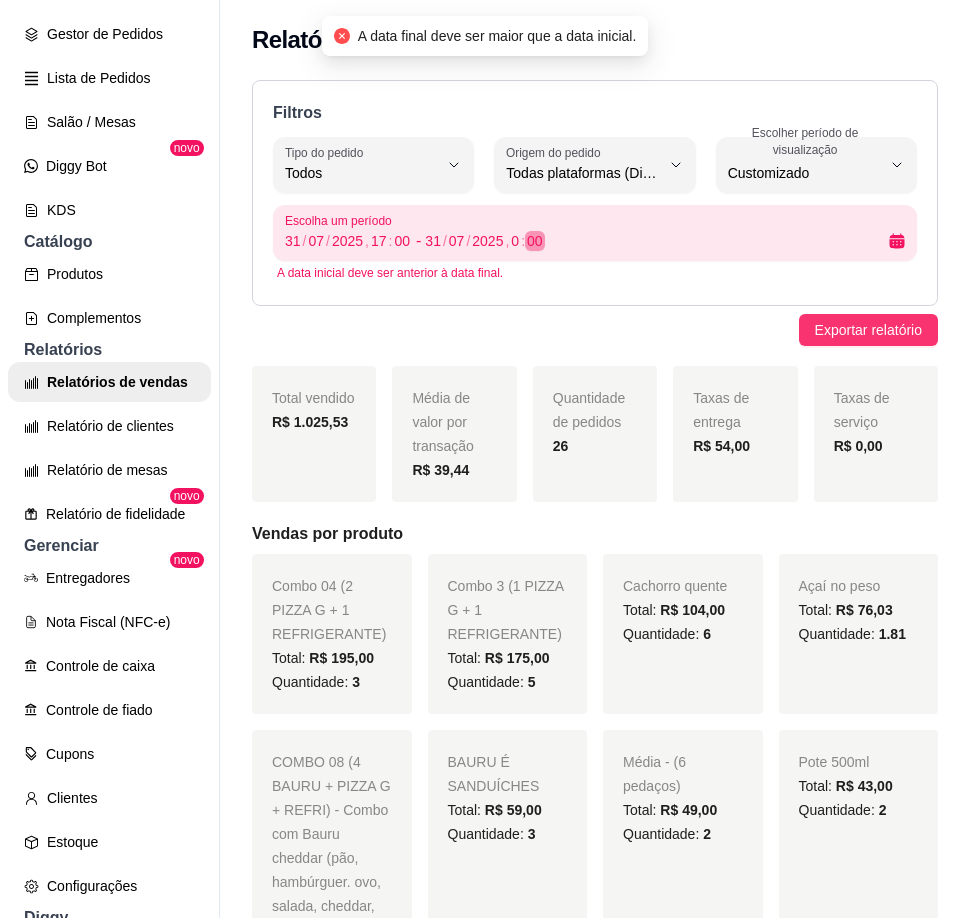 click on "[DATE]" at bounding box center (649, 241) 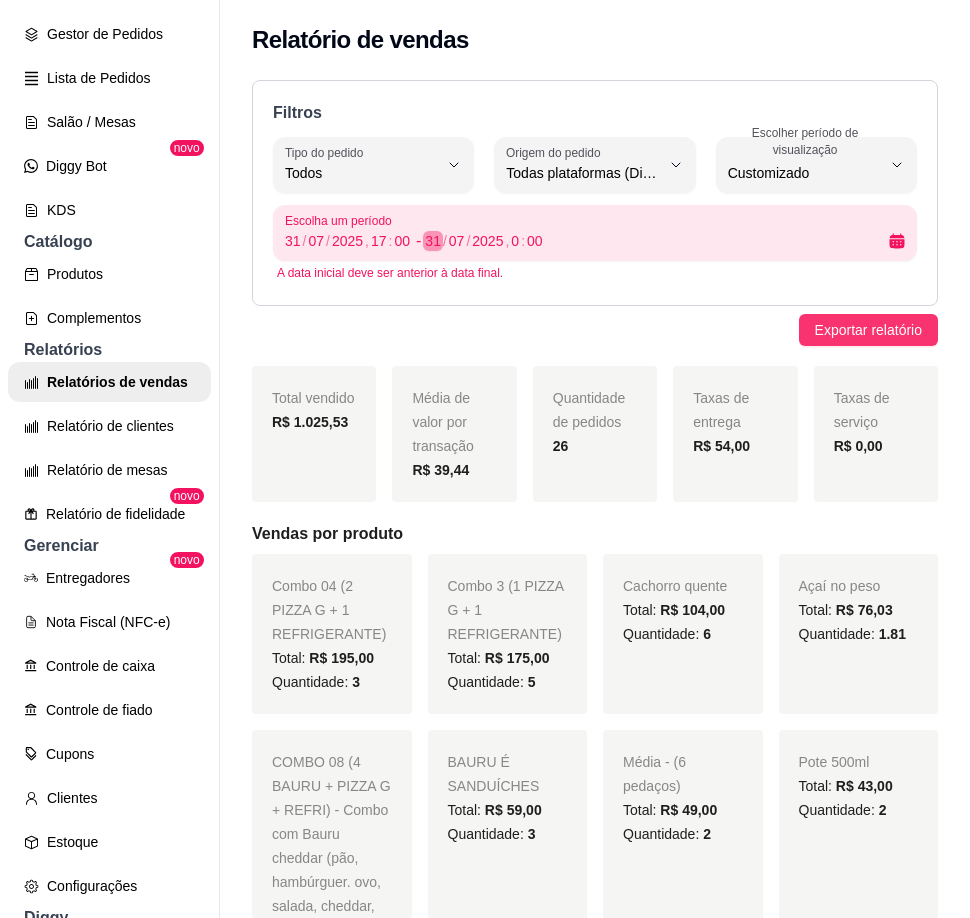 click on "31" at bounding box center (433, 241) 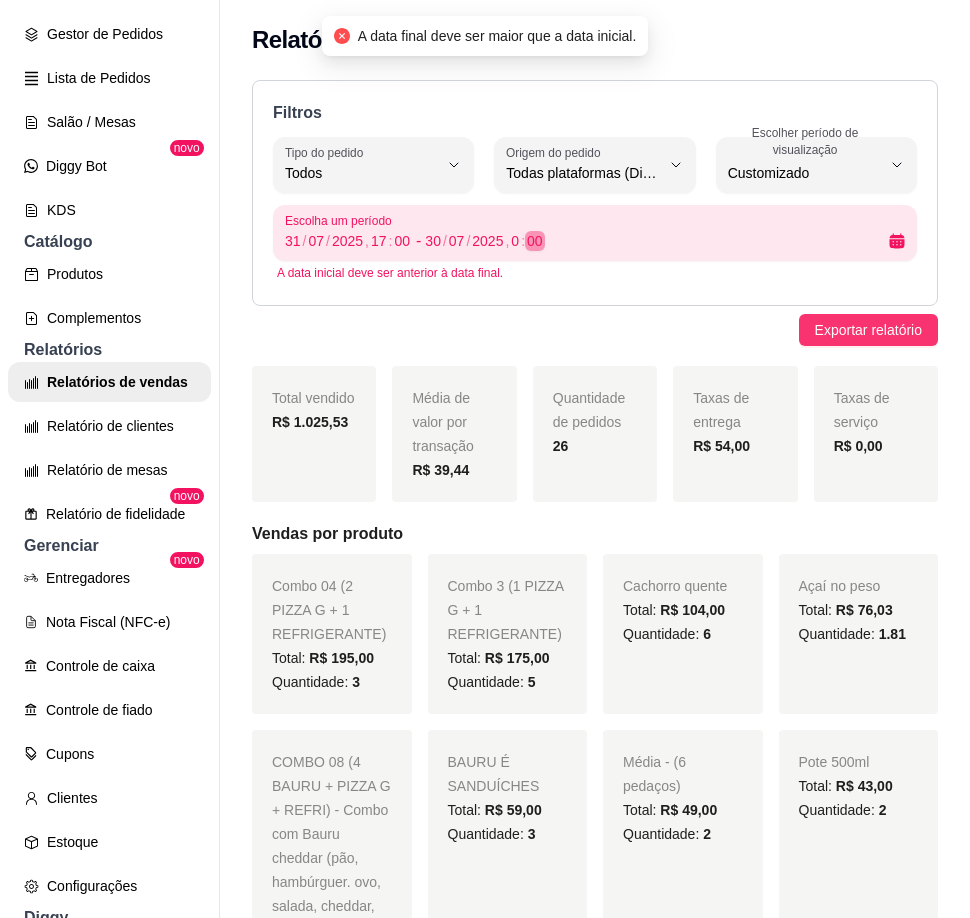 click on "[DATE], [TIME]" at bounding box center (649, 241) 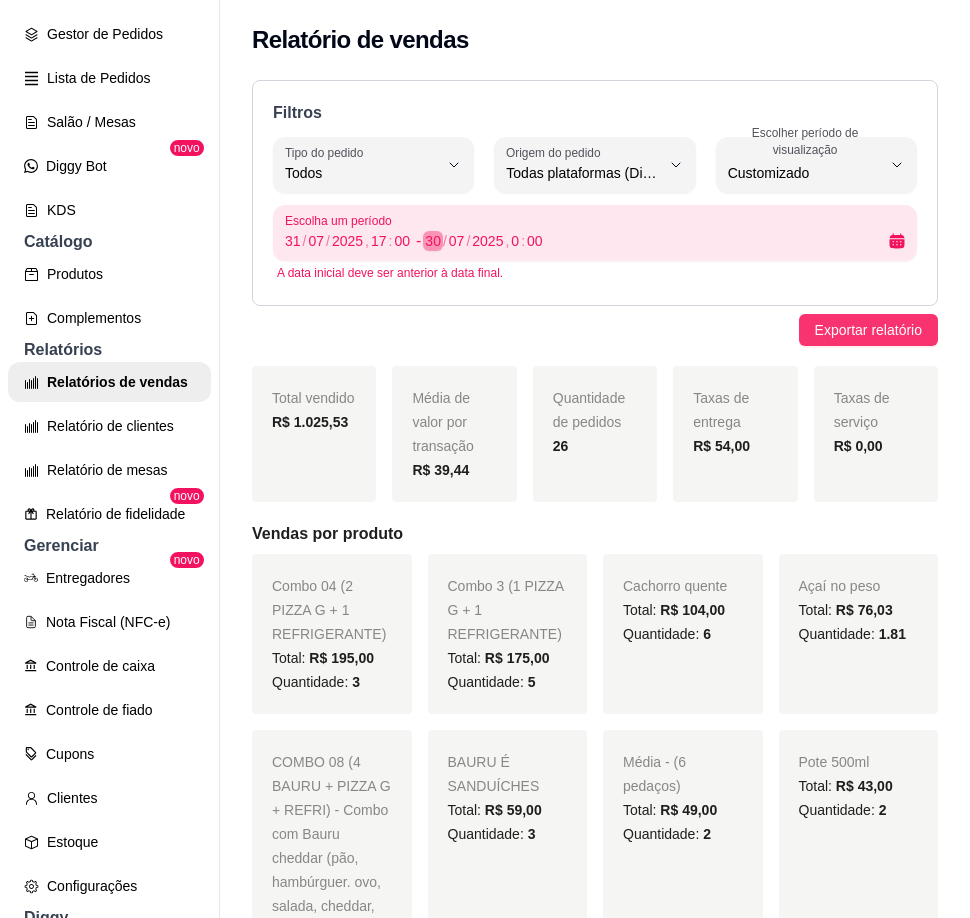 click on "30" at bounding box center [433, 241] 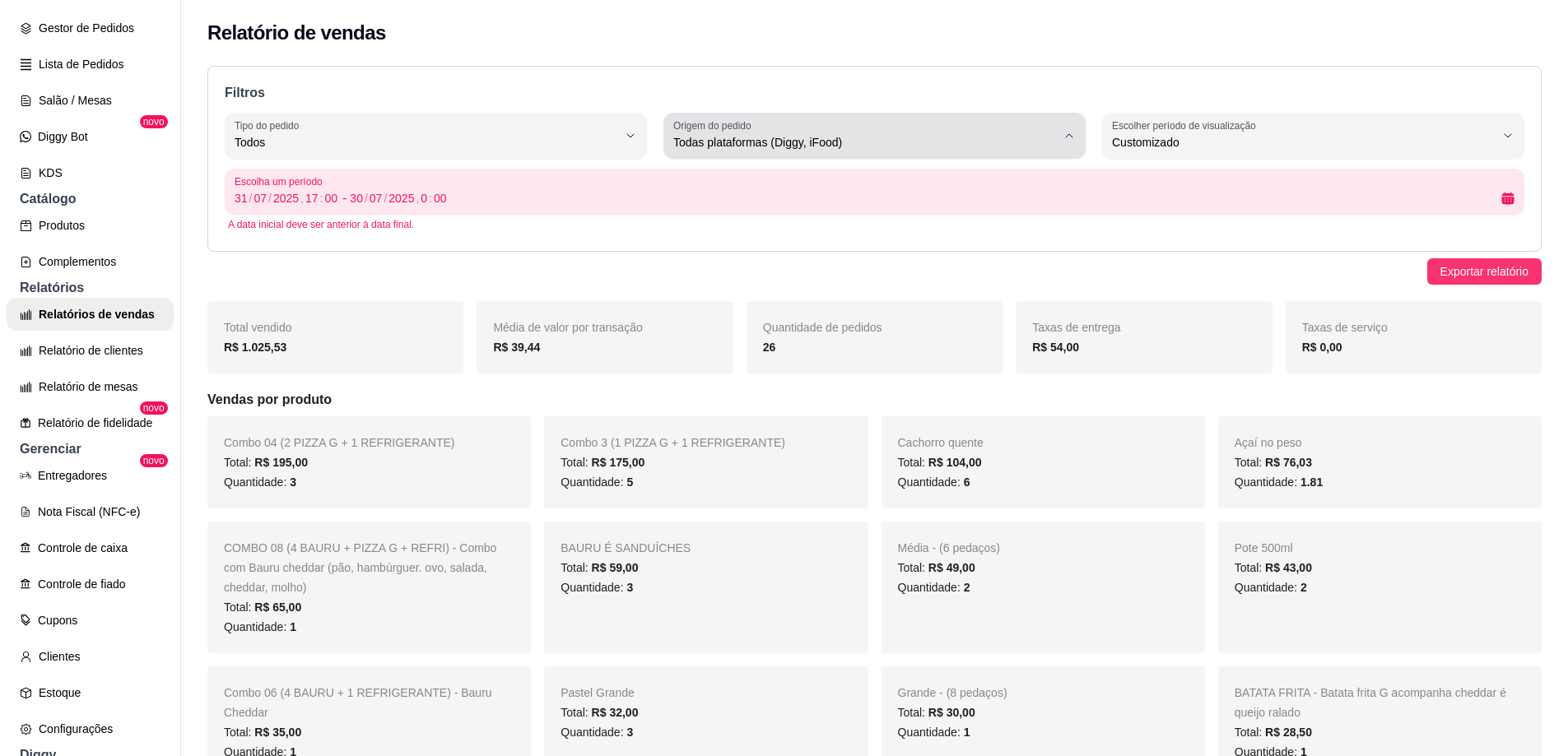 click on "Todas plataformas (Diggy, iFood)" at bounding box center [864, 142] 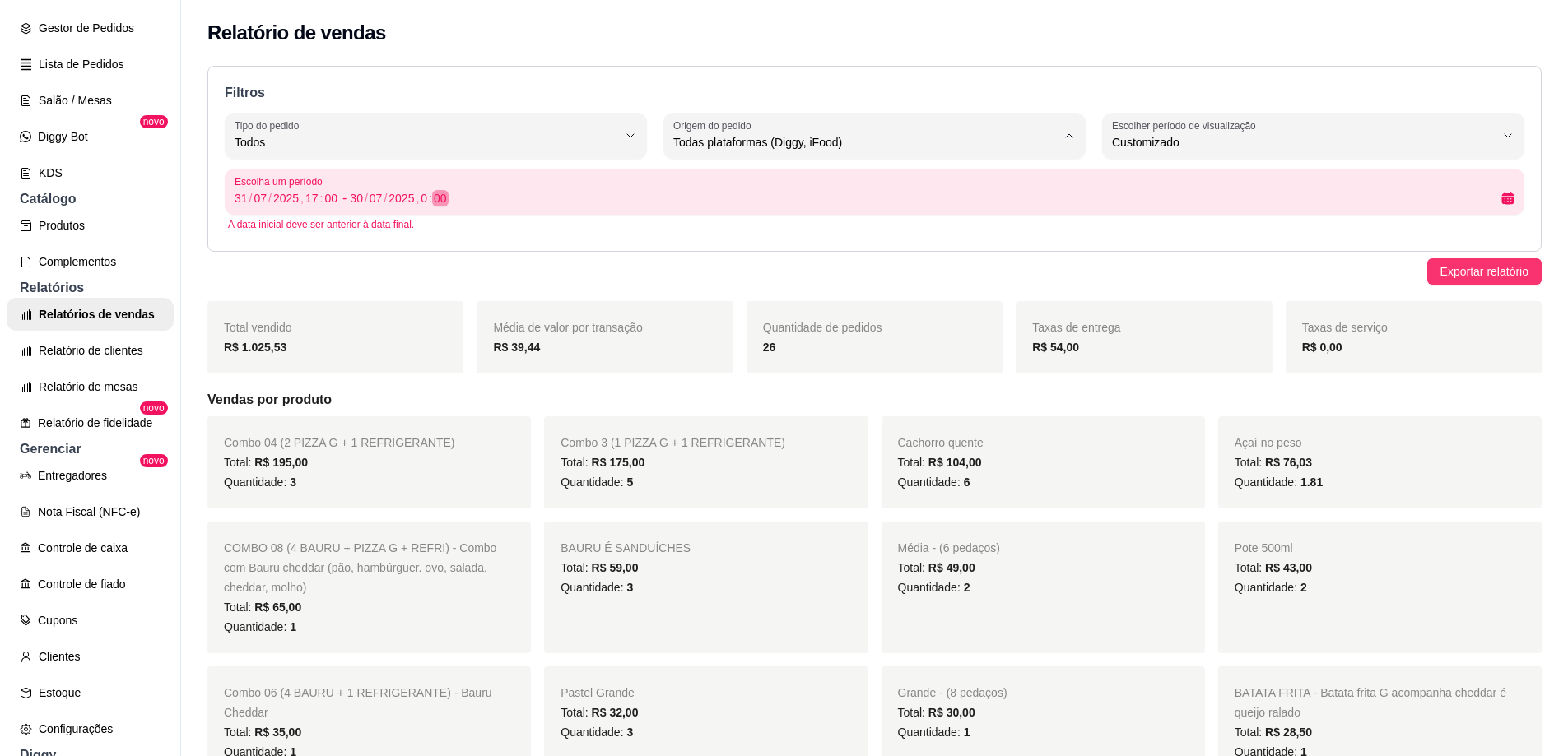 click on "[DATE], [TIME]" at bounding box center (919, 198) 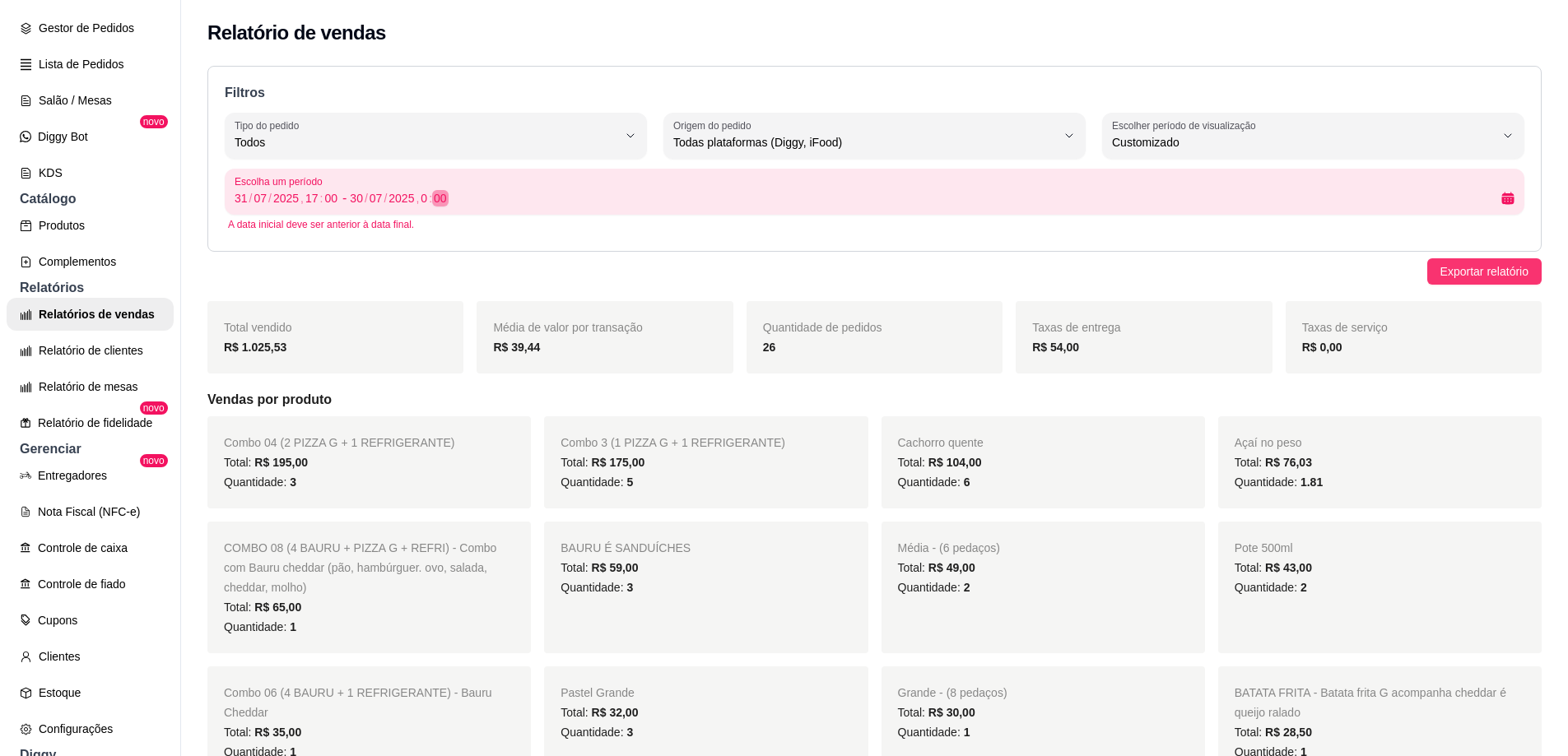 click on "Intervalo selecionado: [DATE] , [TIME] - [DATE] , [TIME] A data inicial deve ser anterior à data final. Exportar relatório Total vendido R$ 1.025,53 R$ 39,44 26 R$ 54,00" at bounding box center [784, 391] 